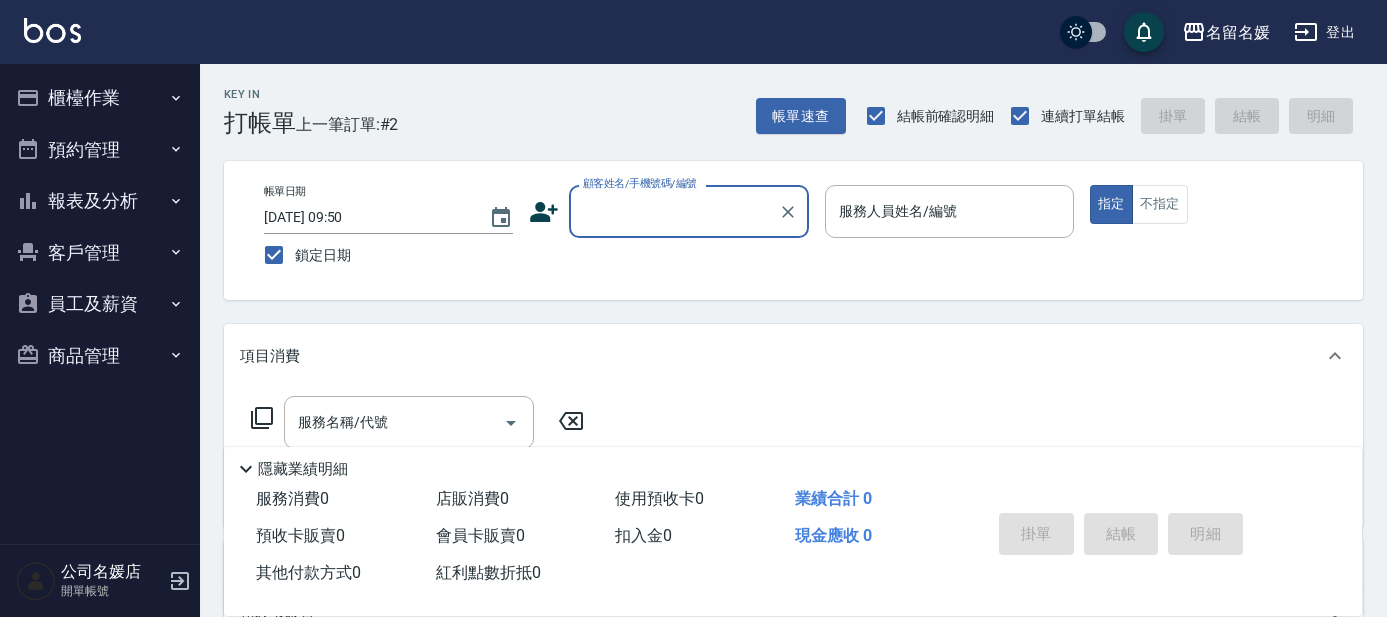 scroll, scrollTop: 0, scrollLeft: 0, axis: both 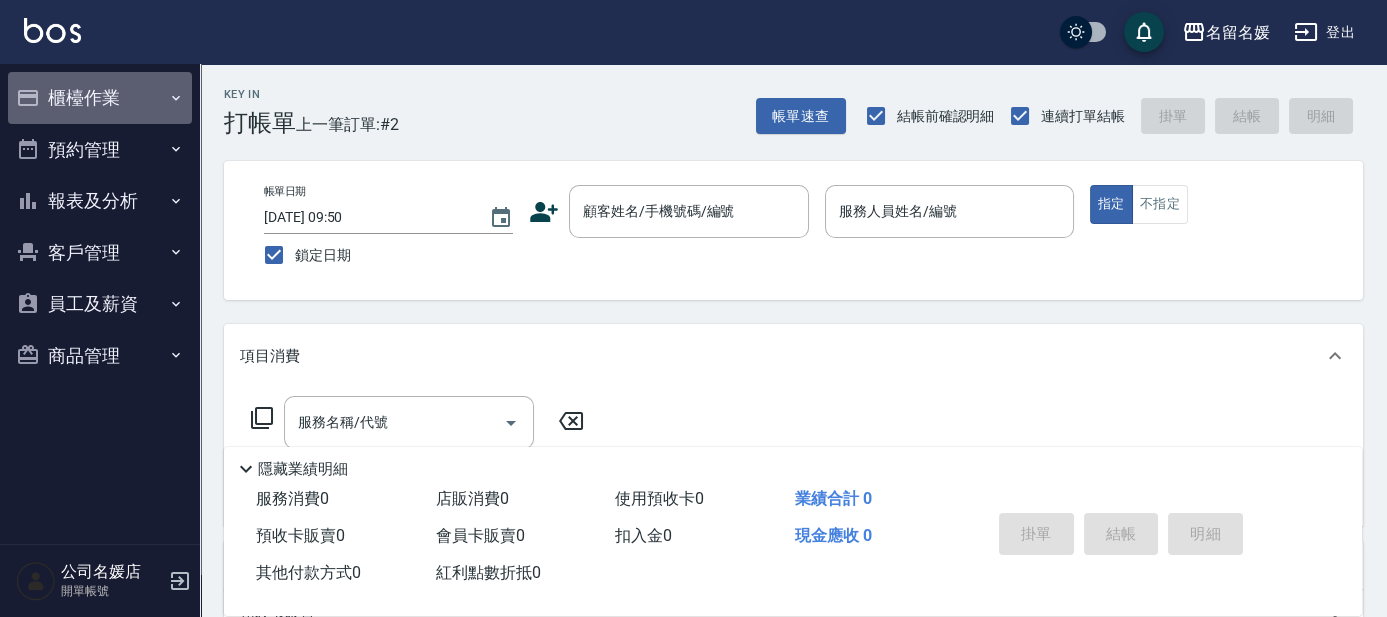 click on "櫃檯作業" at bounding box center [100, 98] 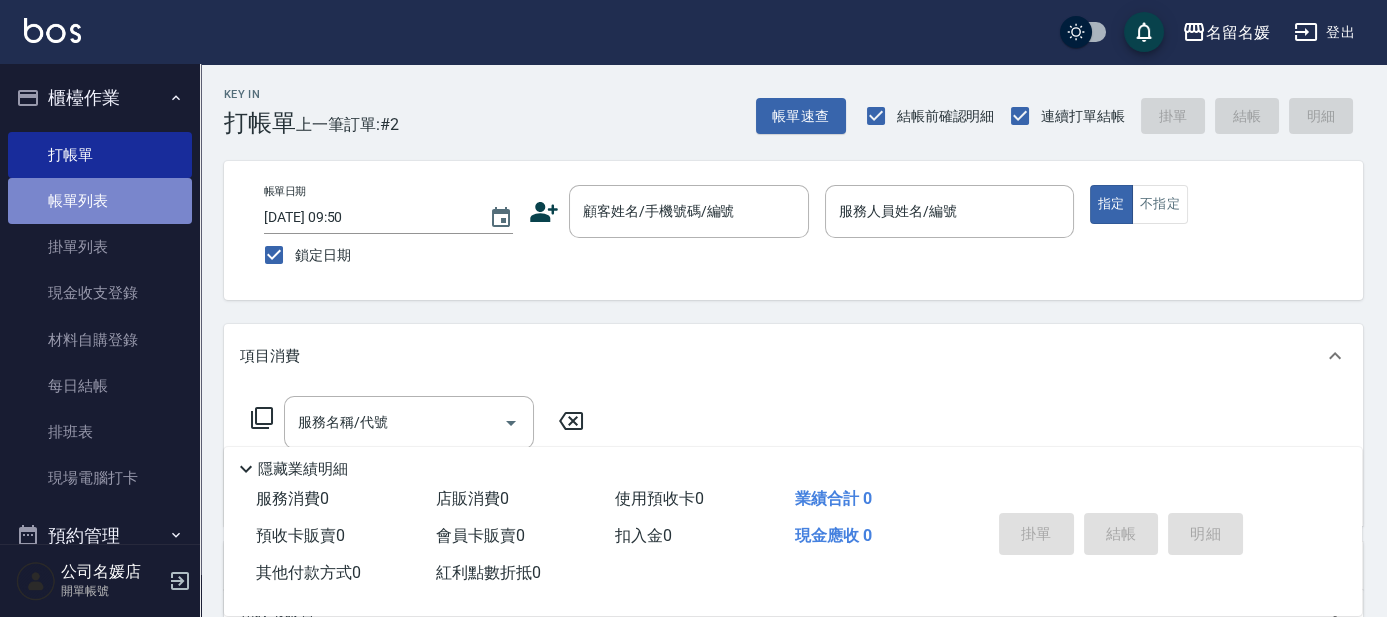 click on "帳單列表" at bounding box center [100, 201] 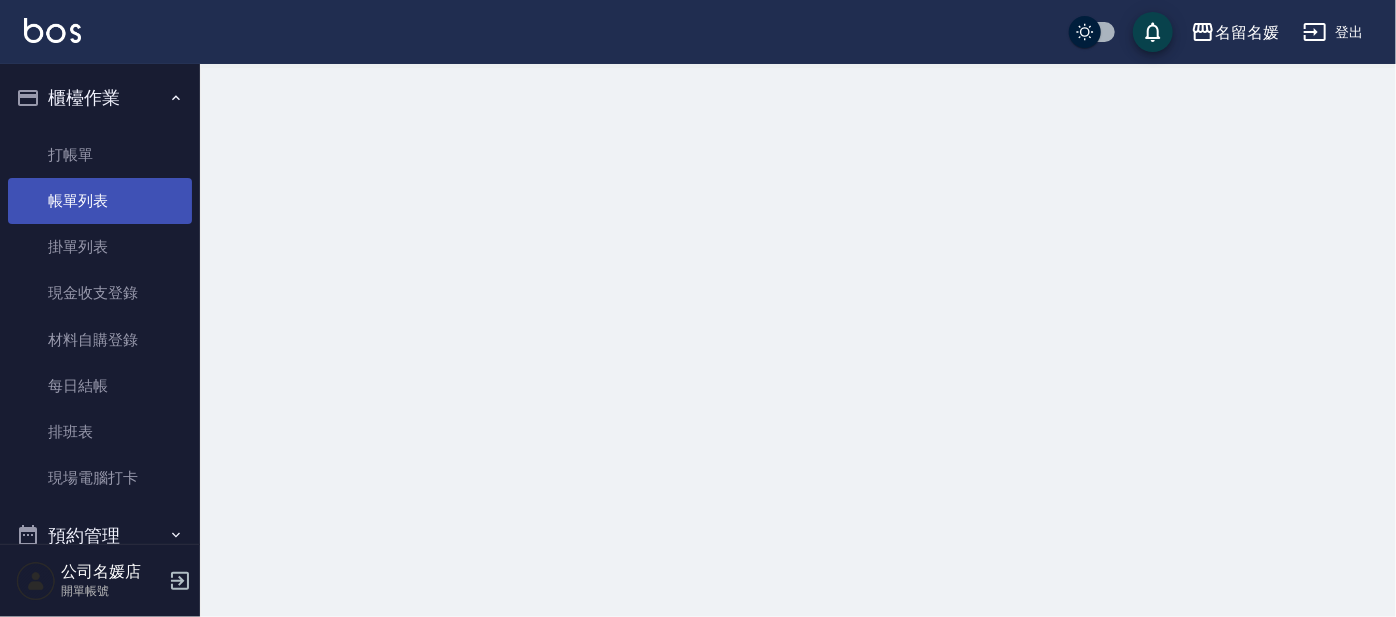 click on "帳單列表" at bounding box center (100, 201) 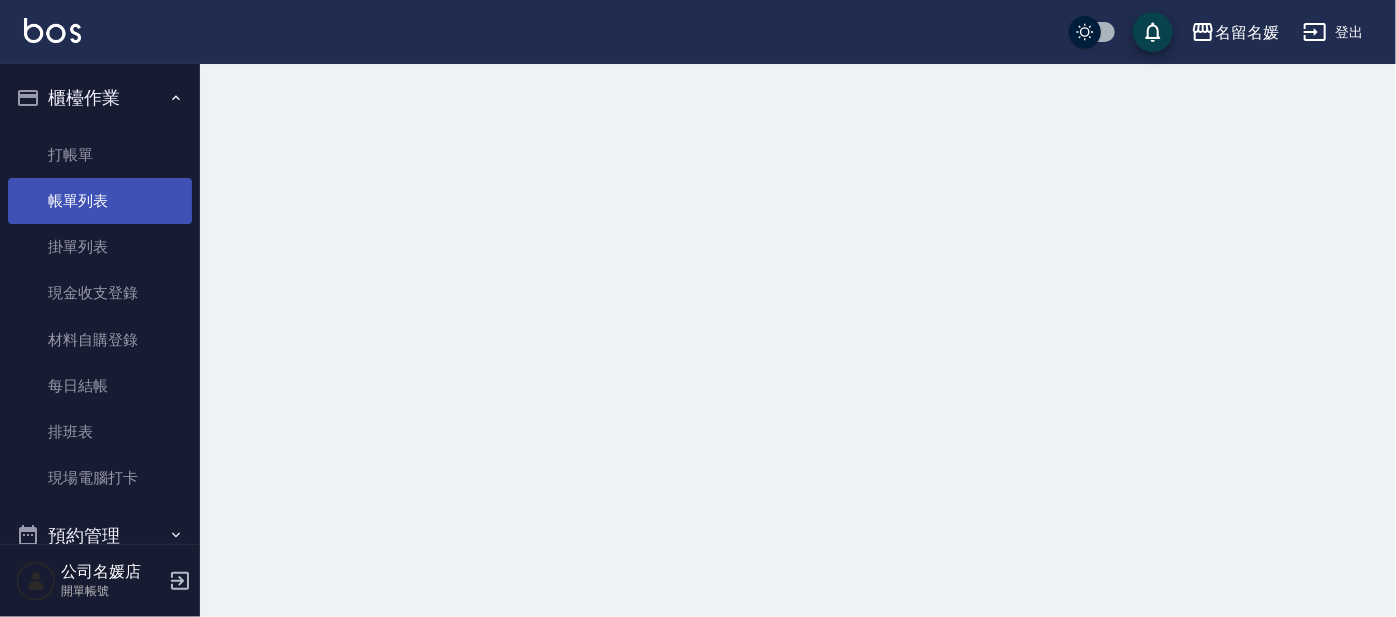 click on "帳單列表" at bounding box center (100, 201) 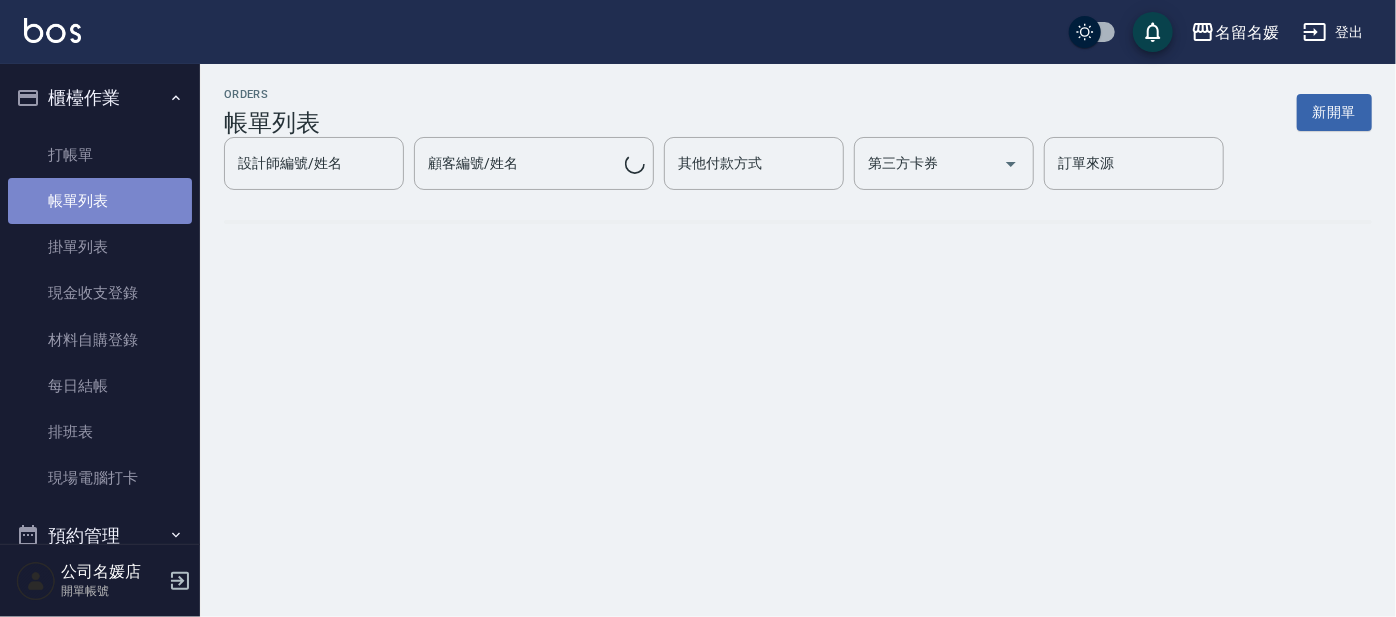 click on "帳單列表" at bounding box center [100, 201] 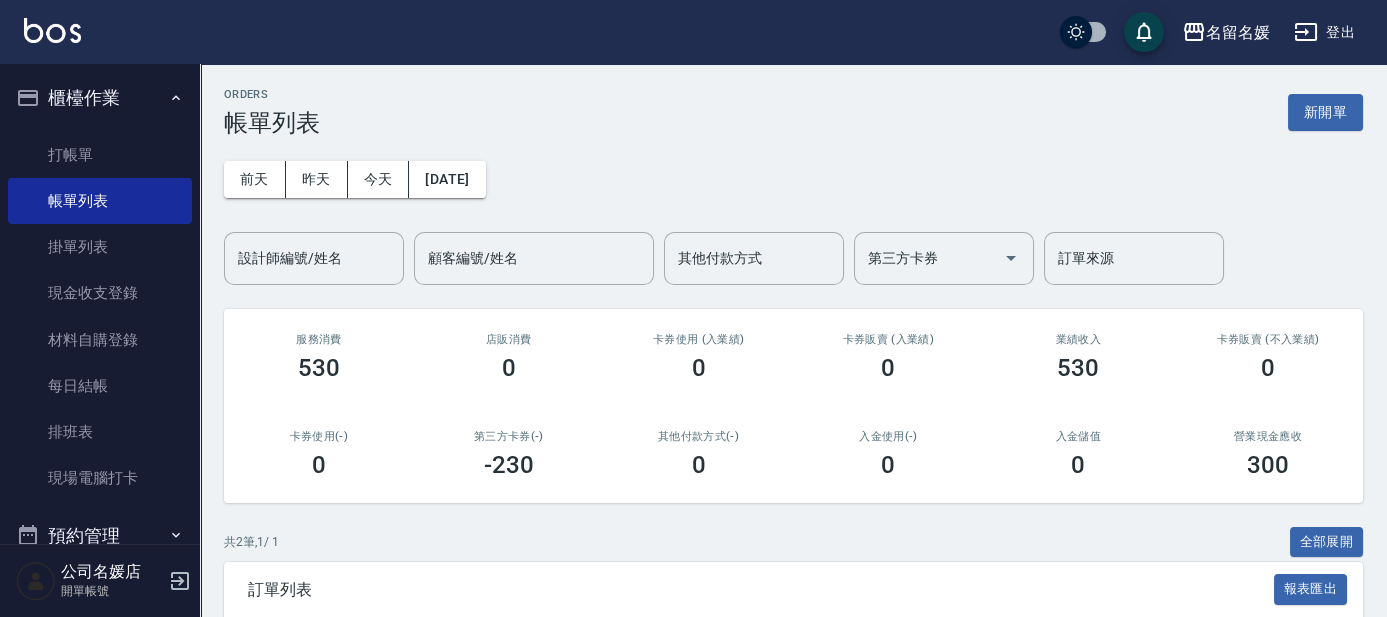 scroll, scrollTop: 236, scrollLeft: 0, axis: vertical 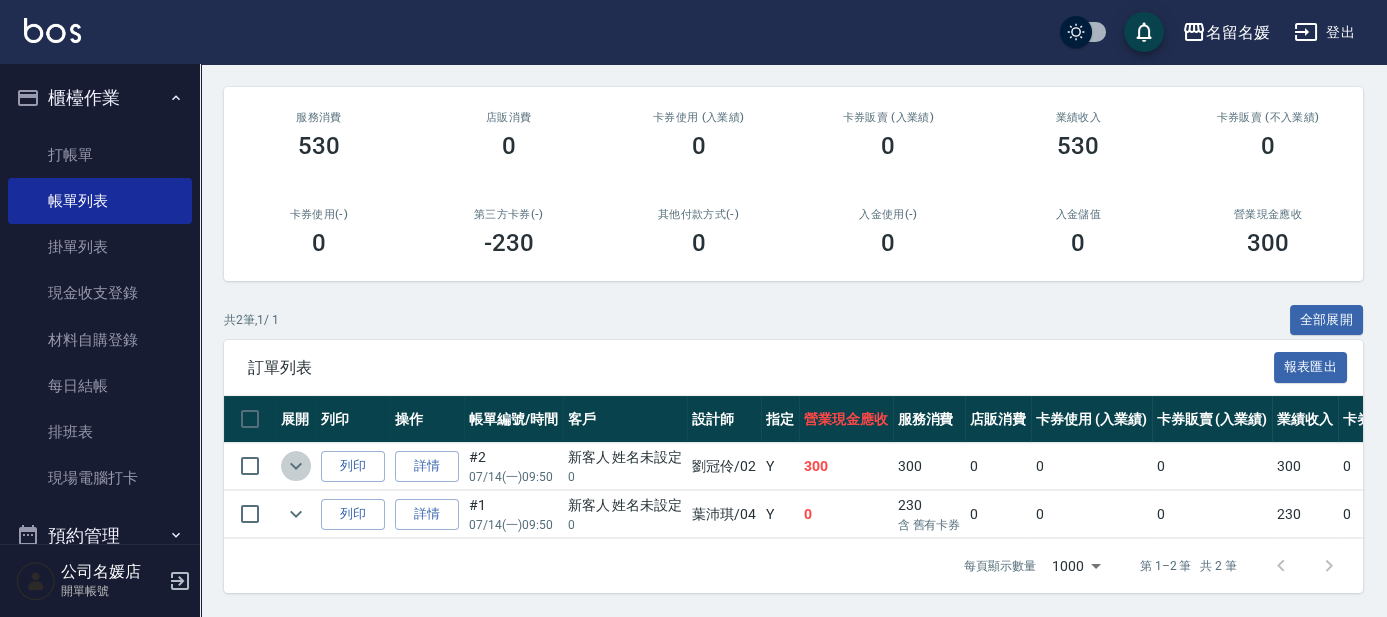 click 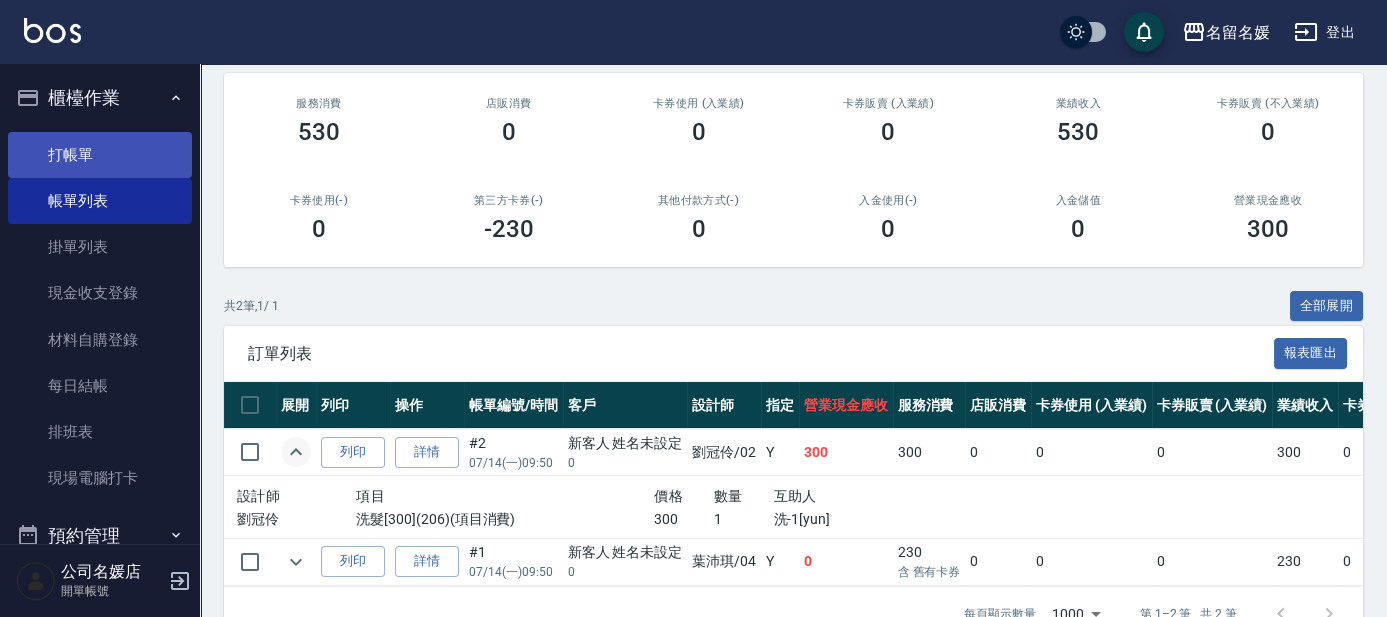 click on "打帳單" at bounding box center [100, 155] 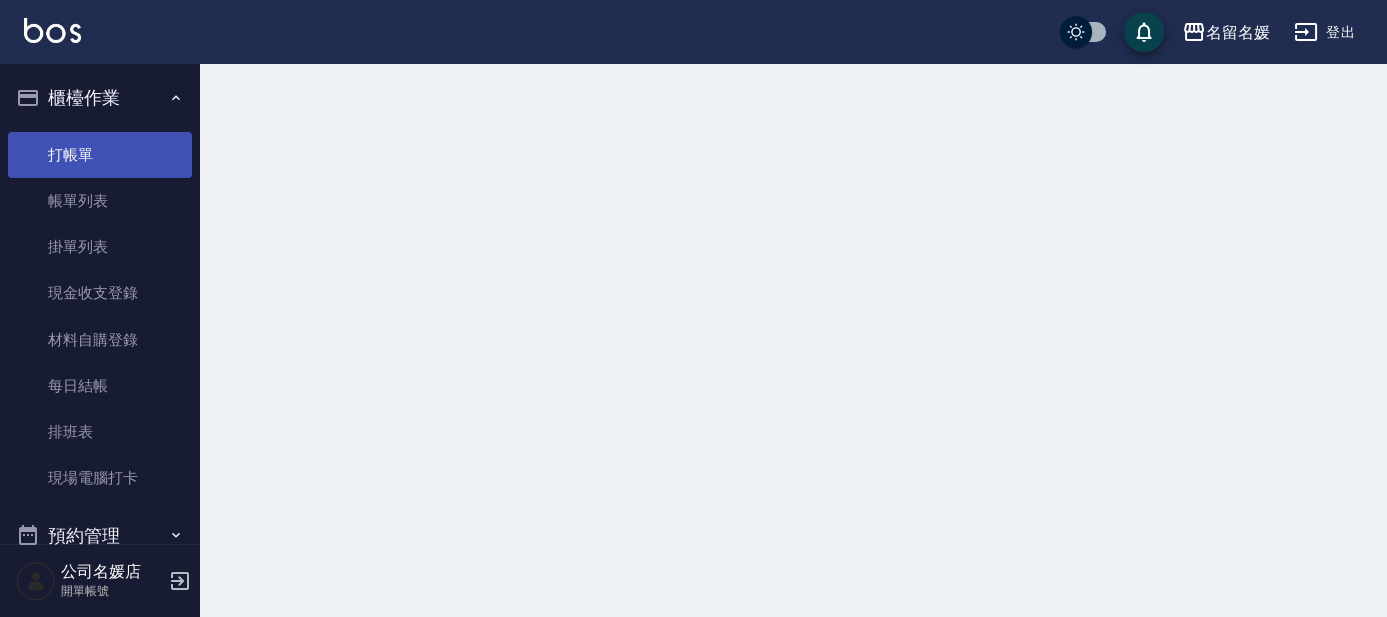 scroll, scrollTop: 0, scrollLeft: 0, axis: both 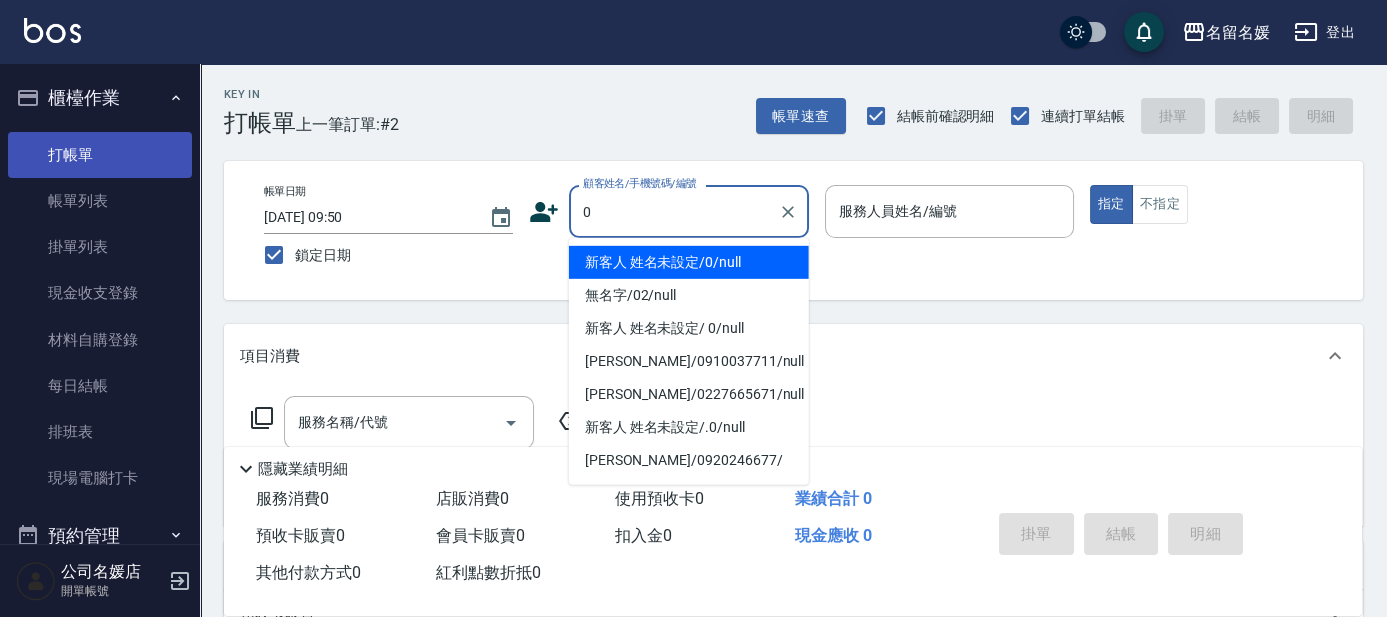 type on "新客人 姓名未設定/0/null" 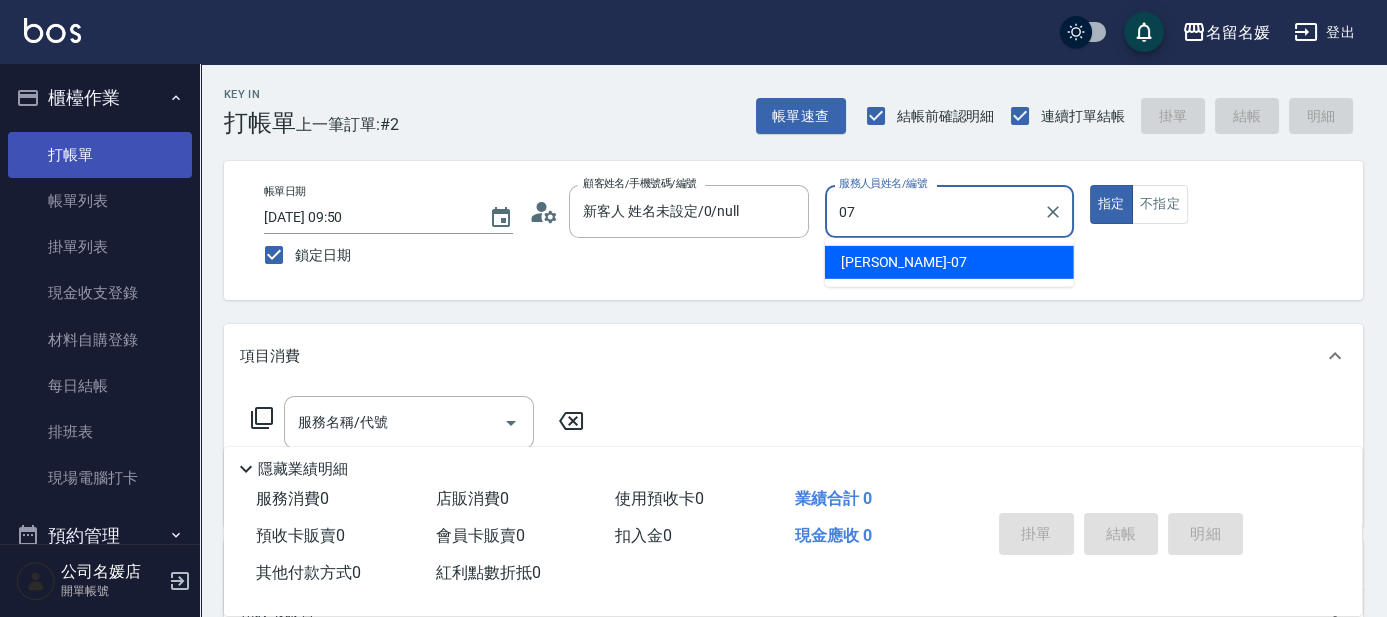 type on "07" 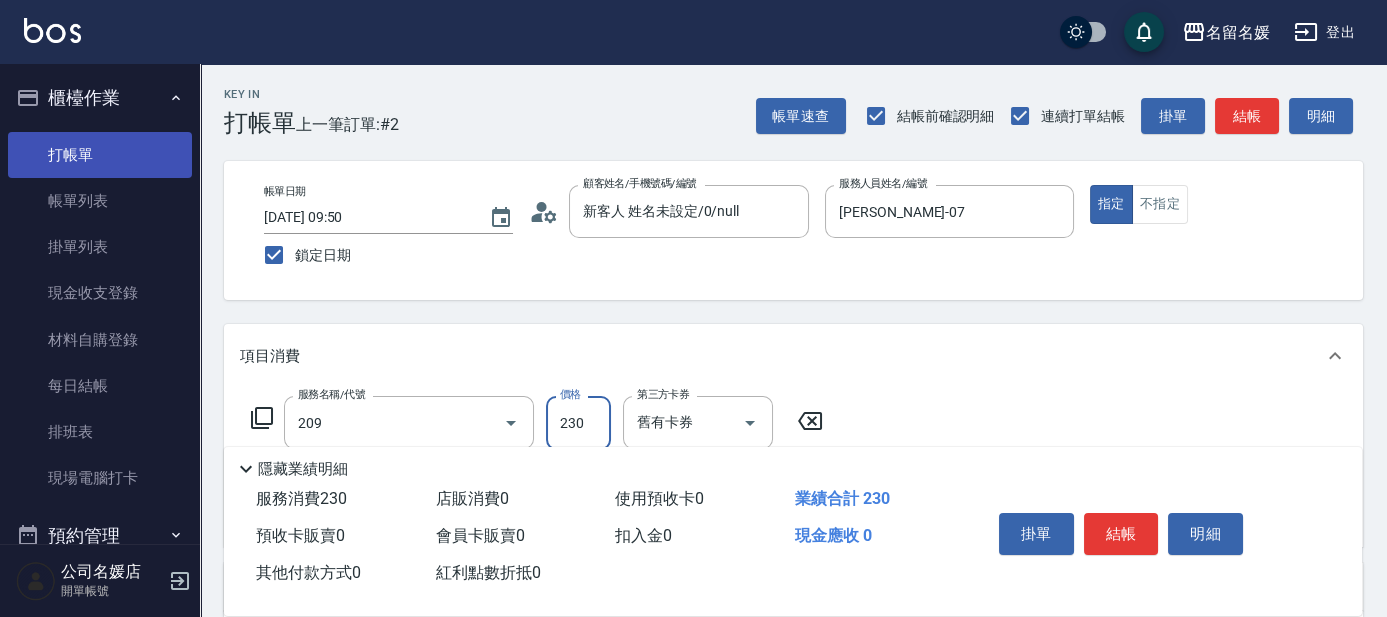 type on "洗髮券-(卡)230(209)" 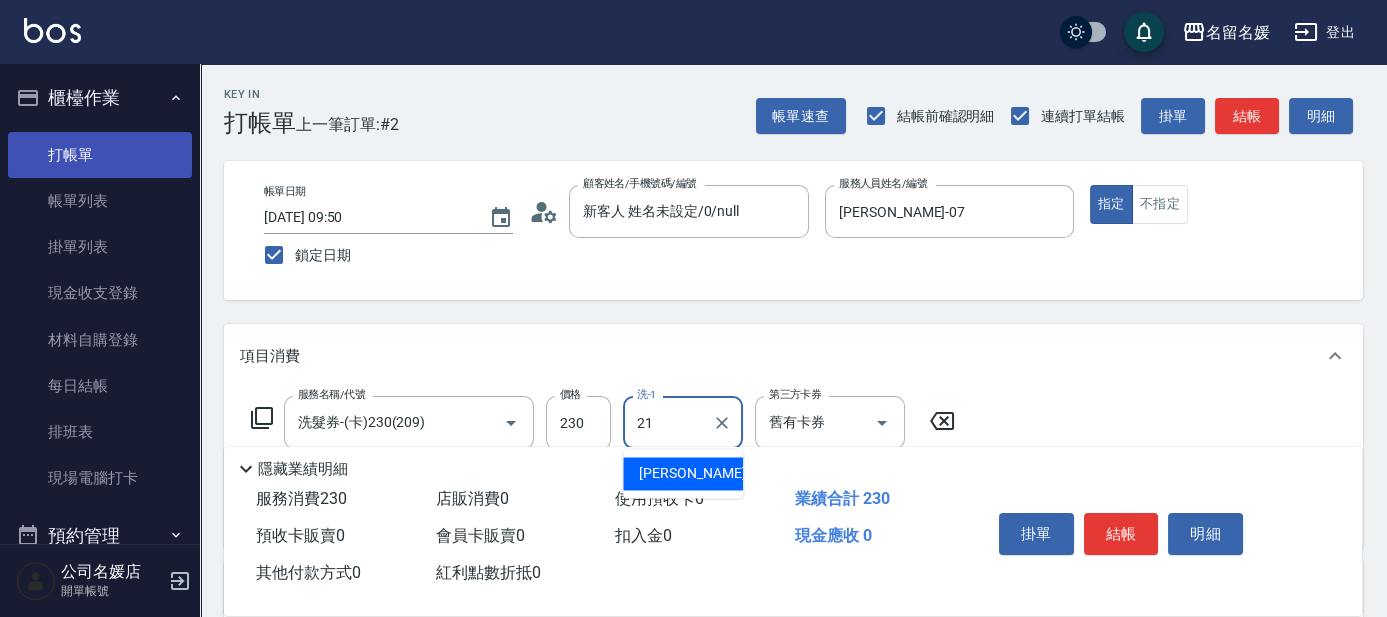 type on "[PERSON_NAME]-21" 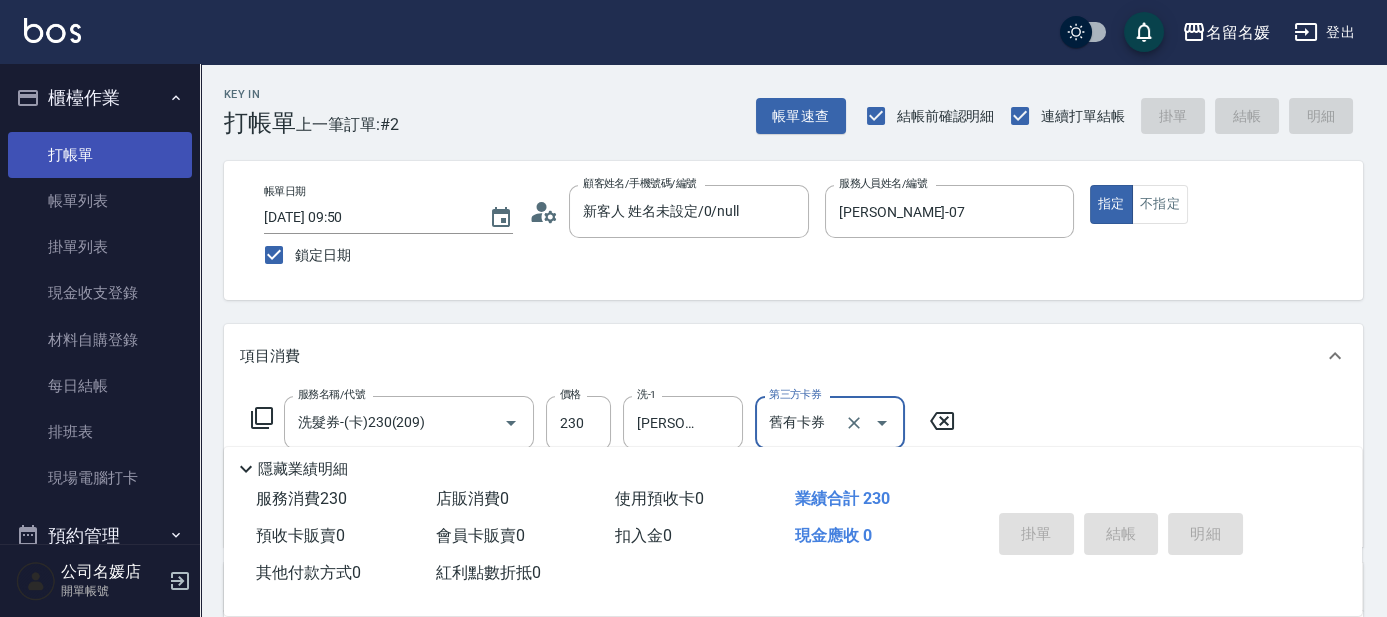 type 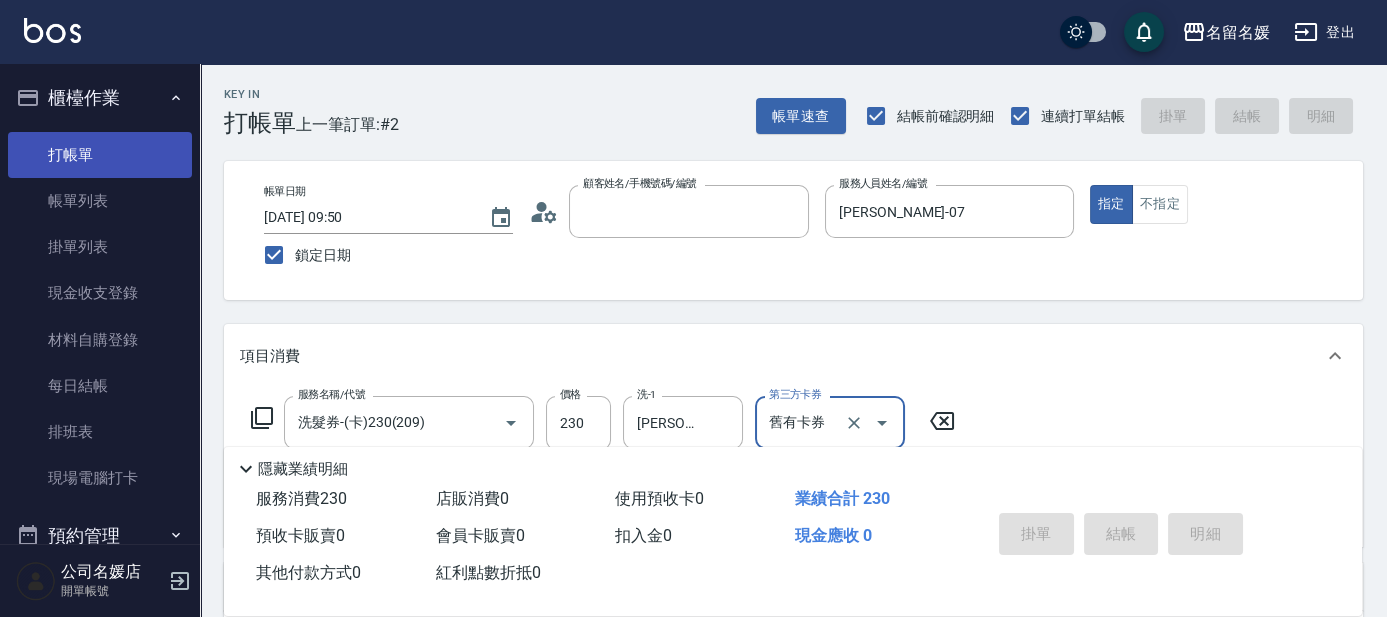 type 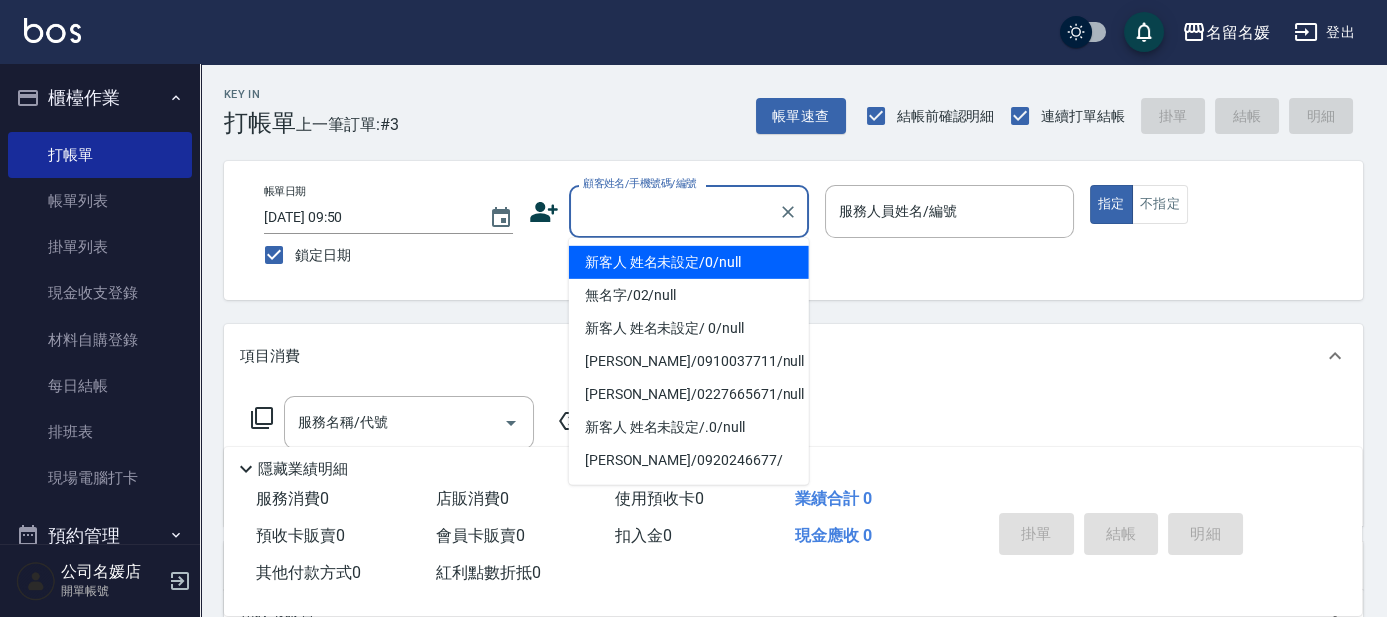 click on "顧客姓名/手機號碼/編號" at bounding box center [674, 211] 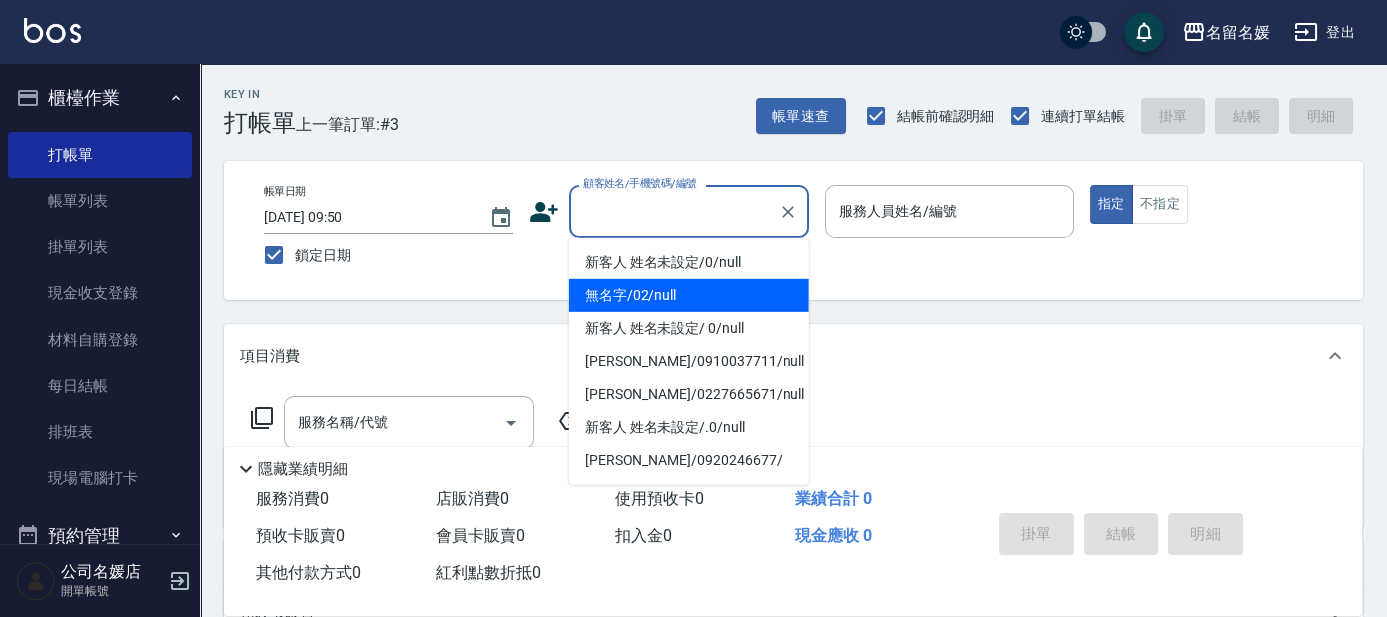 click on "無名字/02/null" at bounding box center [689, 295] 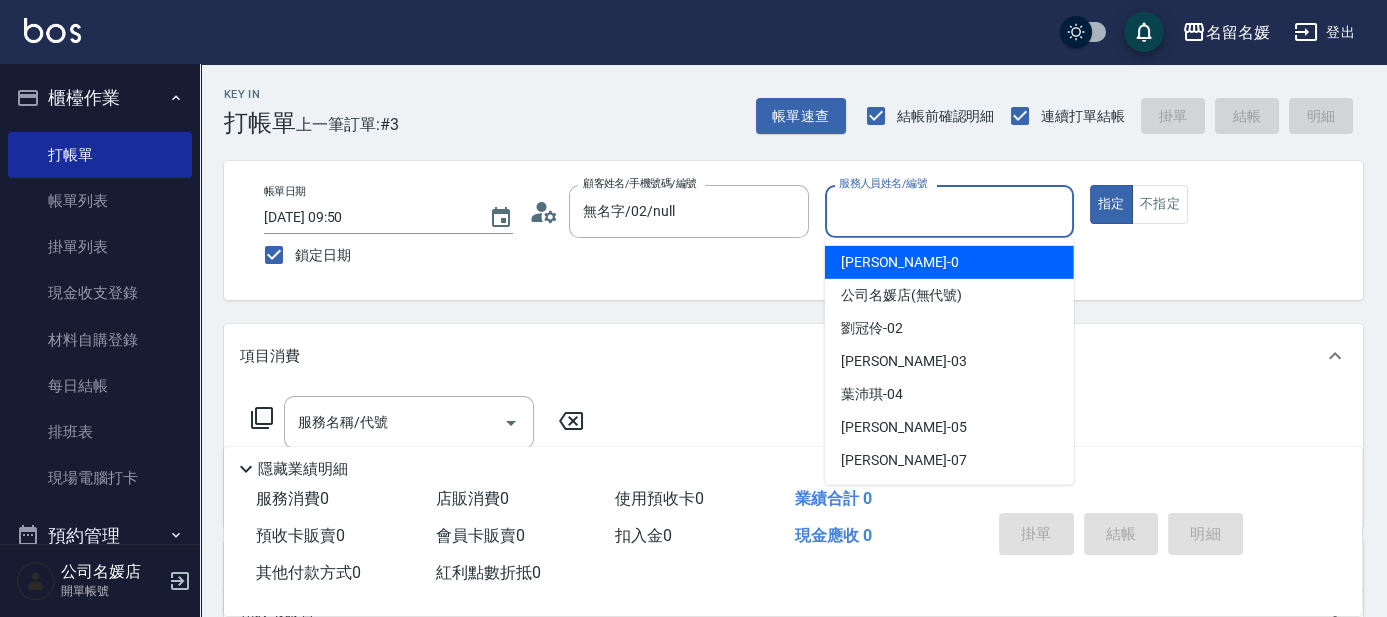 click on "服務人員姓名/編號" at bounding box center [949, 211] 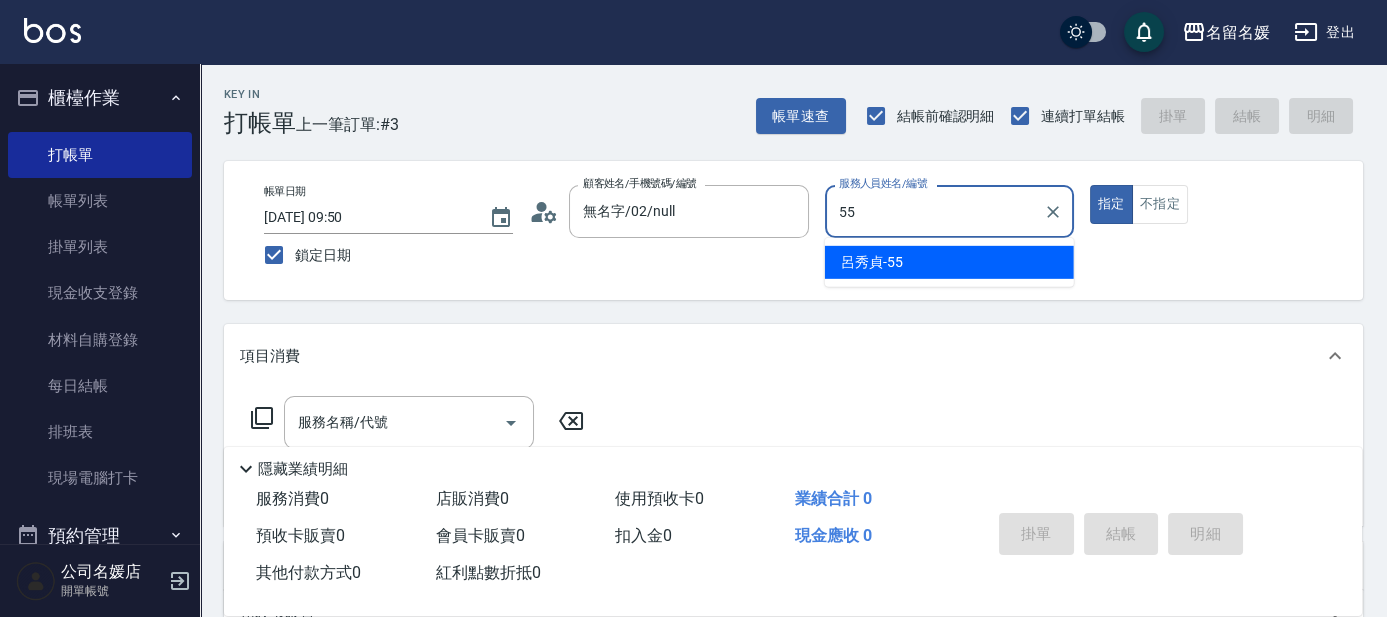 type on "[PERSON_NAME]-55" 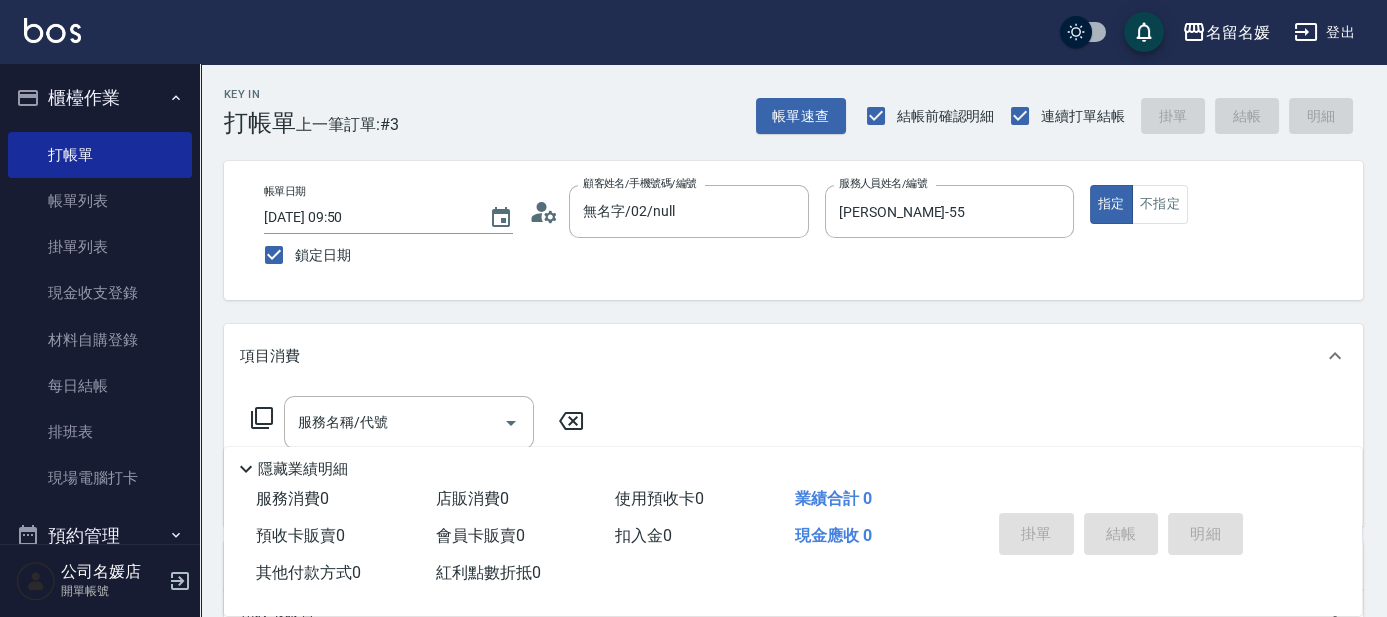 click 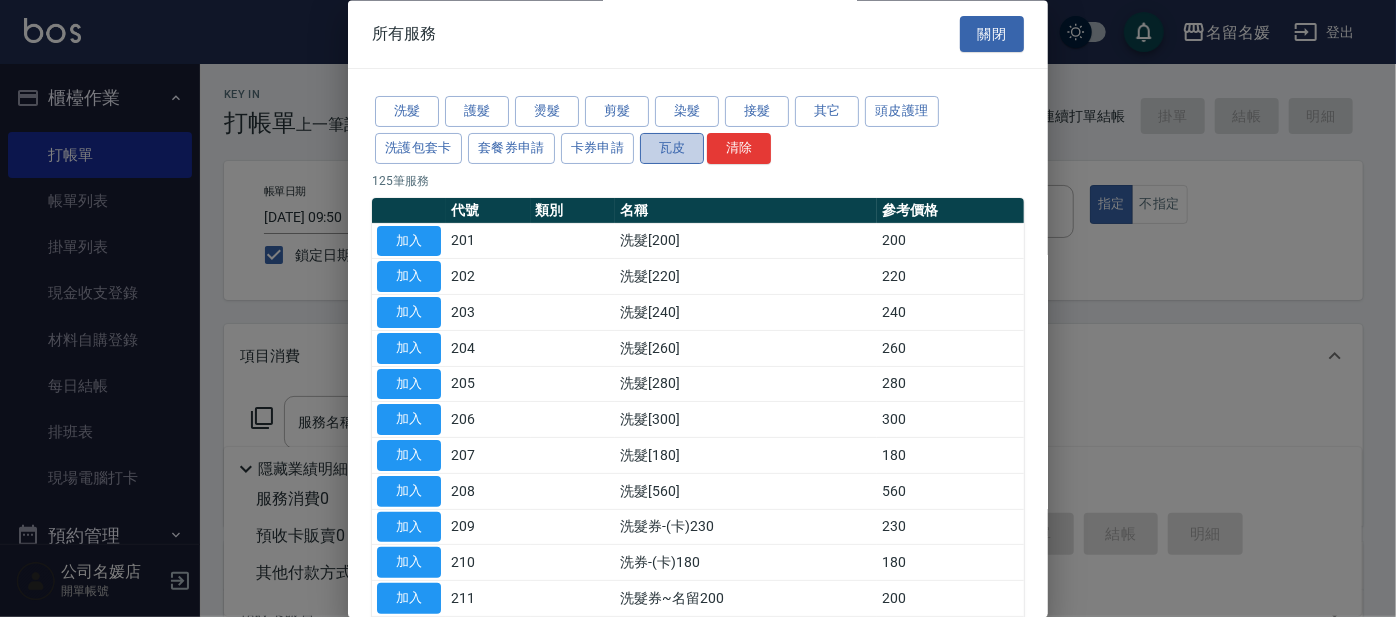 click on "瓦皮" at bounding box center [672, 148] 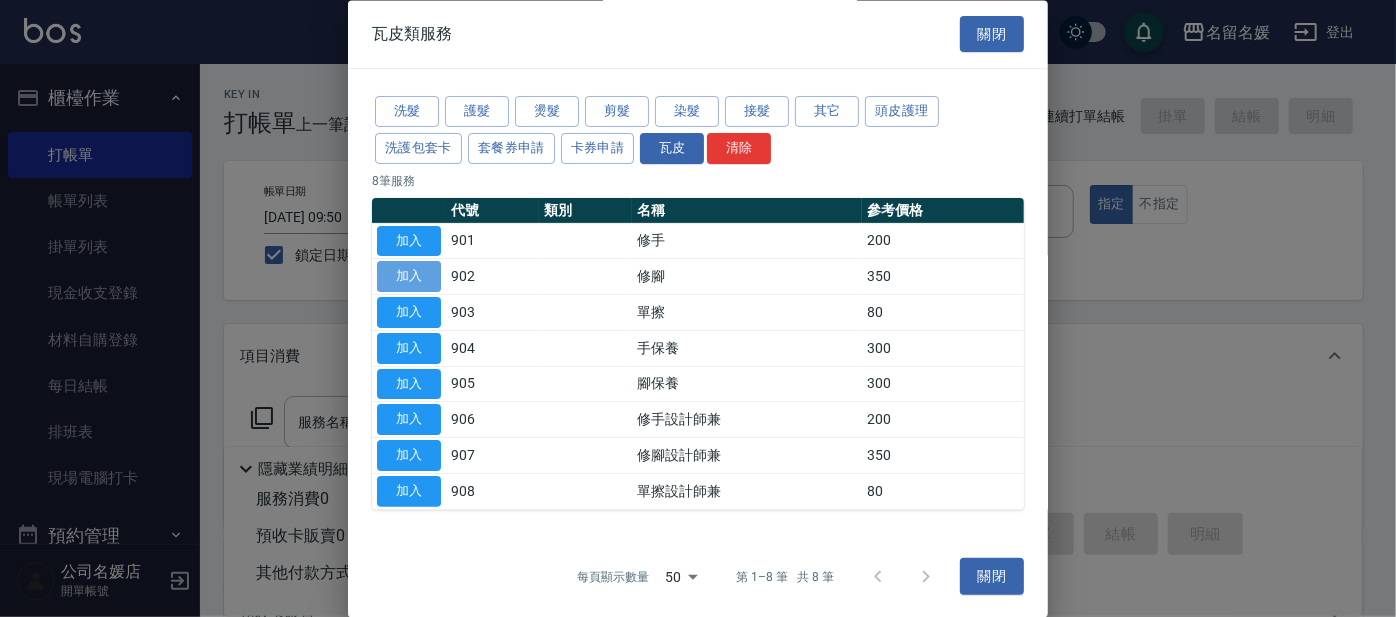 click on "加入" at bounding box center [409, 277] 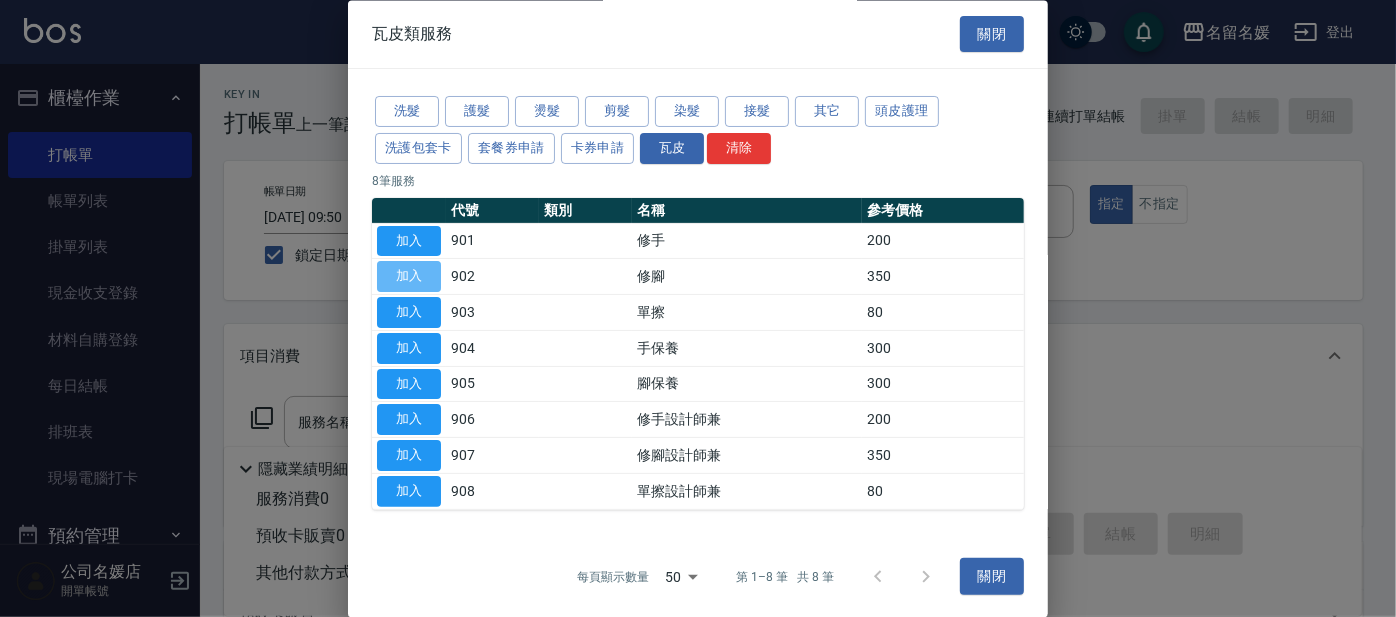 type on "修腳(902)" 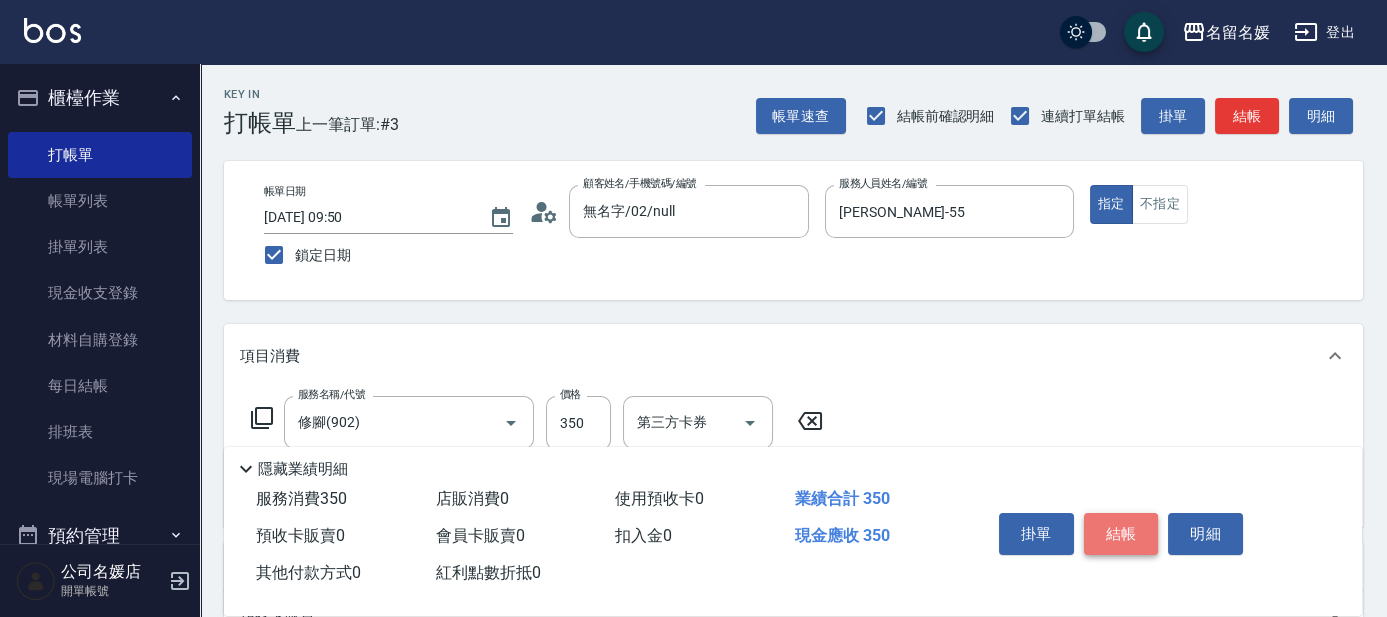 click on "結帳" at bounding box center (1121, 534) 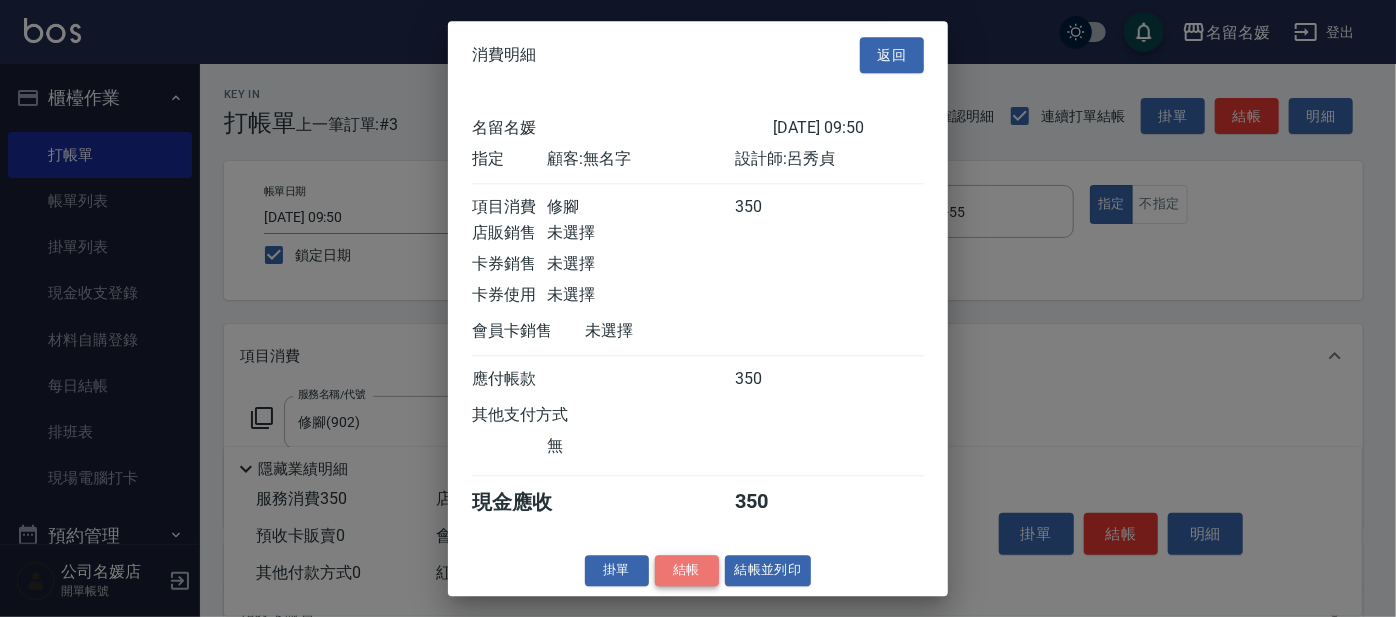 click on "結帳" at bounding box center [687, 570] 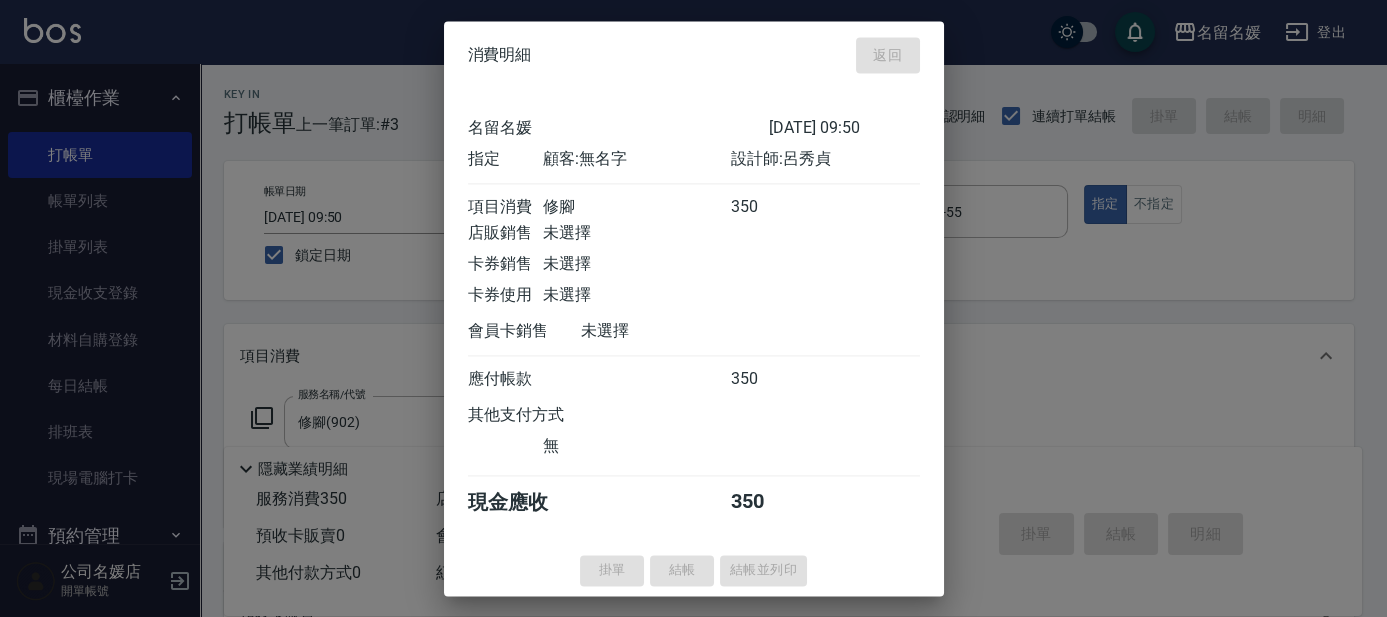 type 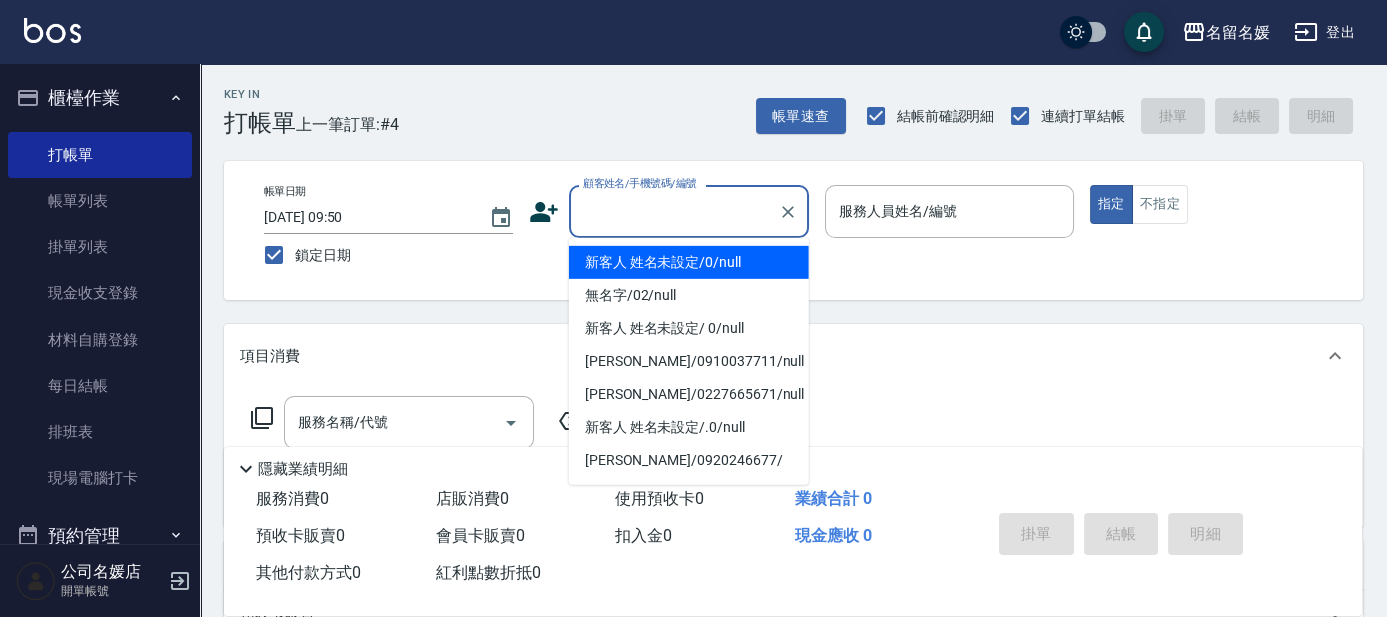 drag, startPoint x: 641, startPoint y: 208, endPoint x: 690, endPoint y: 261, distance: 72.18033 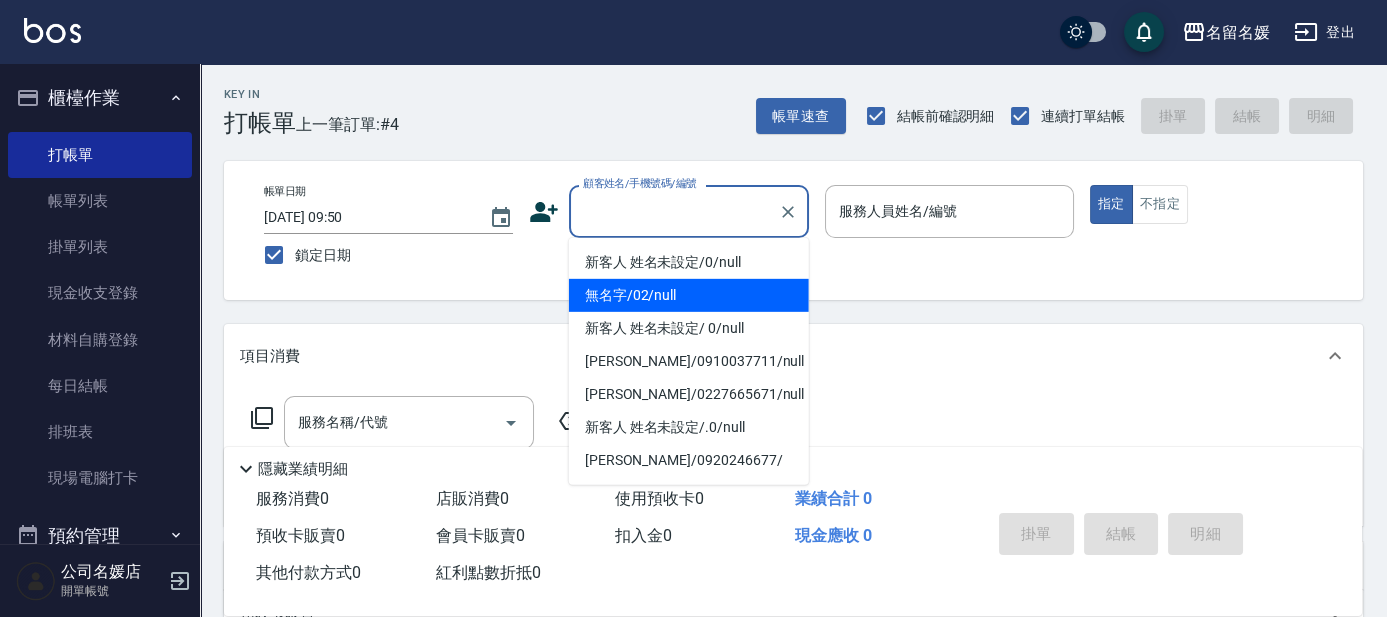 drag, startPoint x: 673, startPoint y: 287, endPoint x: 694, endPoint y: 296, distance: 22.847319 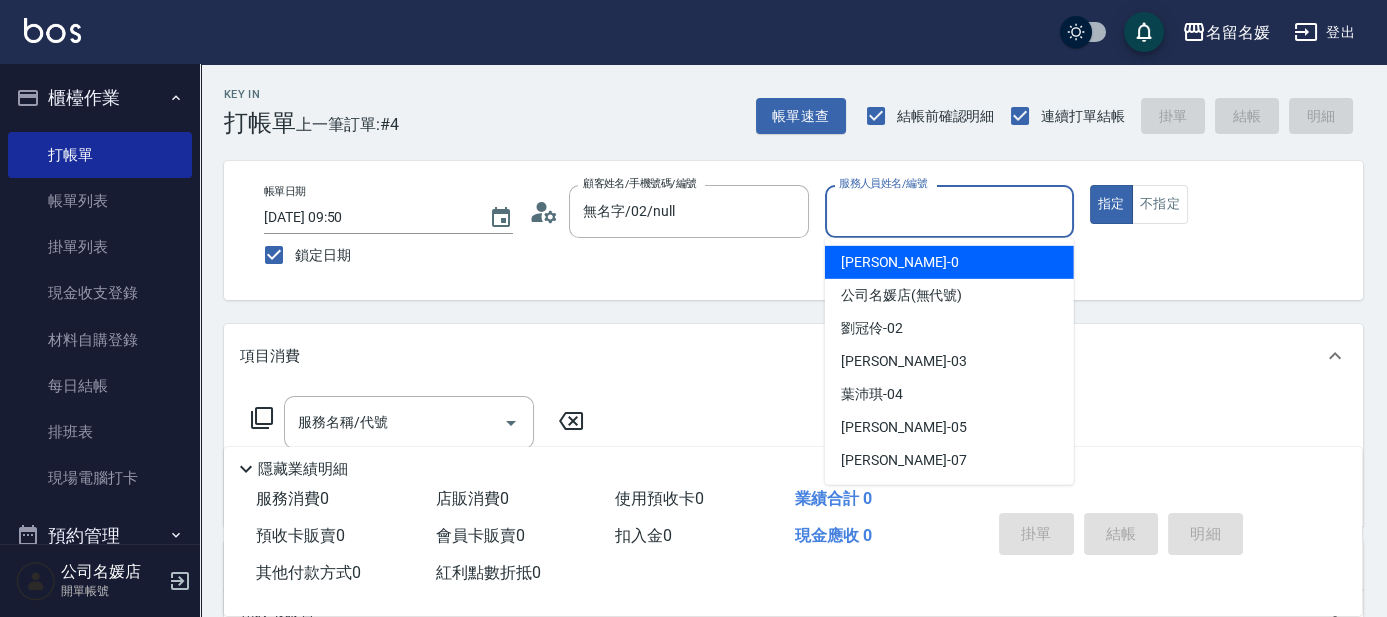 click on "服務人員姓名/編號" at bounding box center [949, 211] 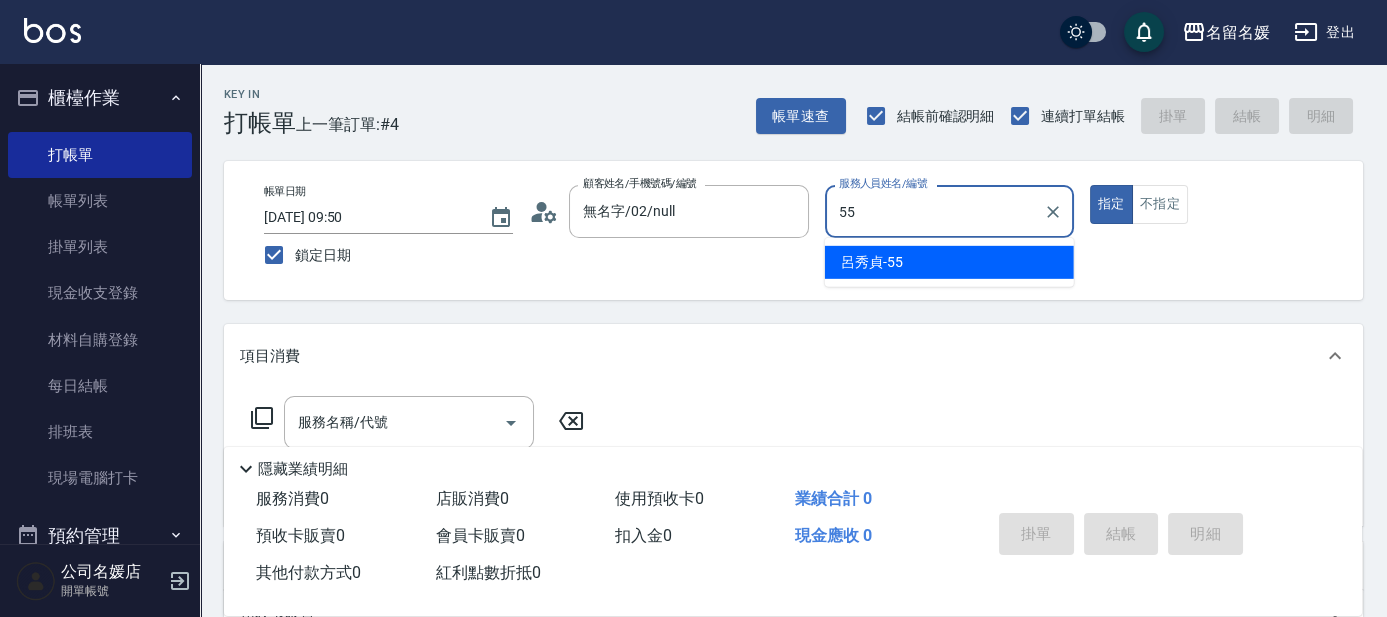 type on "[PERSON_NAME]-55" 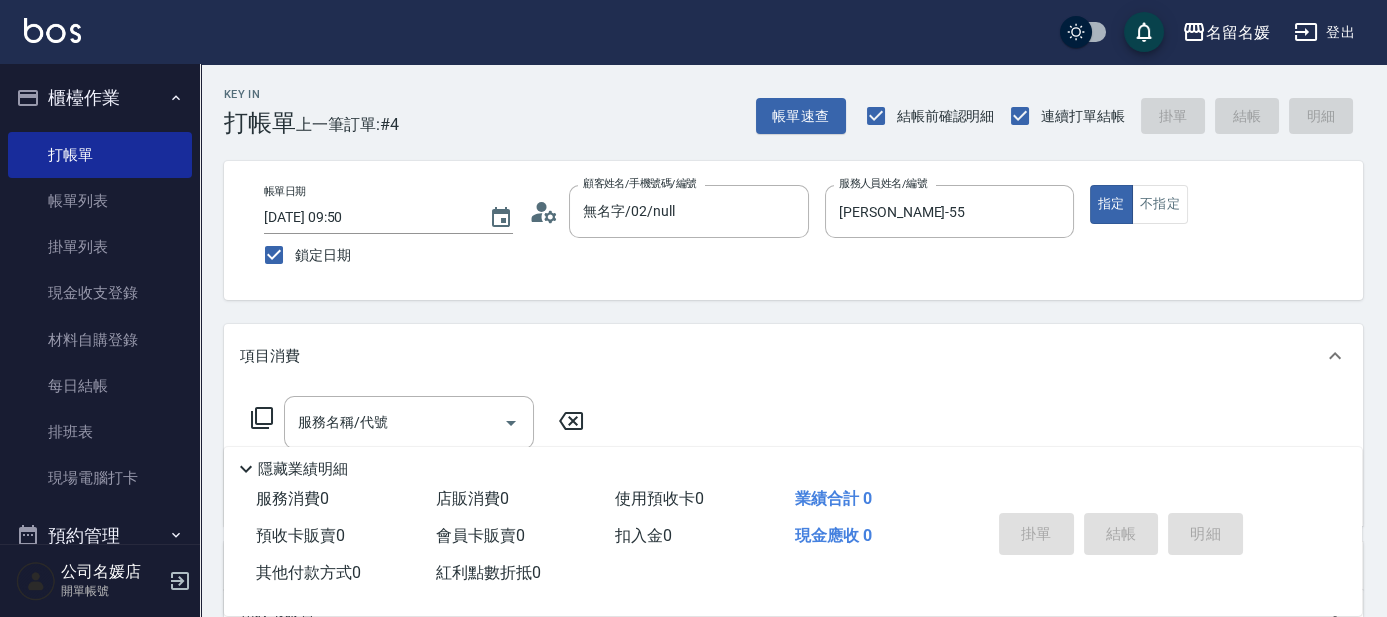 click 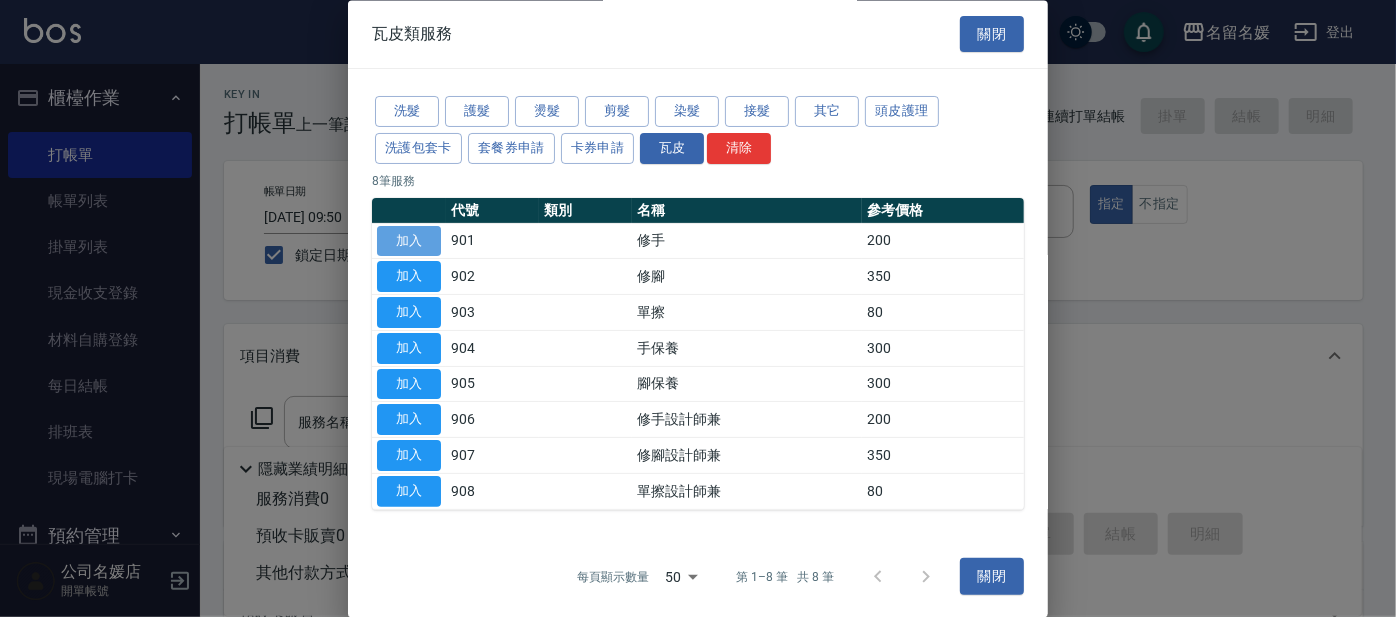 click on "加入" at bounding box center [409, 241] 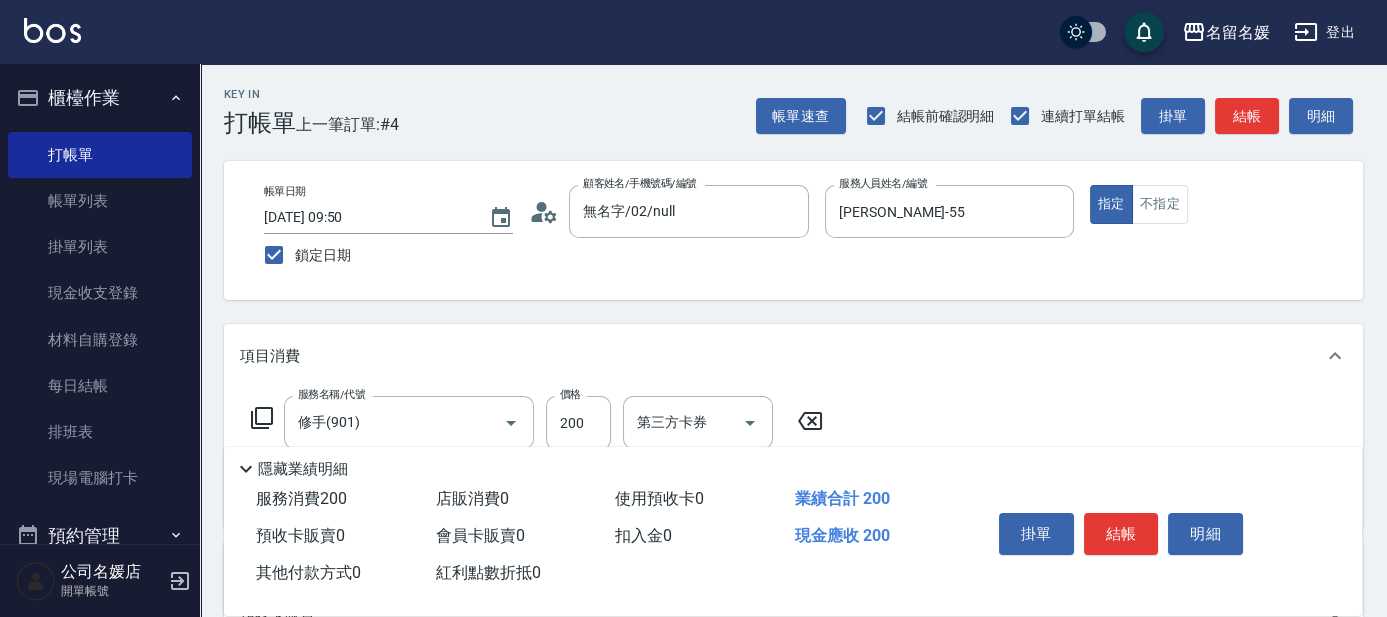 click 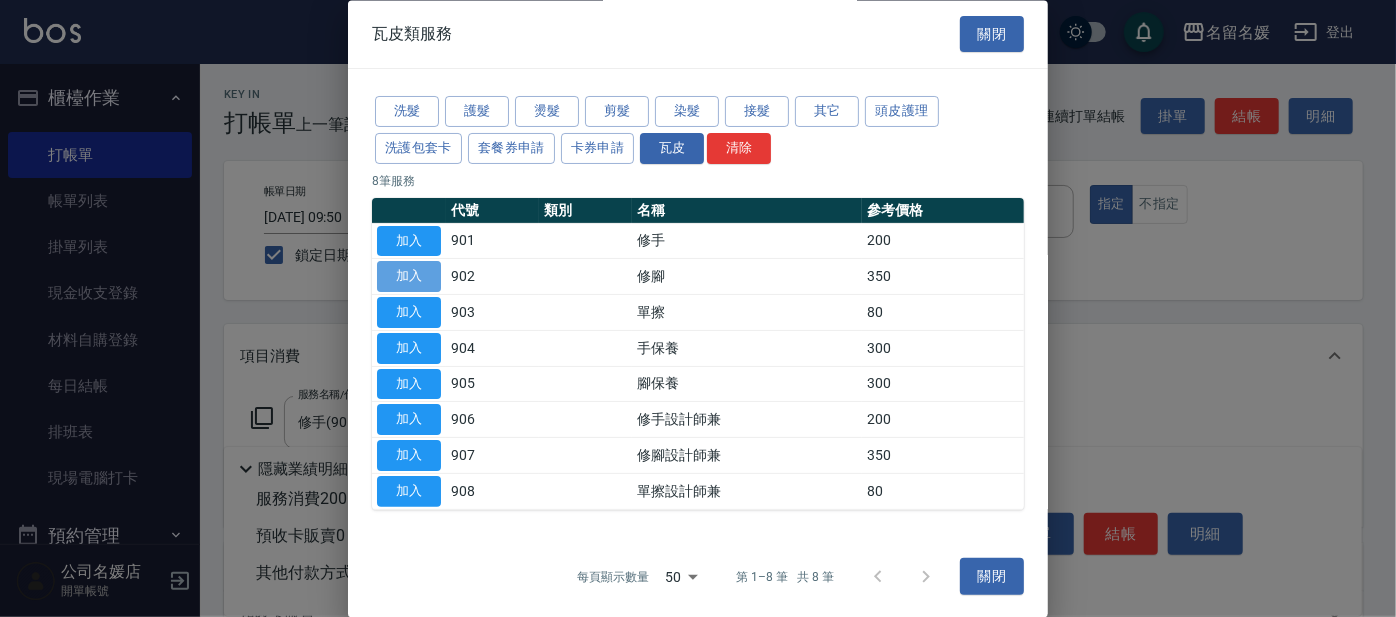 click on "加入" at bounding box center [409, 277] 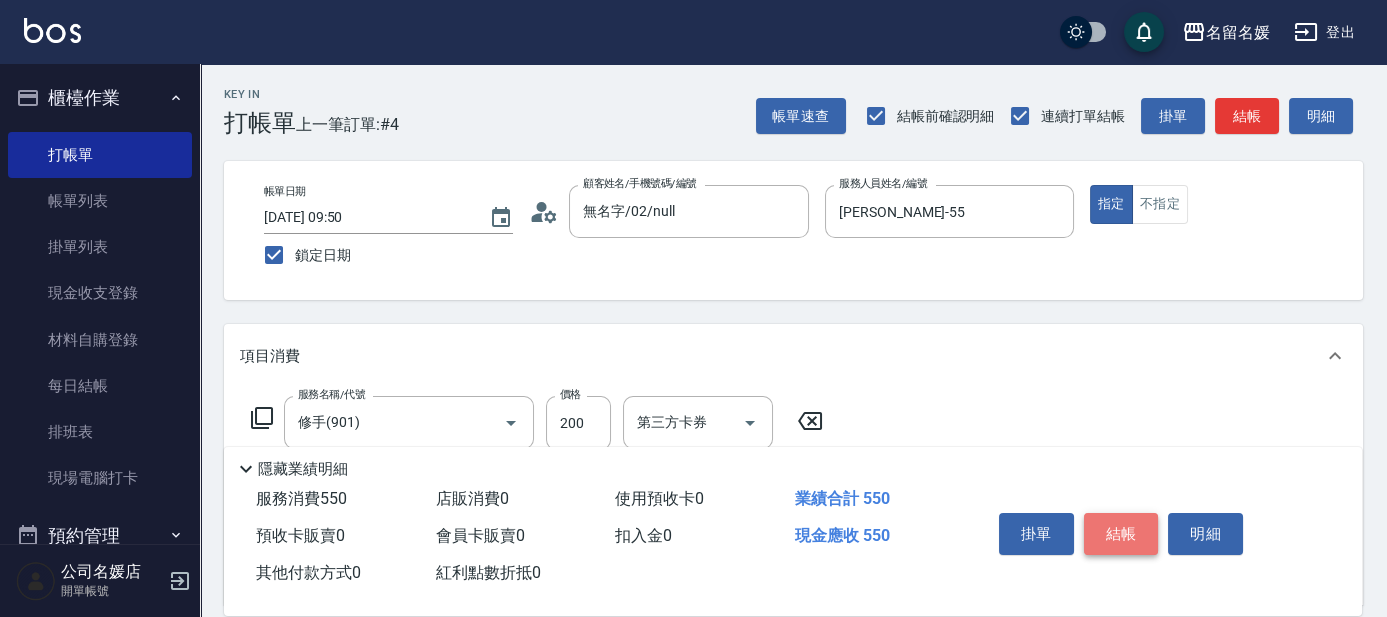 click on "結帳" at bounding box center (1121, 534) 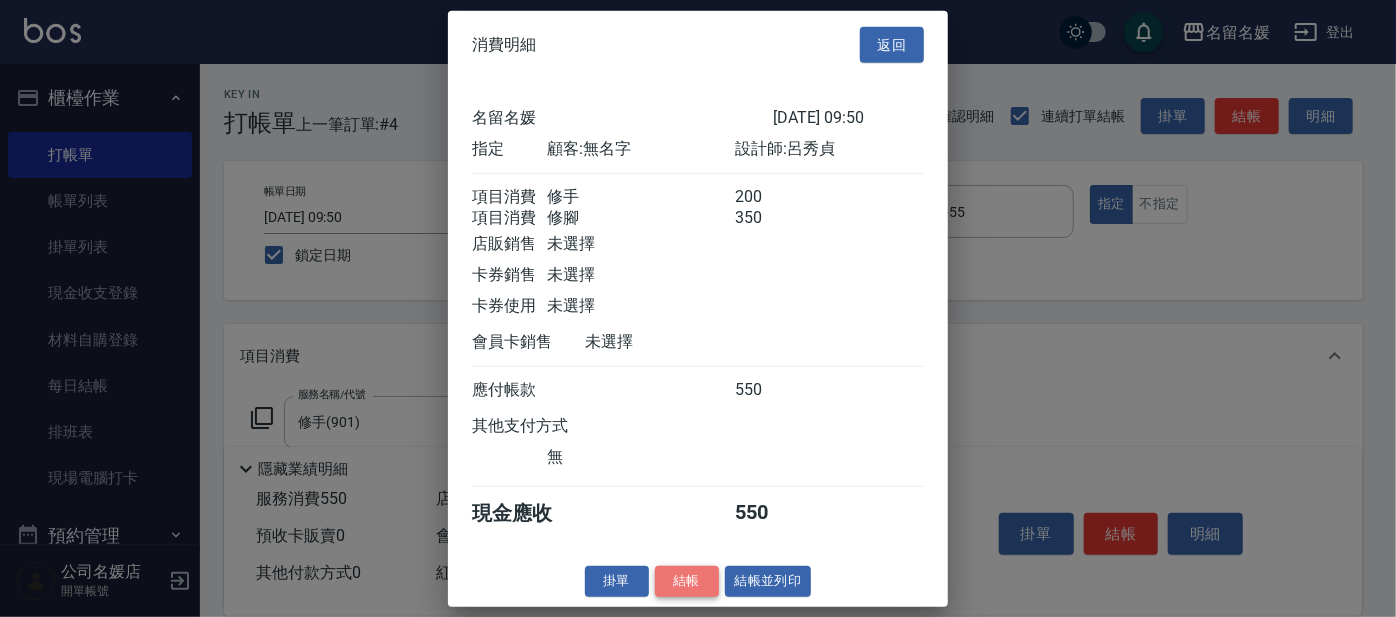 click on "結帳" at bounding box center (687, 581) 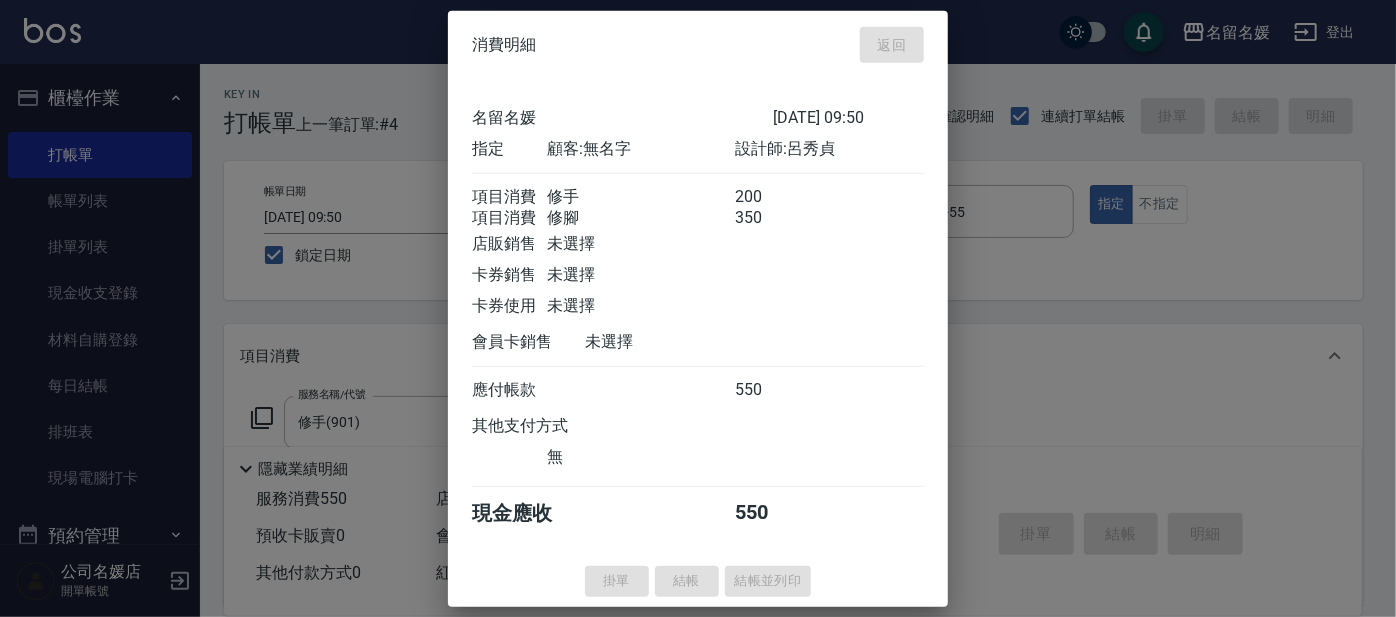 type 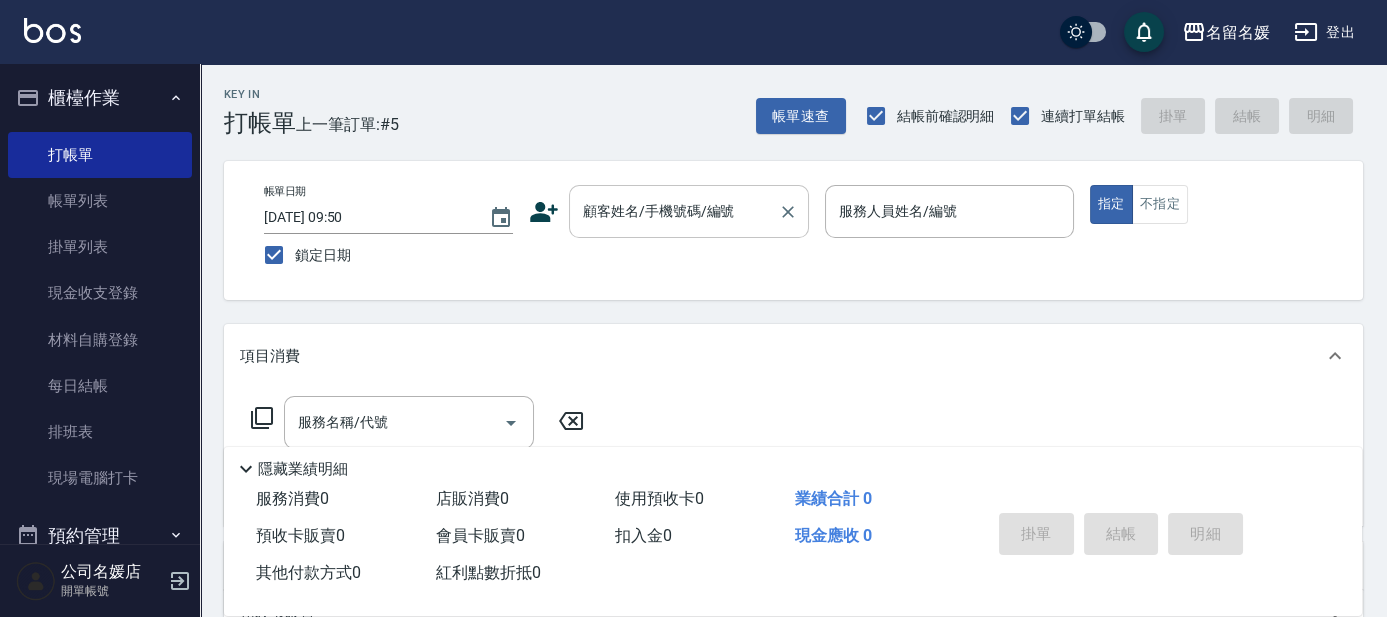 click on "顧客姓名/手機號碼/編號 顧客姓名/手機號碼/編號" at bounding box center (689, 211) 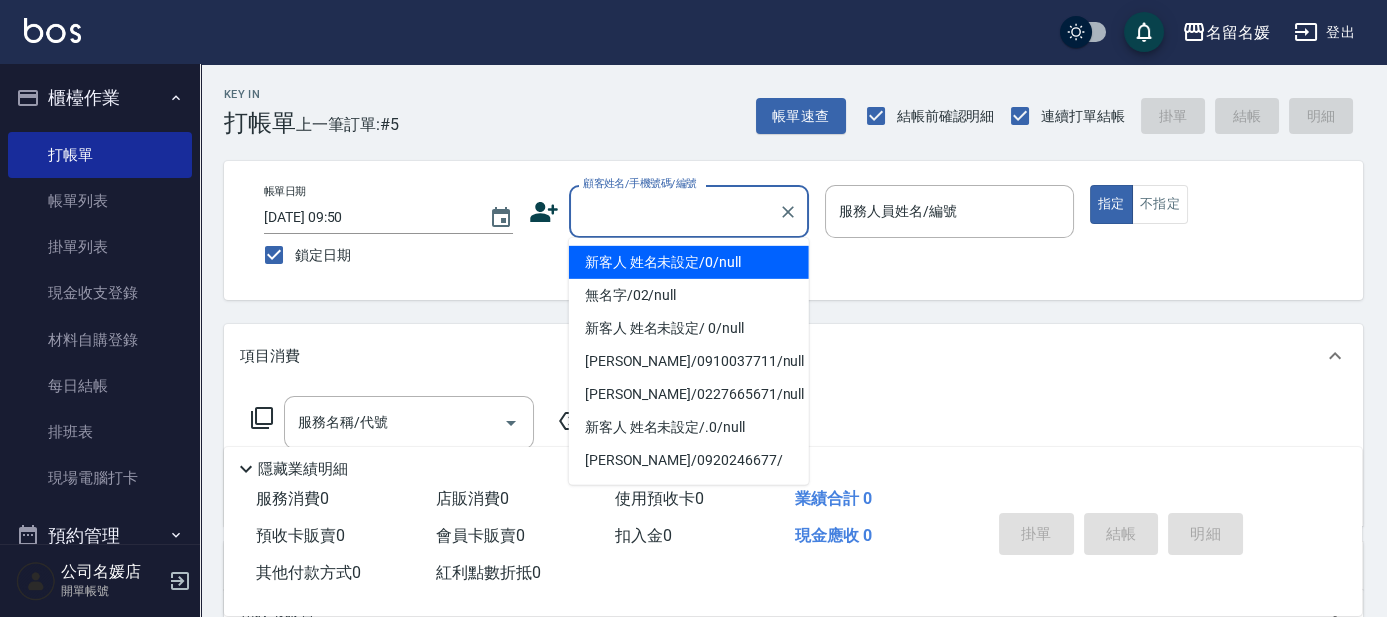 click on "新客人 姓名未設定/0/null" at bounding box center [689, 262] 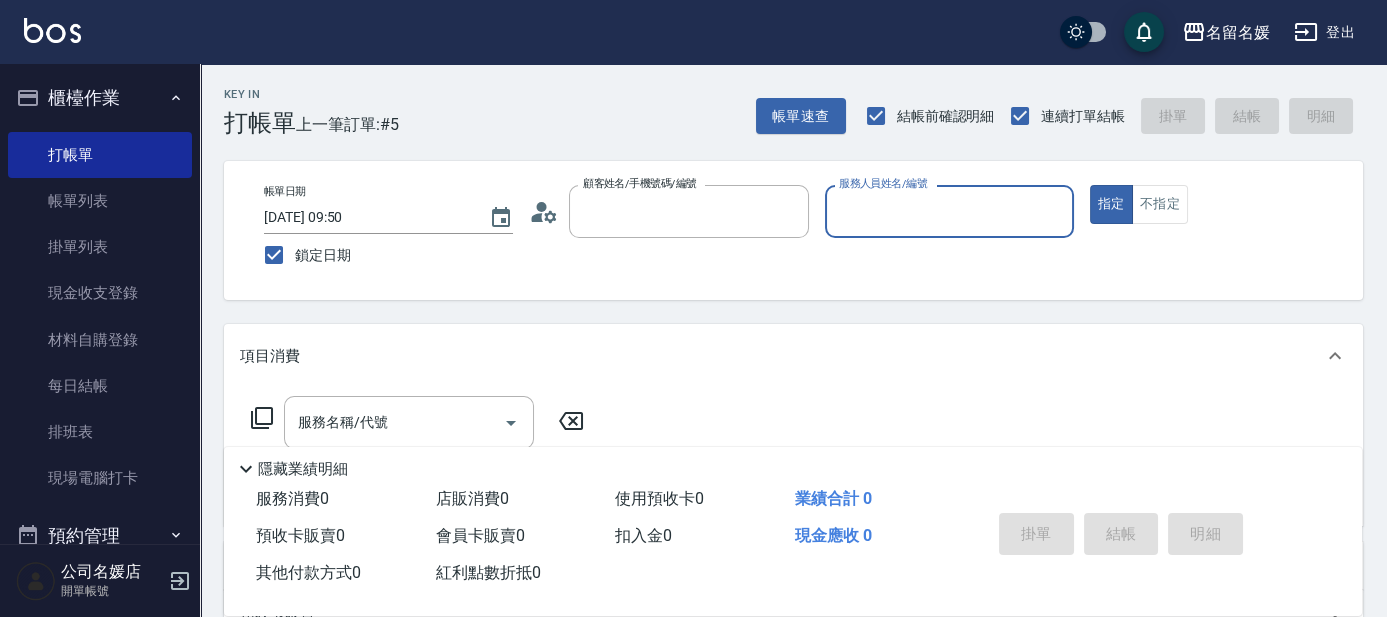 type on "新客人 姓名未設定/0/null" 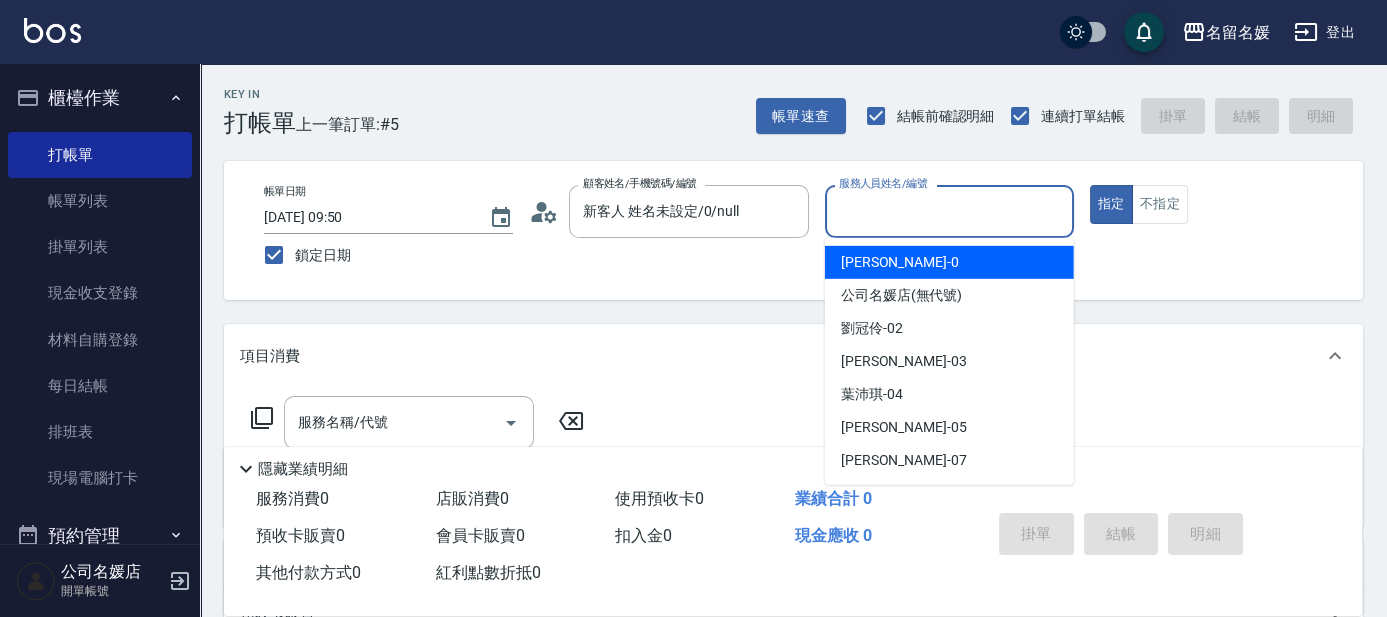 drag, startPoint x: 915, startPoint y: 206, endPoint x: 842, endPoint y: 35, distance: 185.9301 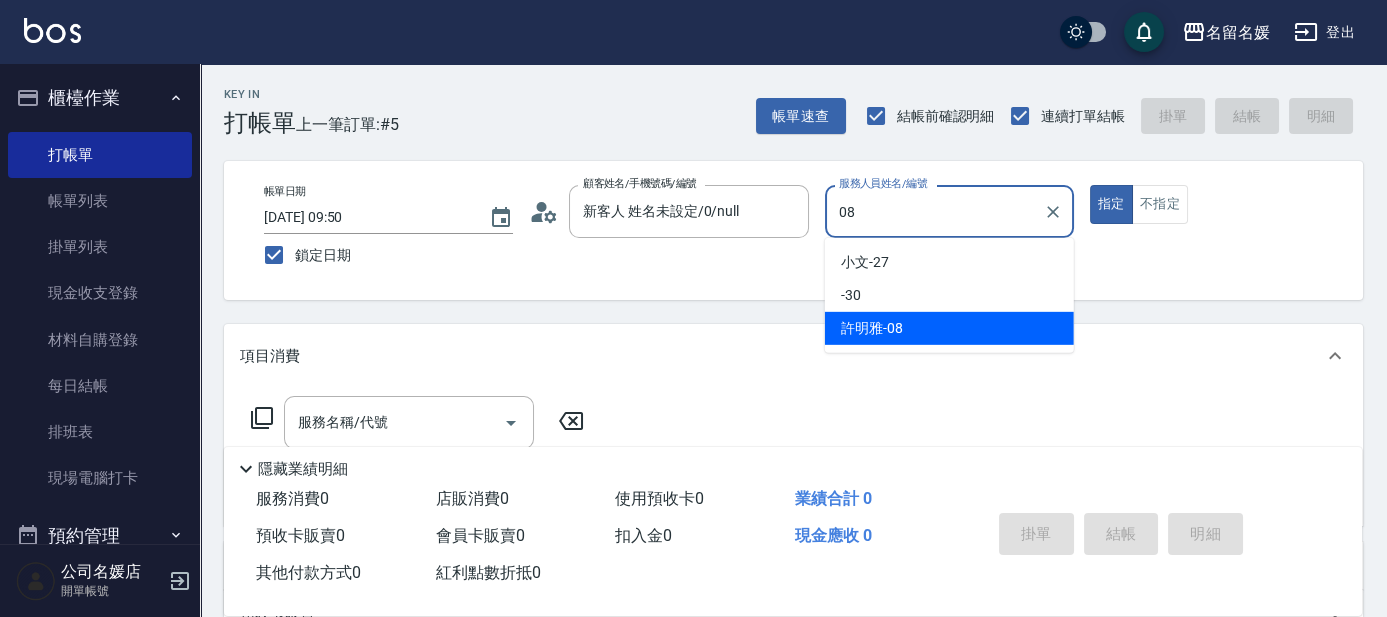 click on "[PERSON_NAME]-08" at bounding box center [872, 328] 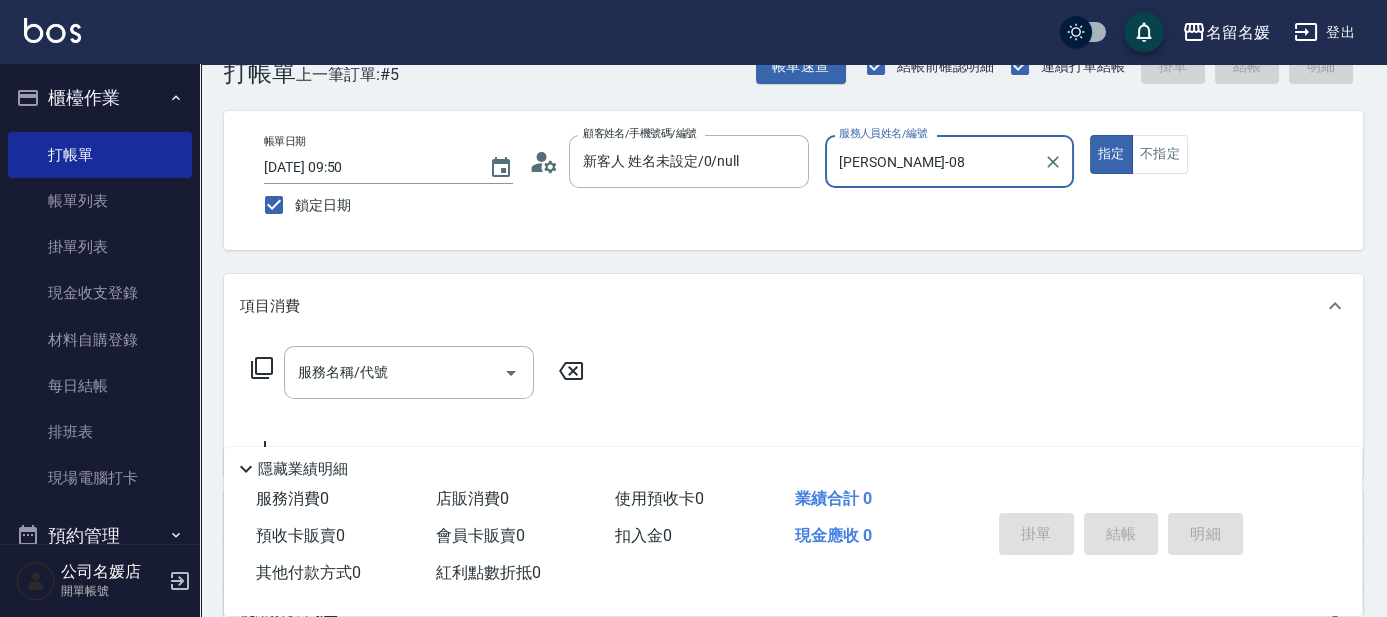 scroll, scrollTop: 181, scrollLeft: 0, axis: vertical 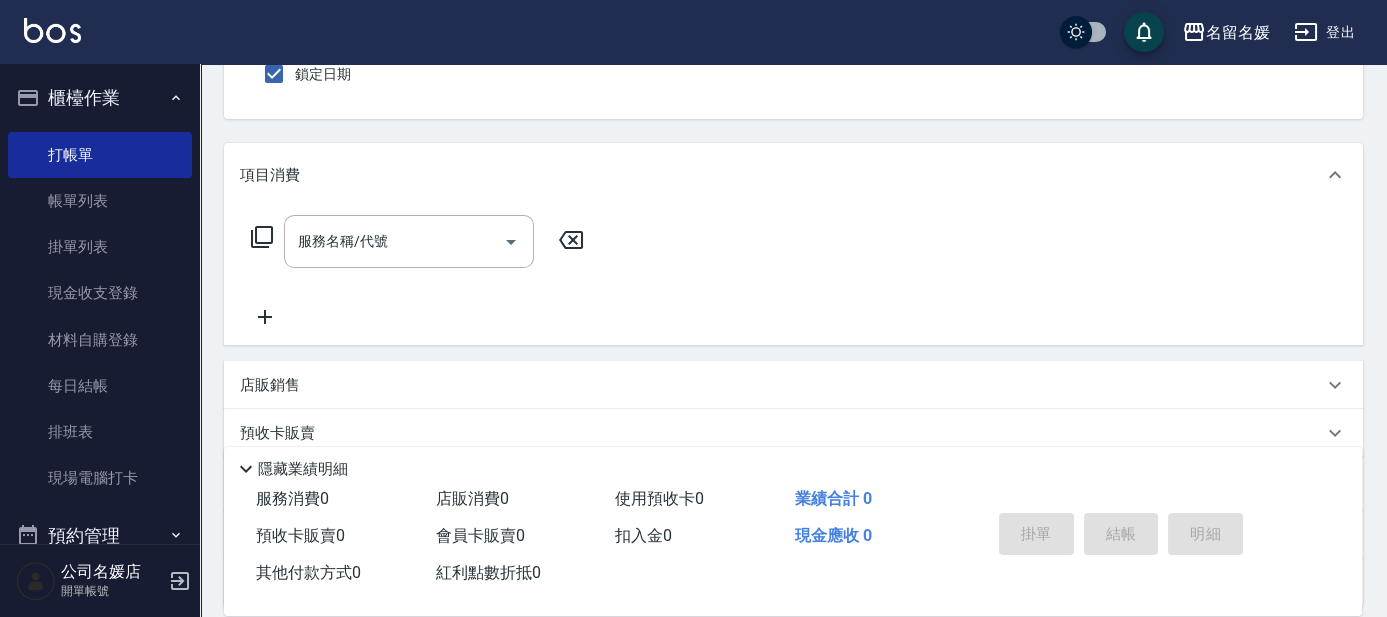 type on "[PERSON_NAME]-08" 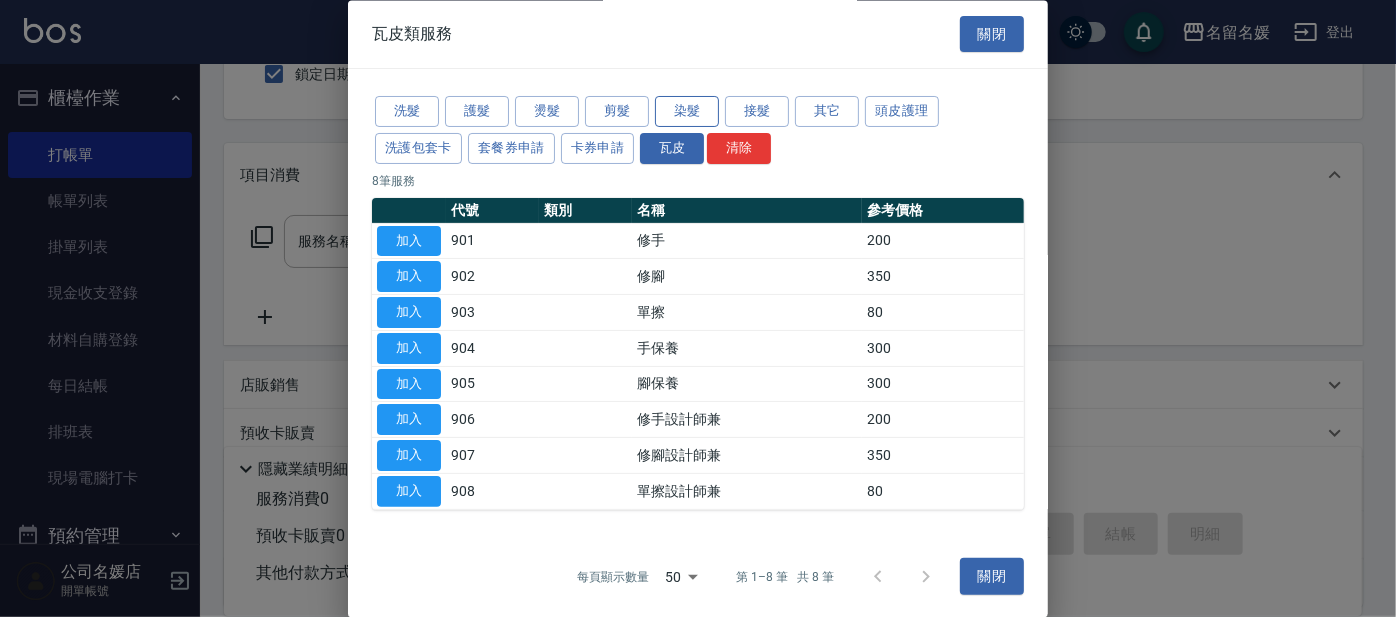 click on "染髮" at bounding box center [687, 112] 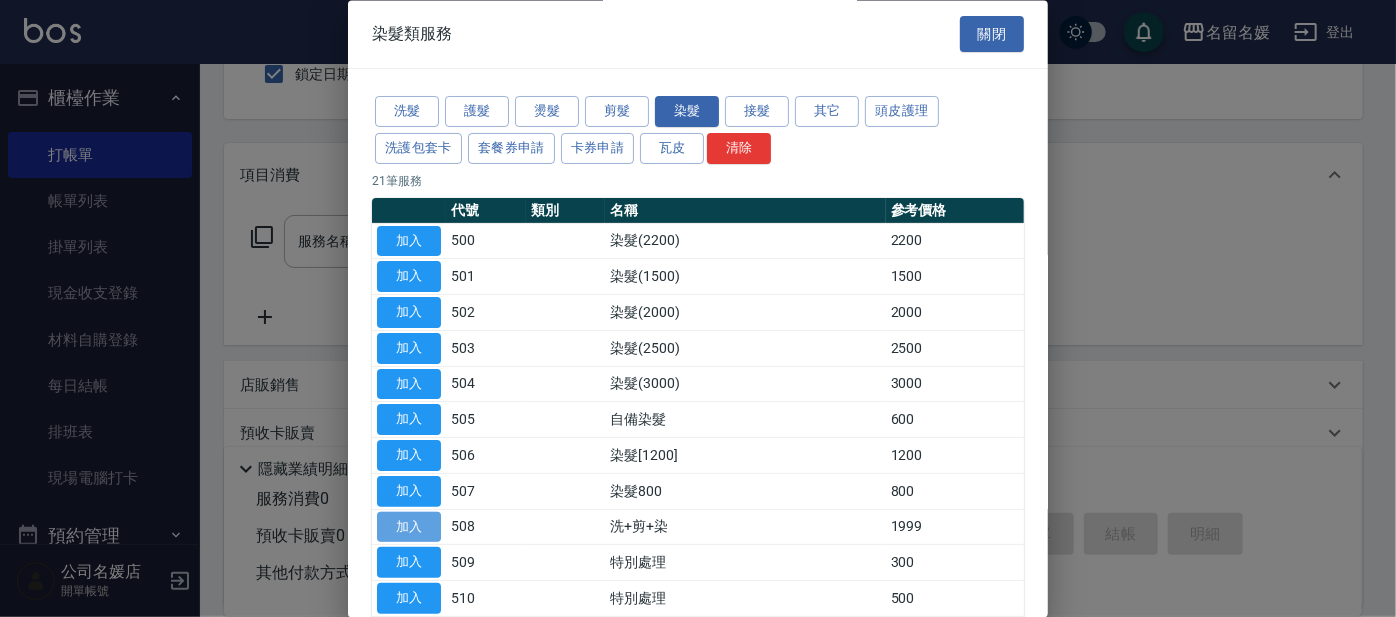 click on "加入" at bounding box center (409, 527) 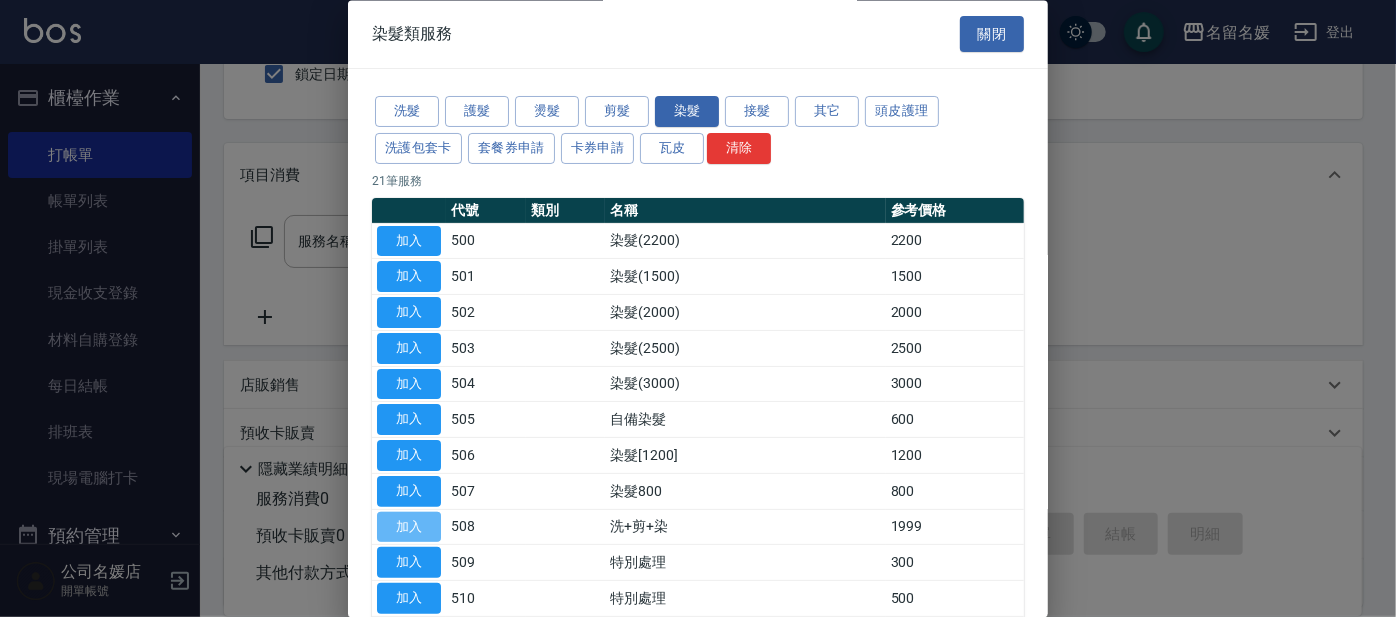 type on "洗+剪+染(508)" 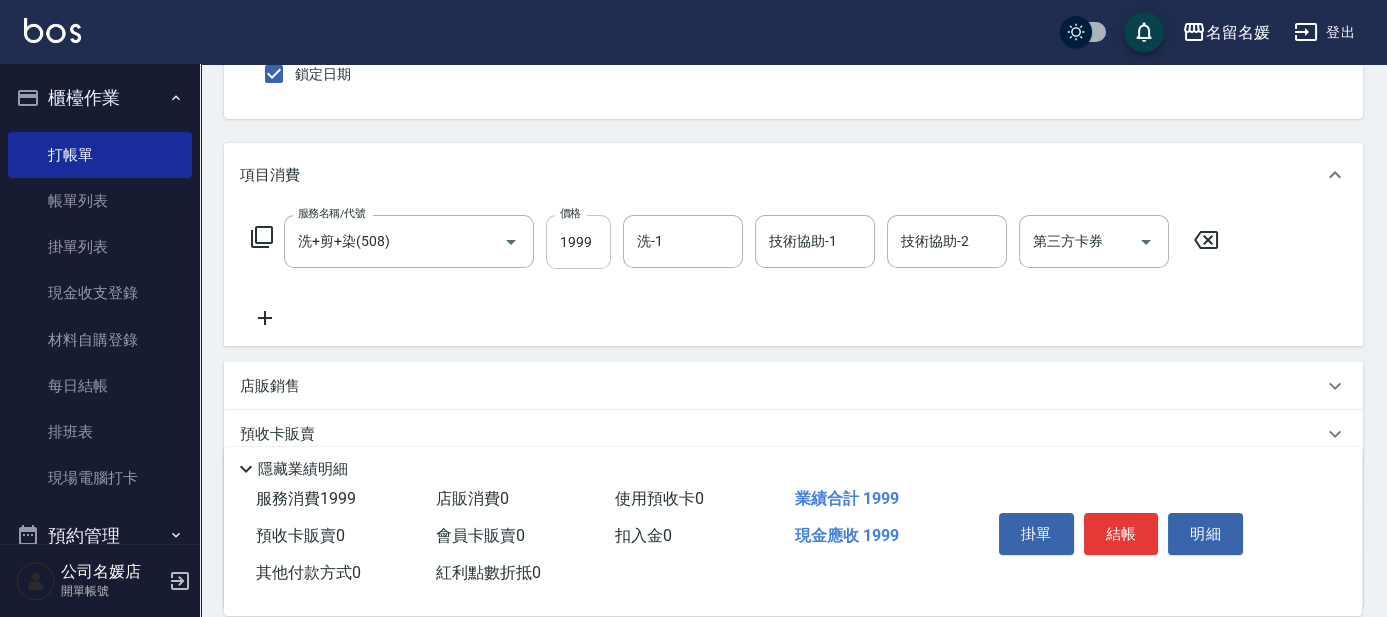 click on "1999" at bounding box center [578, 242] 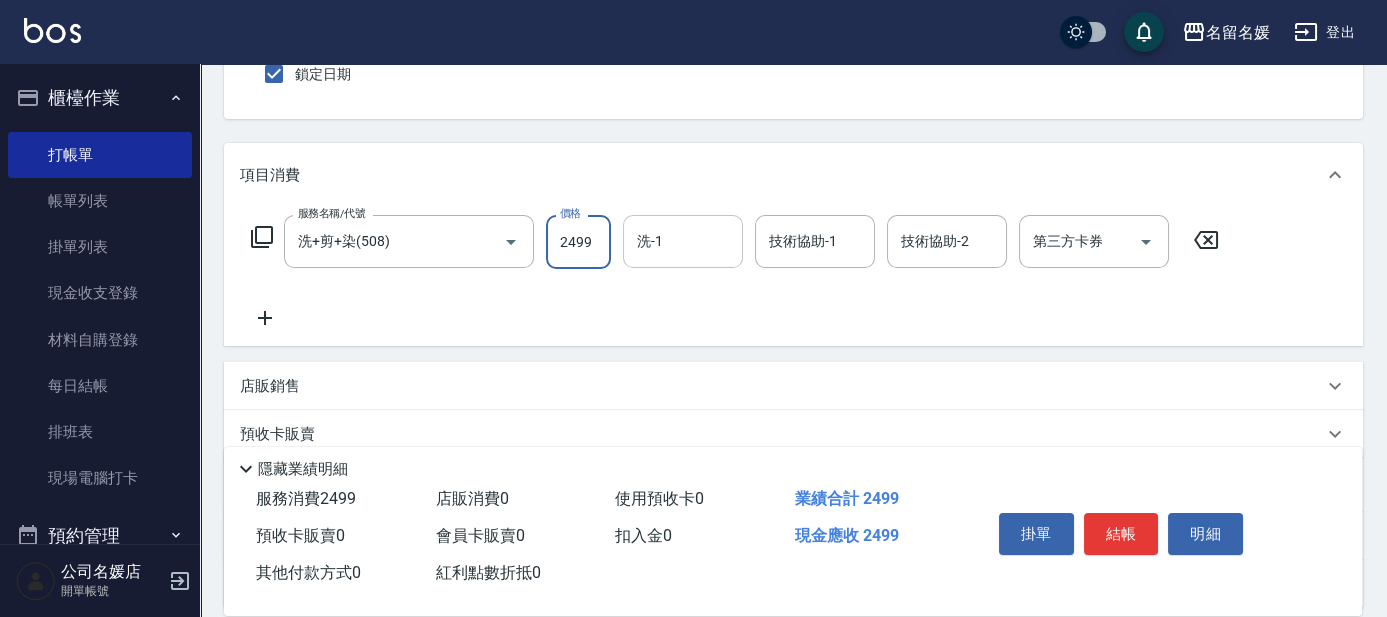 type on "2499" 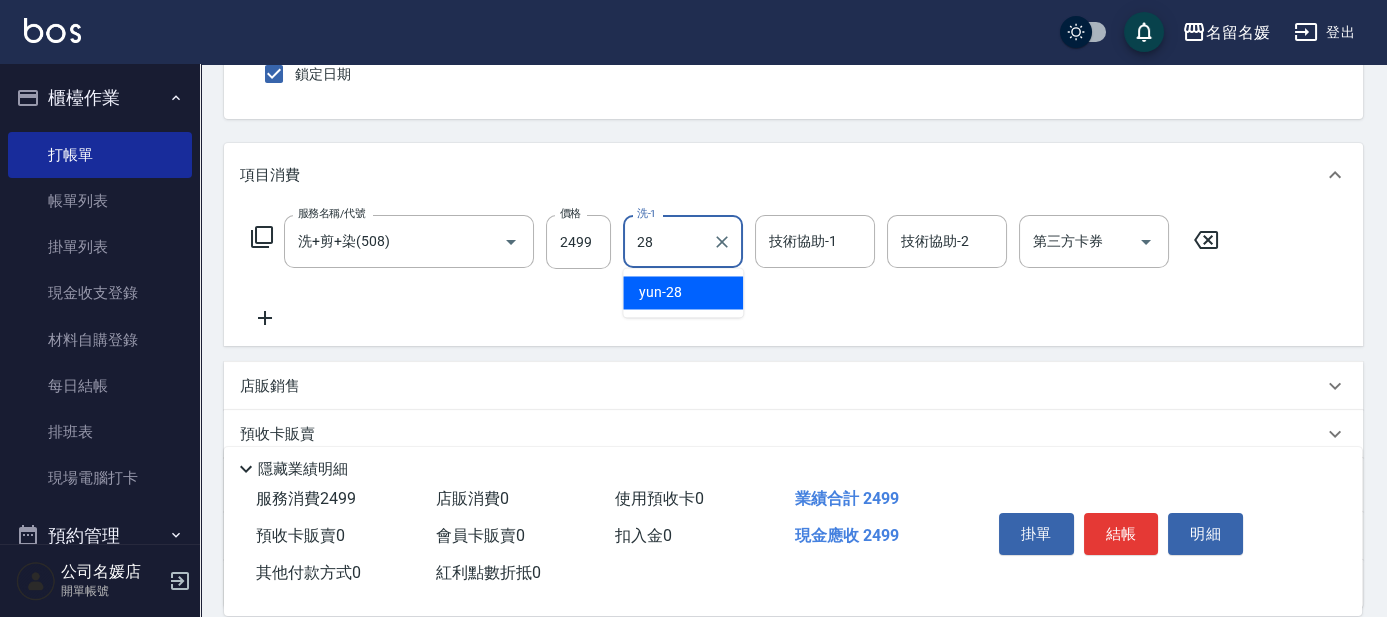click on "yun -28" at bounding box center [683, 292] 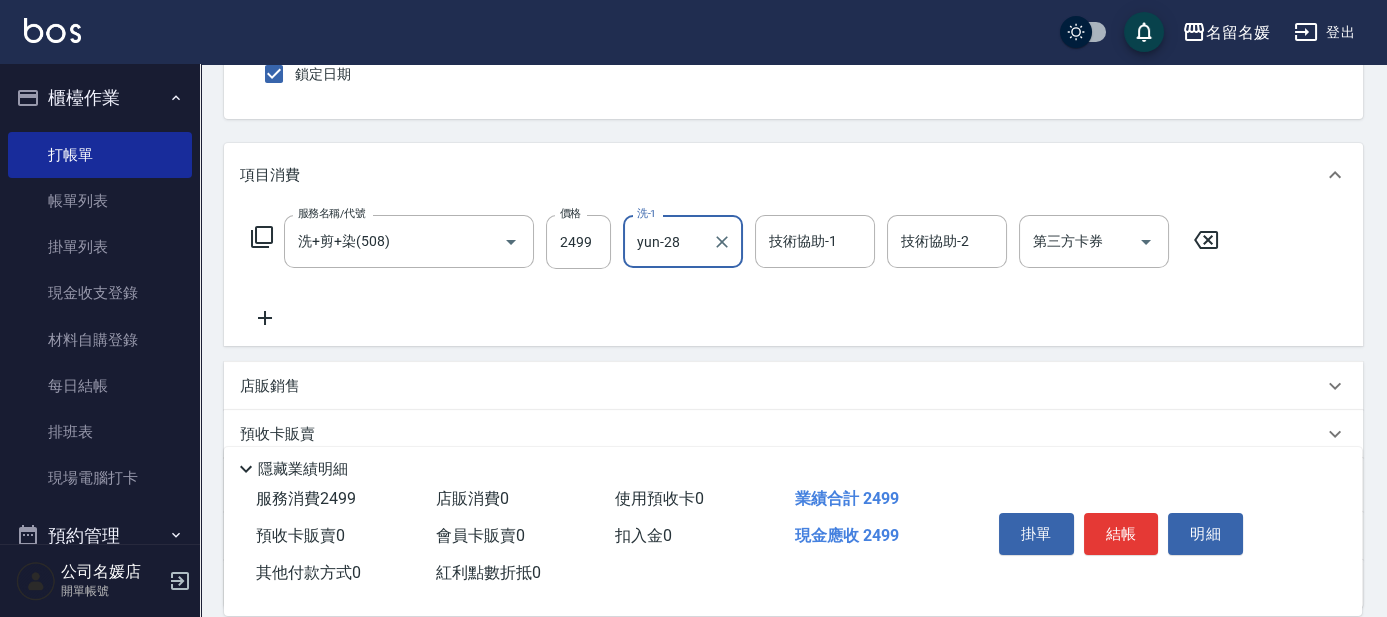 type on "yun-28" 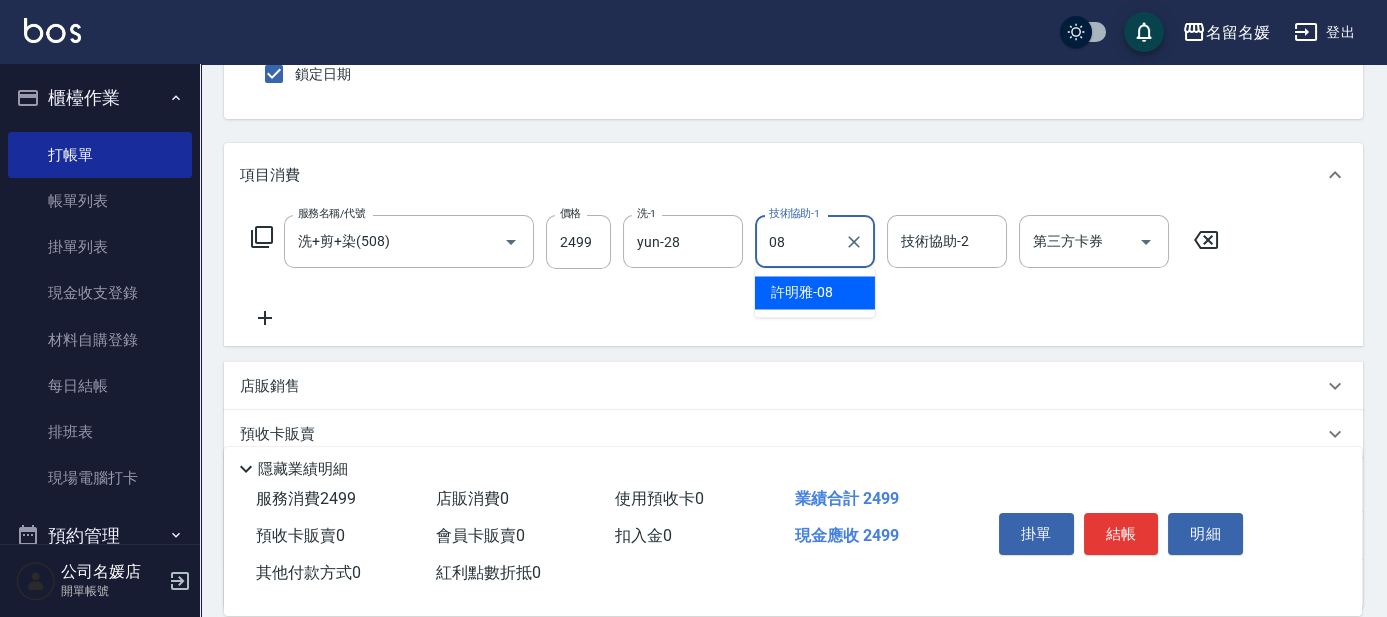 click on "[PERSON_NAME]-08" at bounding box center (802, 292) 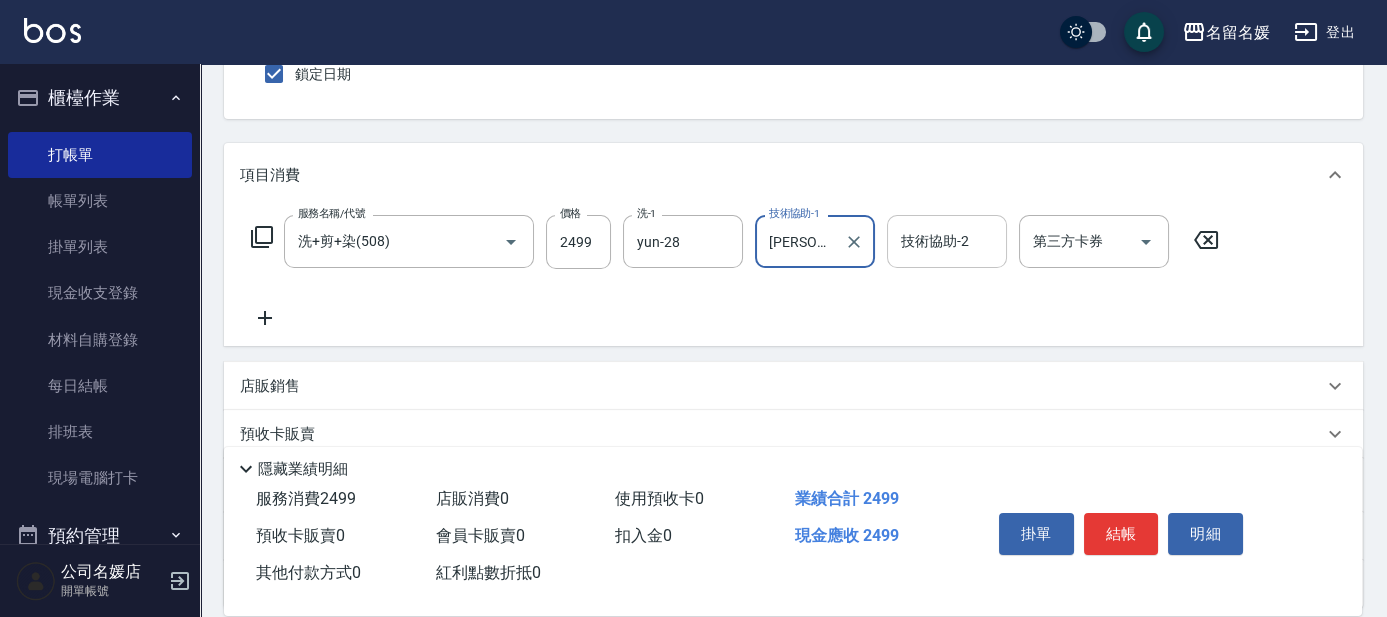 type on "[PERSON_NAME]-08" 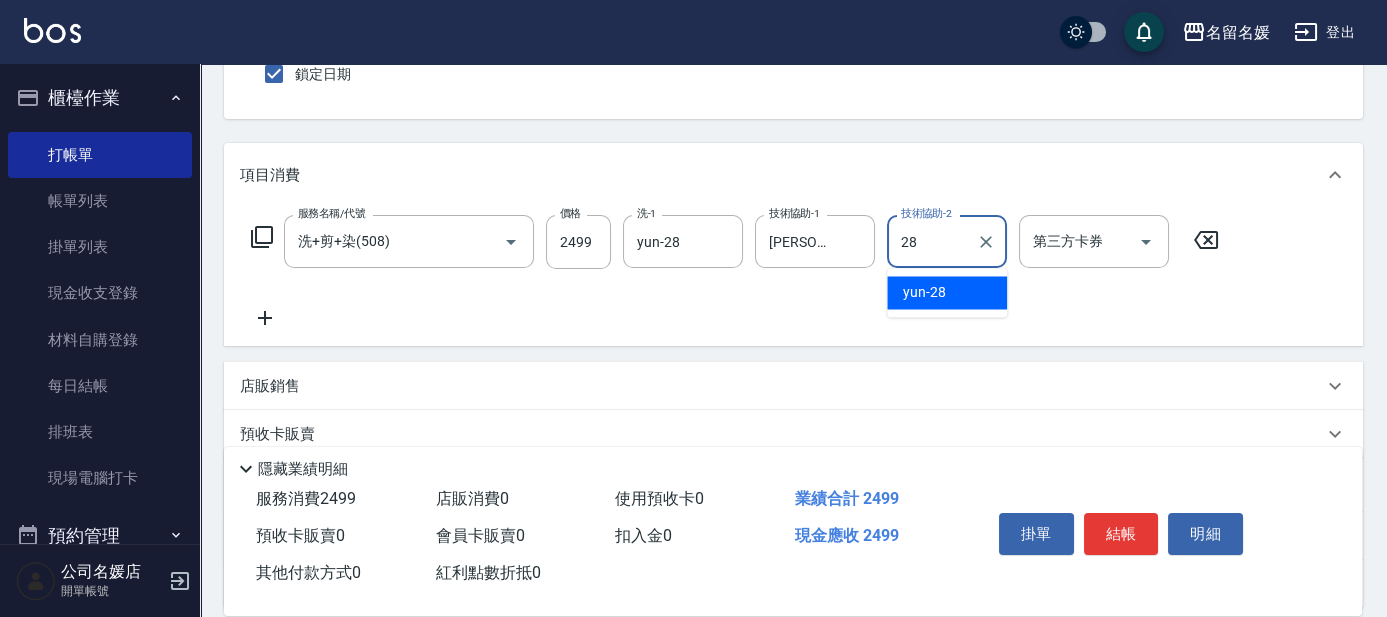 click on "yun -28" at bounding box center (924, 292) 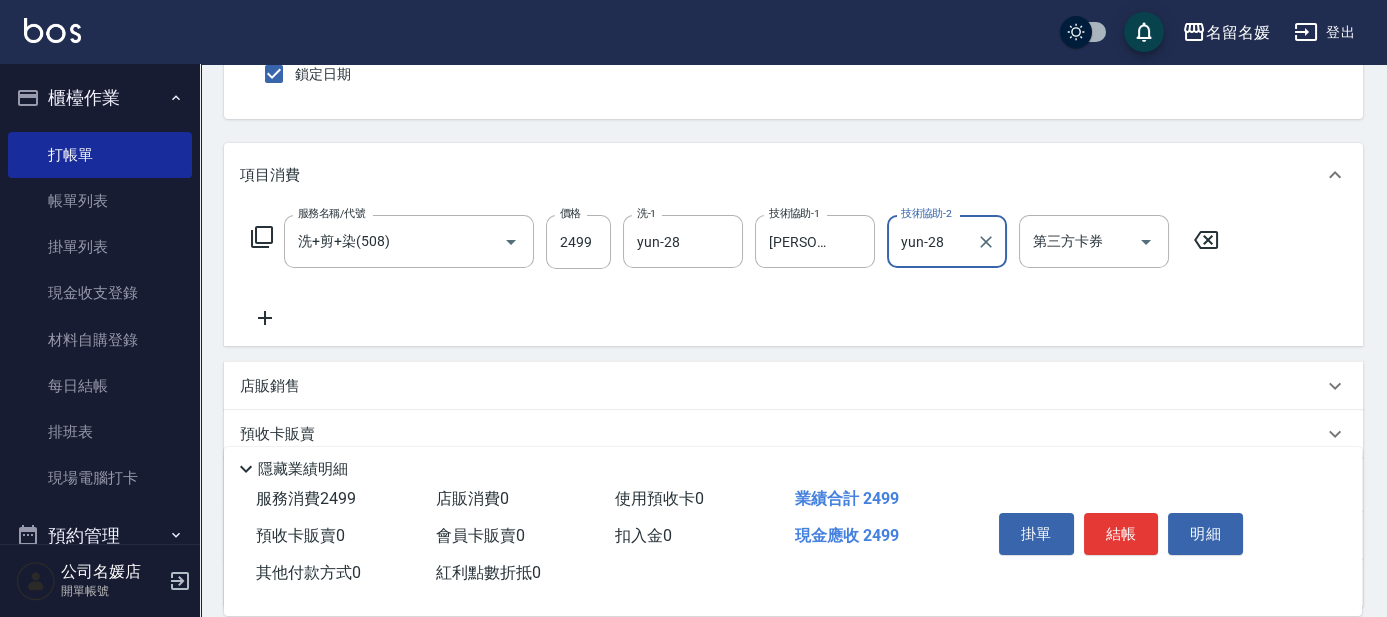 type on "yun-28" 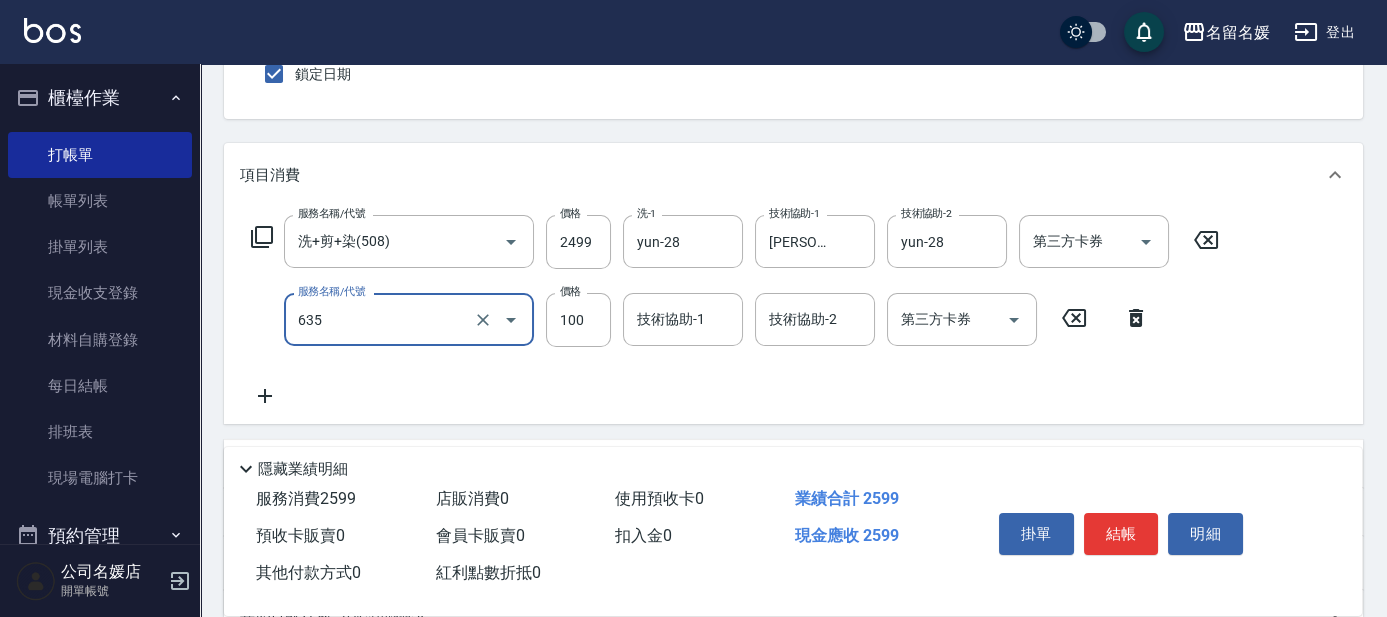 drag, startPoint x: 383, startPoint y: 320, endPoint x: 379, endPoint y: 344, distance: 24.33105 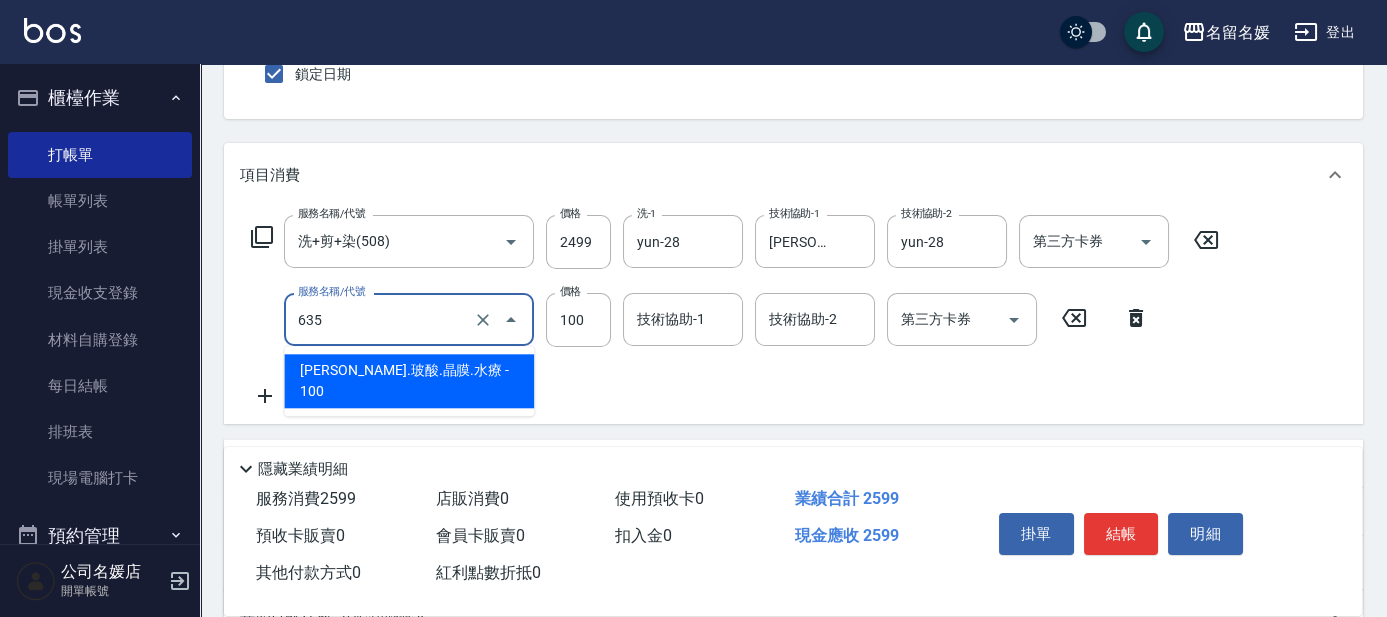 click on "[PERSON_NAME].玻酸.晶膜.水療 - 100" at bounding box center [409, 381] 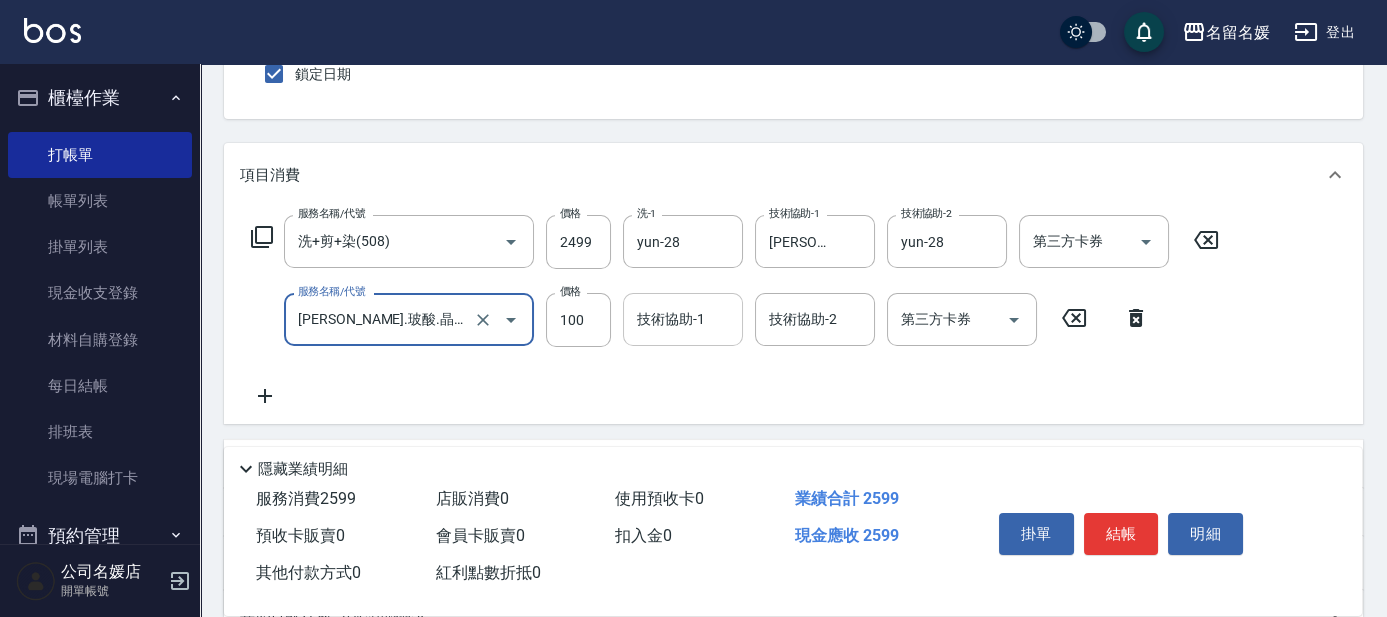 type on "[PERSON_NAME].玻酸.晶膜.水療(635)" 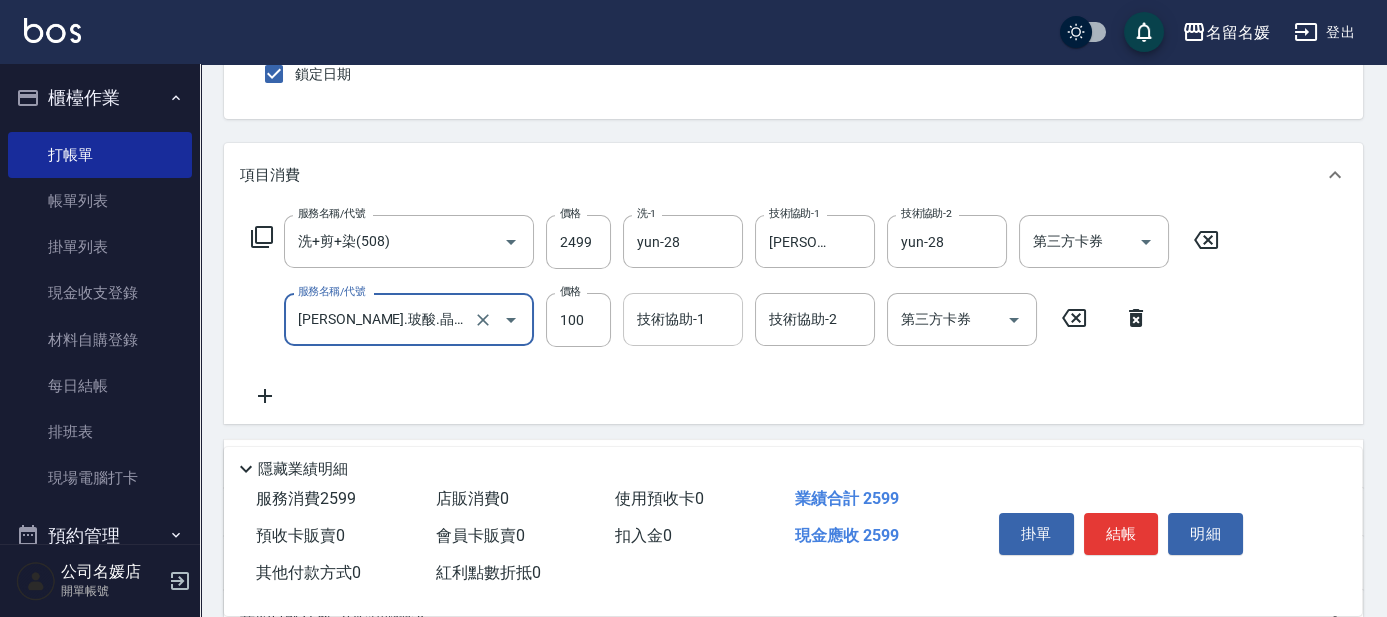 click on "技術協助-1 技術協助-1" at bounding box center [683, 319] 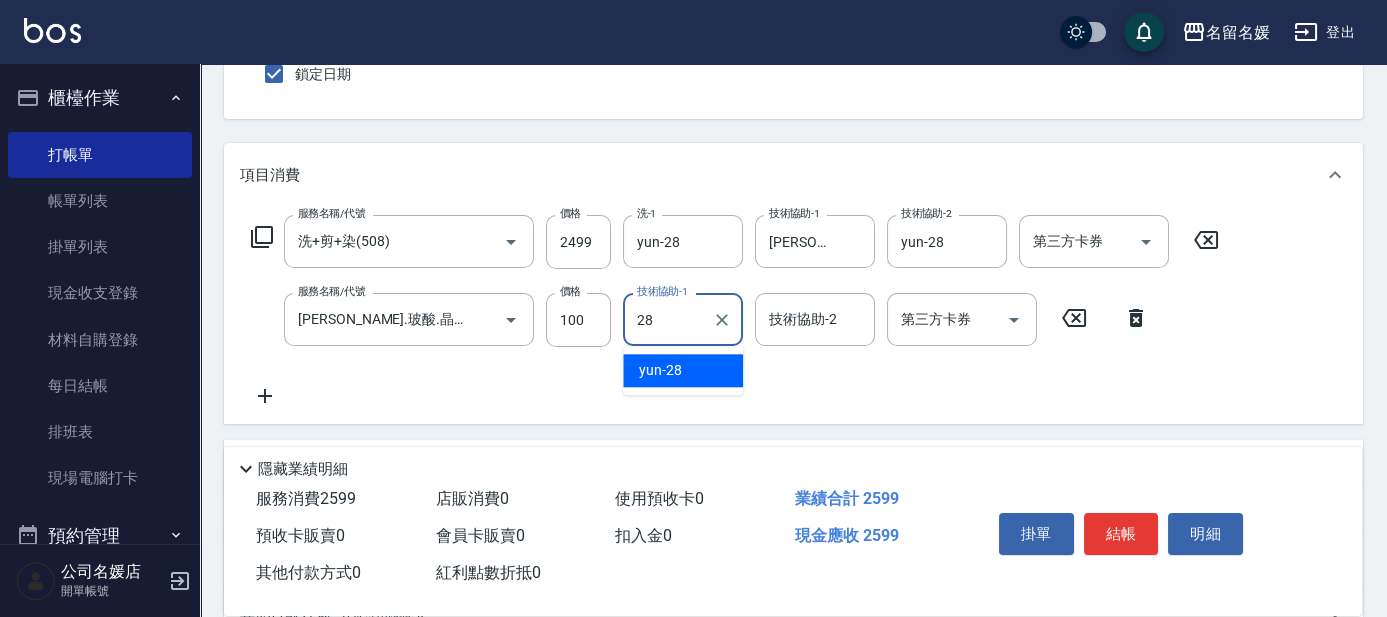 click on "yun -28" at bounding box center (660, 370) 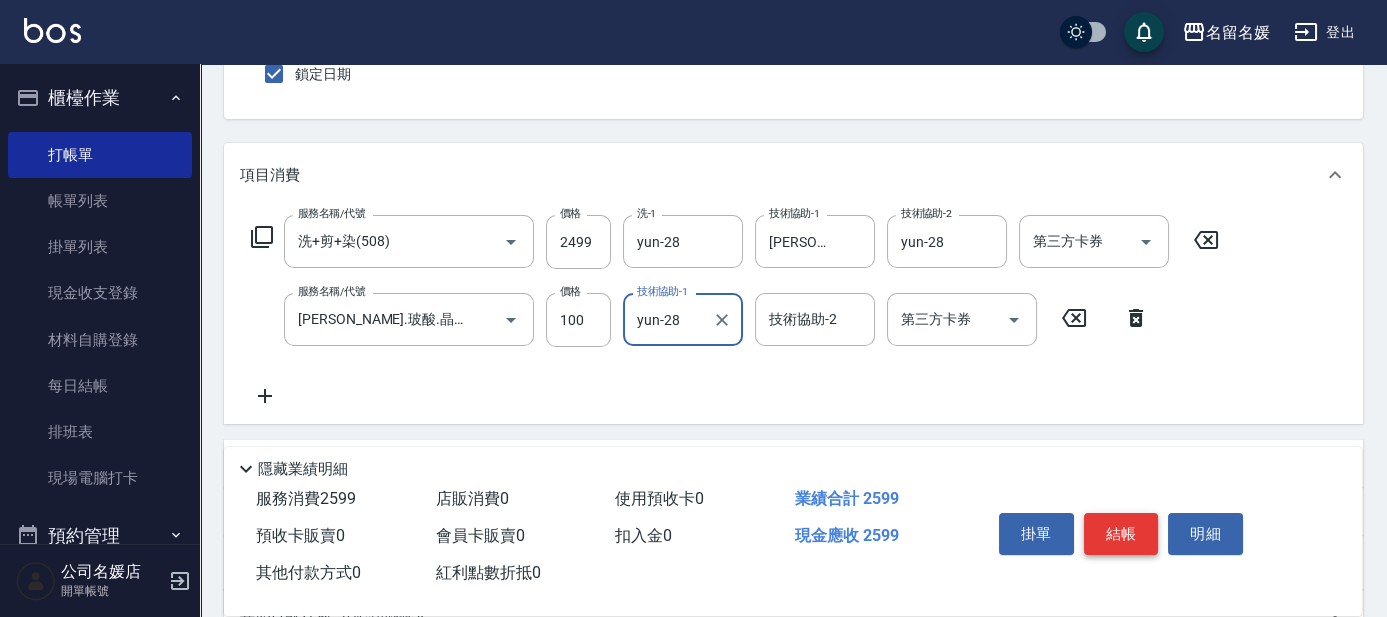 type on "yun-28" 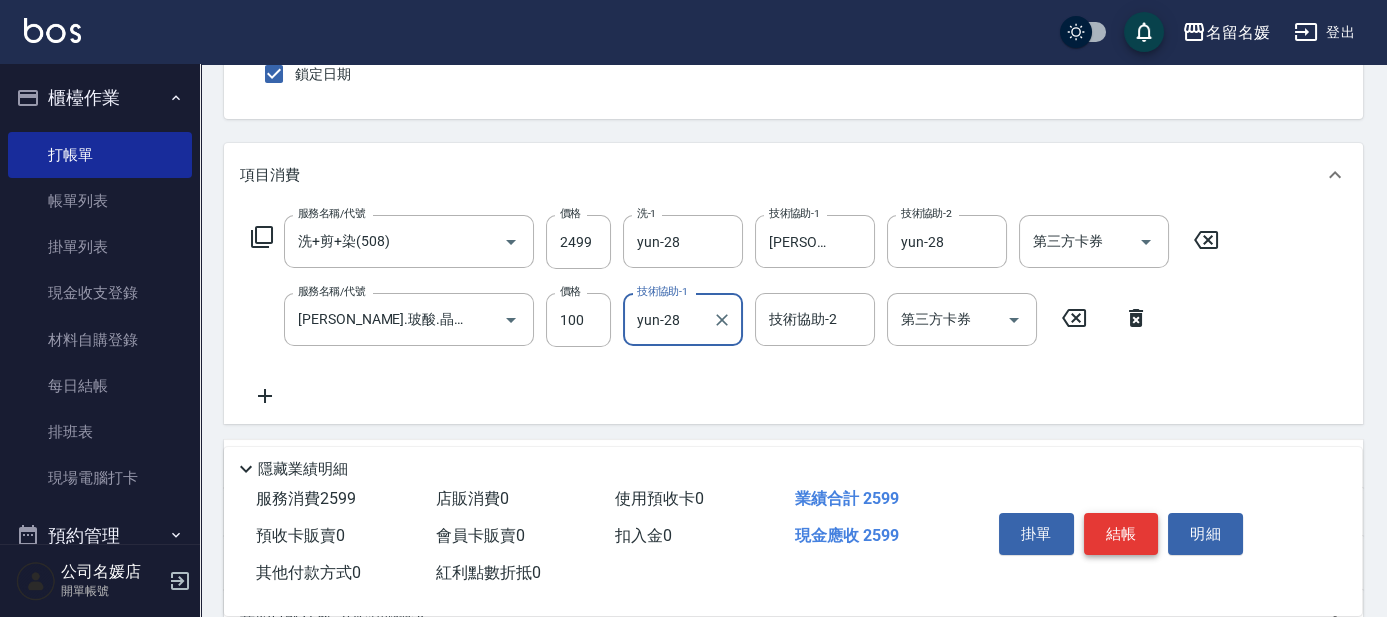 click on "結帳" at bounding box center (1121, 534) 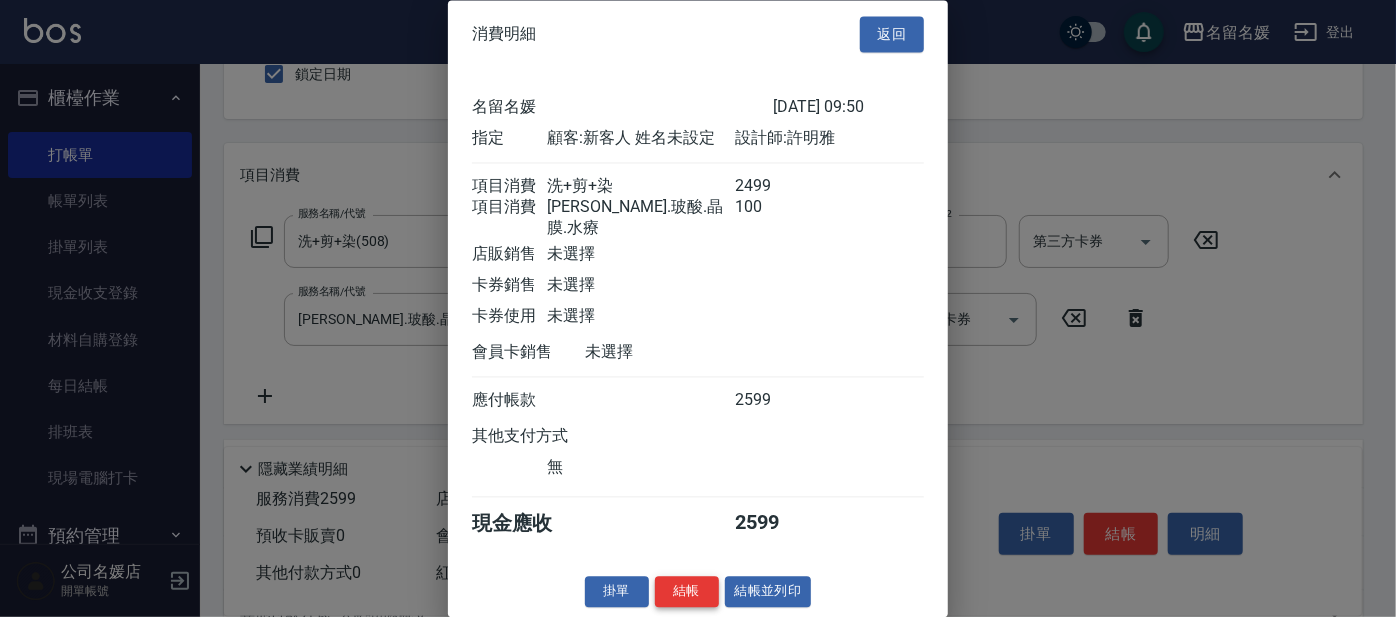 click on "結帳" at bounding box center (687, 592) 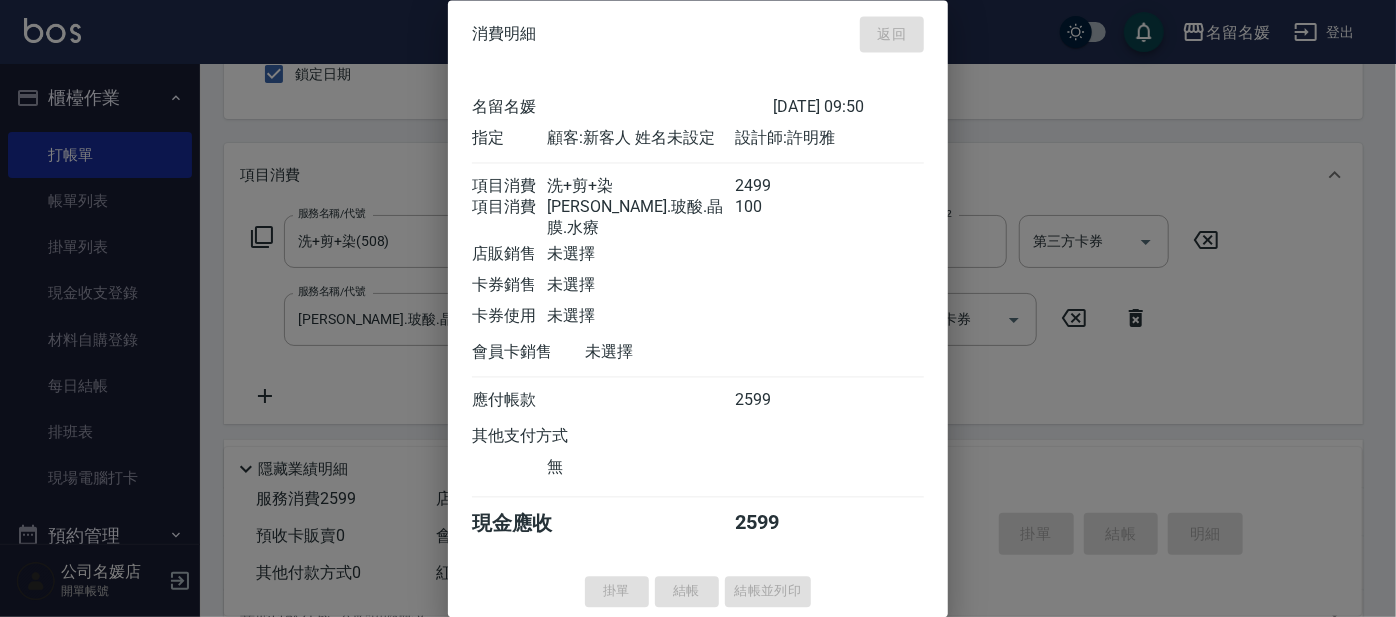 type 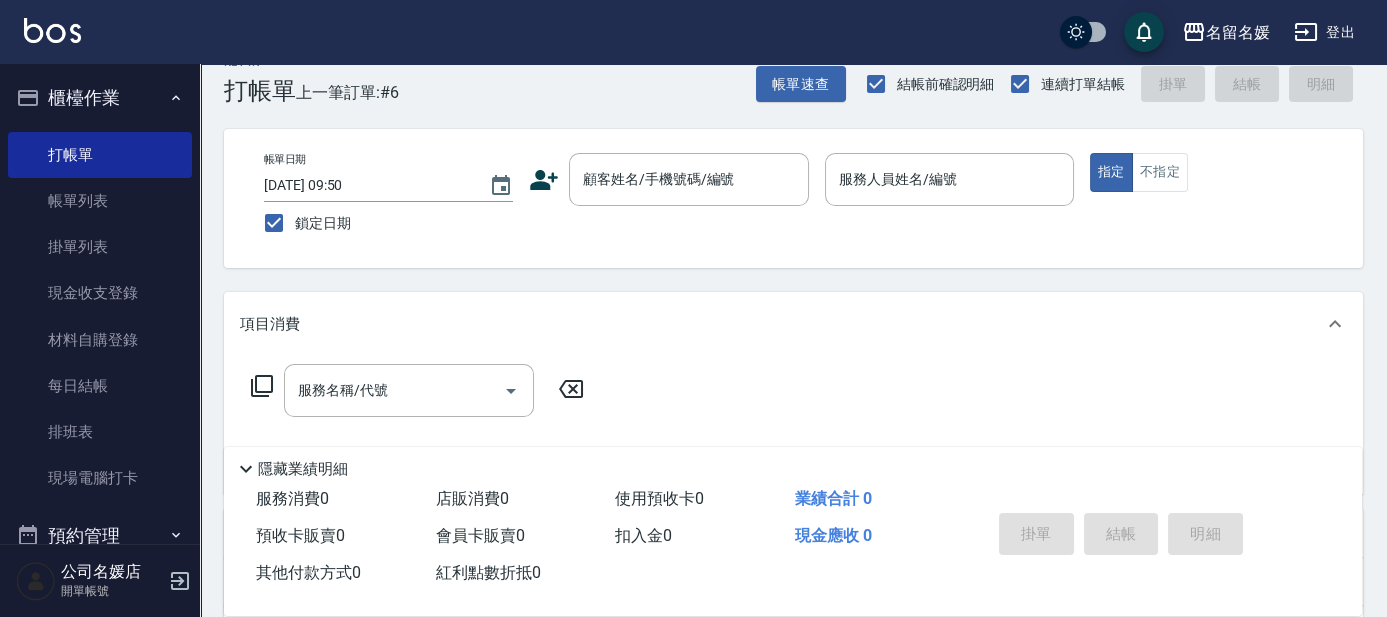 scroll, scrollTop: 0, scrollLeft: 0, axis: both 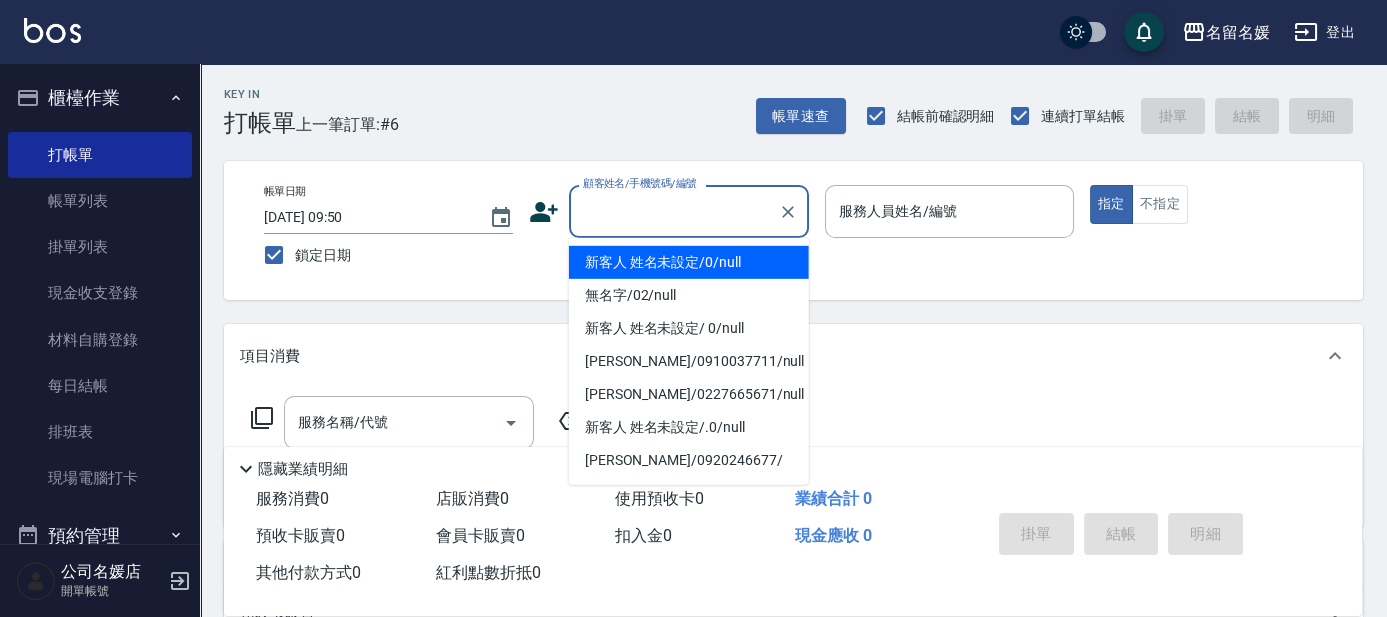 click on "顧客姓名/手機號碼/編號 顧客姓名/手機號碼/編號" at bounding box center [689, 211] 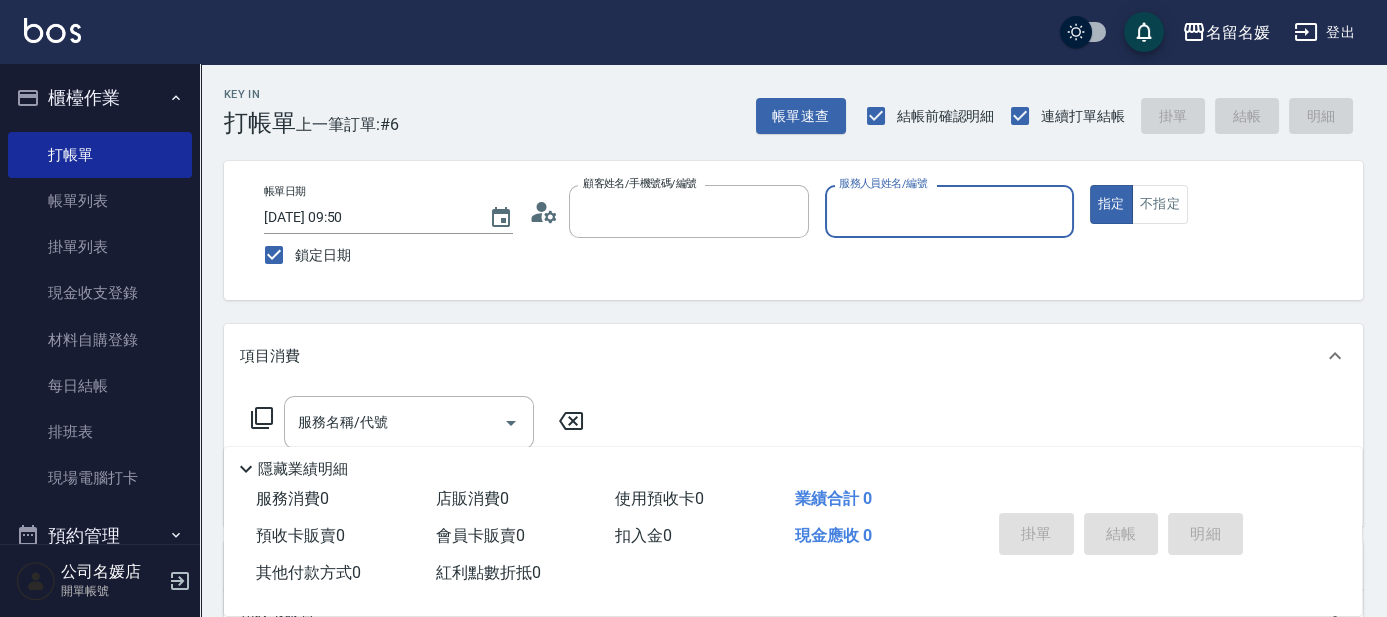 type on "新客人 姓名未設定/0/null" 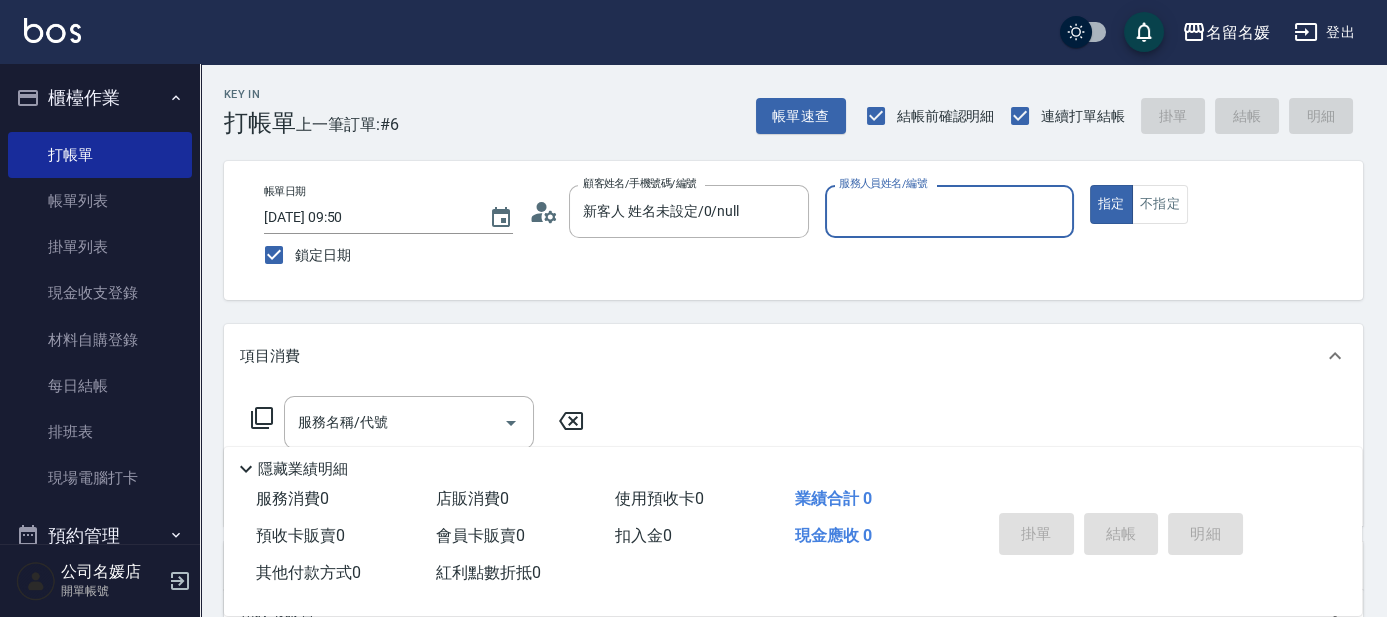 click on "服務人員姓名/編號" at bounding box center (883, 183) 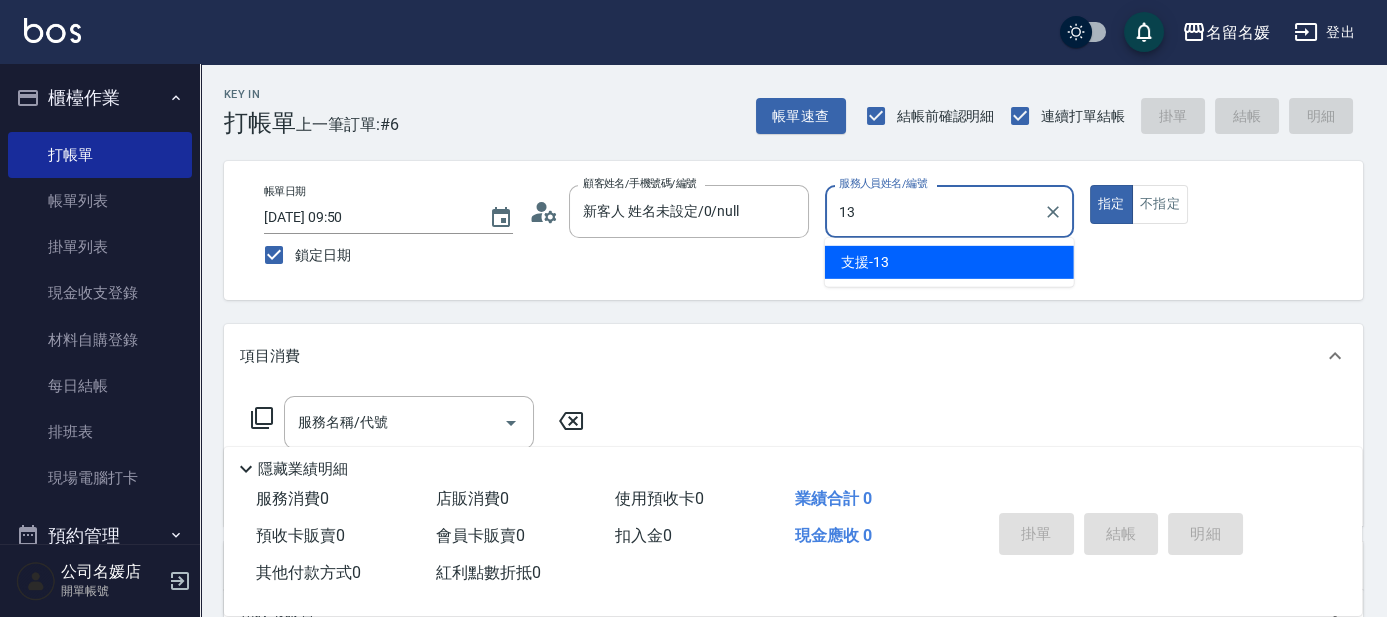 type on "支援-13" 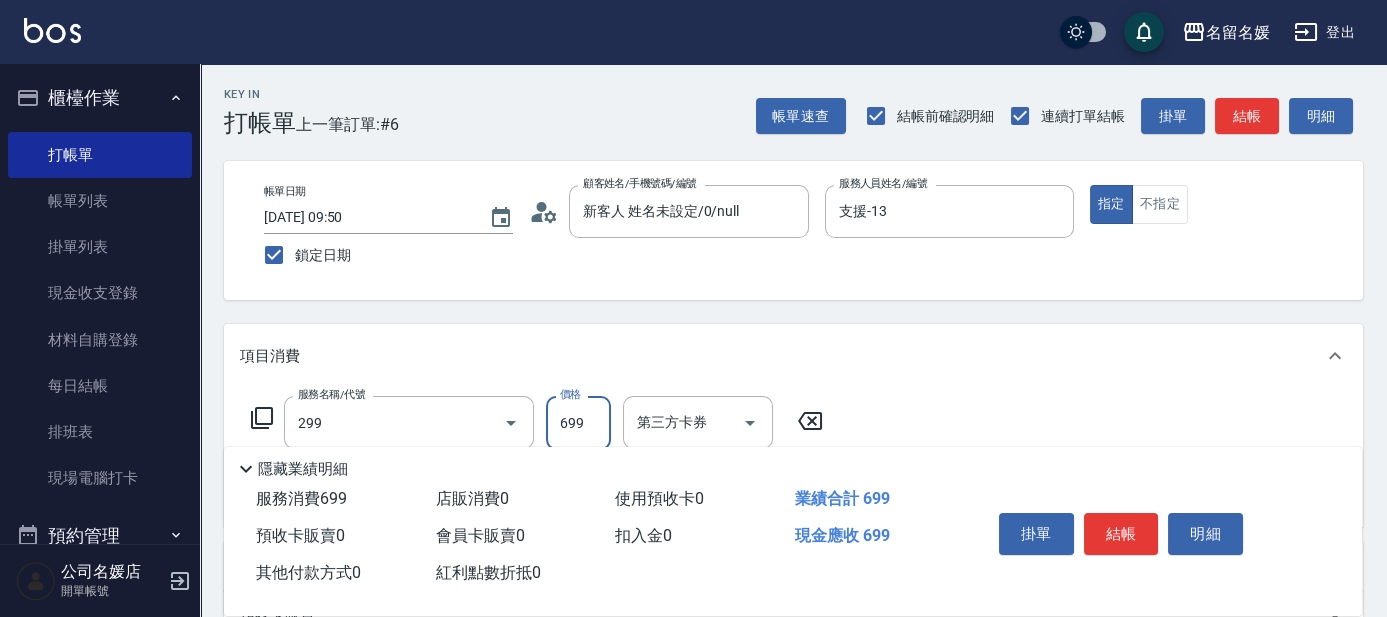type on "滾珠洗髮699(299)" 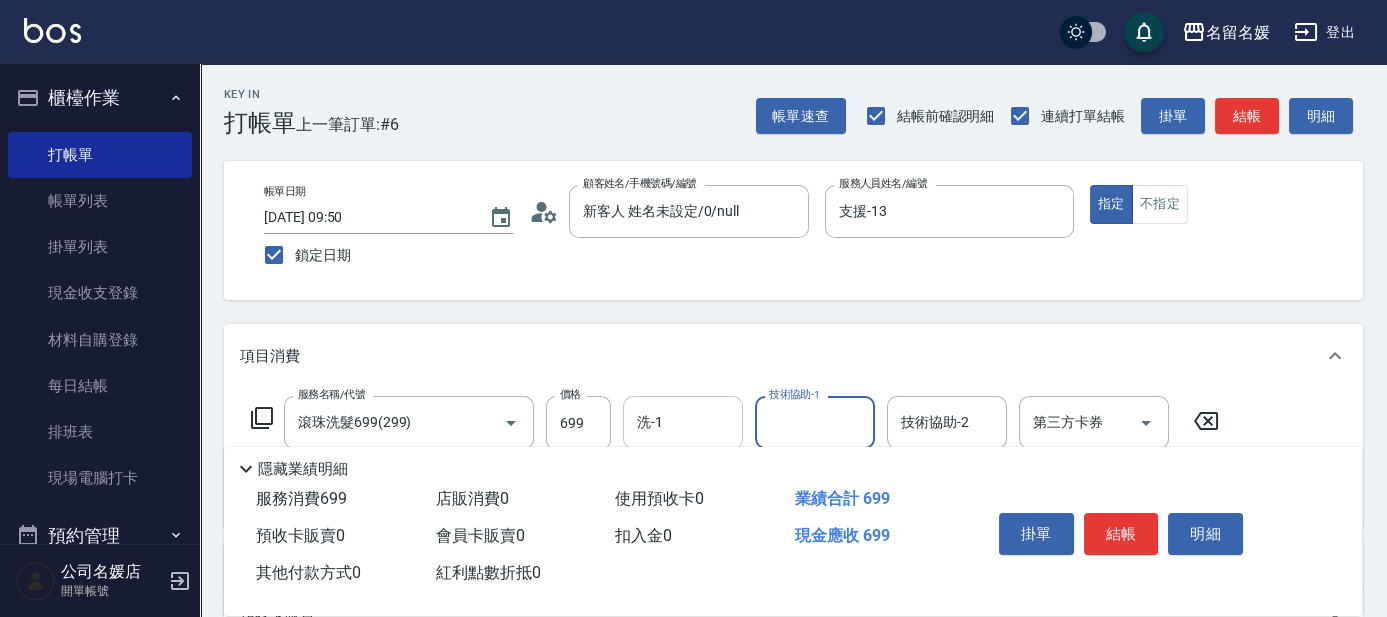 click on "洗-1" at bounding box center [683, 422] 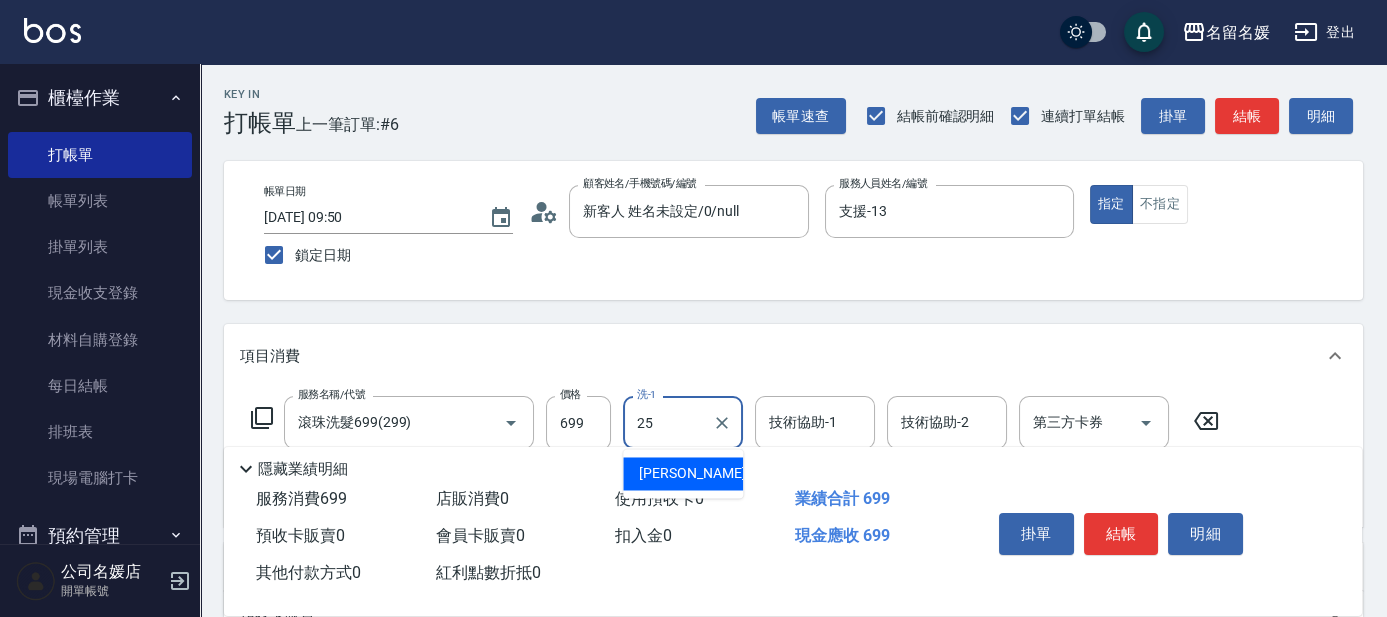 type on "[PERSON_NAME]-25" 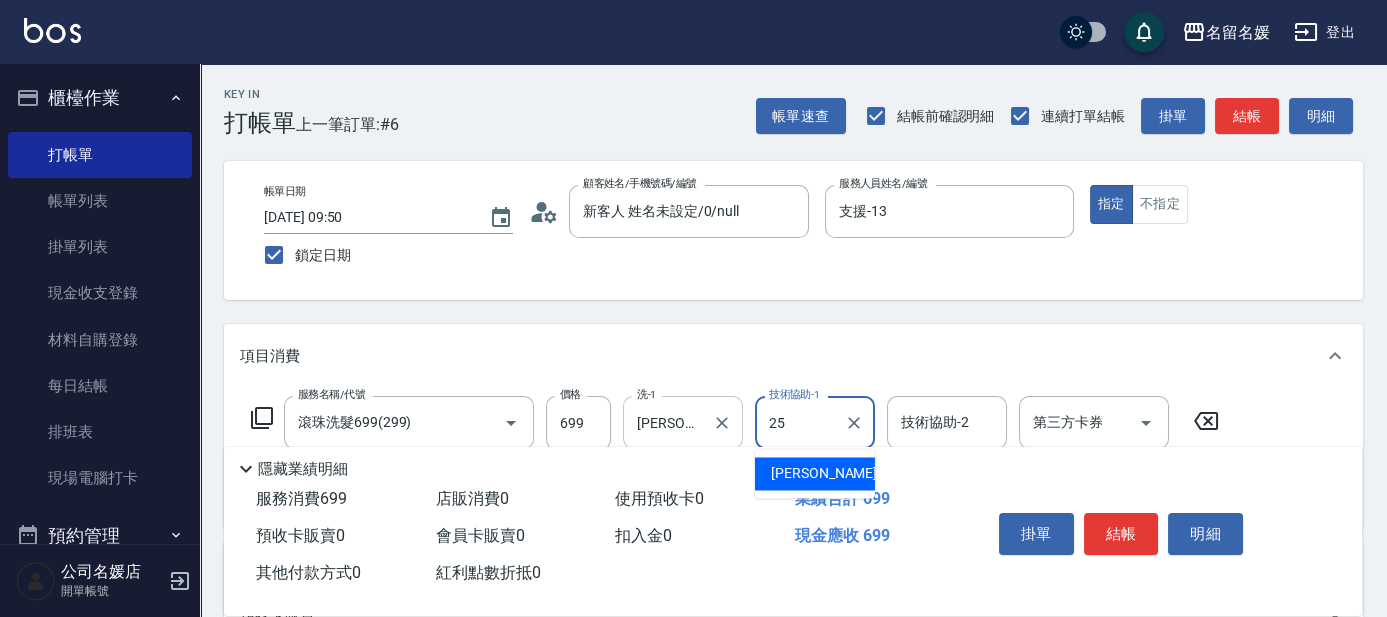 type on "[PERSON_NAME]-25" 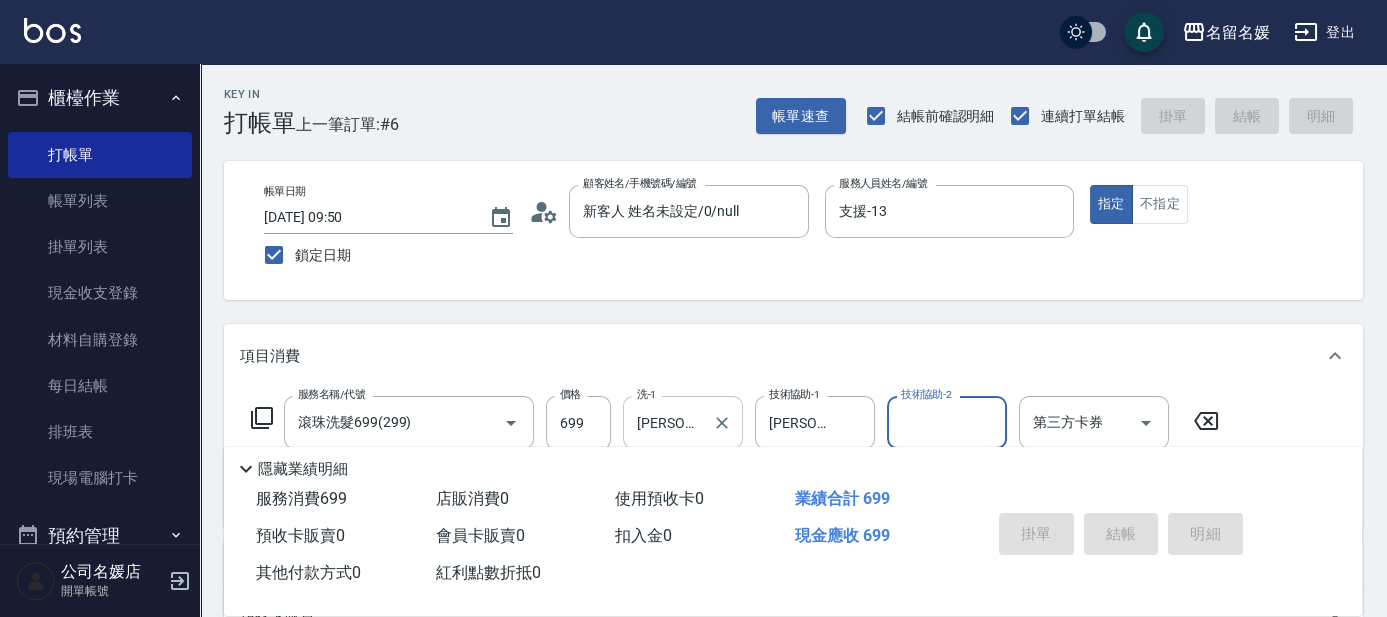 type 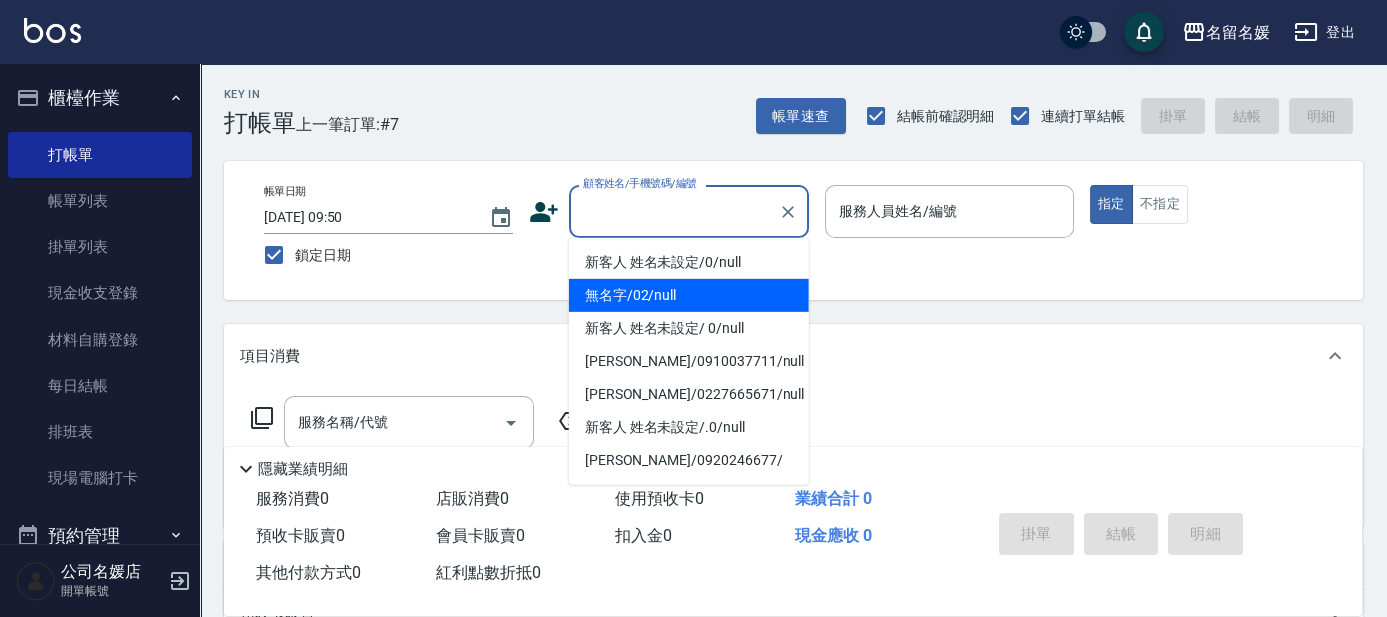 click on "無名字/02/null" at bounding box center [689, 295] 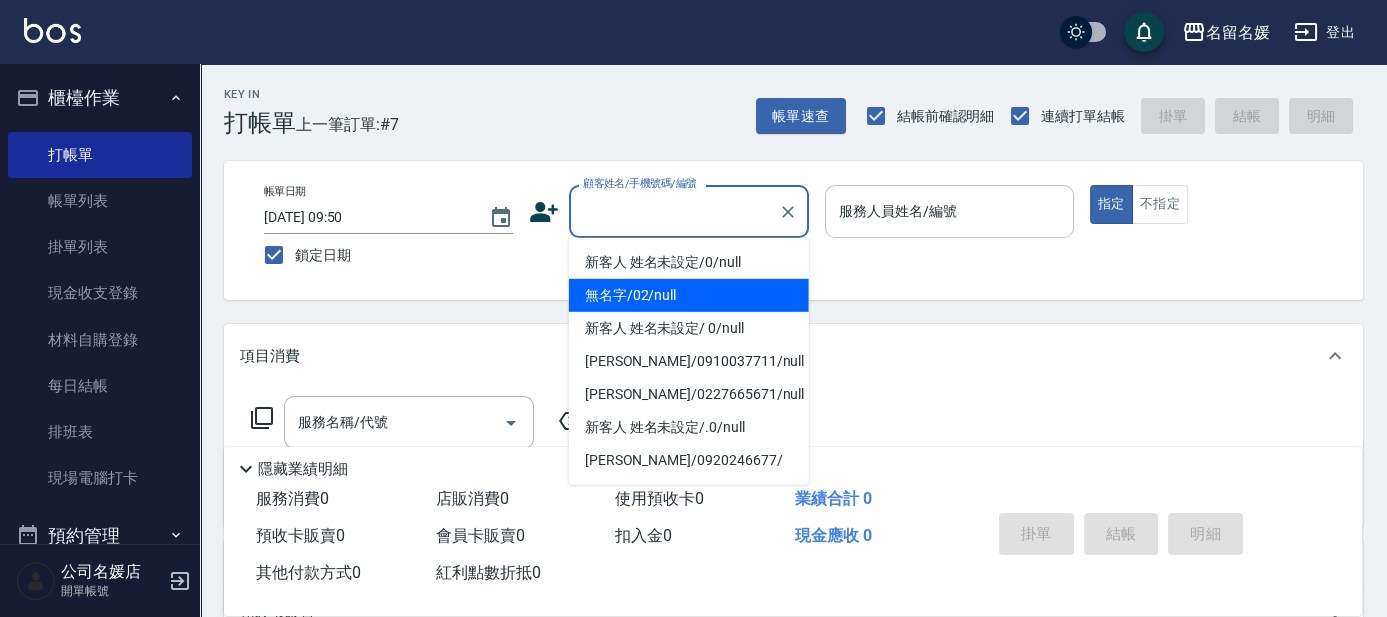 type on "無名字/02/null" 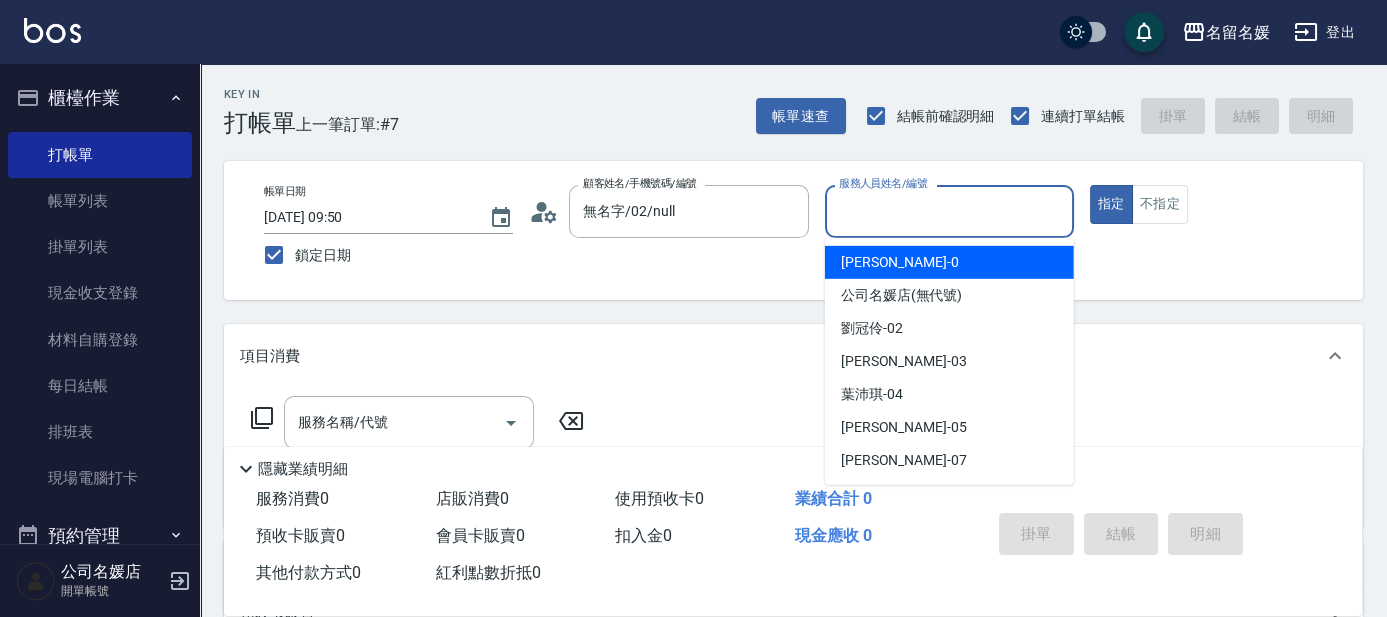 click on "服務人員姓名/編號" at bounding box center [949, 211] 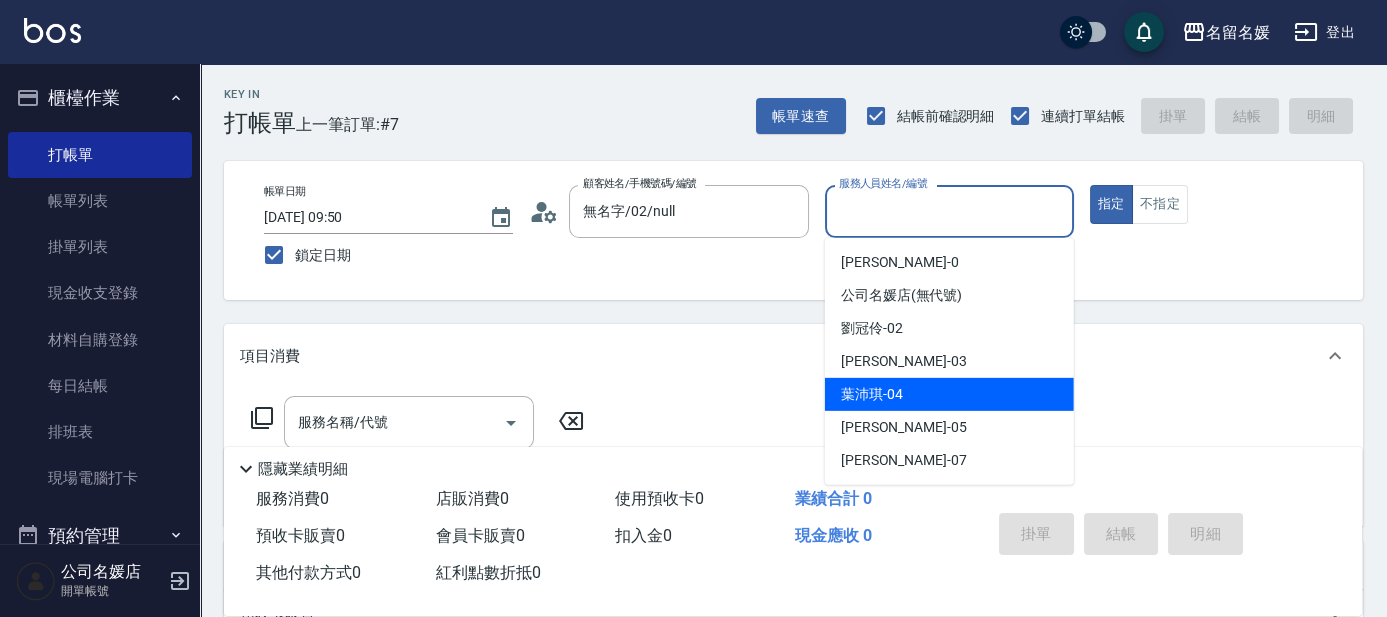 click on "[PERSON_NAME]-04" at bounding box center [949, 394] 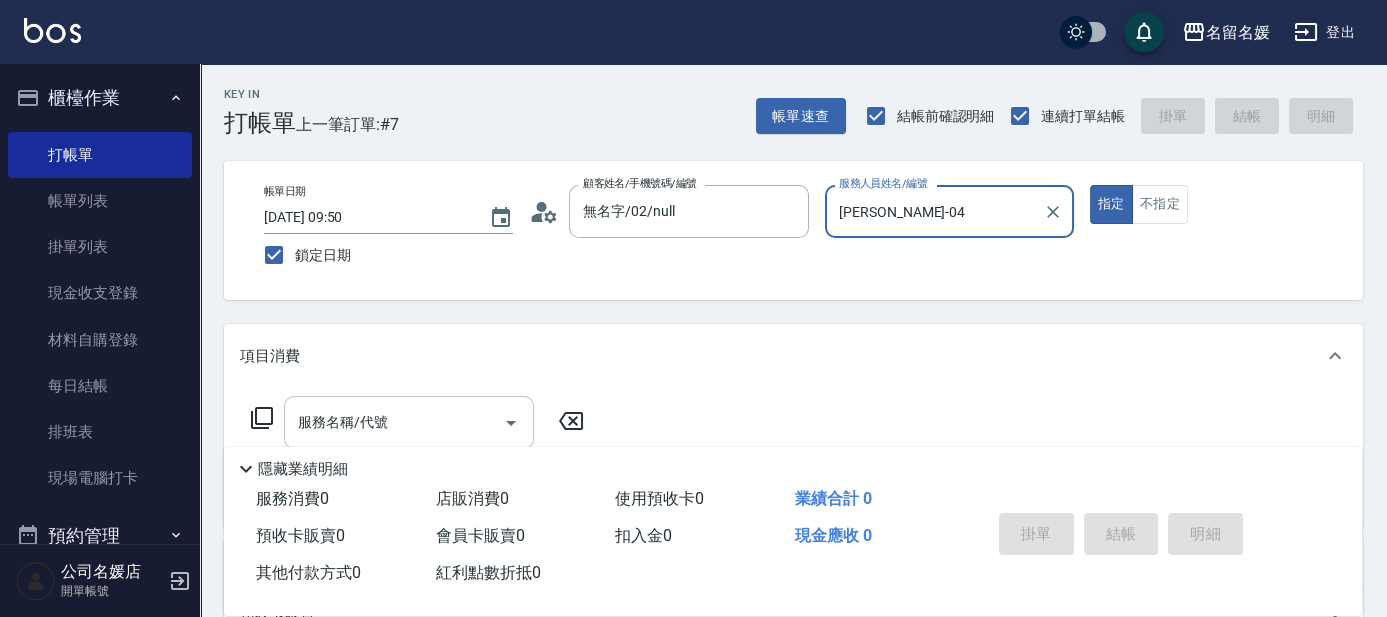 click on "服務名稱/代號" at bounding box center (394, 422) 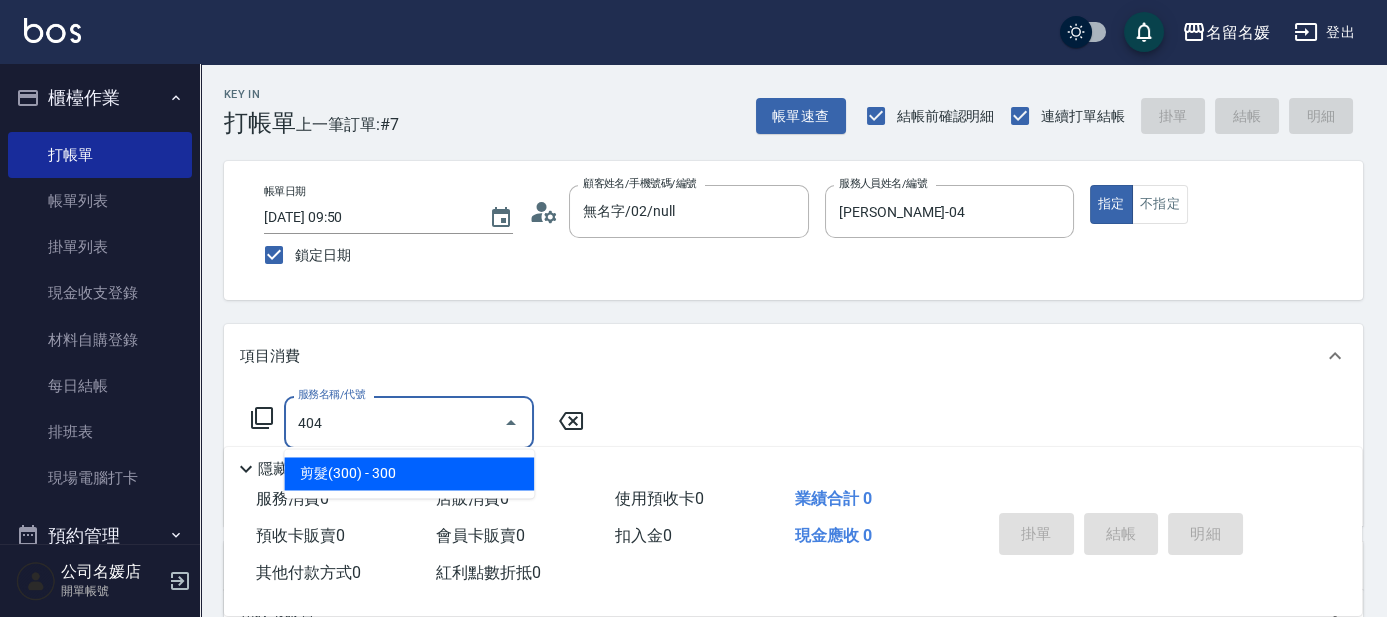 click on "剪髮(300) - 300" at bounding box center [409, 473] 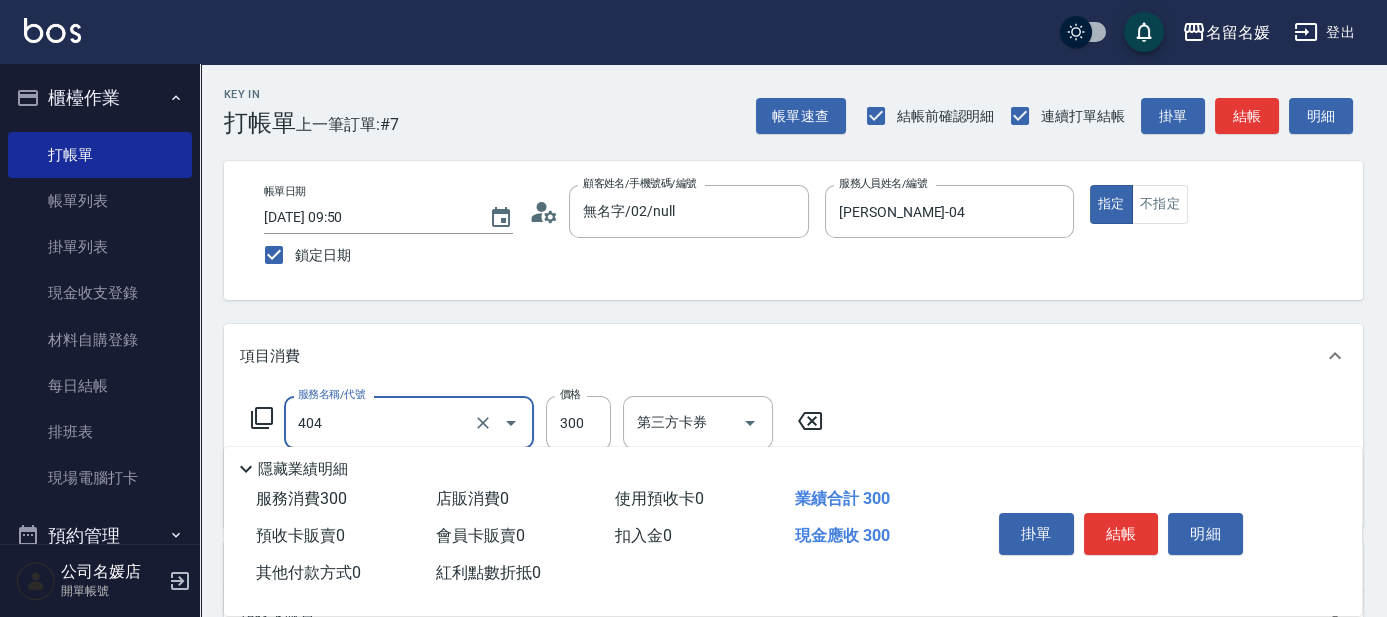 click on "404" 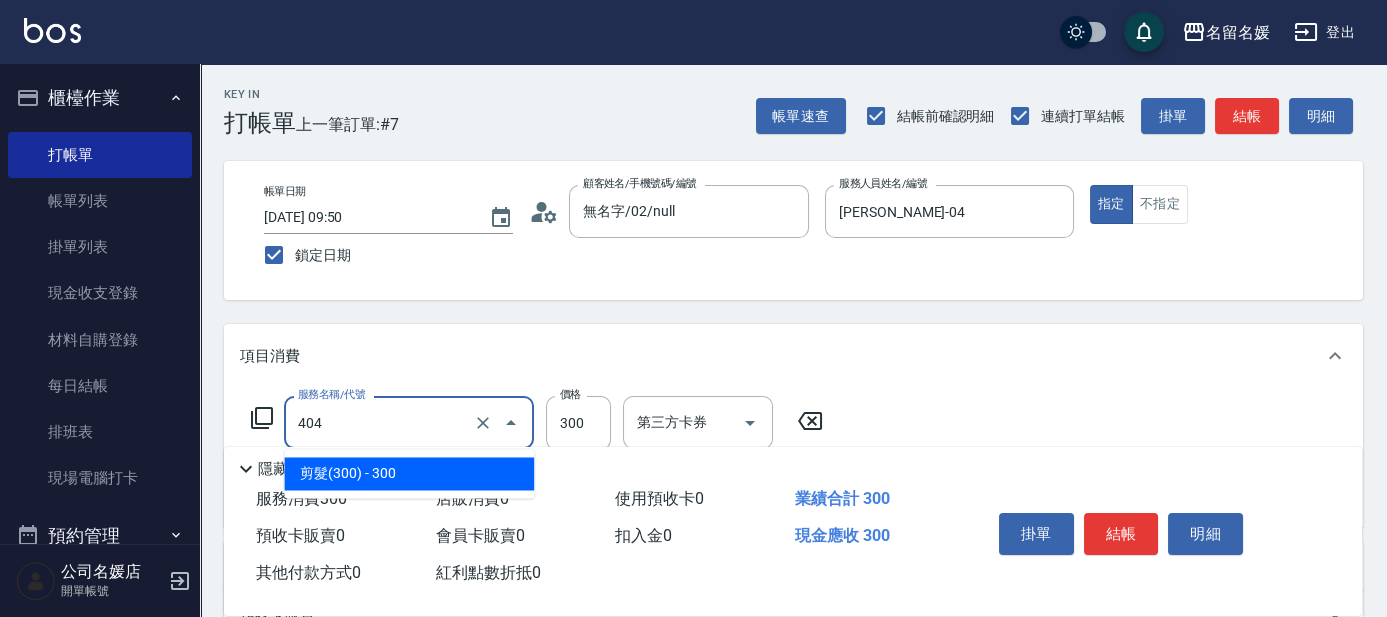 drag, startPoint x: 440, startPoint y: 475, endPoint x: 746, endPoint y: 475, distance: 306 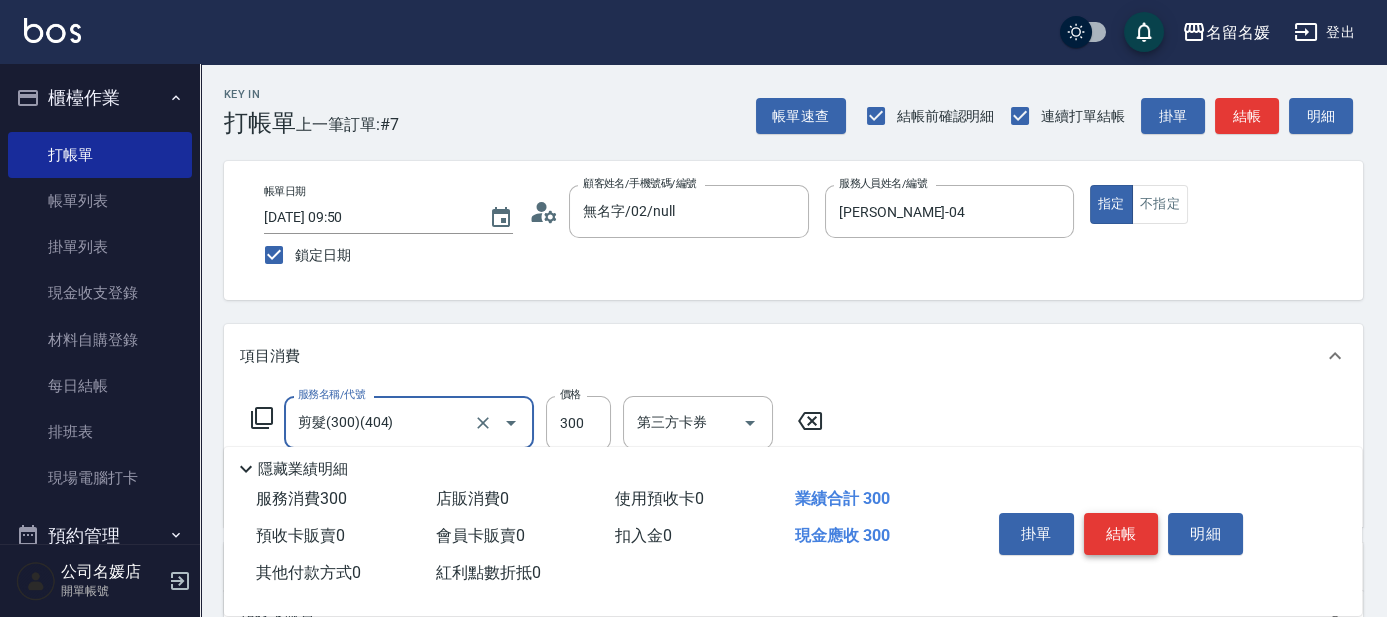 type on "剪髮(300)(404)" 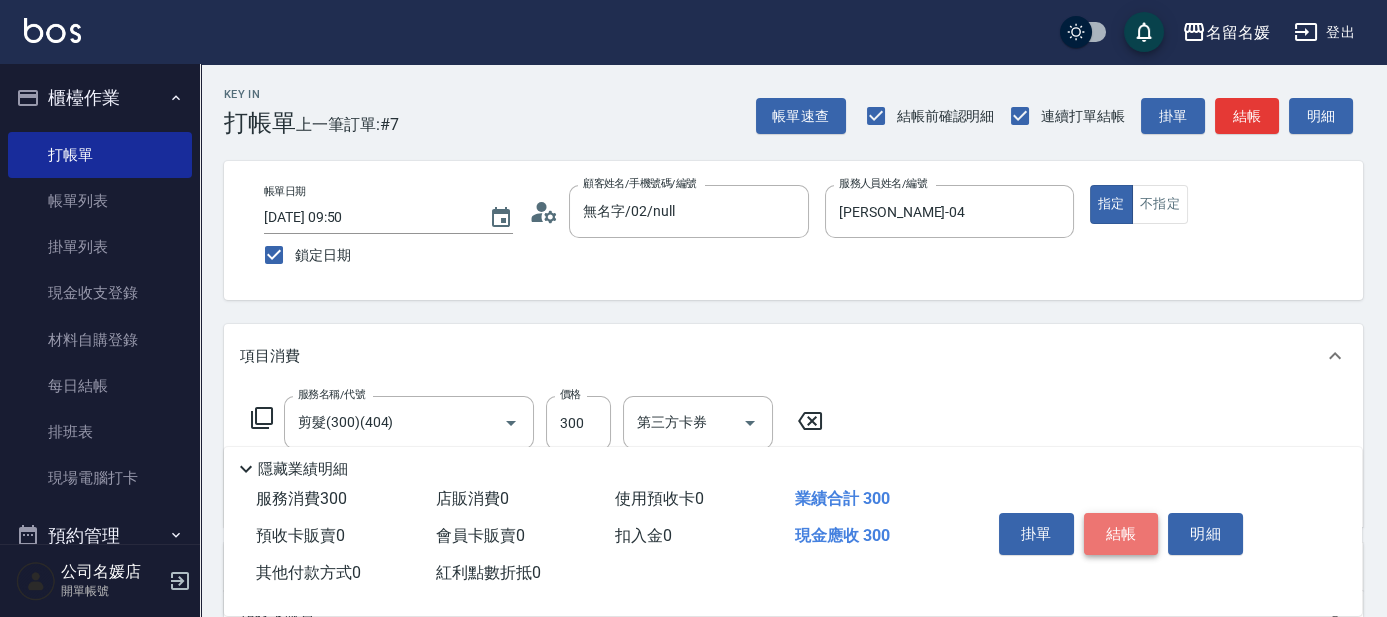 click on "結帳" at bounding box center (1121, 534) 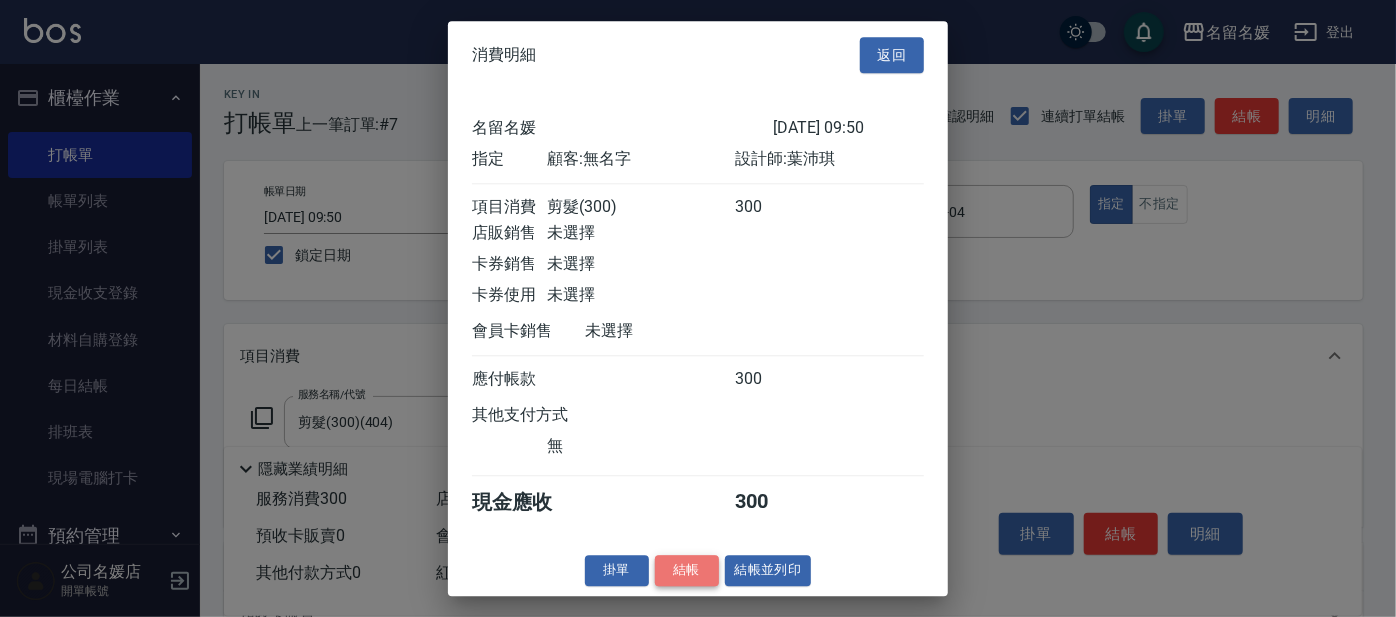 click on "結帳" at bounding box center (687, 570) 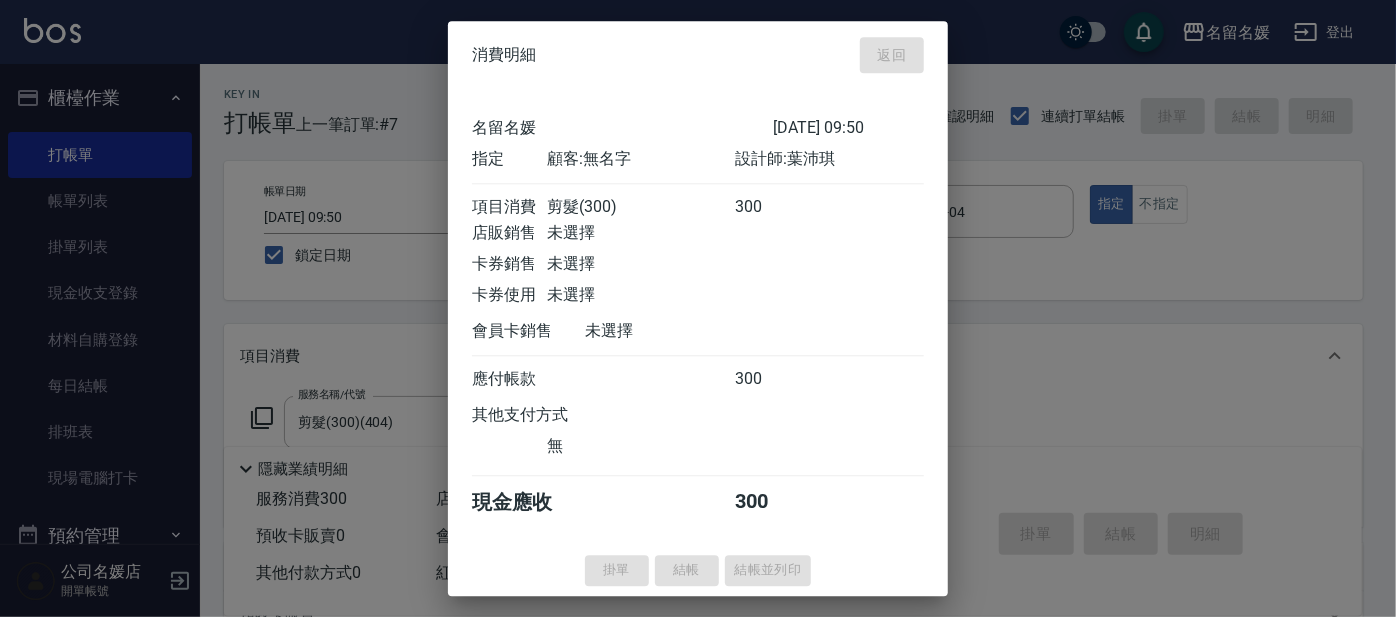 type 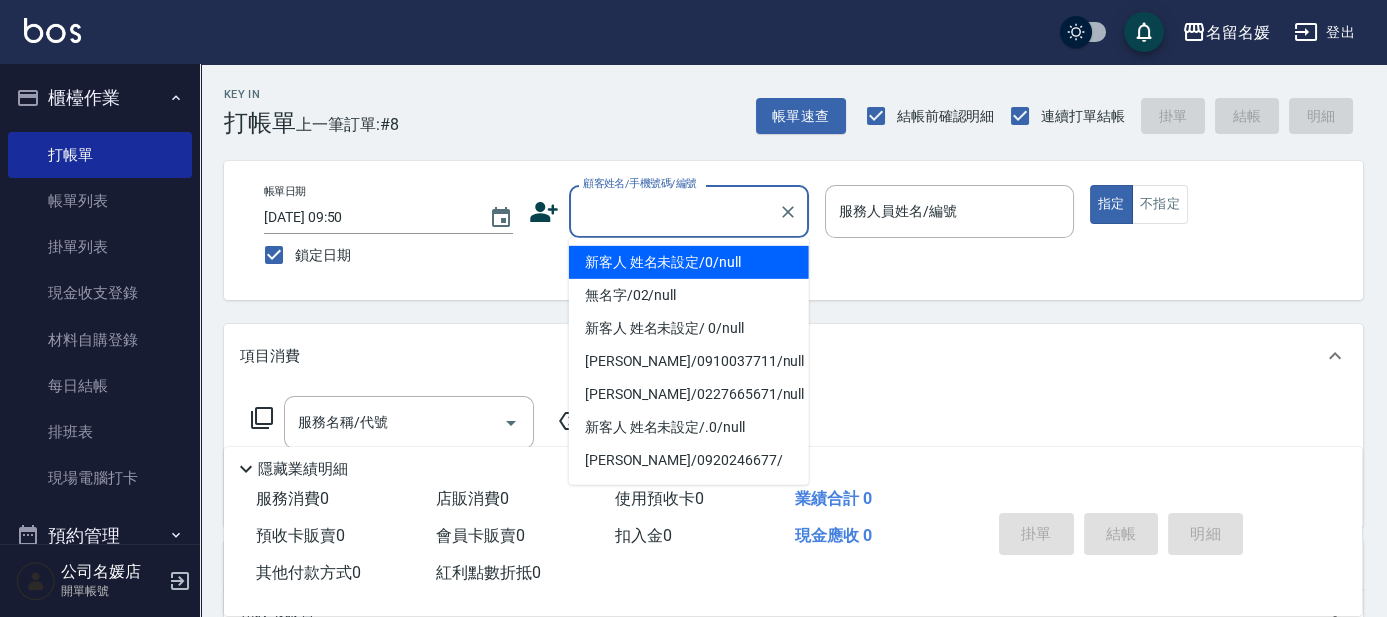 drag, startPoint x: 659, startPoint y: 219, endPoint x: 720, endPoint y: 271, distance: 80.1561 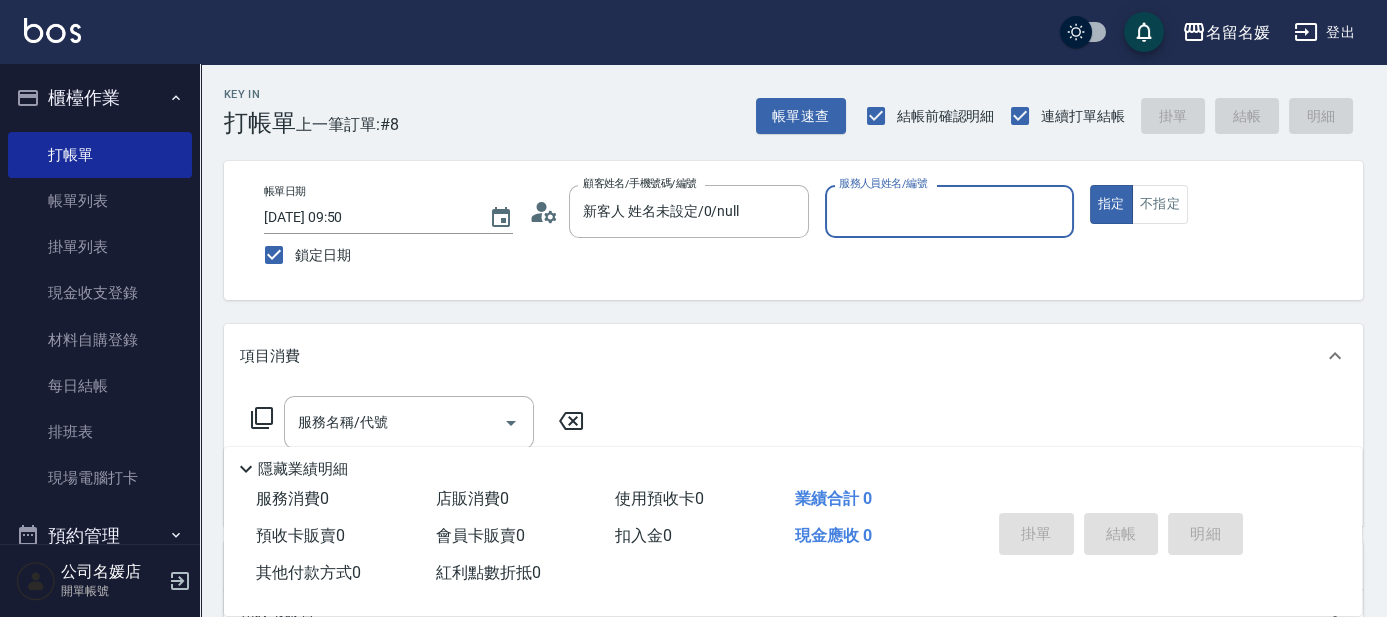 click on "服務人員姓名/編號" at bounding box center [949, 211] 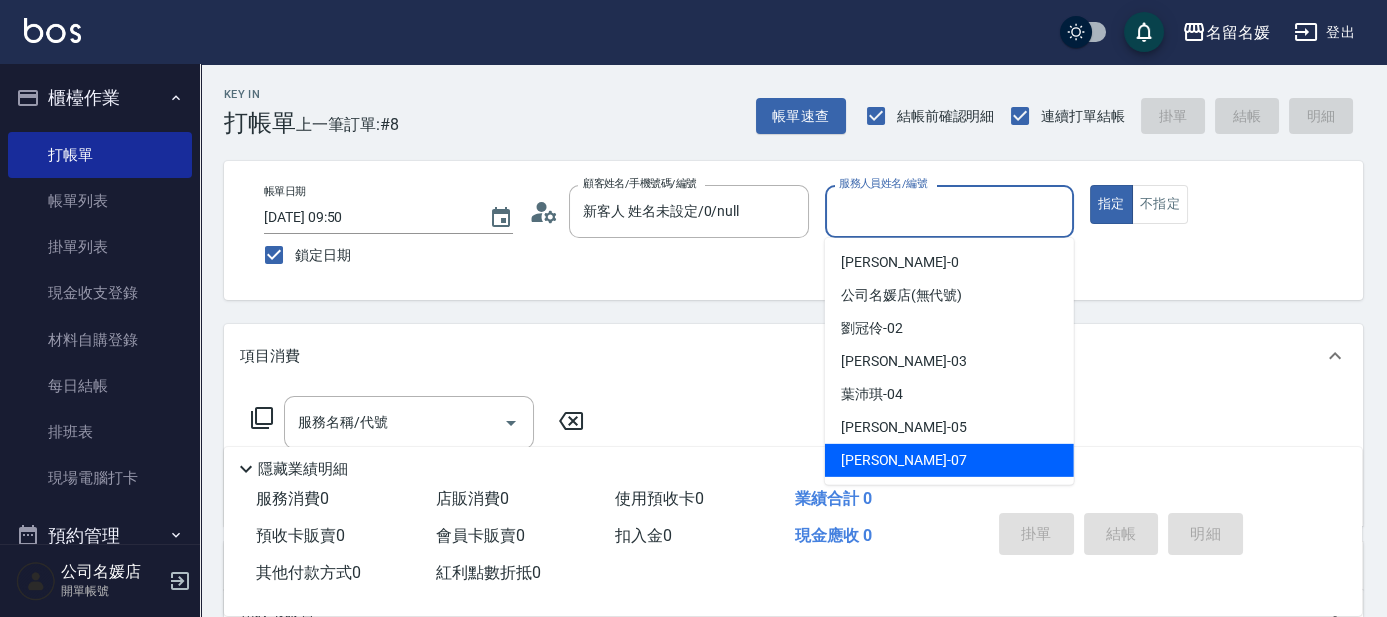 click on "[PERSON_NAME] -07" at bounding box center [949, 460] 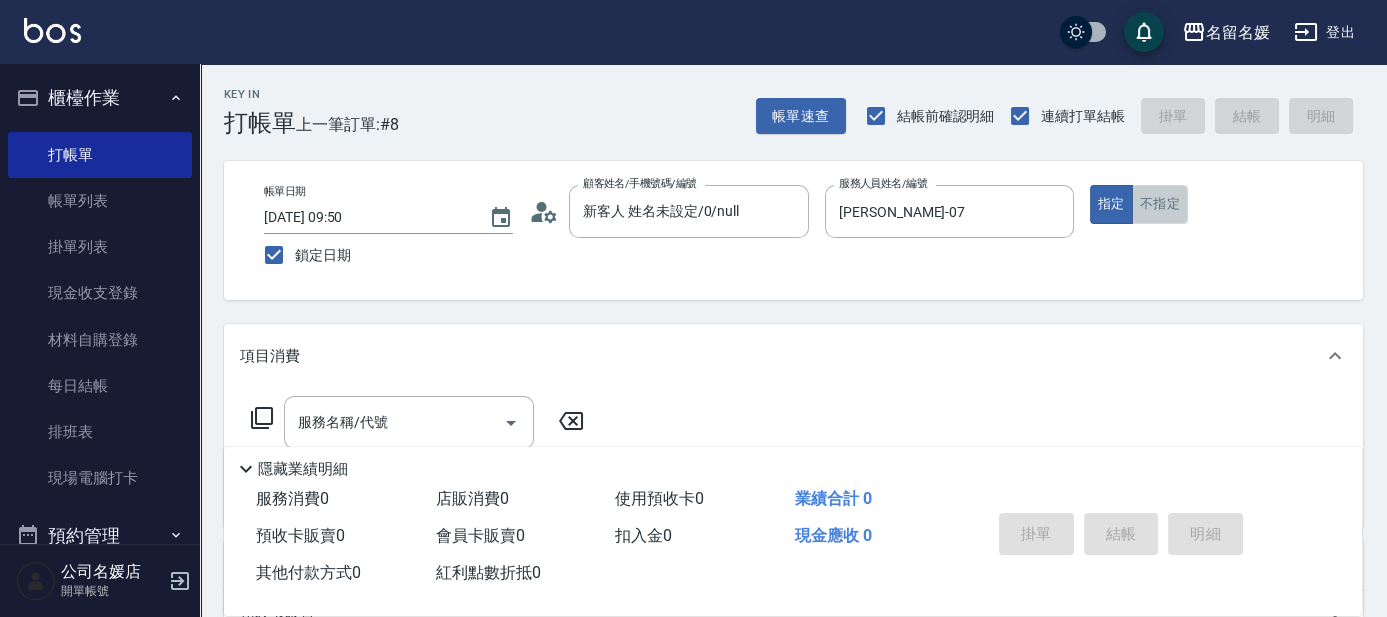 click on "不指定" at bounding box center [1160, 204] 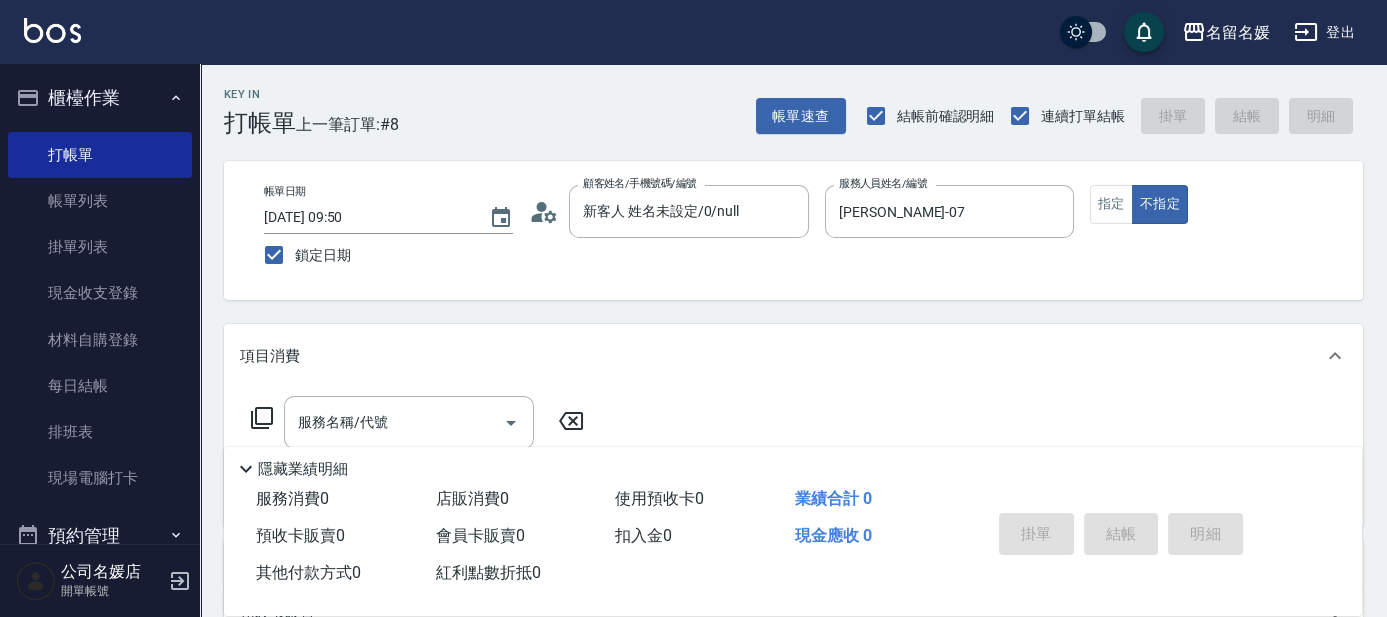 click 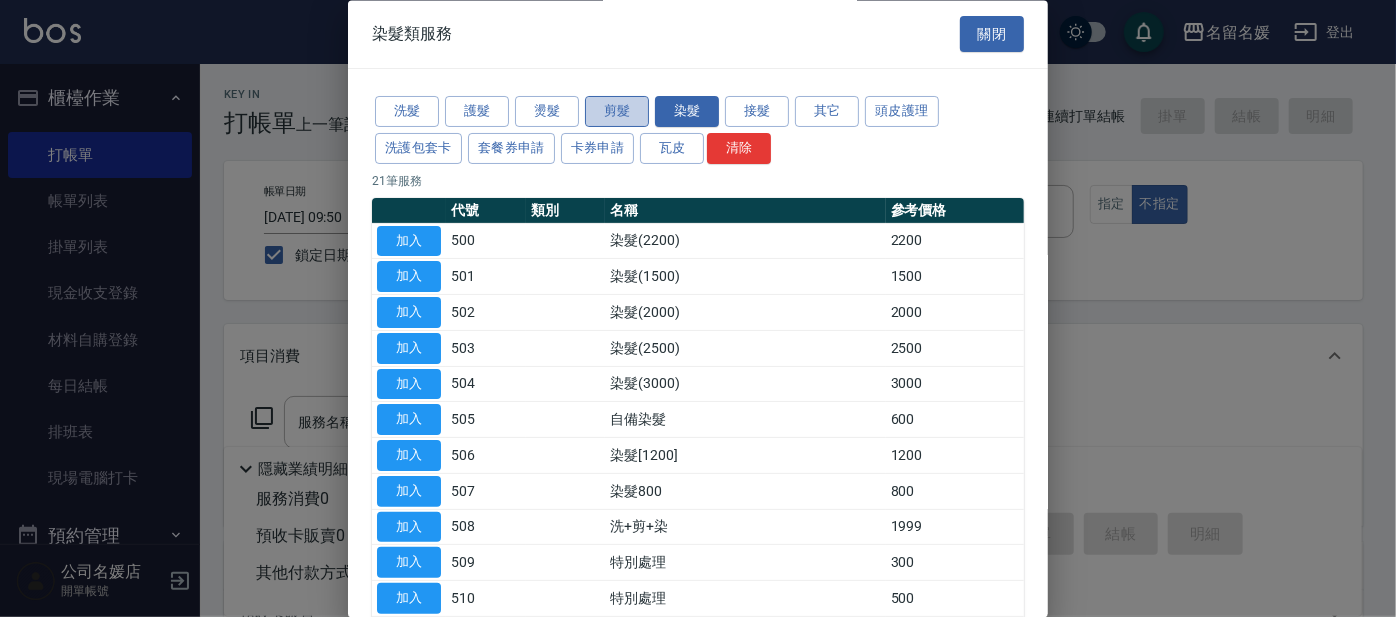 click on "剪髮" at bounding box center [617, 112] 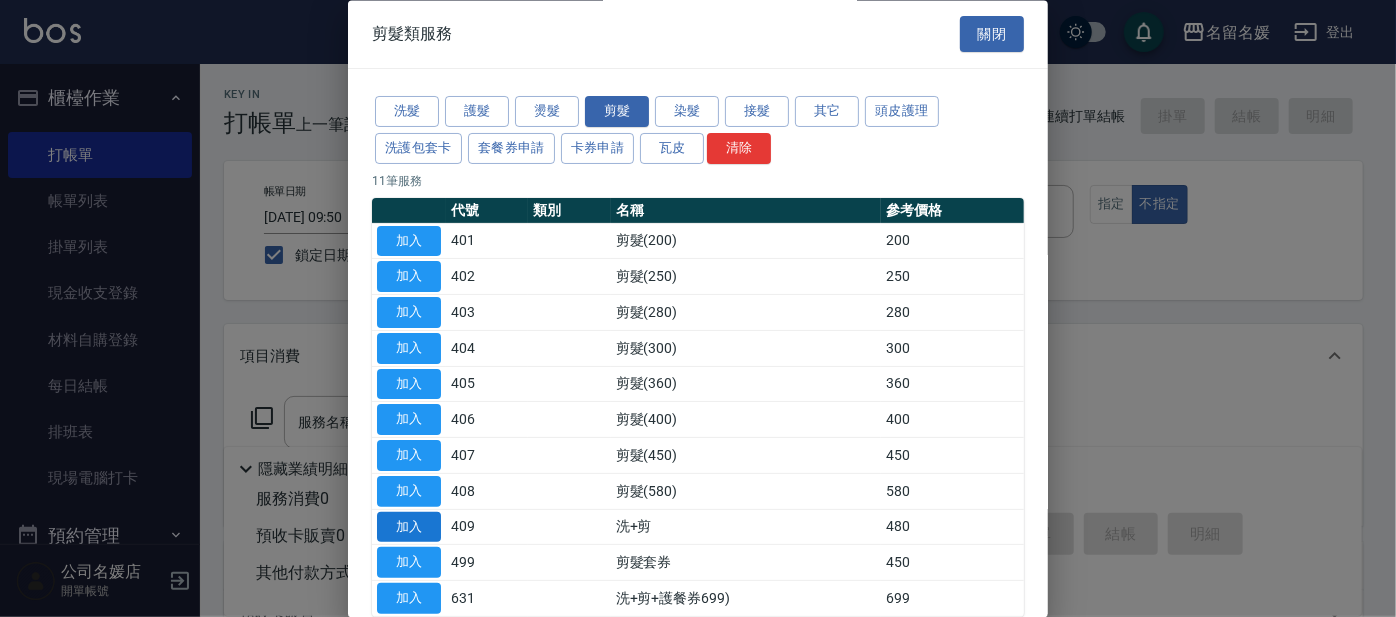 click on "加入" at bounding box center (409, 527) 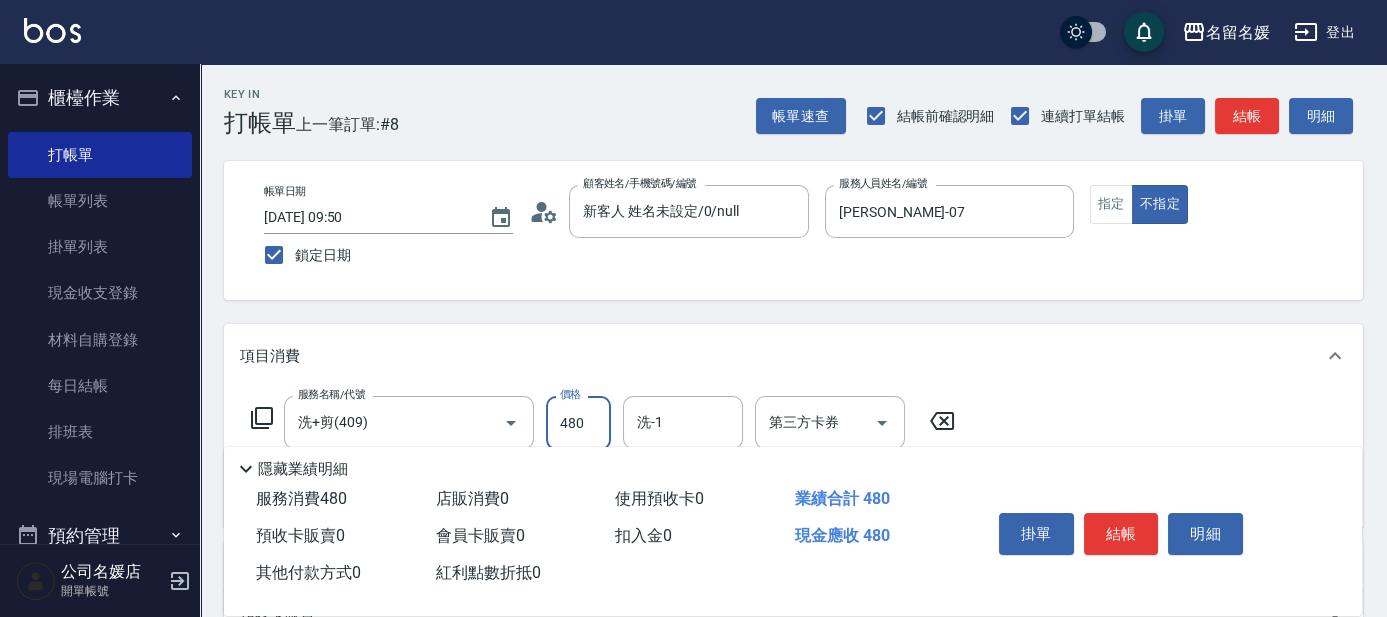 click on "480" at bounding box center (578, 423) 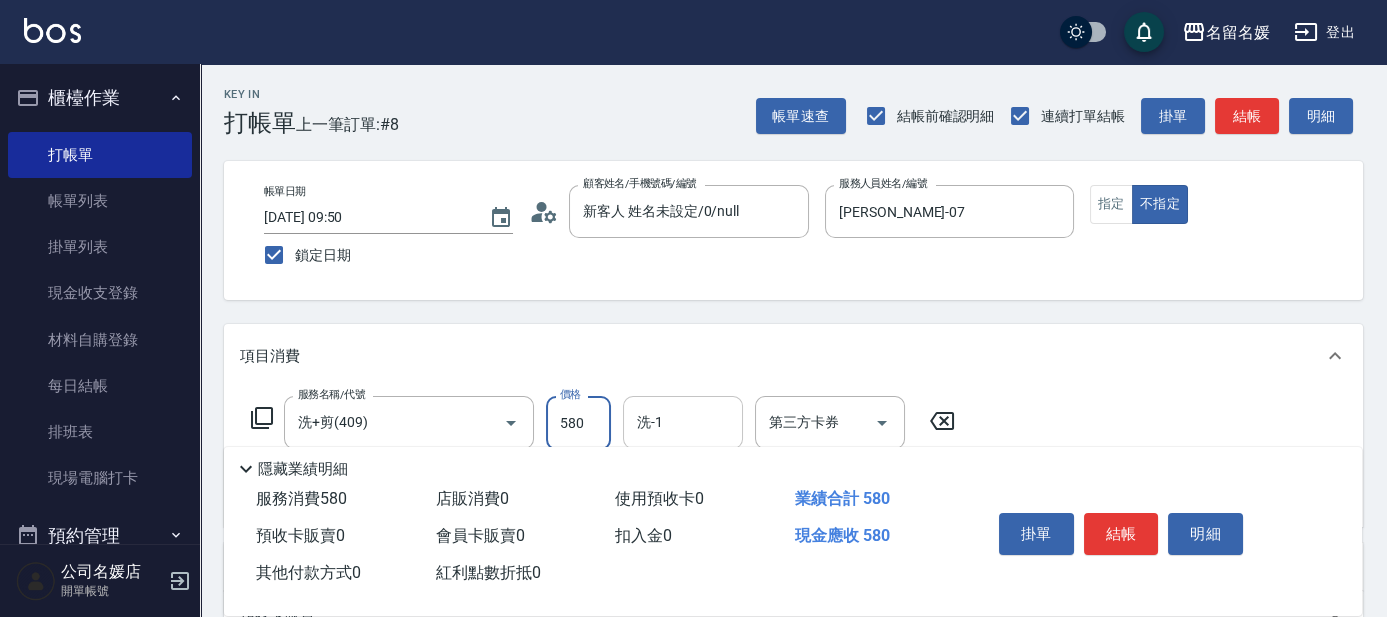type on "580" 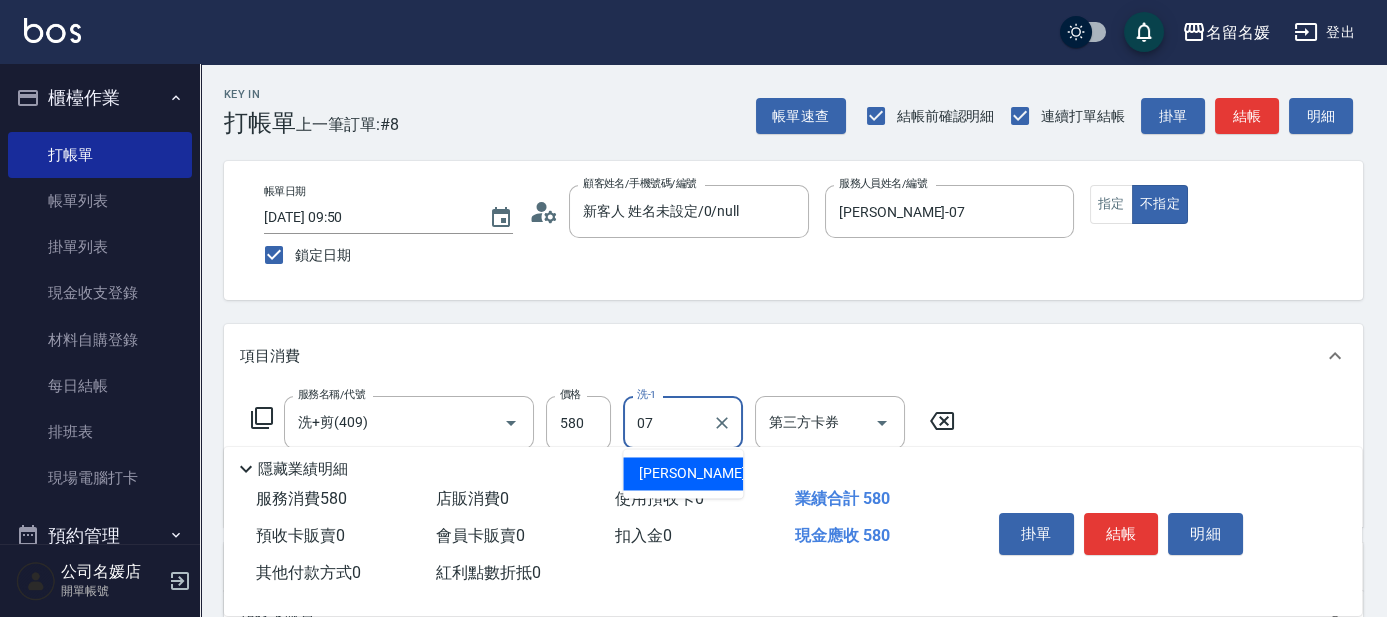 click on "[PERSON_NAME] -07" at bounding box center (683, 473) 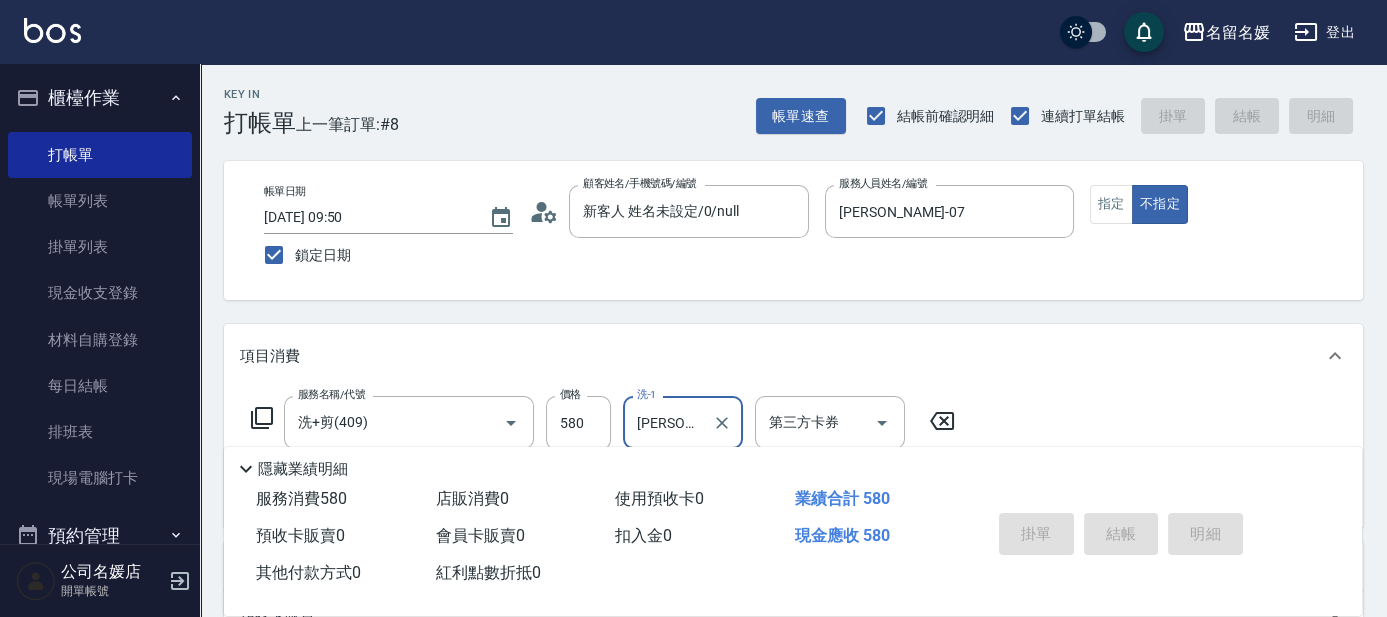 type 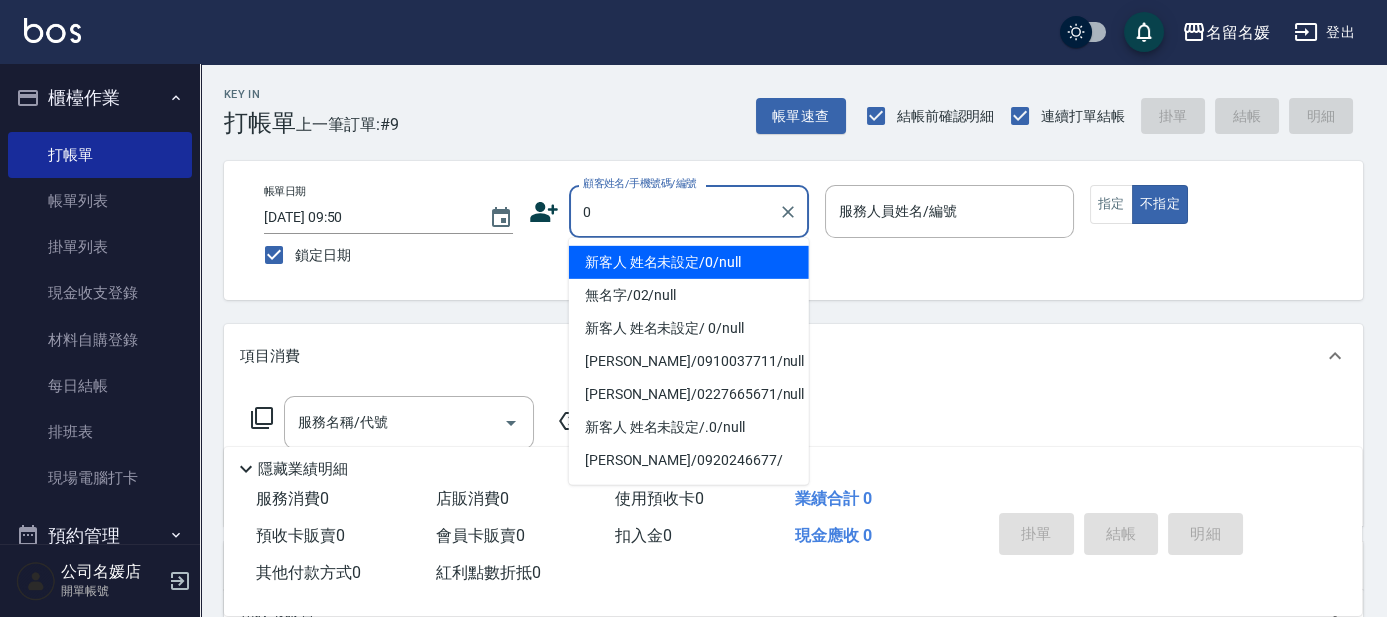 type on "0" 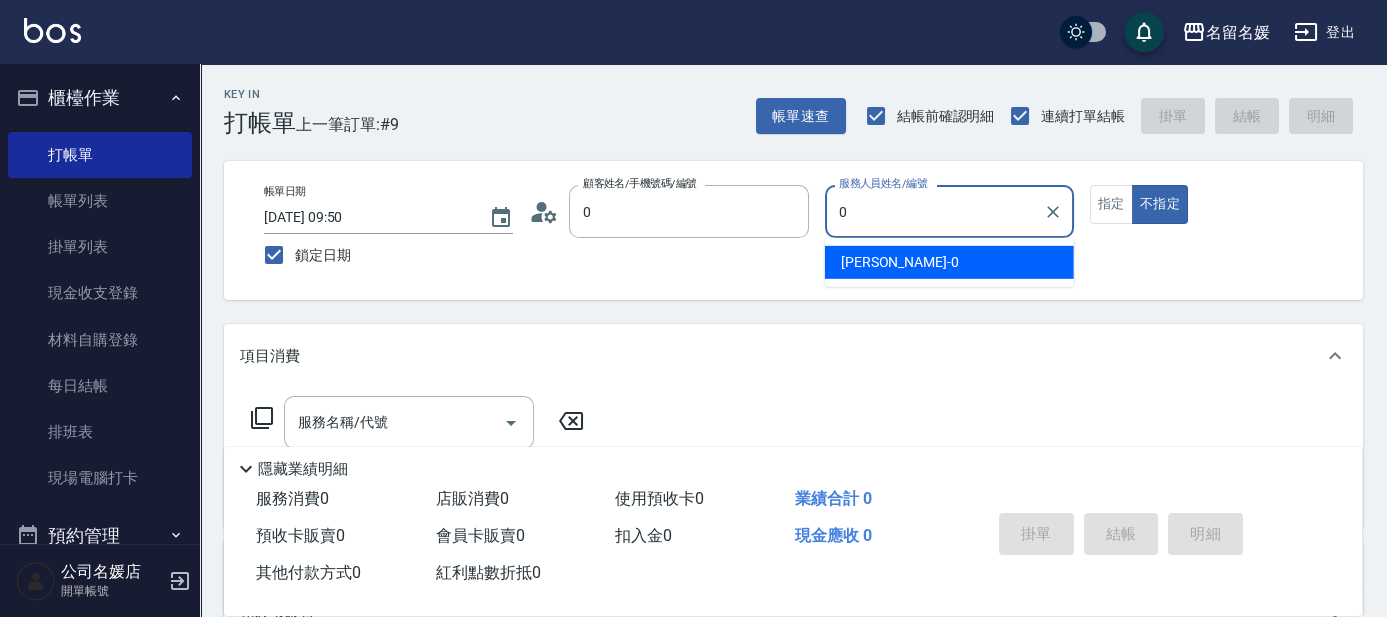 type on "新客人 姓名未設定/0/null" 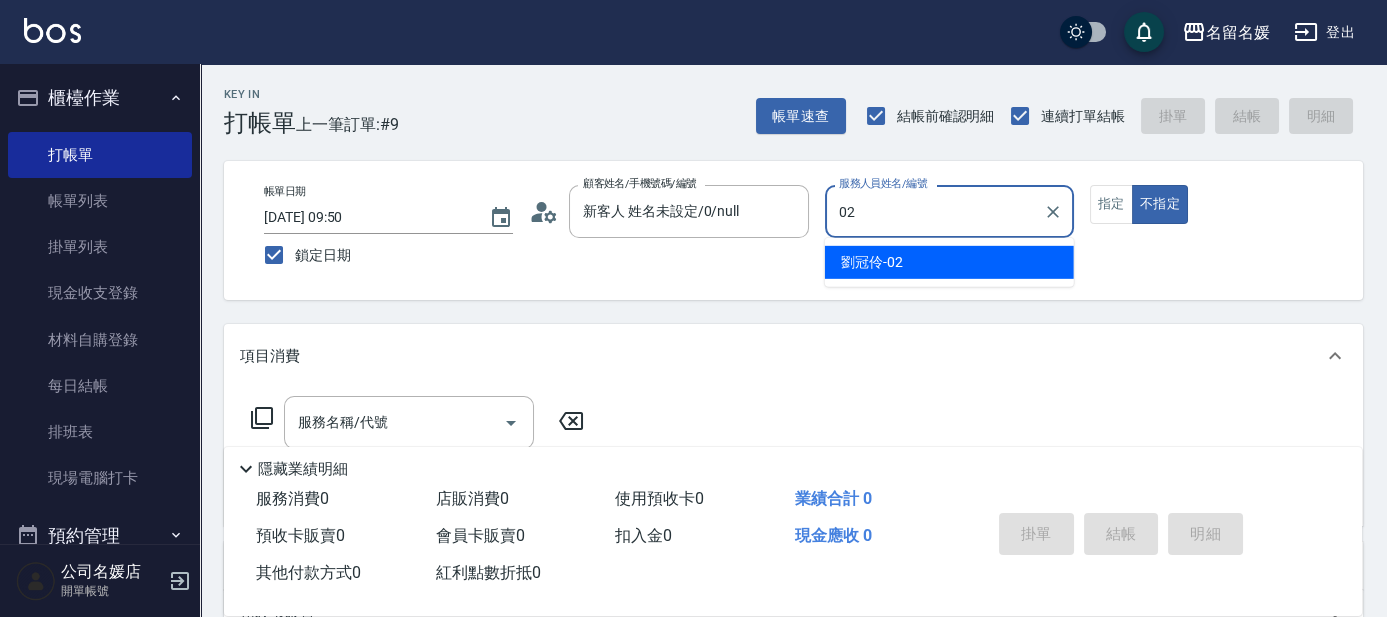 type on "02" 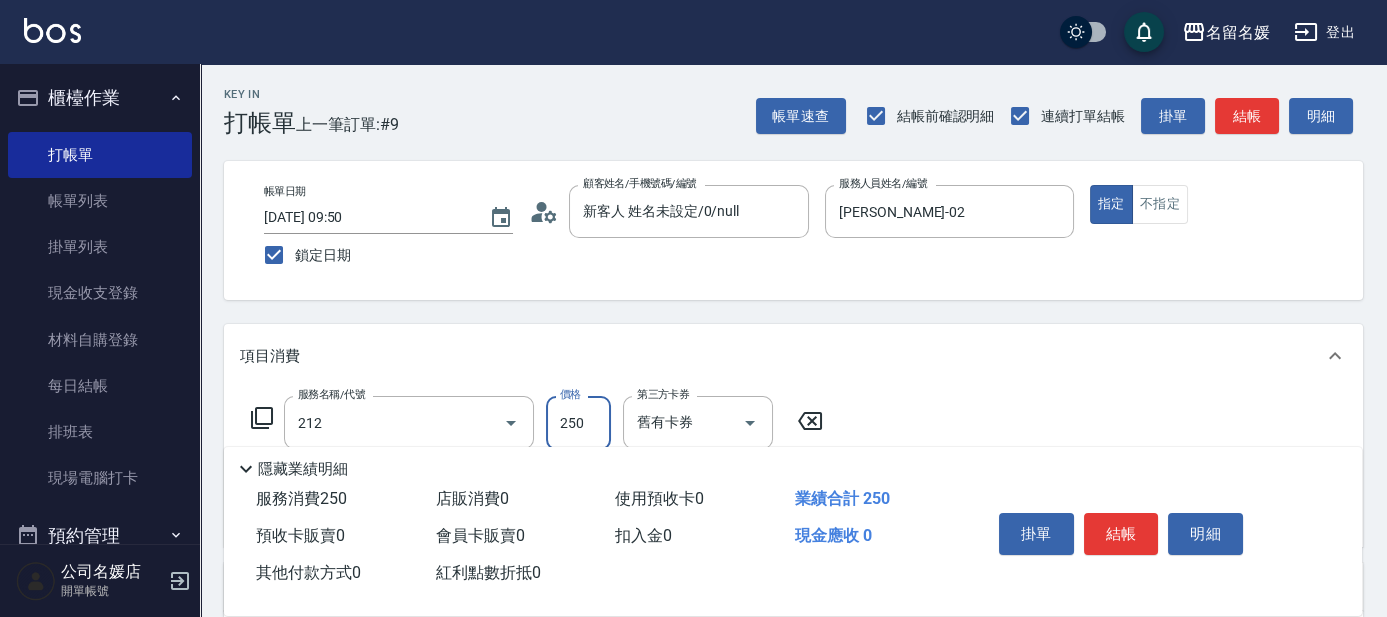 type on "洗髮券-(卡)250(212)" 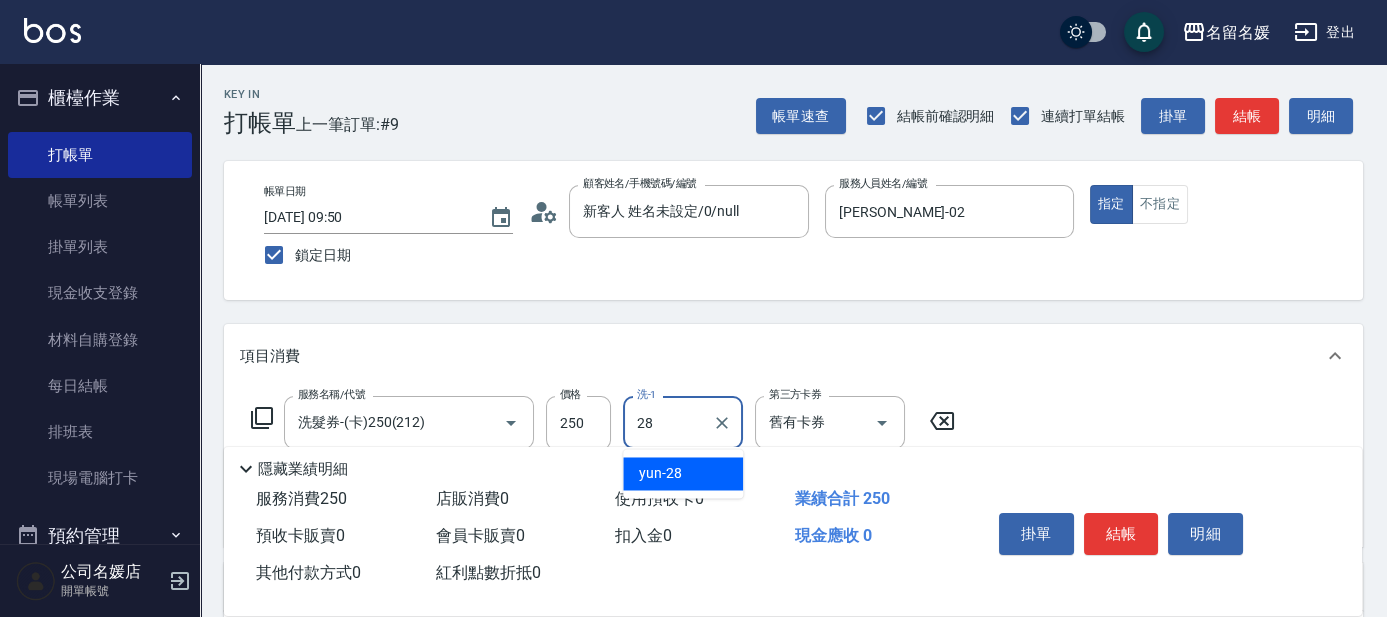 type on "yun-28" 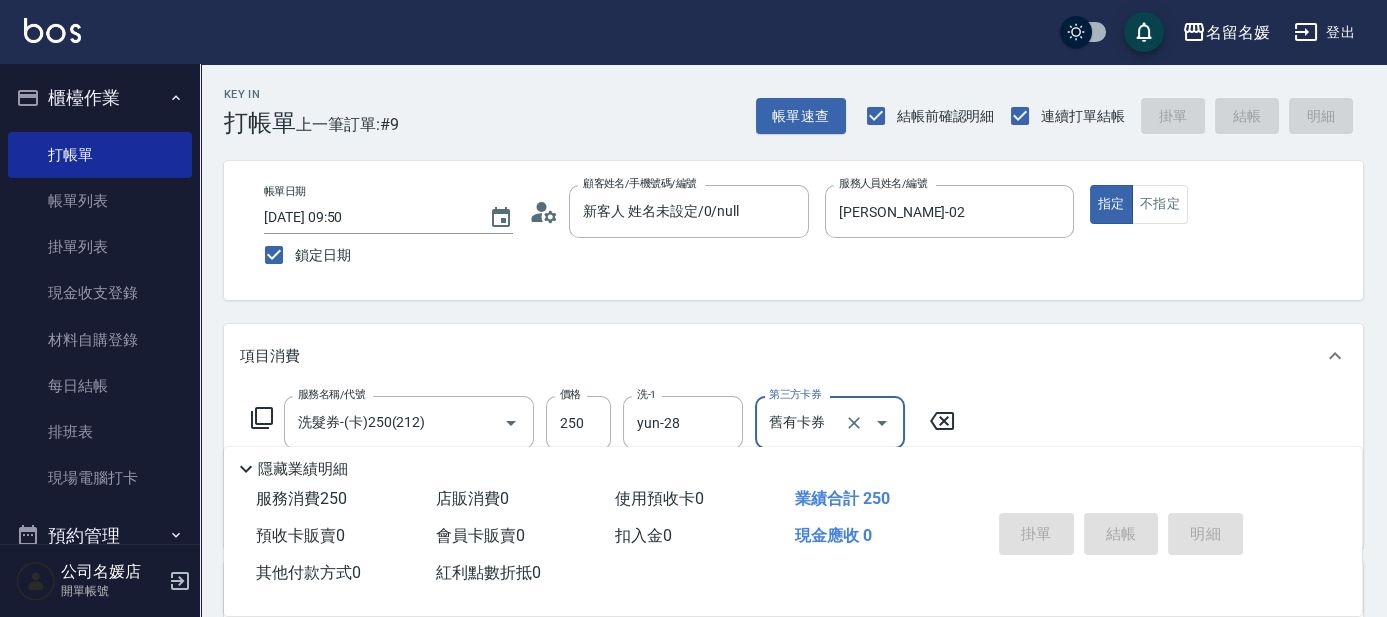 type 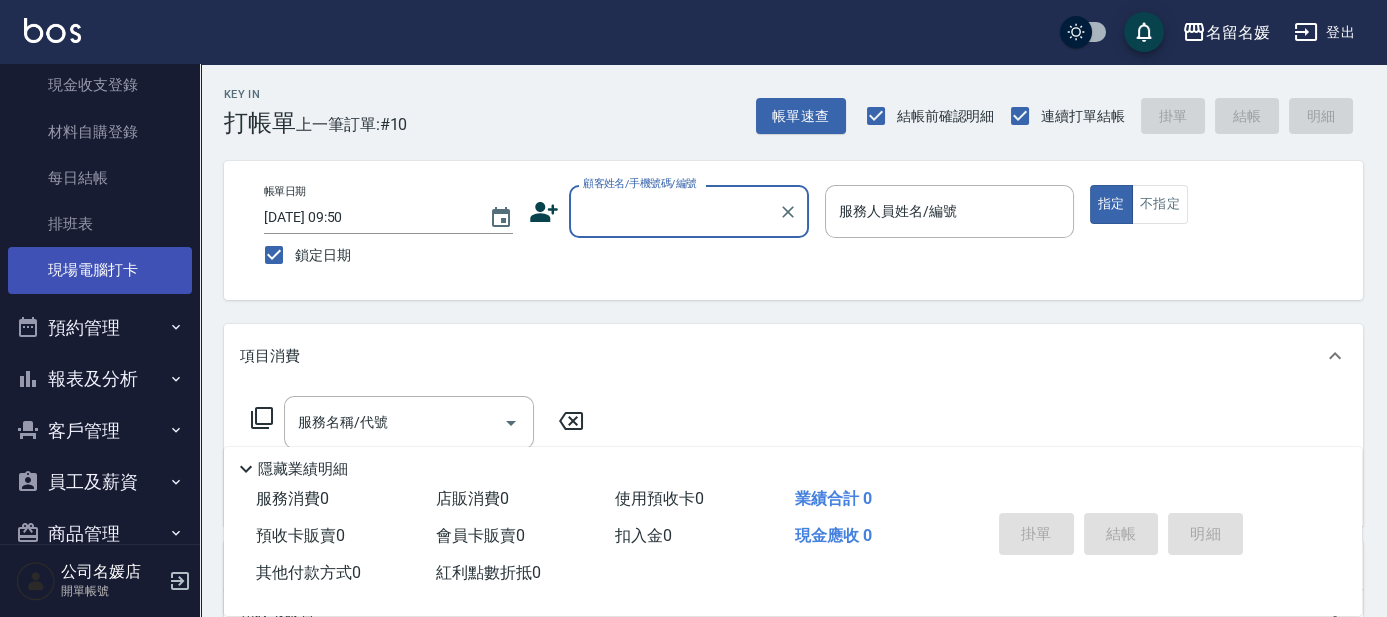 scroll, scrollTop: 247, scrollLeft: 0, axis: vertical 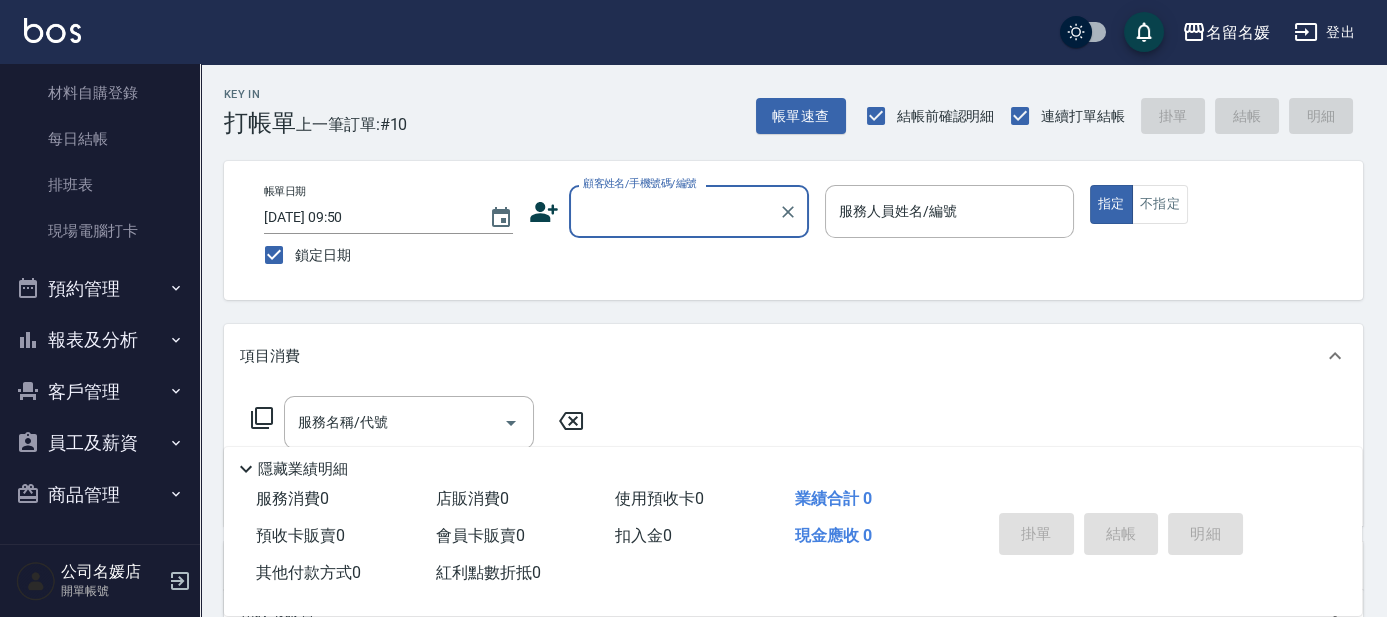 click on "客戶管理" at bounding box center [100, 392] 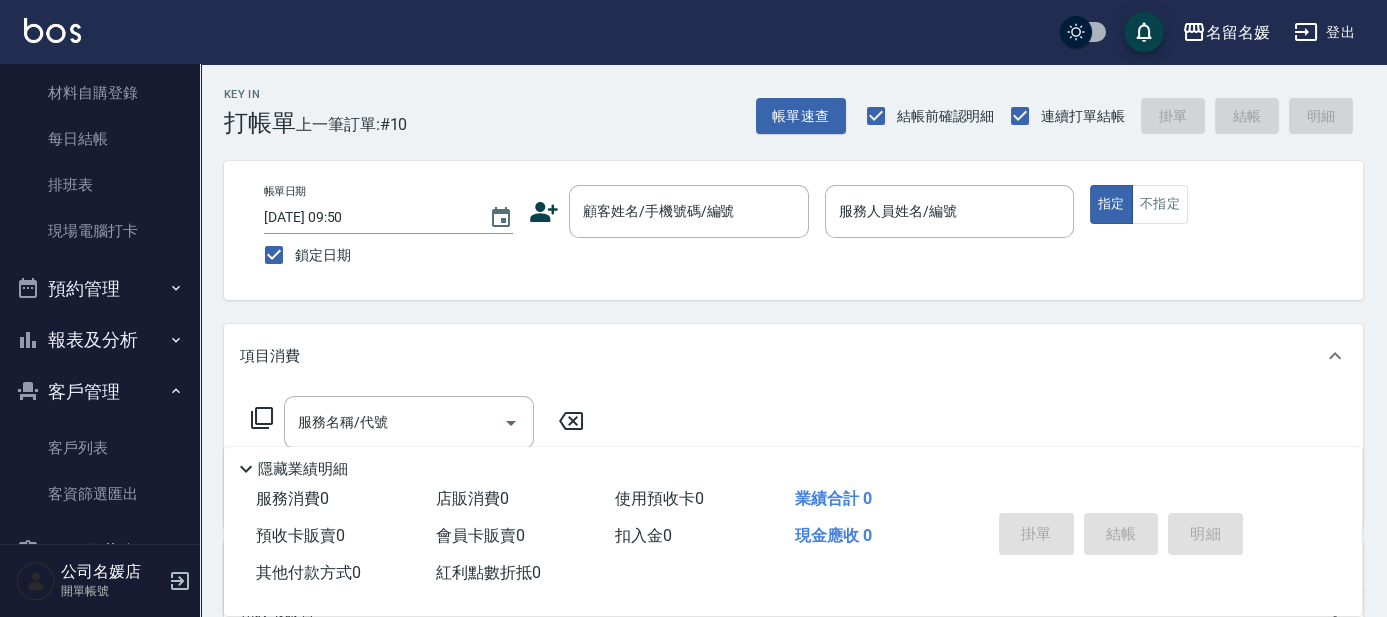 click on "客戶管理" at bounding box center (100, 392) 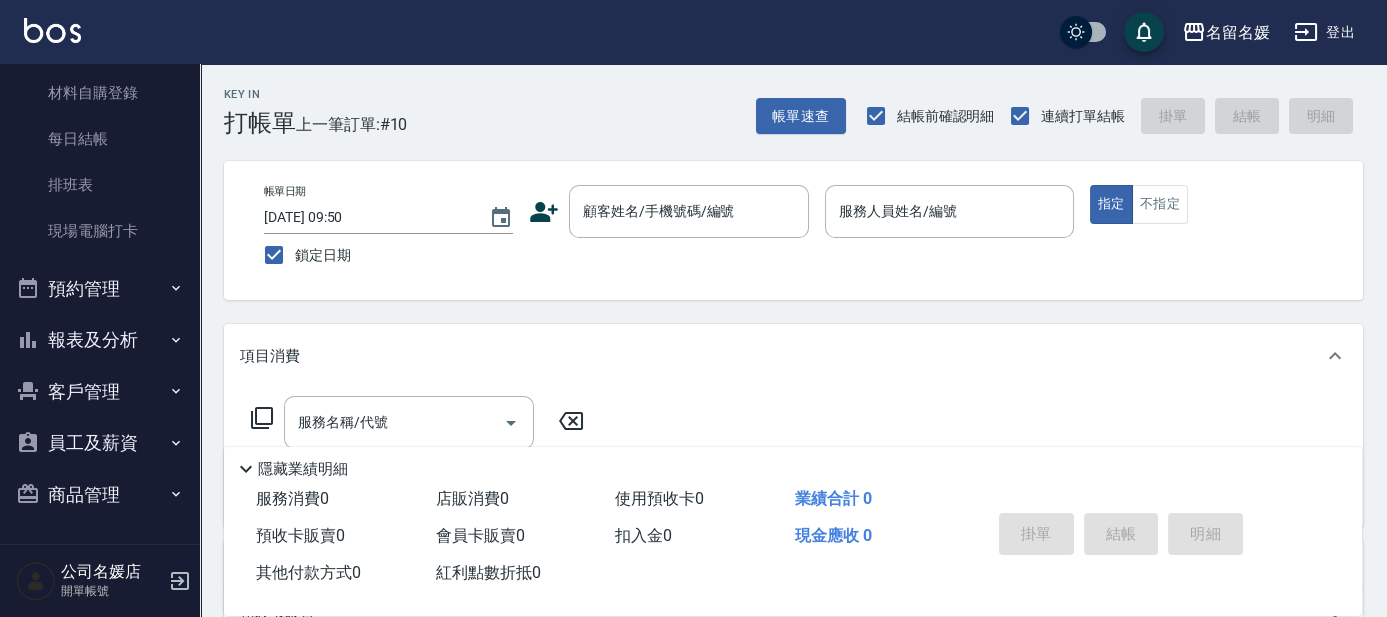 click on "預約管理" at bounding box center [100, 289] 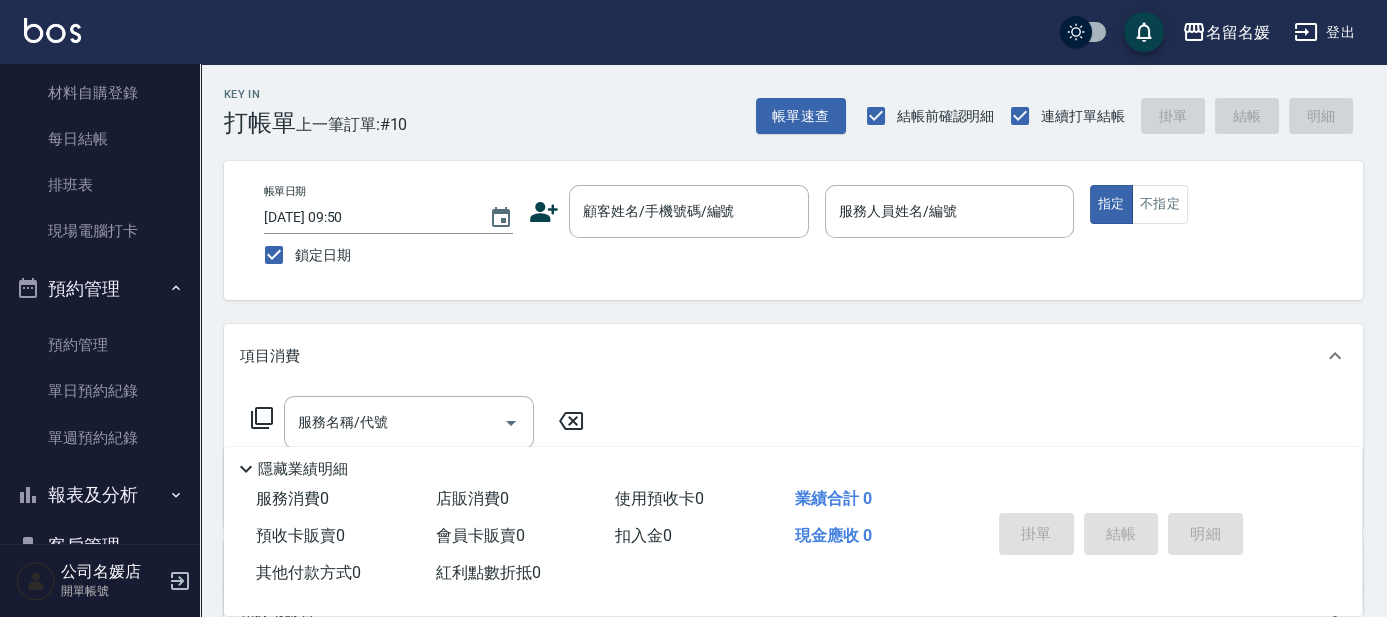 click on "預約管理" at bounding box center [100, 289] 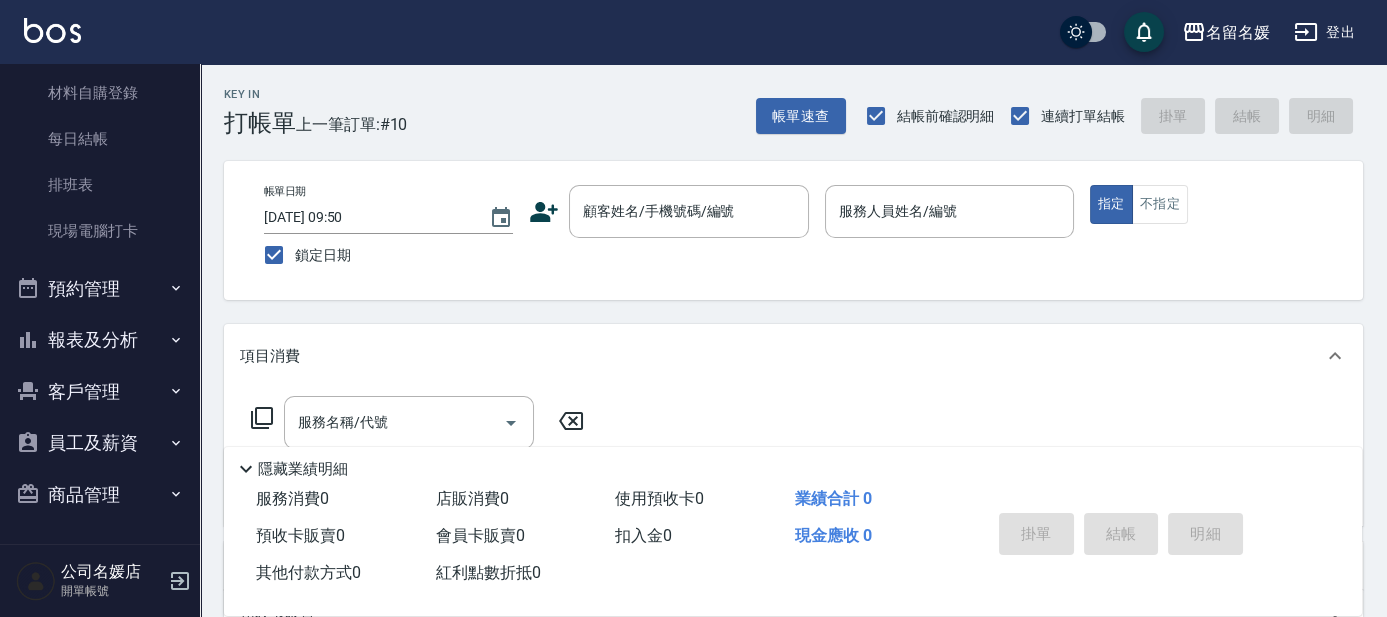 click on "報表及分析" at bounding box center (100, 340) 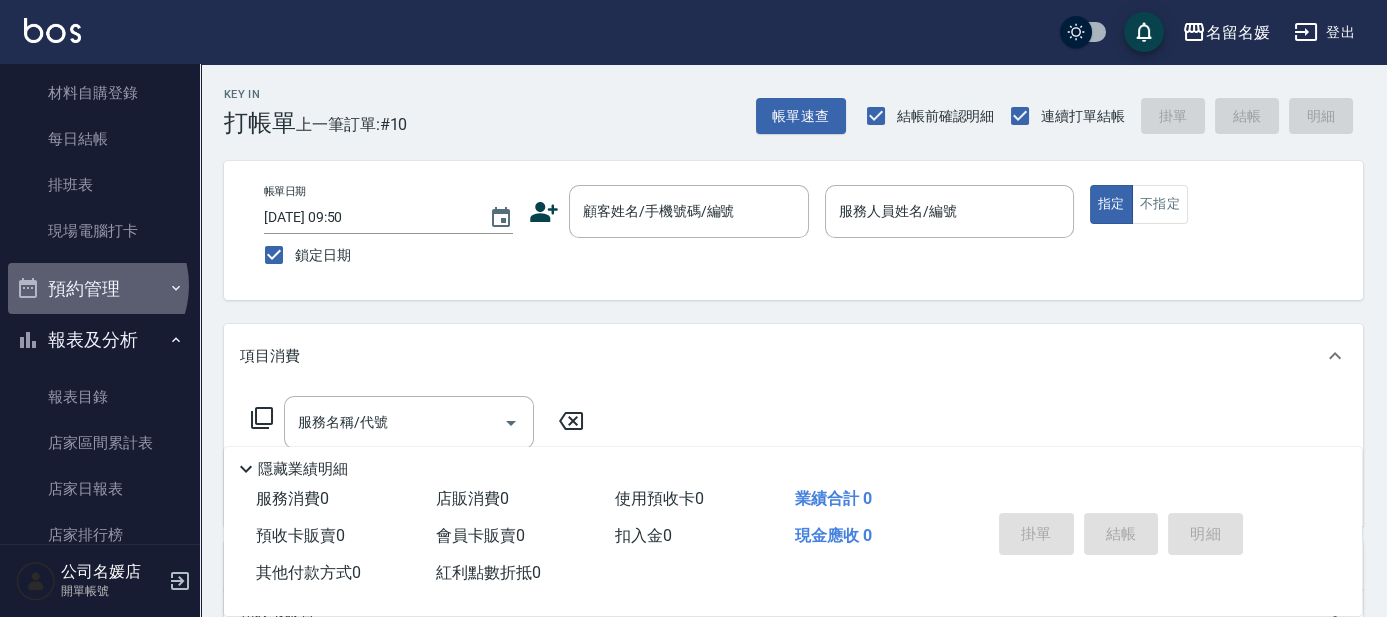 click on "預約管理" at bounding box center (100, 289) 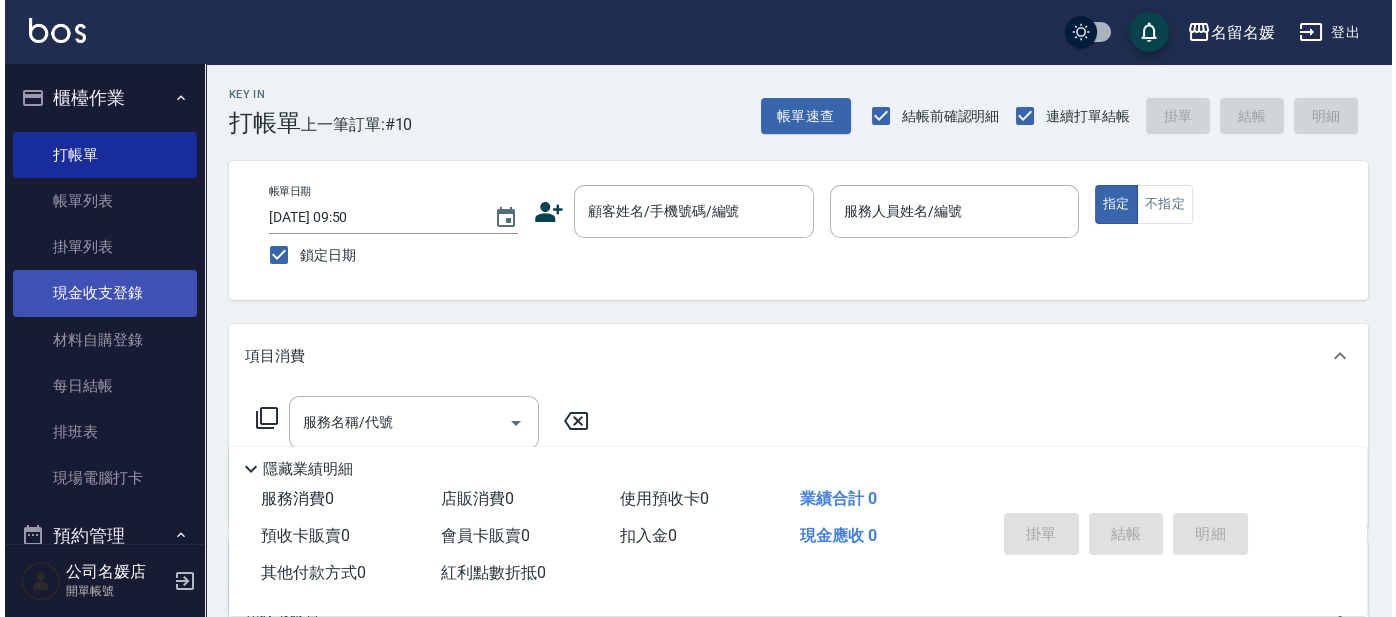 scroll, scrollTop: 636, scrollLeft: 0, axis: vertical 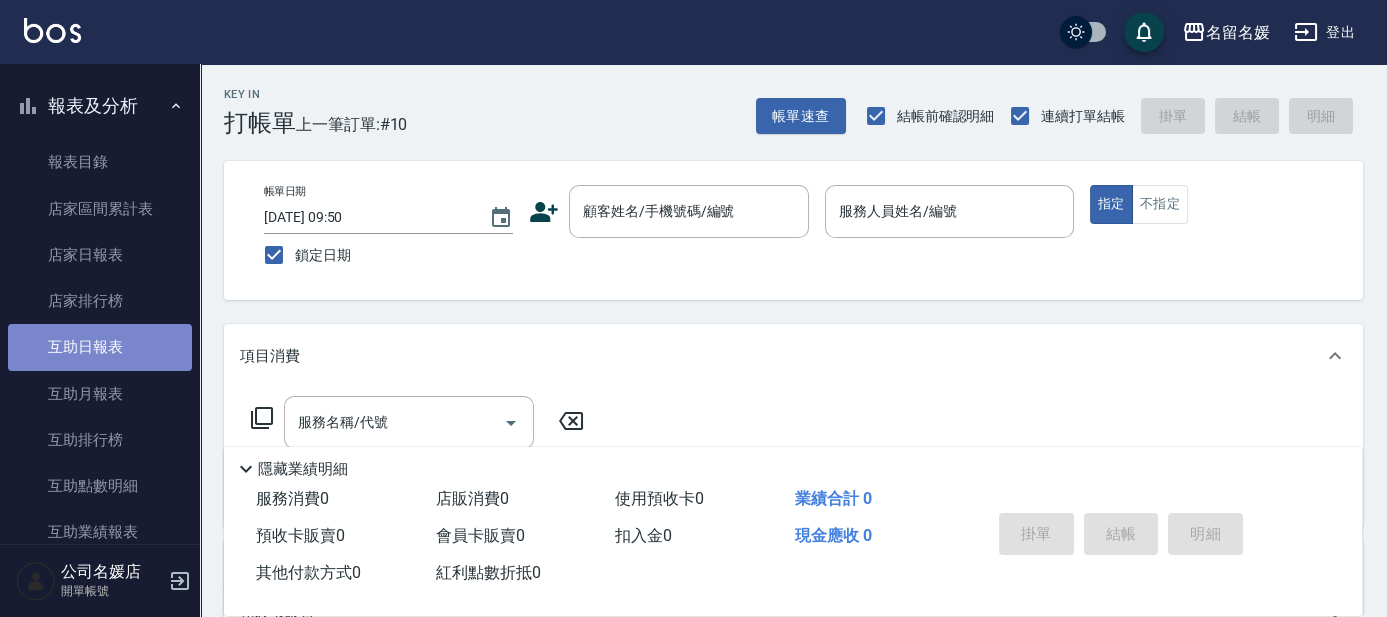 click on "互助日報表" at bounding box center [100, 347] 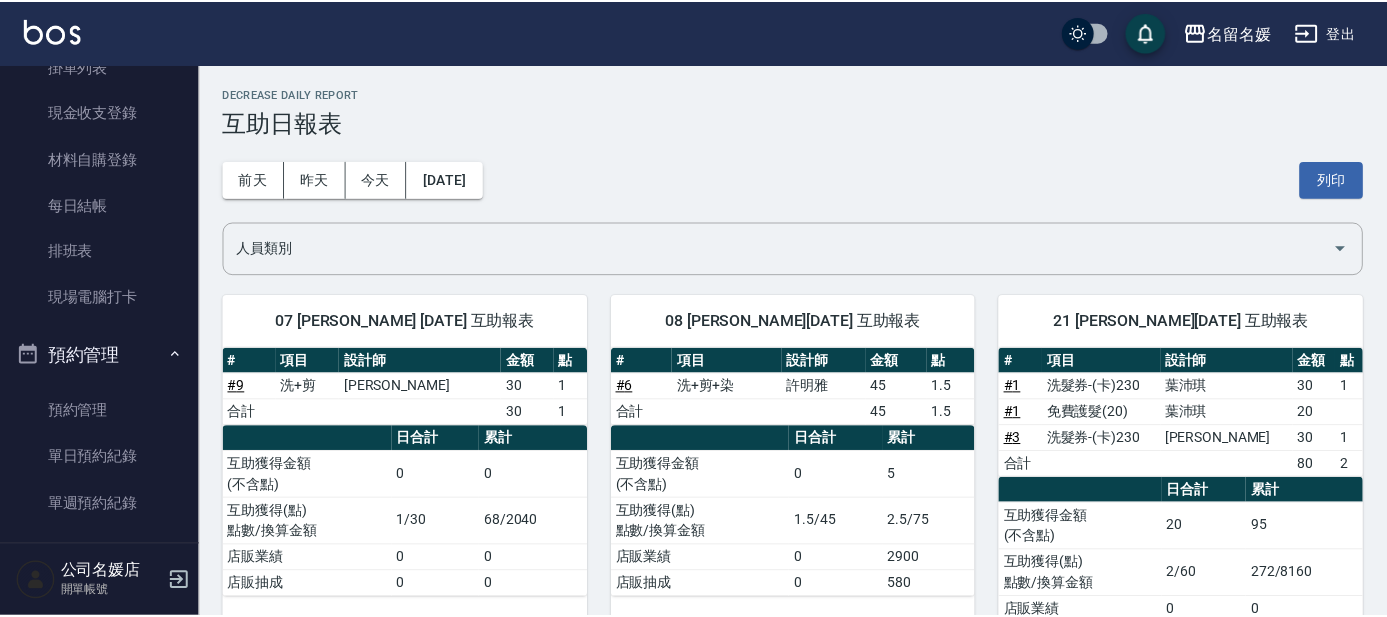 scroll, scrollTop: 0, scrollLeft: 0, axis: both 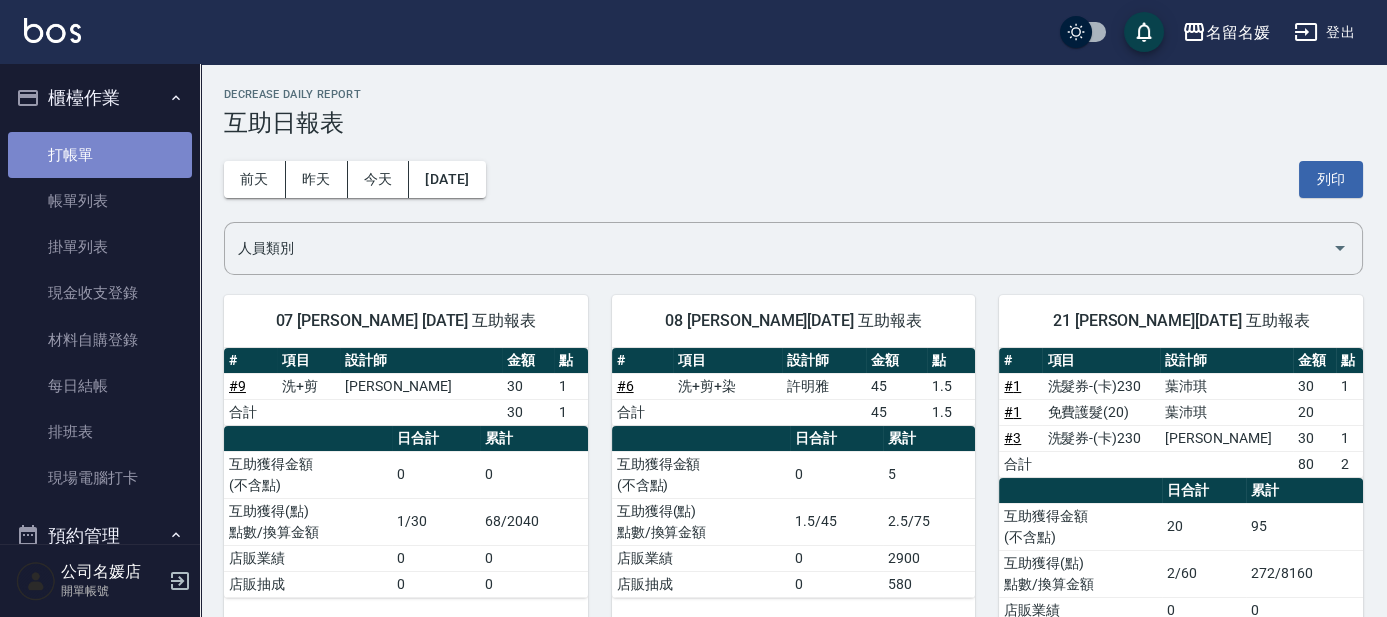 click on "打帳單" at bounding box center (100, 155) 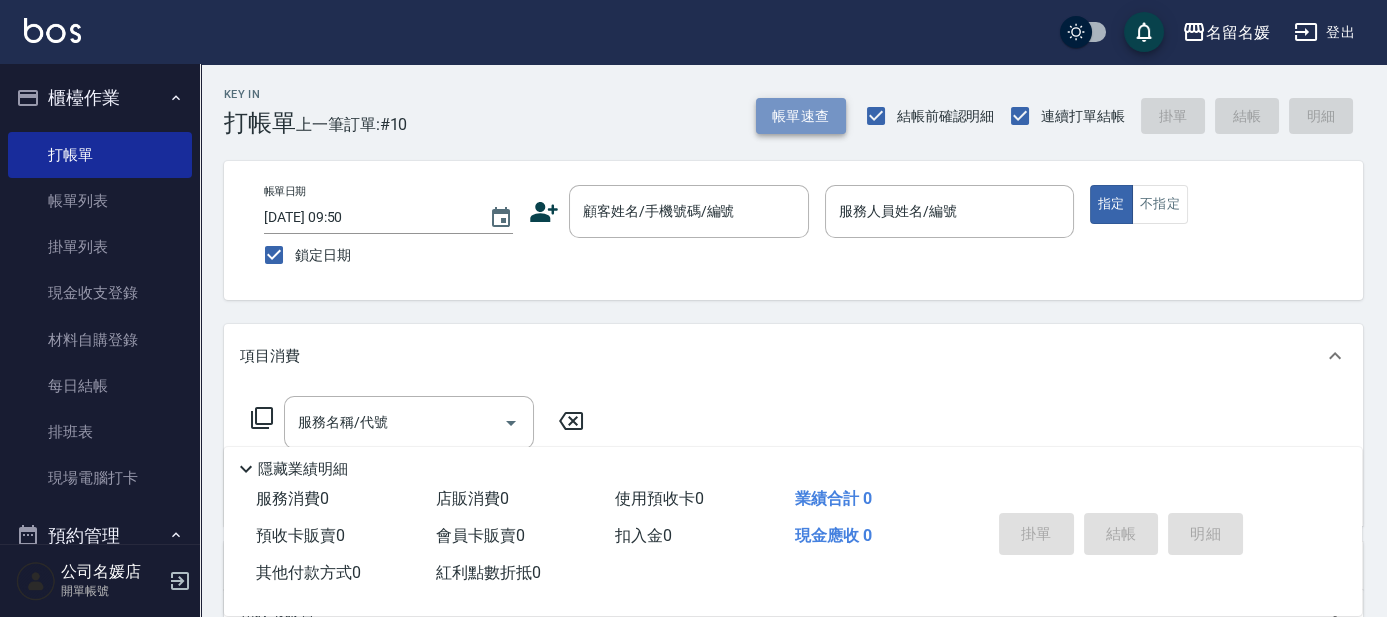 click on "帳單速查" at bounding box center [801, 116] 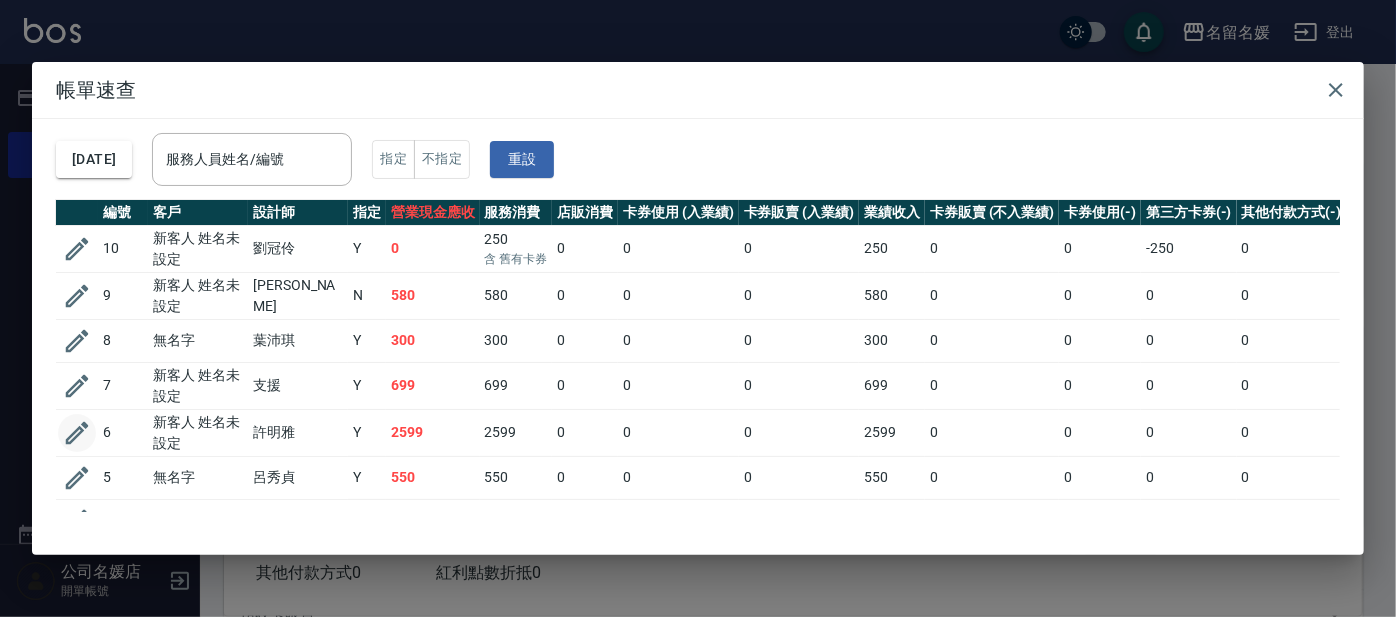click 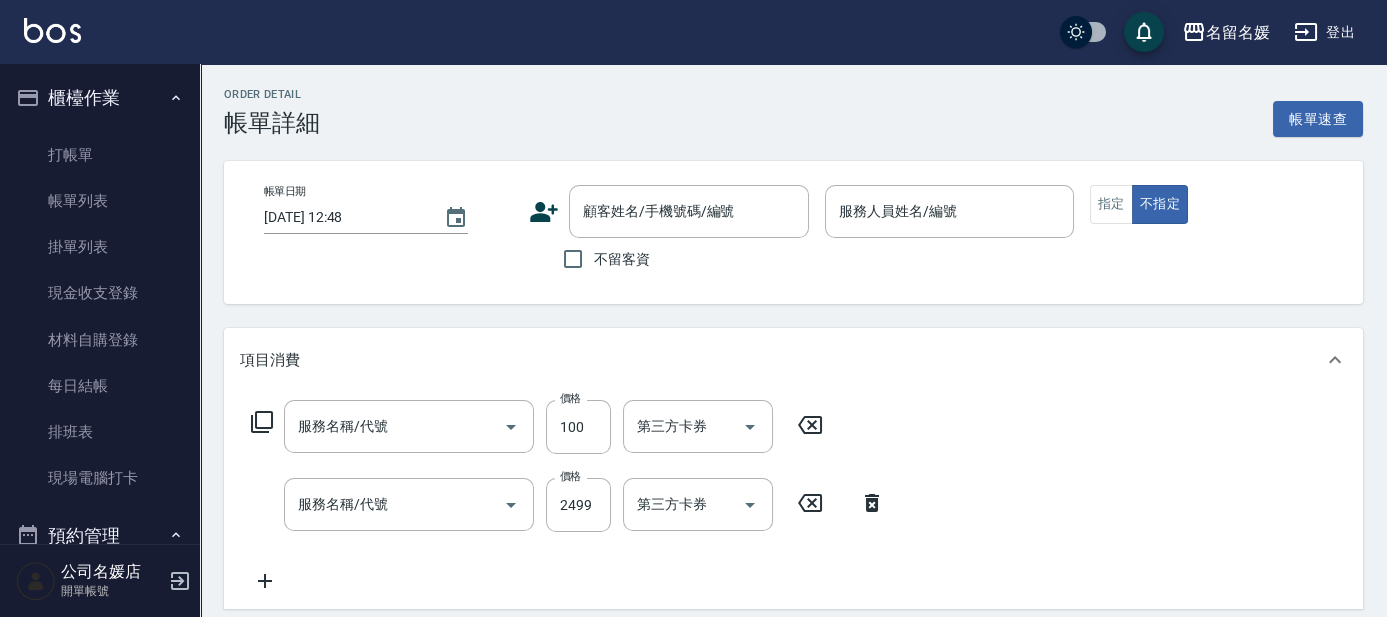 type on "[DATE] 09:50" 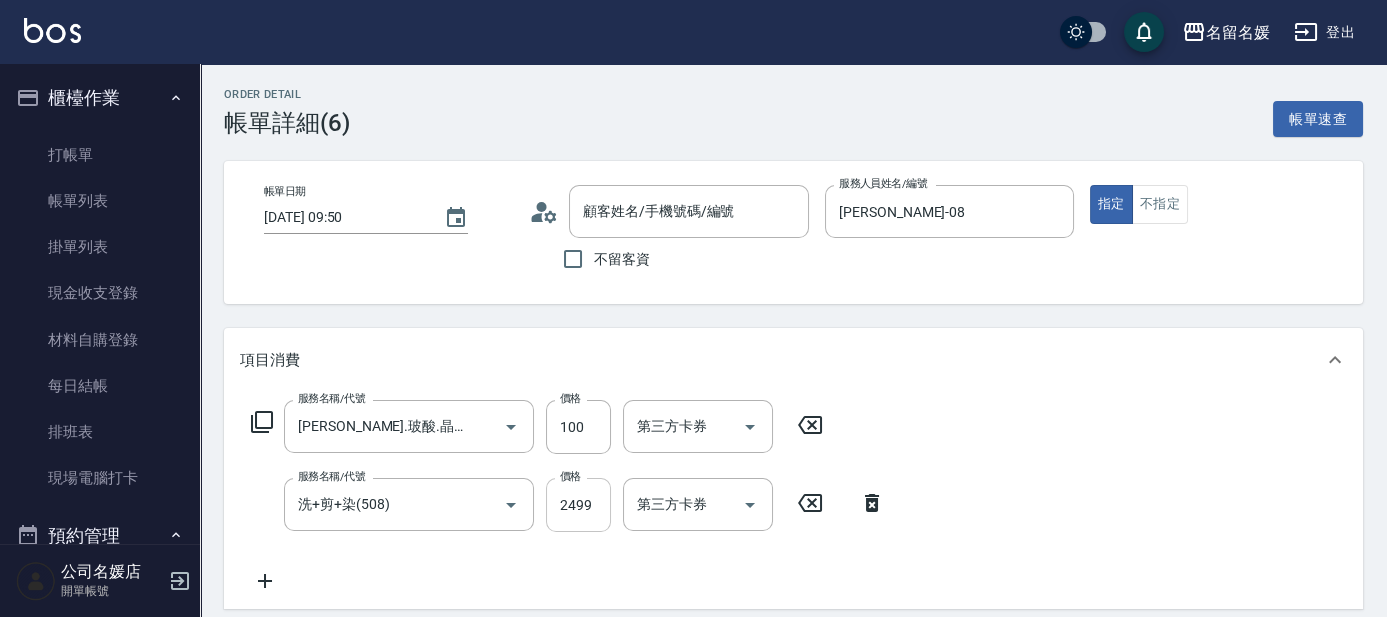 type on "[PERSON_NAME].玻酸.晶膜.水療(635)" 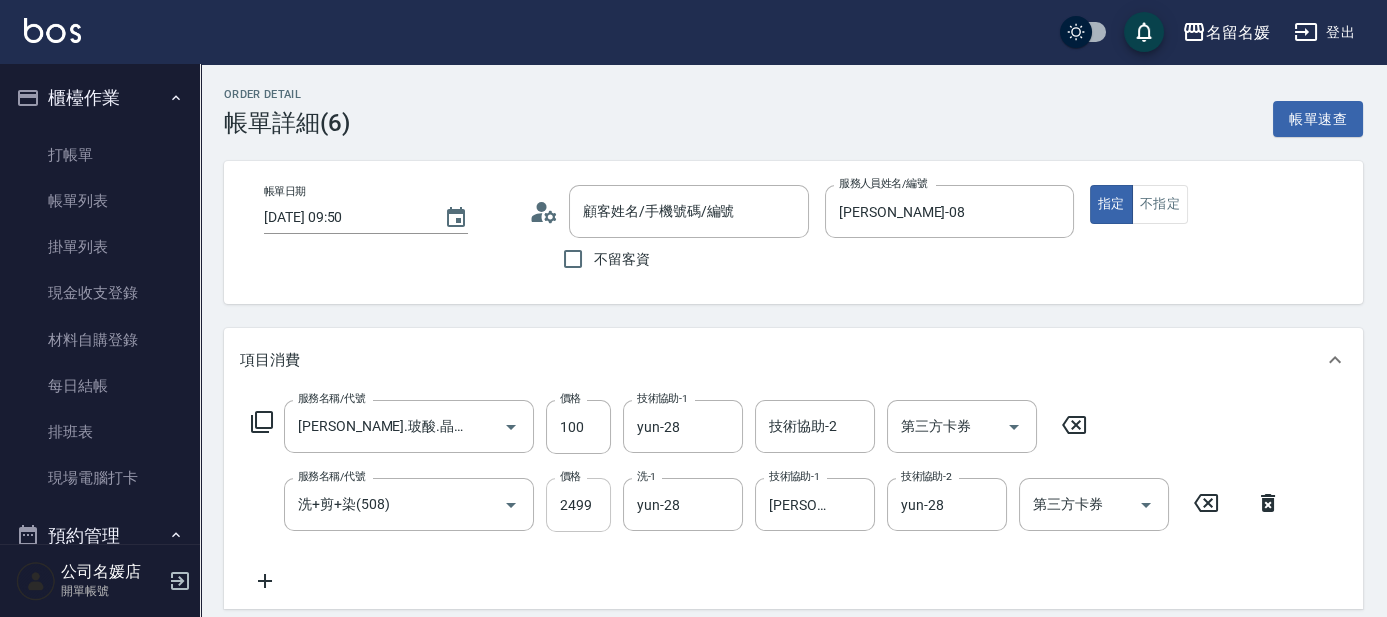 type on "新客人 姓名未設定/0/null" 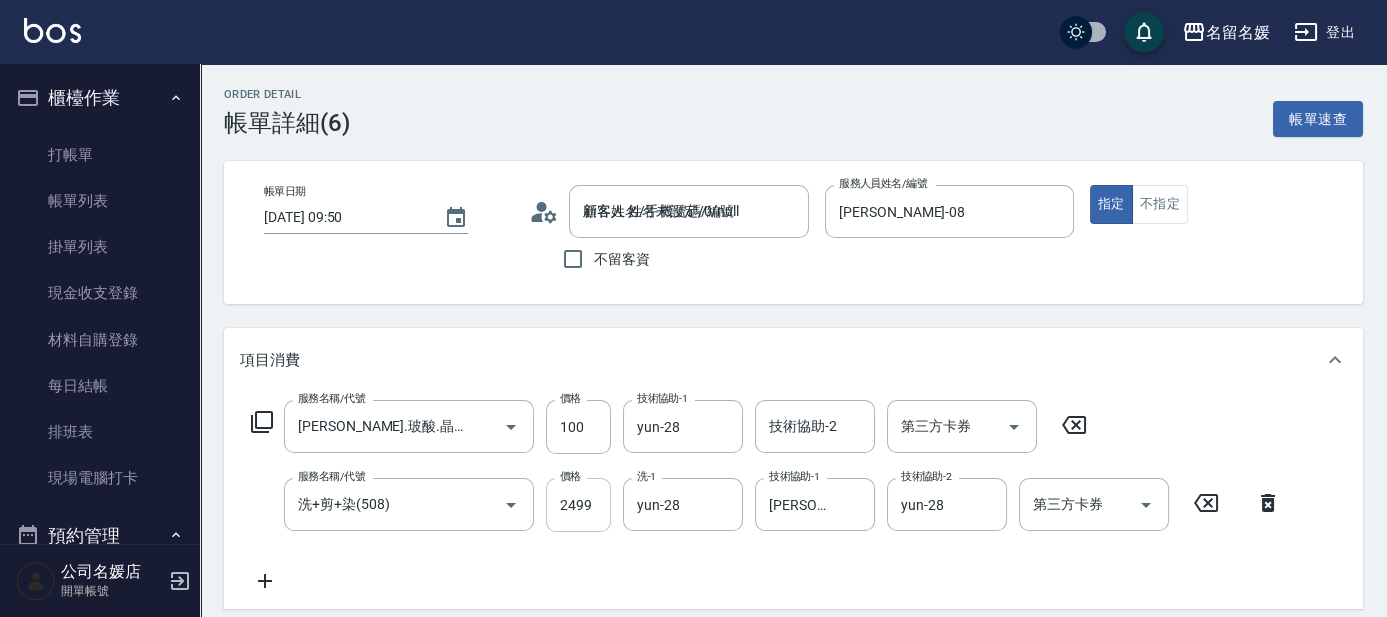 click on "2499" at bounding box center [578, 505] 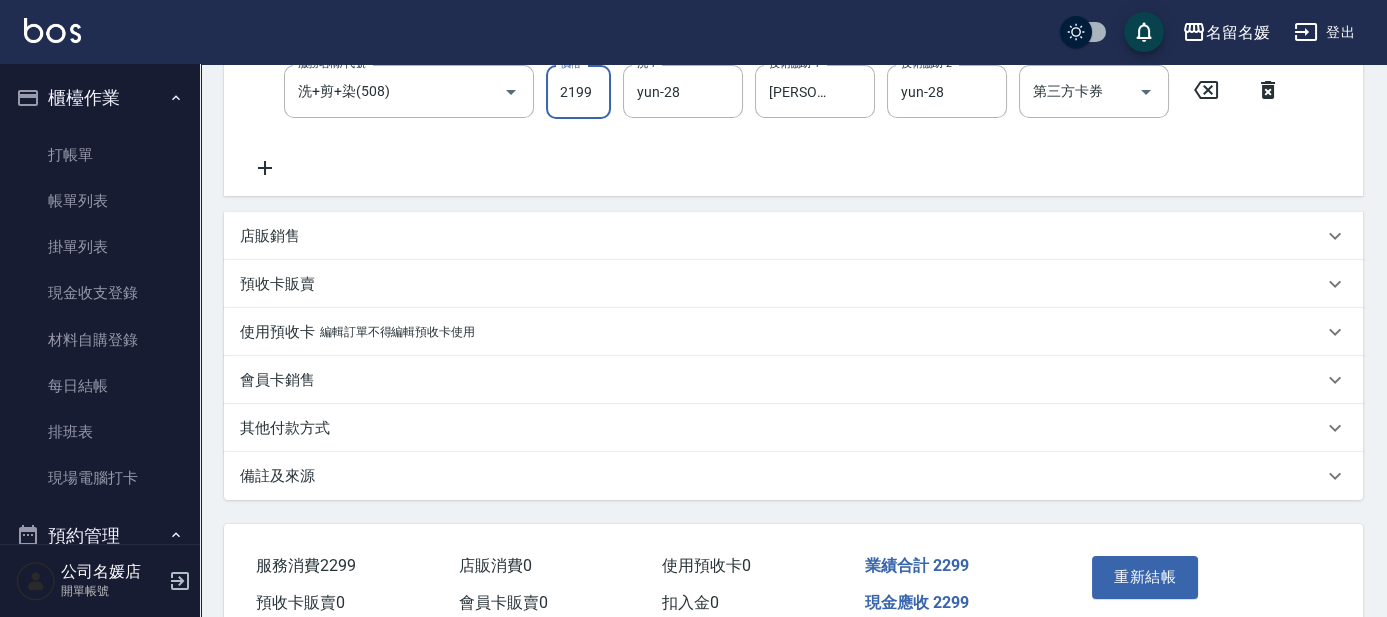 scroll, scrollTop: 510, scrollLeft: 0, axis: vertical 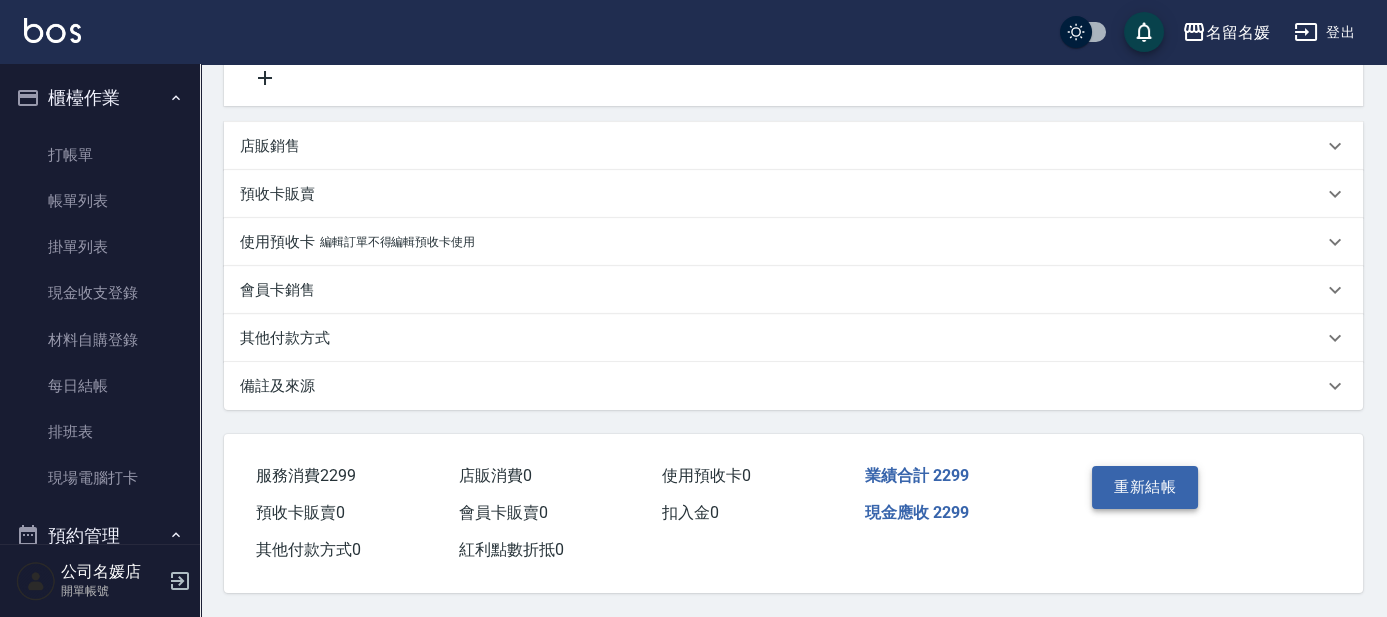 type on "2199" 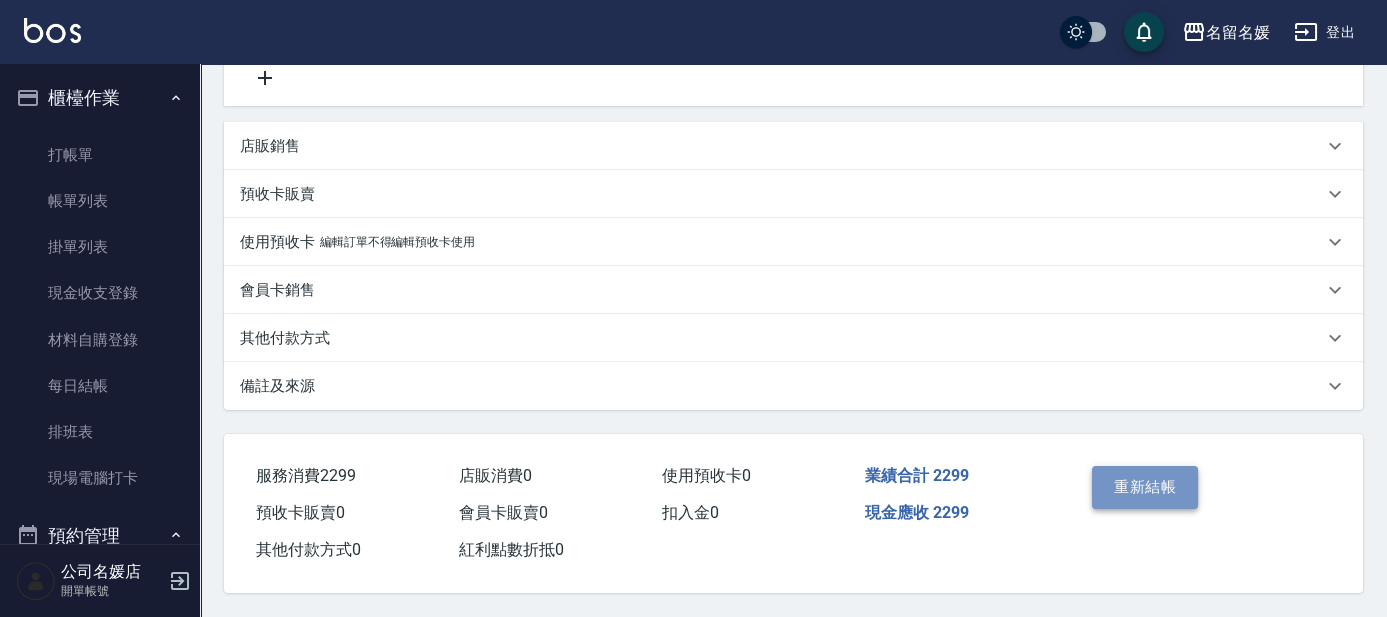 click on "重新結帳" at bounding box center [1145, 487] 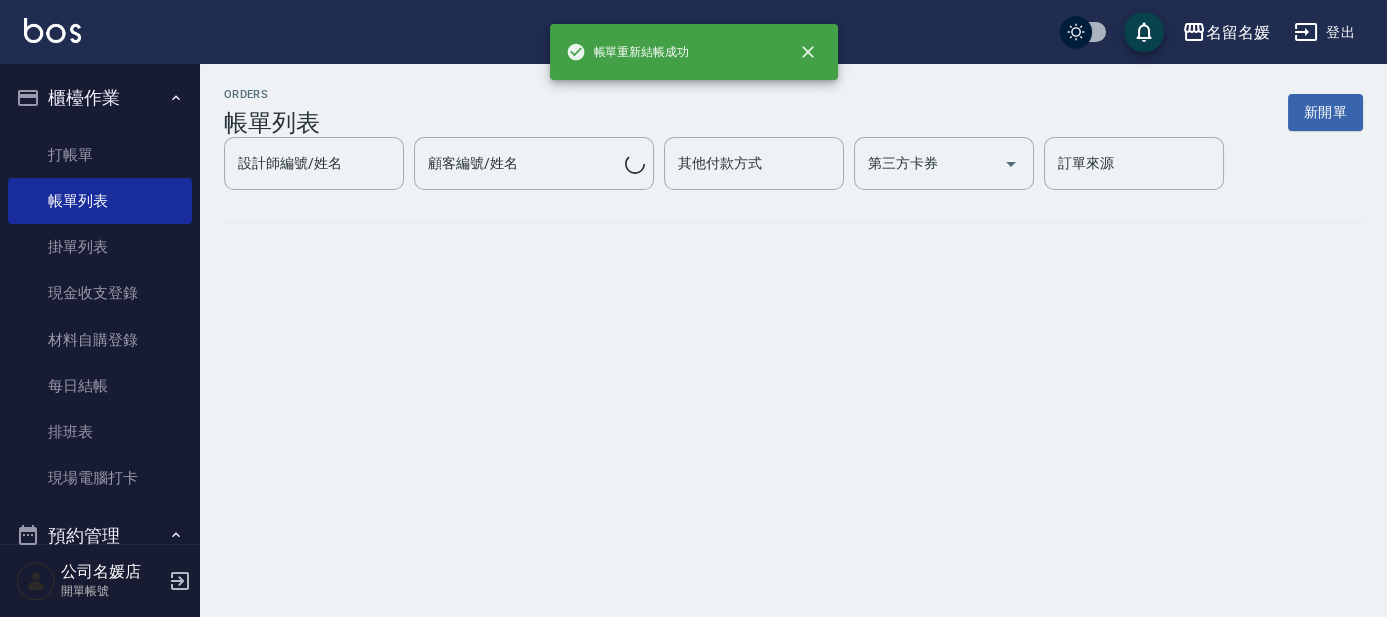 scroll, scrollTop: 0, scrollLeft: 0, axis: both 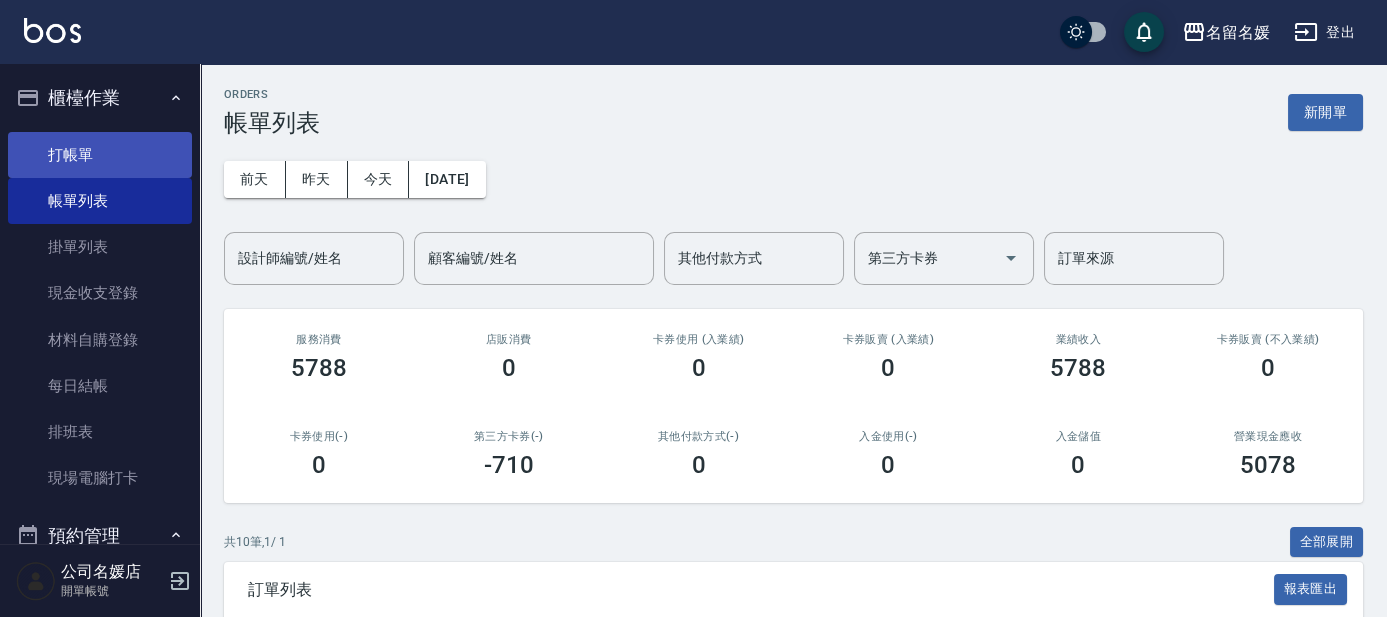 click on "打帳單" at bounding box center (100, 155) 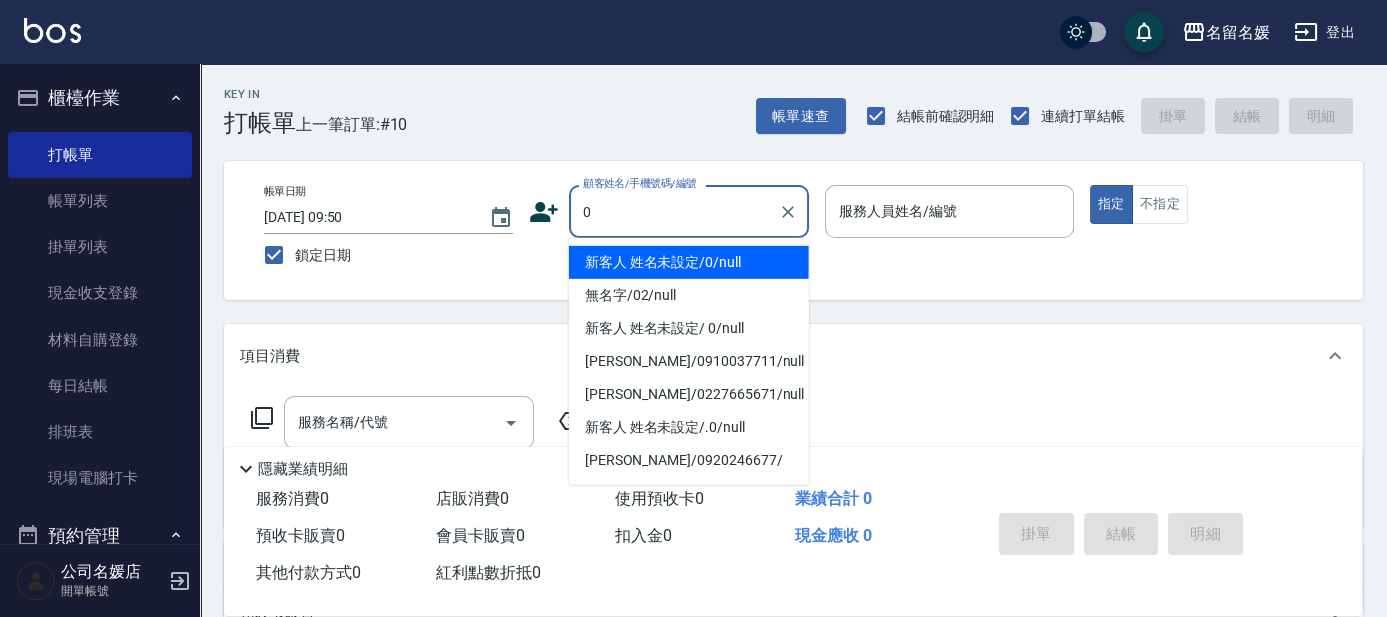 type on "新客人 姓名未設定/0/null" 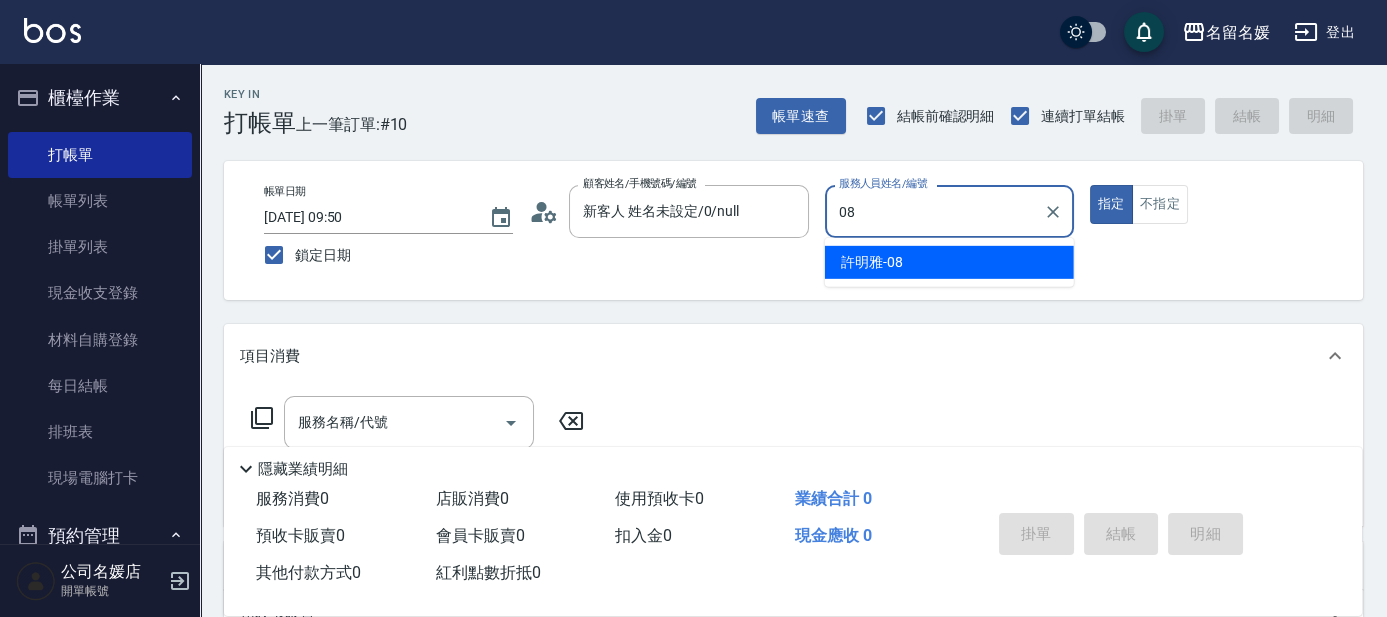 type on "[PERSON_NAME]-08" 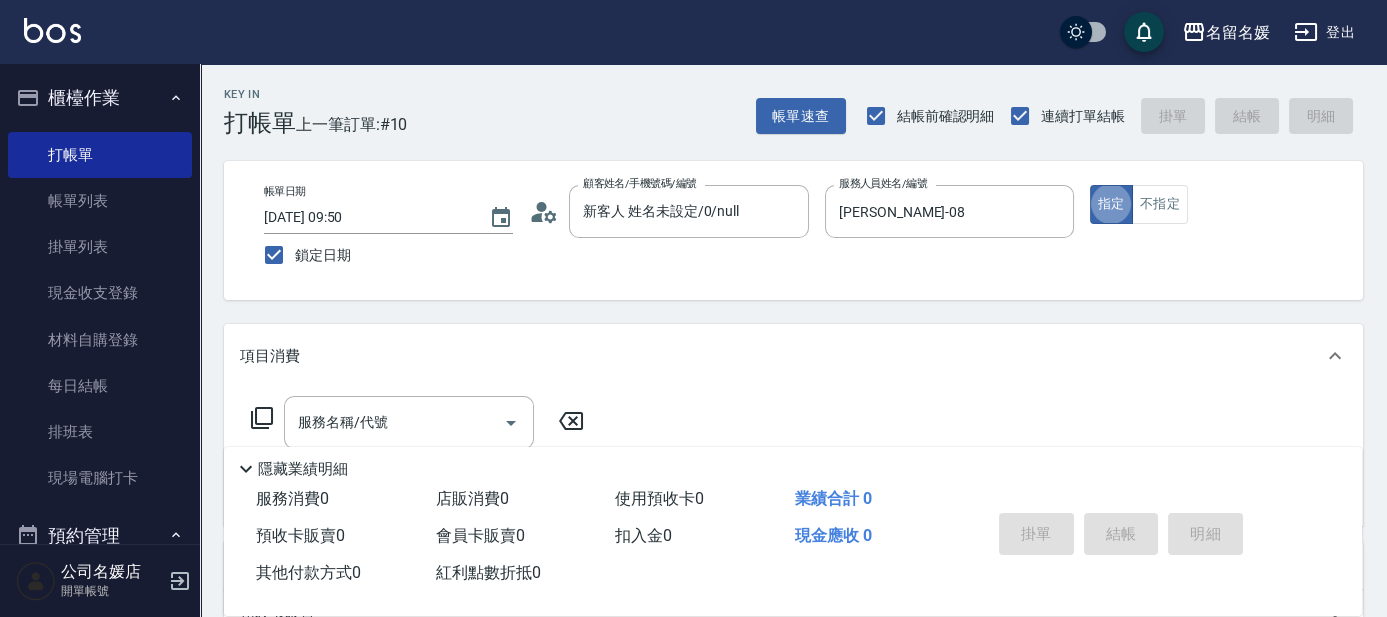 type on "true" 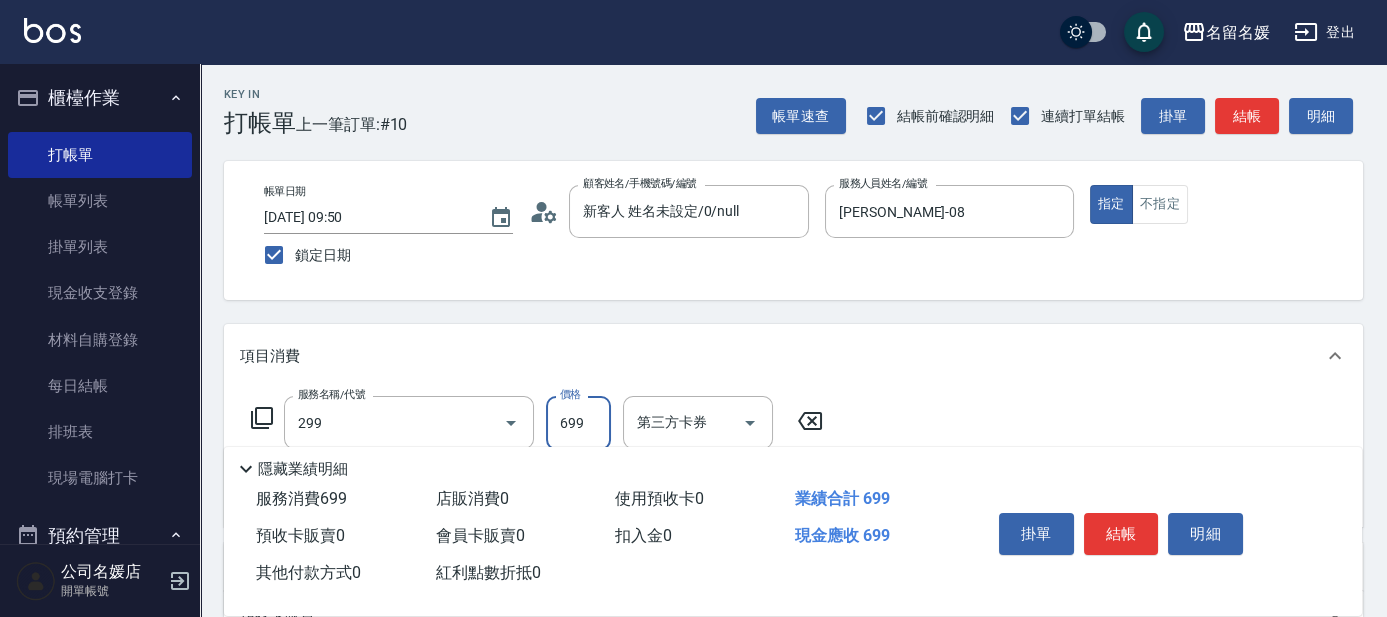 type on "滾珠洗髮699(299)" 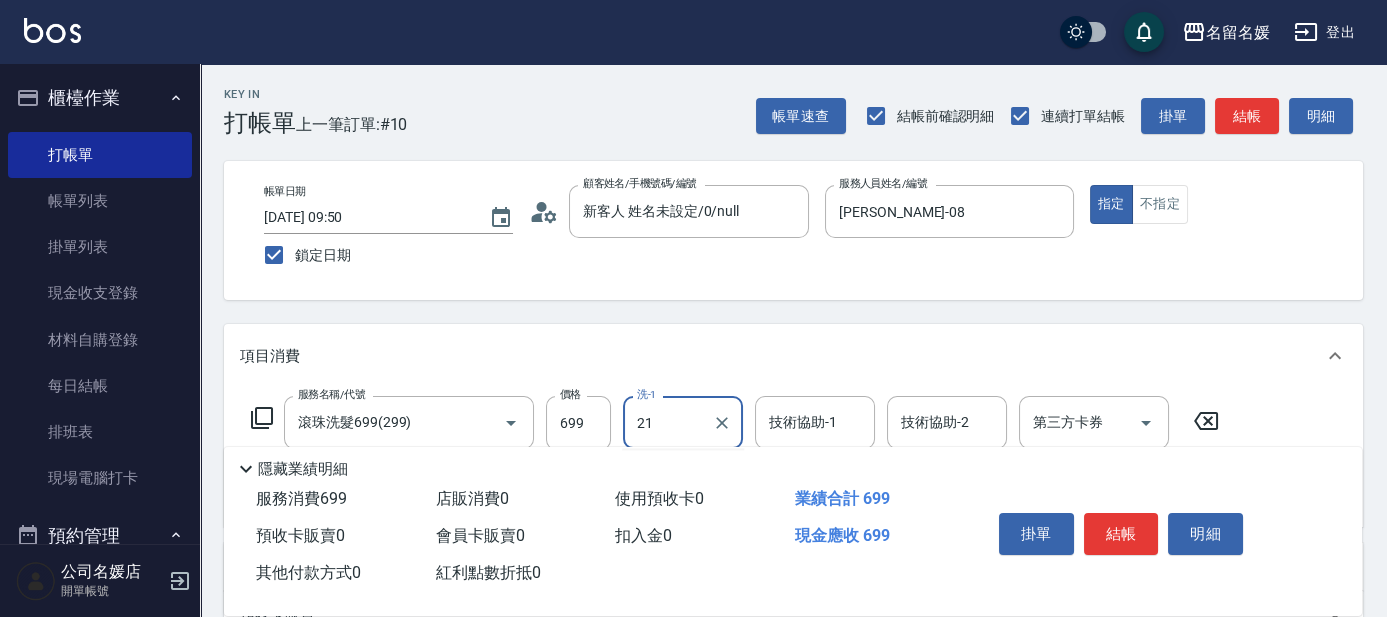 type on "21" 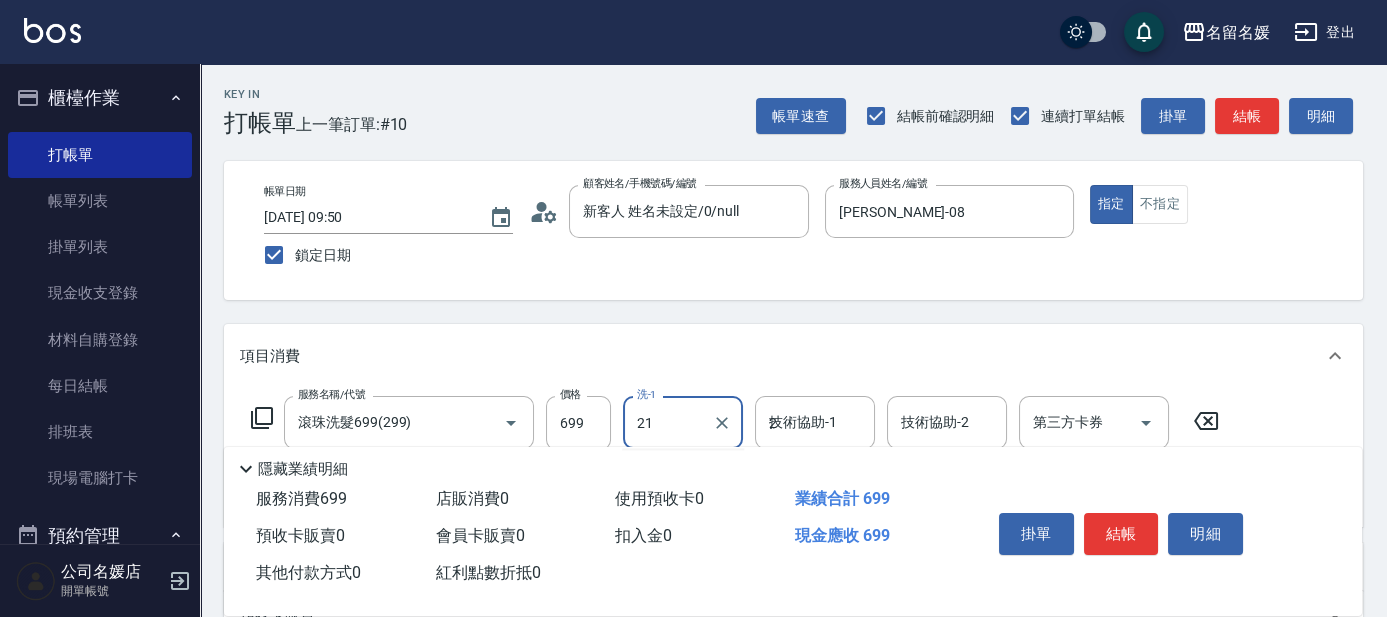 type on "[PERSON_NAME]-21" 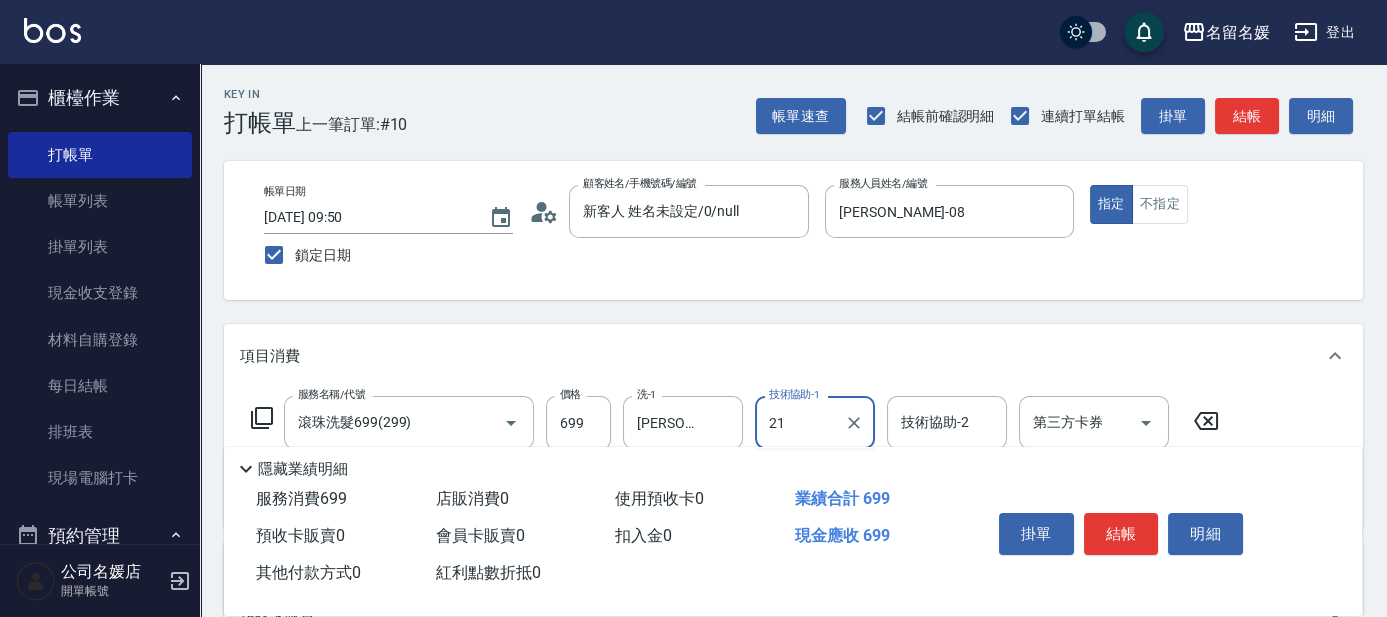 type on "[PERSON_NAME]-21" 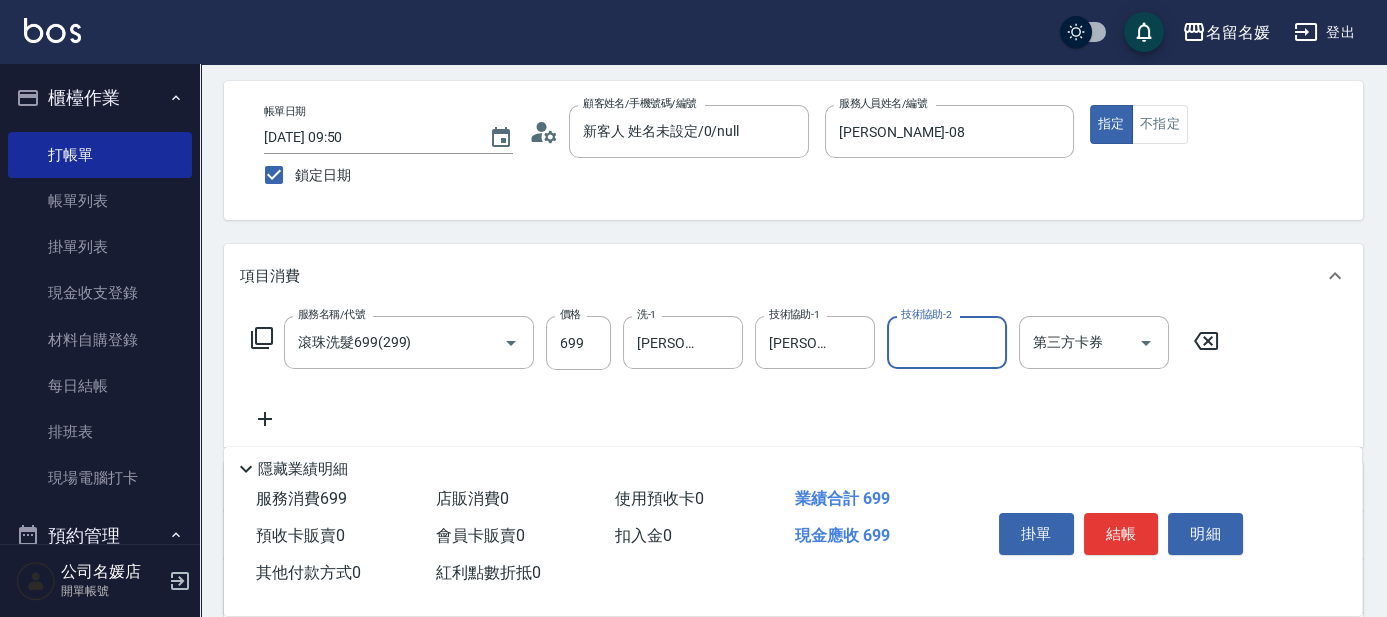 scroll, scrollTop: 90, scrollLeft: 0, axis: vertical 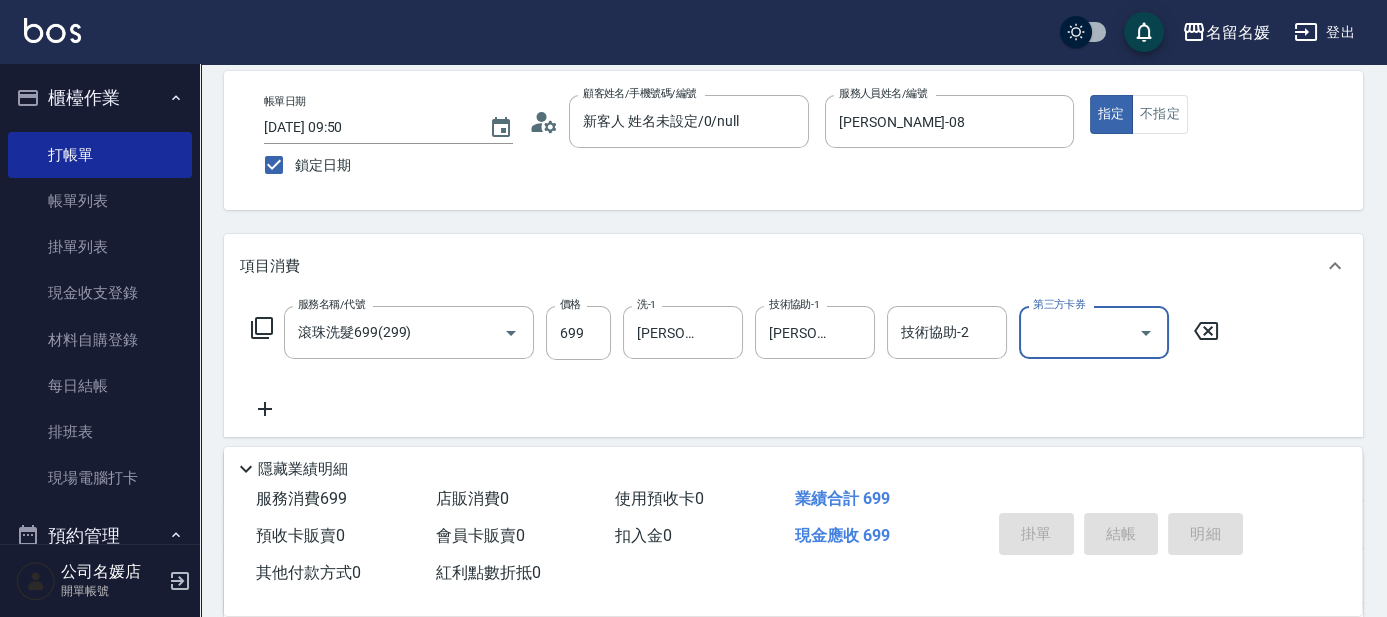 type 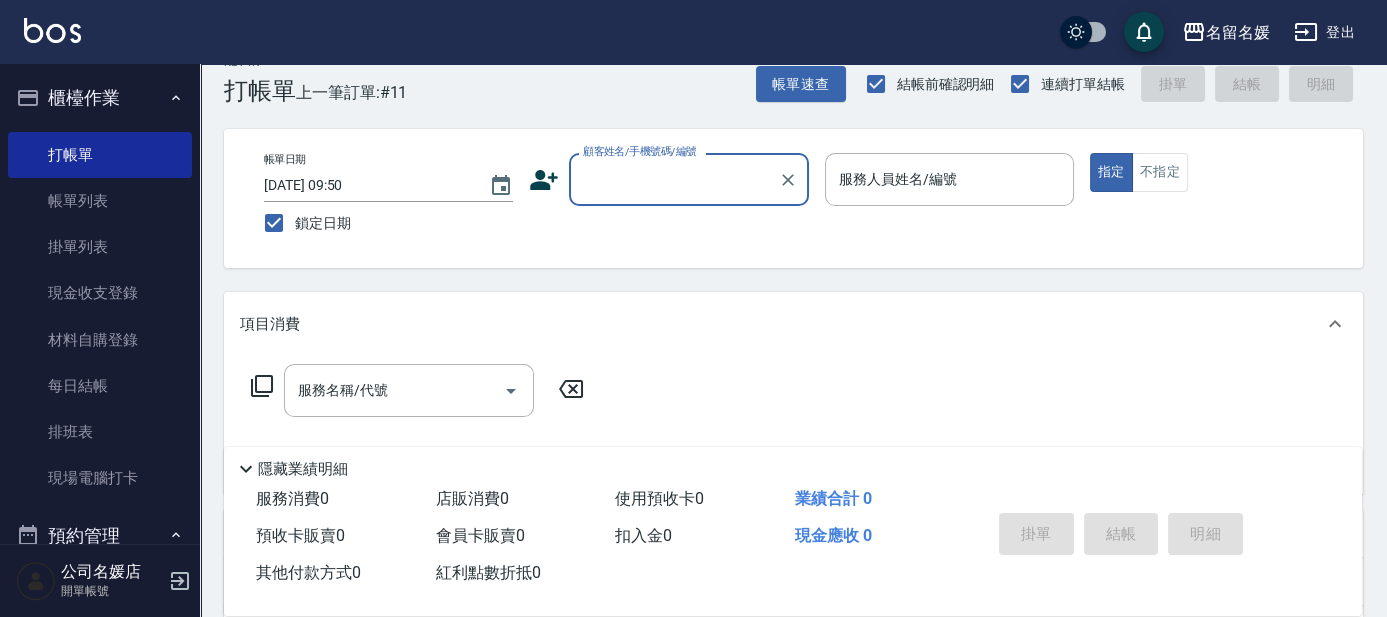 scroll, scrollTop: 0, scrollLeft: 0, axis: both 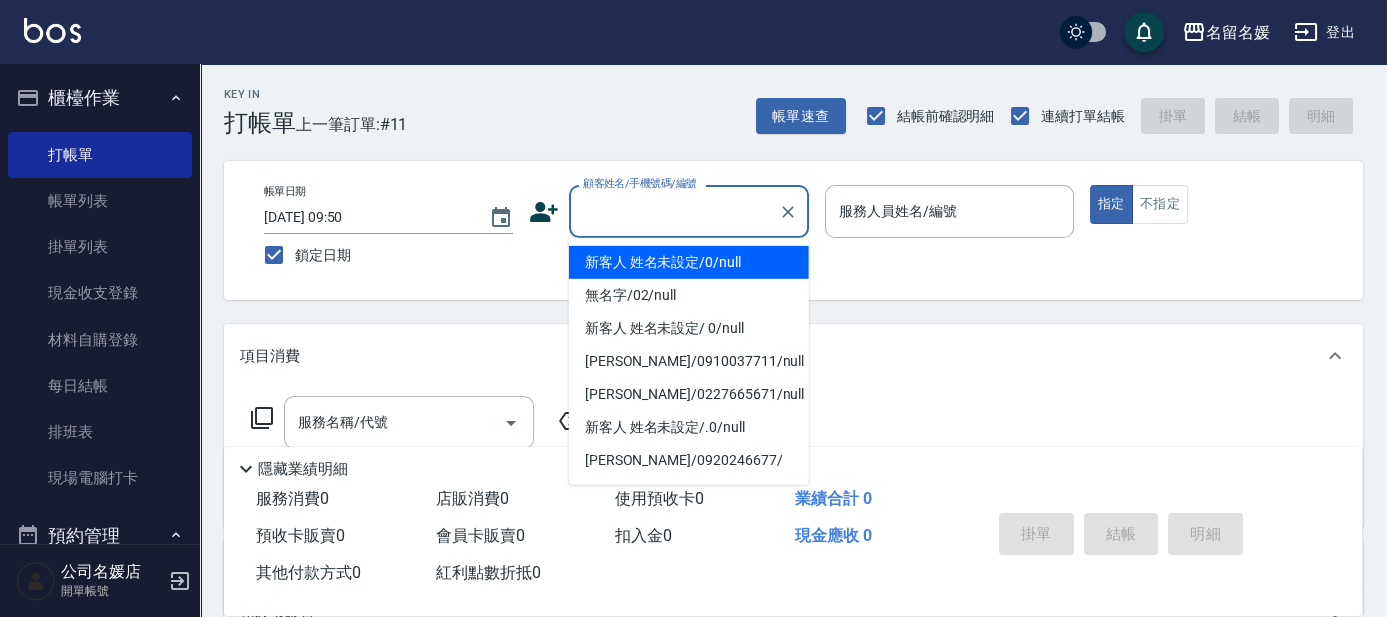 type on "新客人 姓名未設定/0/null" 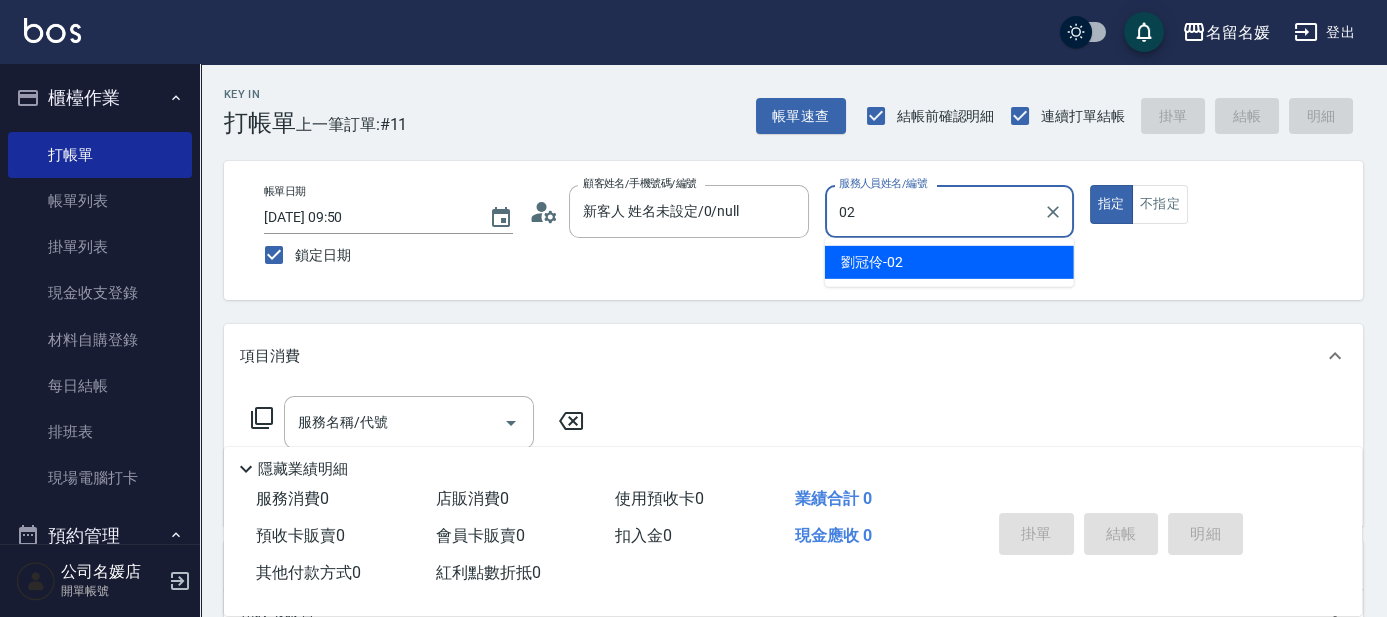 type on "[PERSON_NAME]-02" 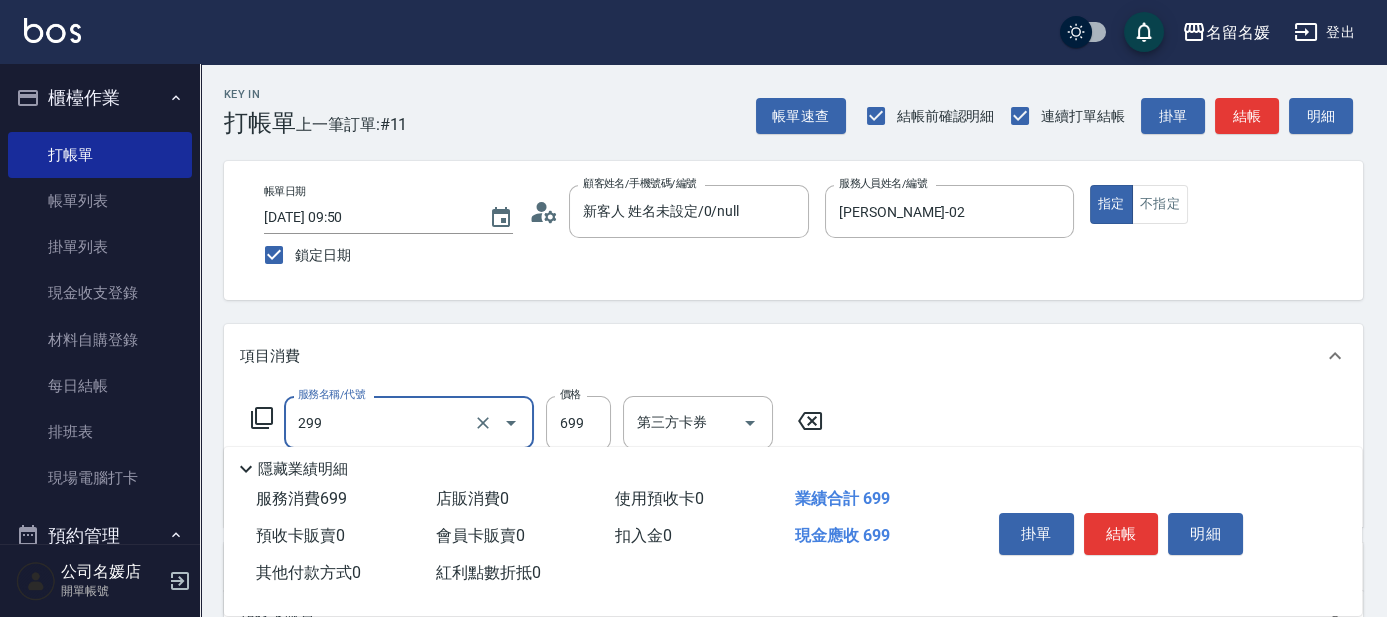 type on "滾珠洗髮699(299)" 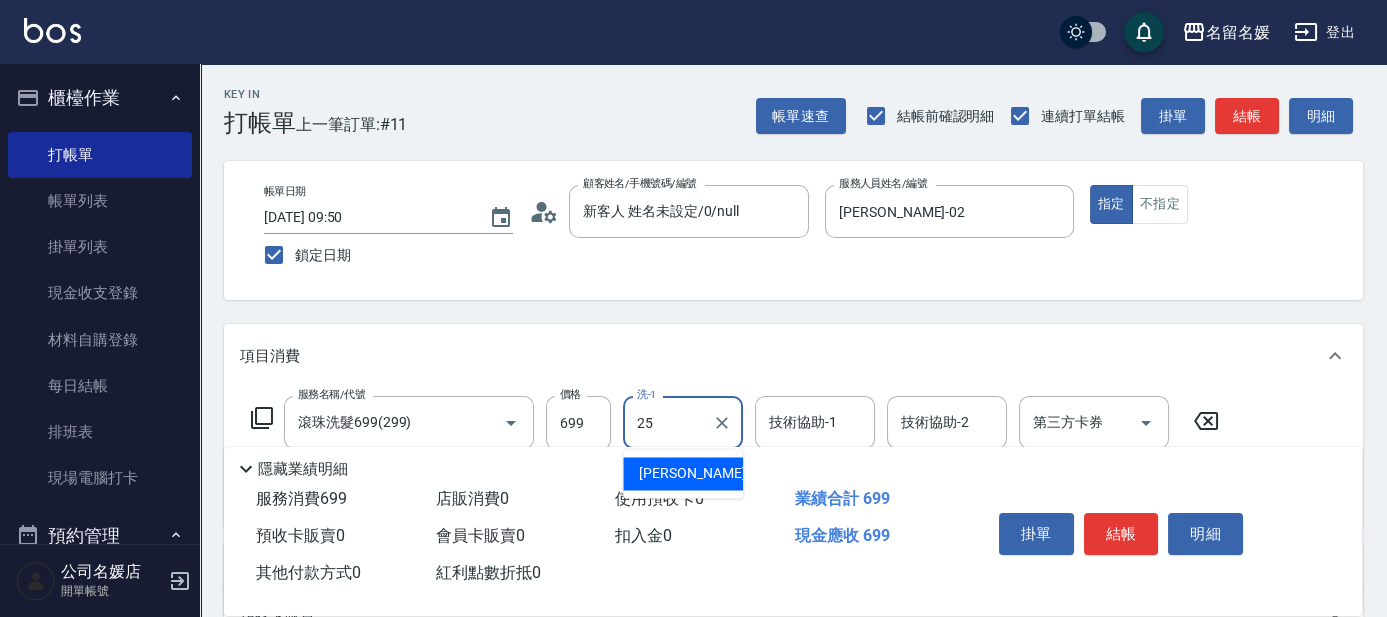 type on "[PERSON_NAME]-25" 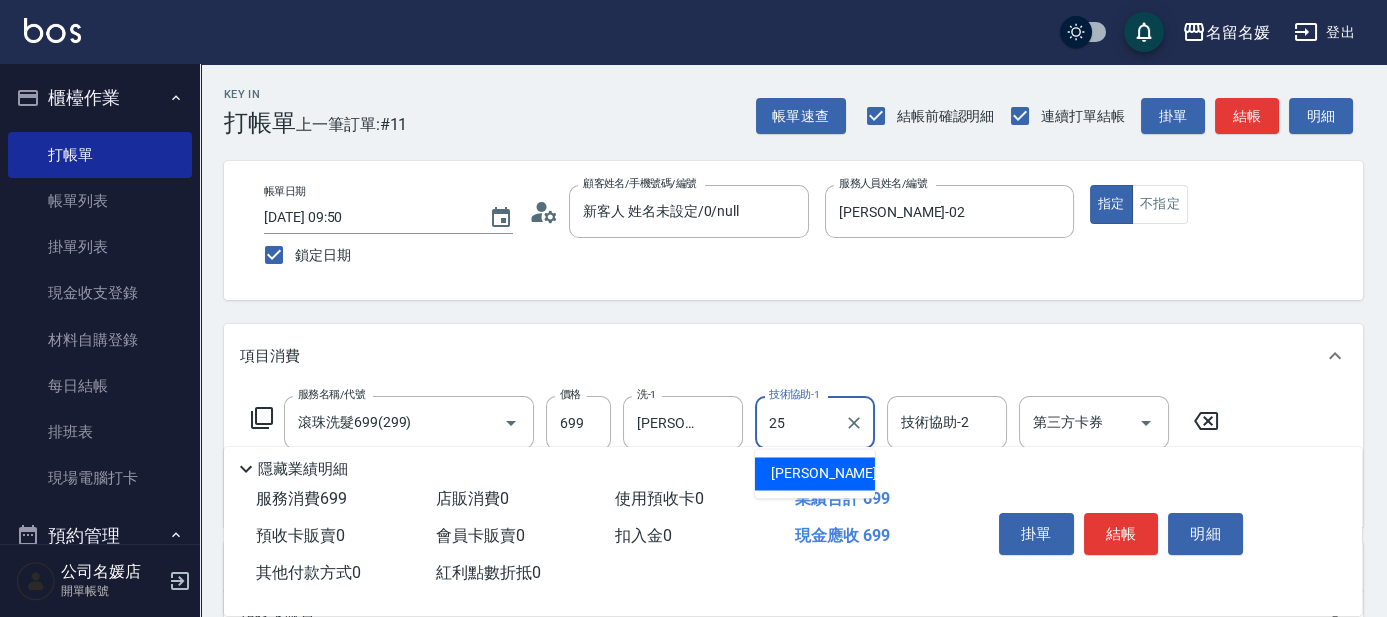 type on "[PERSON_NAME]-25" 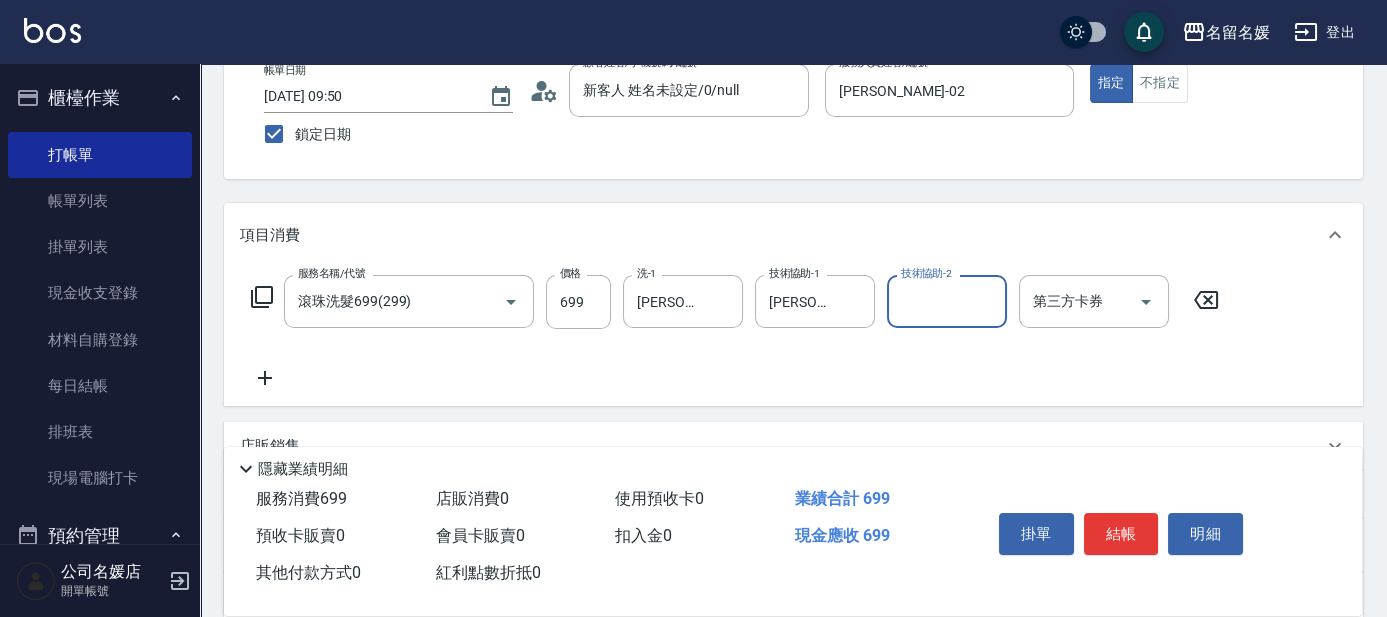scroll, scrollTop: 181, scrollLeft: 0, axis: vertical 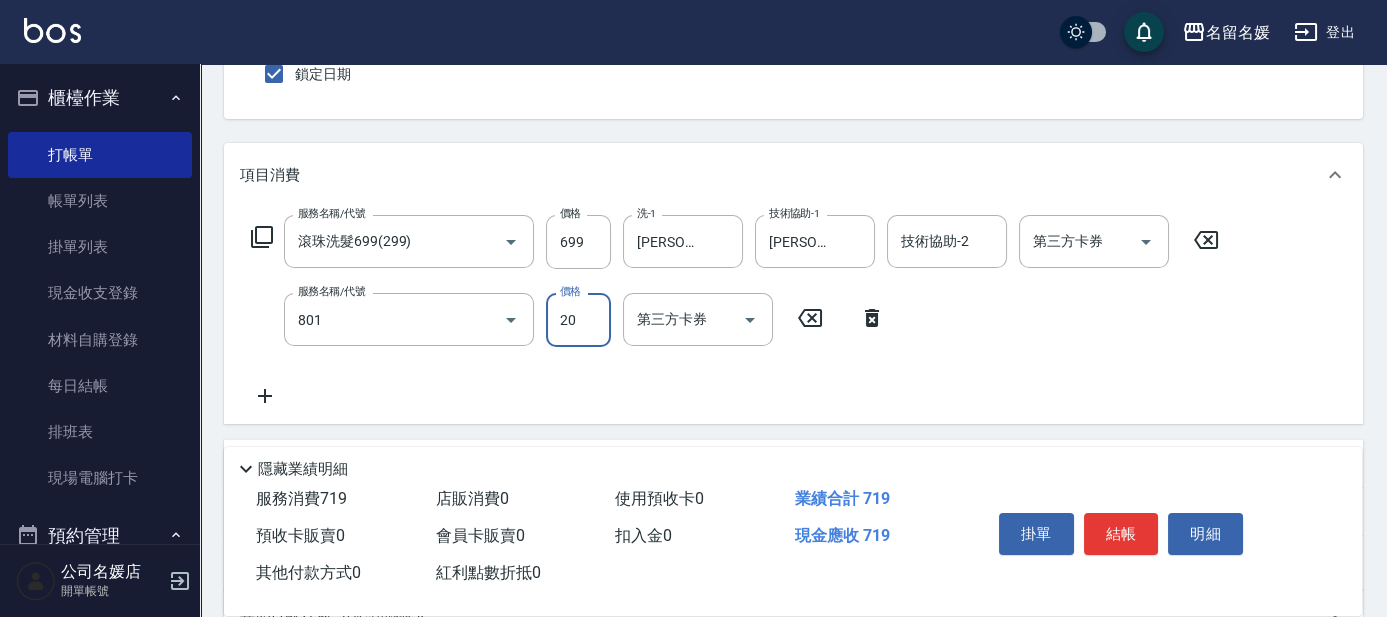 type on "潤絲(801)" 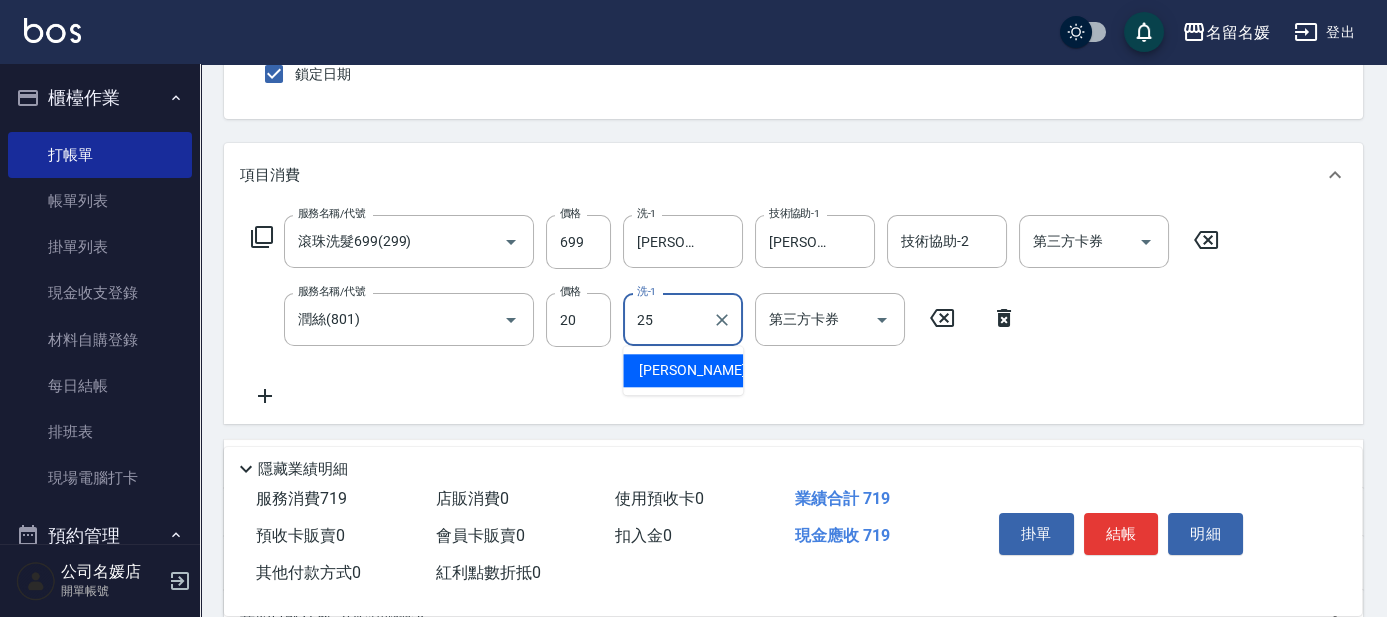 type on "[PERSON_NAME]-25" 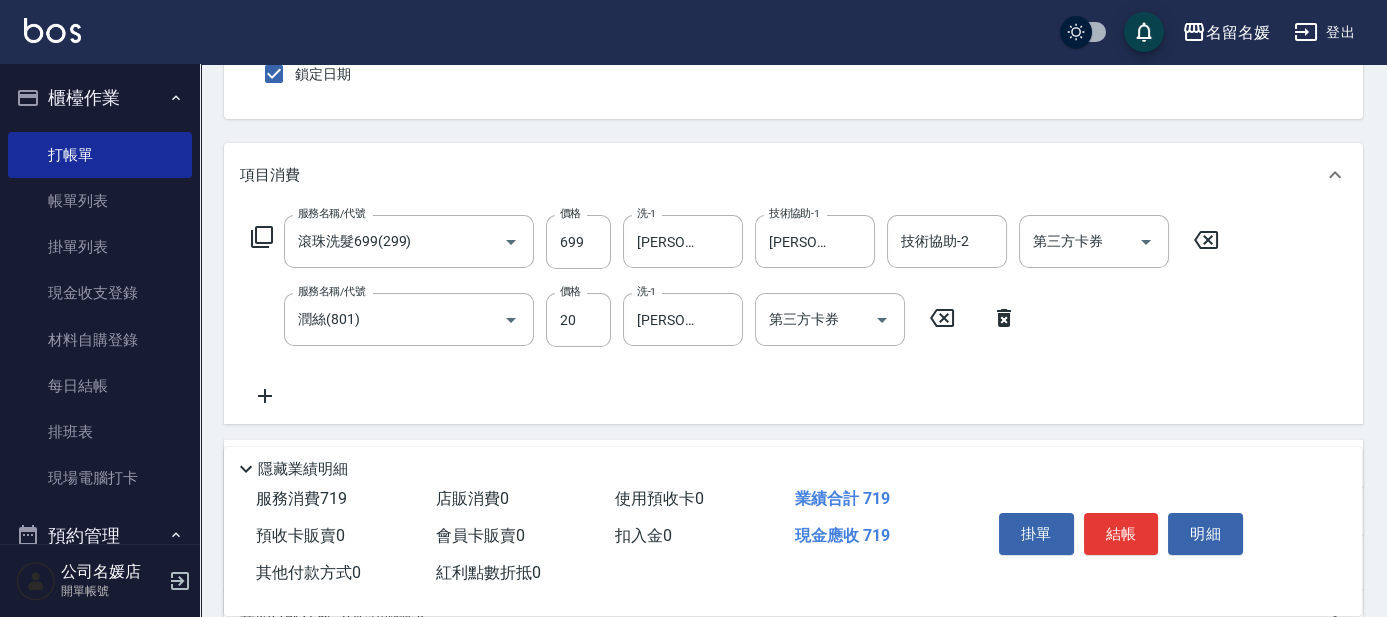 click 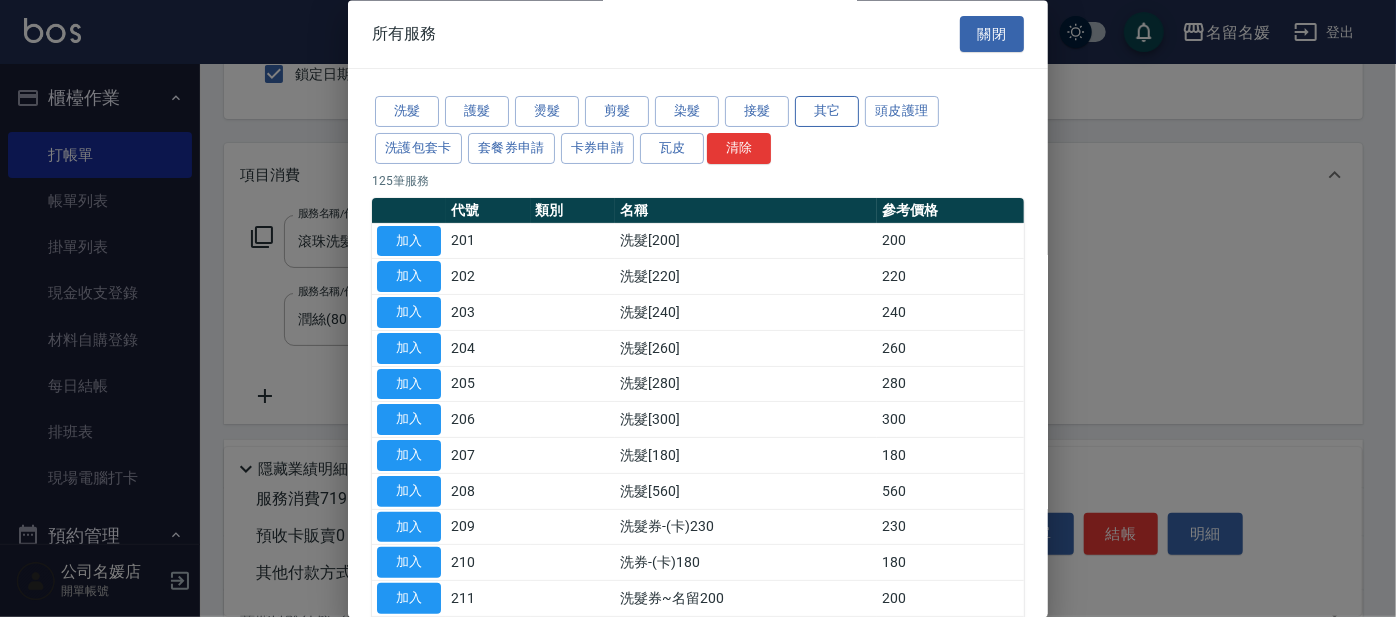 click on "其它" at bounding box center [827, 112] 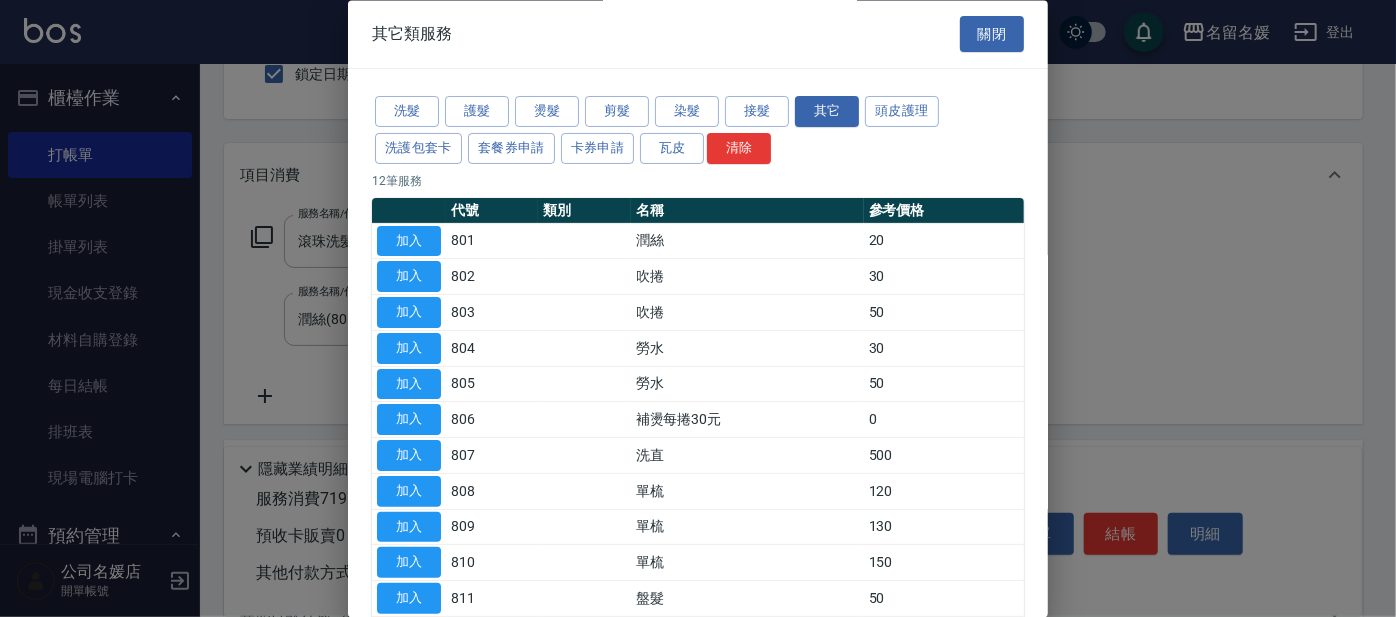 drag, startPoint x: 418, startPoint y: 483, endPoint x: 445, endPoint y: 486, distance: 27.166155 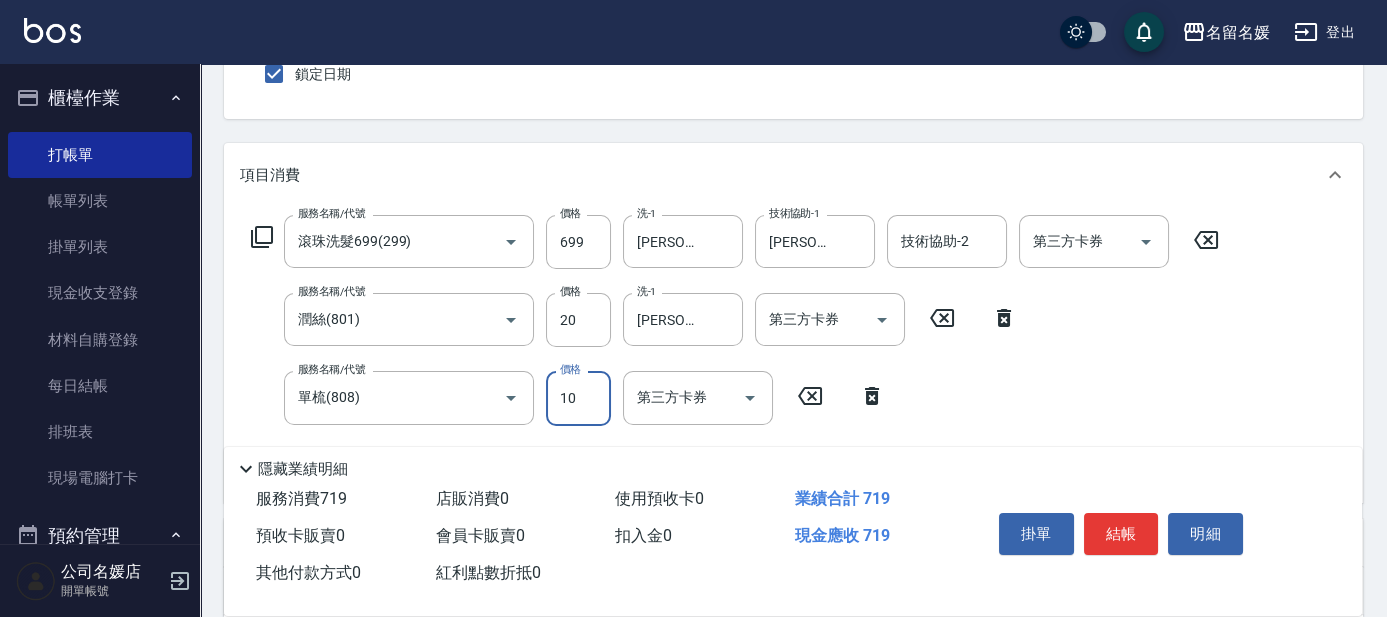 type on "100" 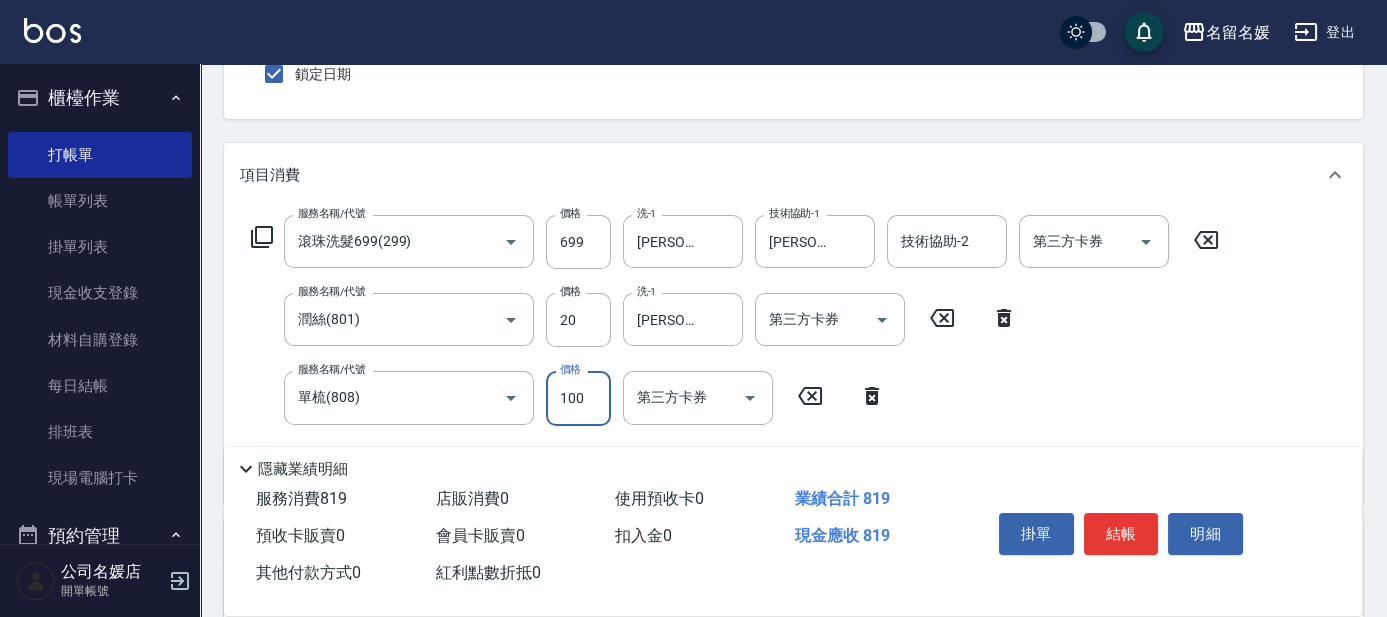 scroll, scrollTop: 0, scrollLeft: 0, axis: both 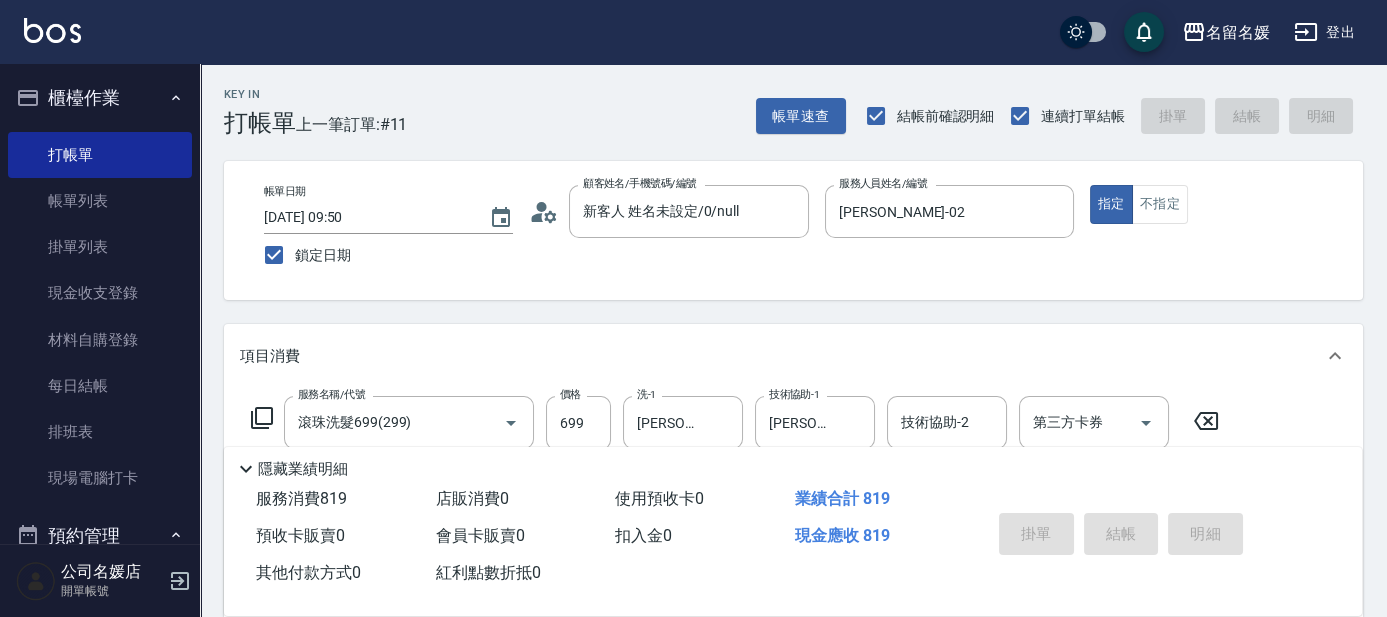 type 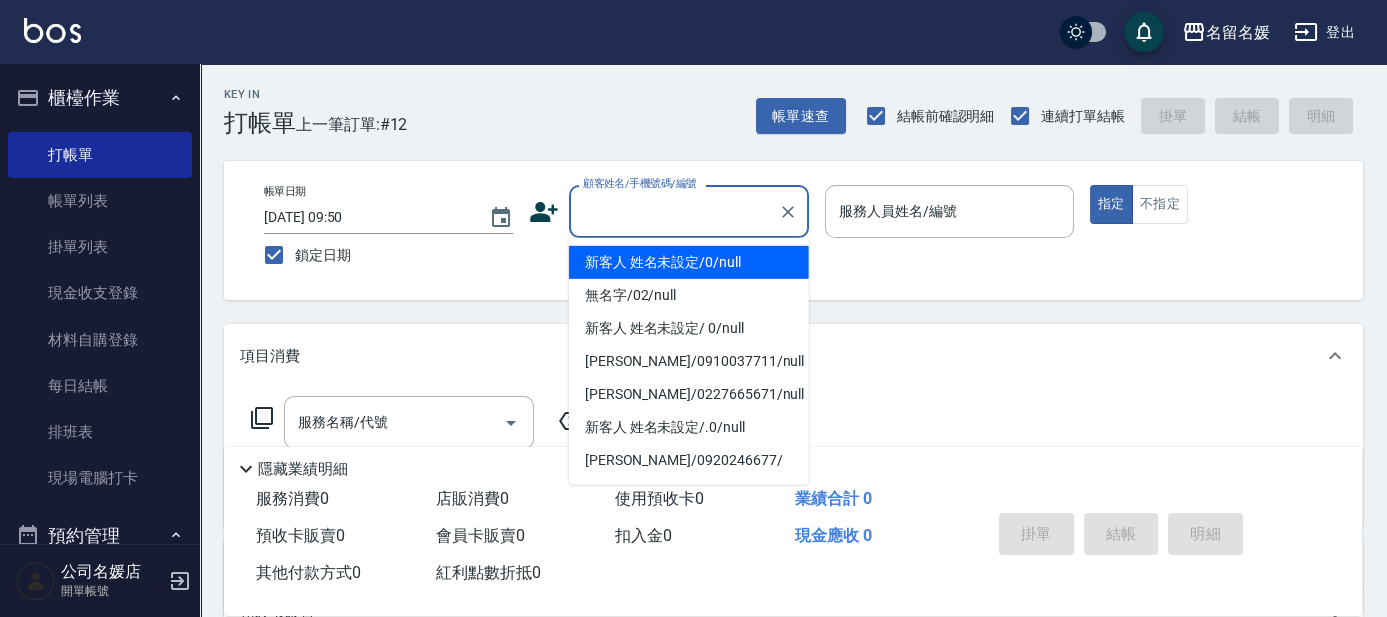 click on "顧客姓名/手機號碼/編號" at bounding box center [674, 211] 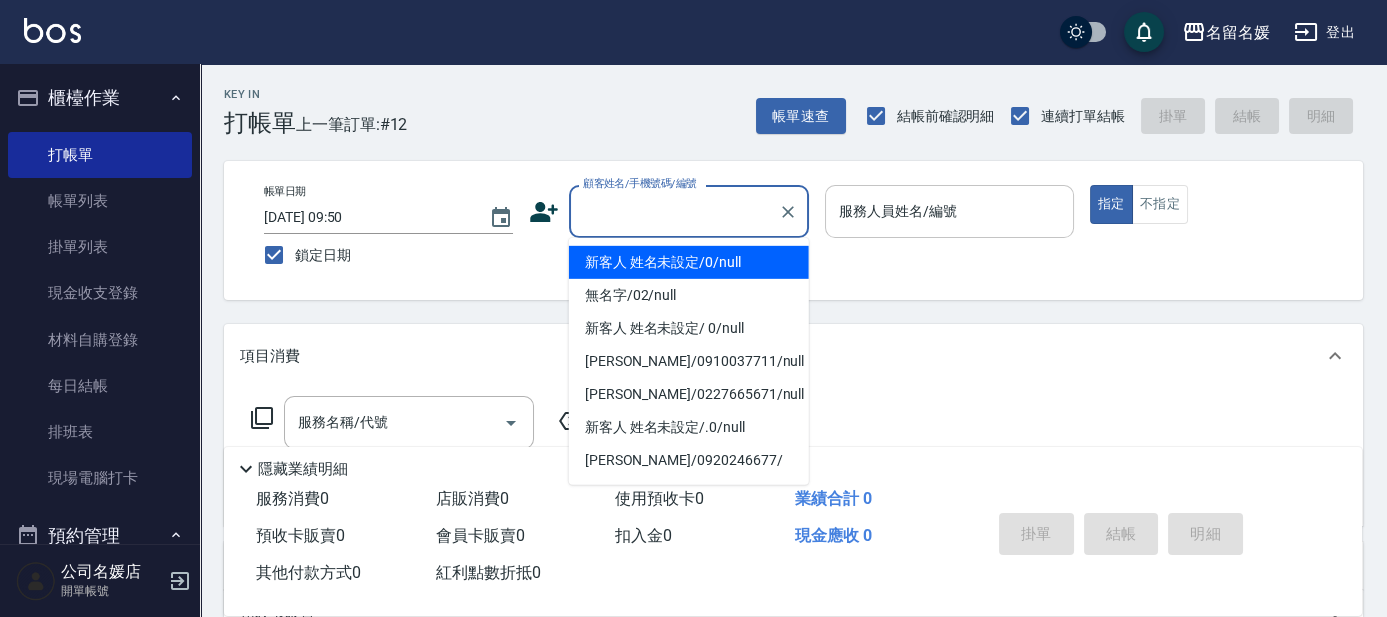 click on "新客人 姓名未設定/0/null" at bounding box center (689, 262) 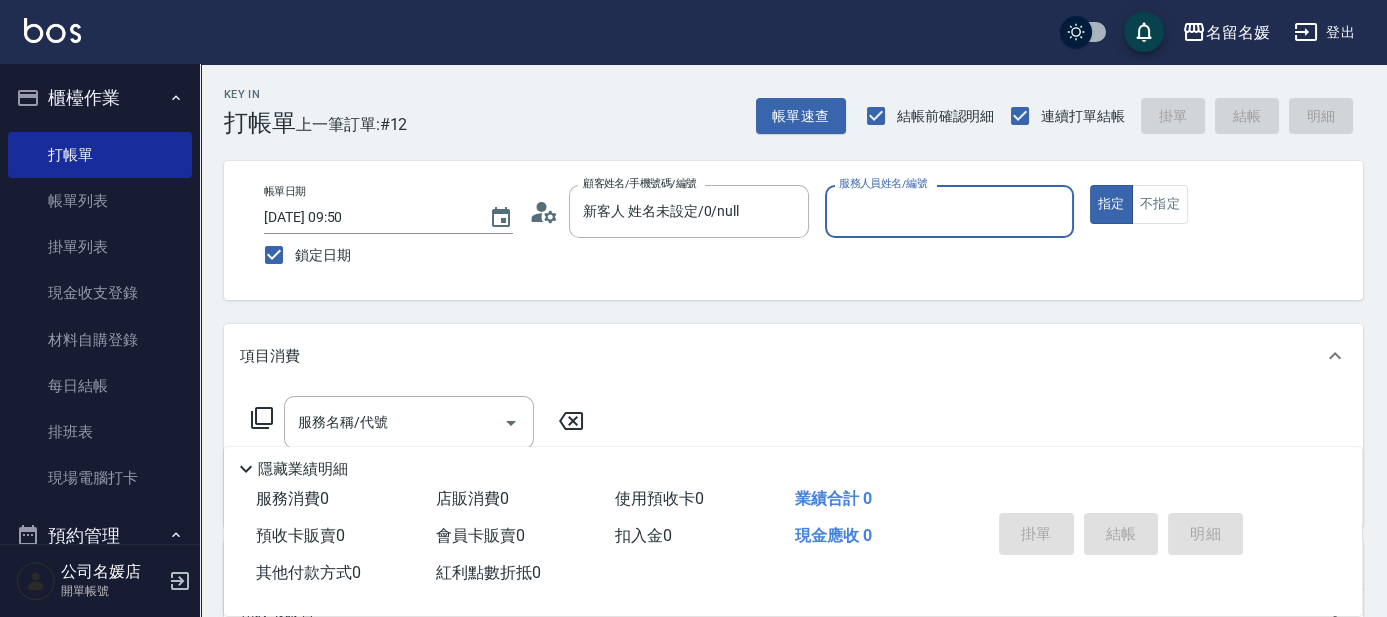 click on "服務人員姓名/編號" at bounding box center [949, 211] 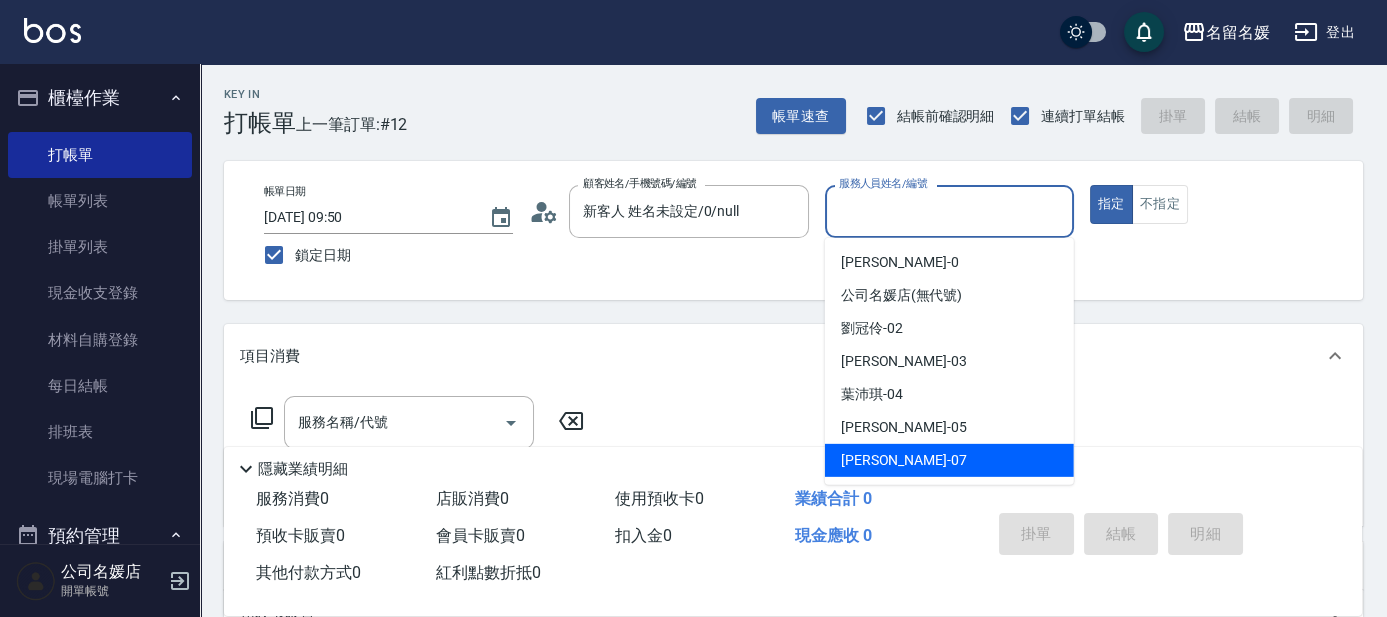 click on "[PERSON_NAME] -07" at bounding box center [904, 460] 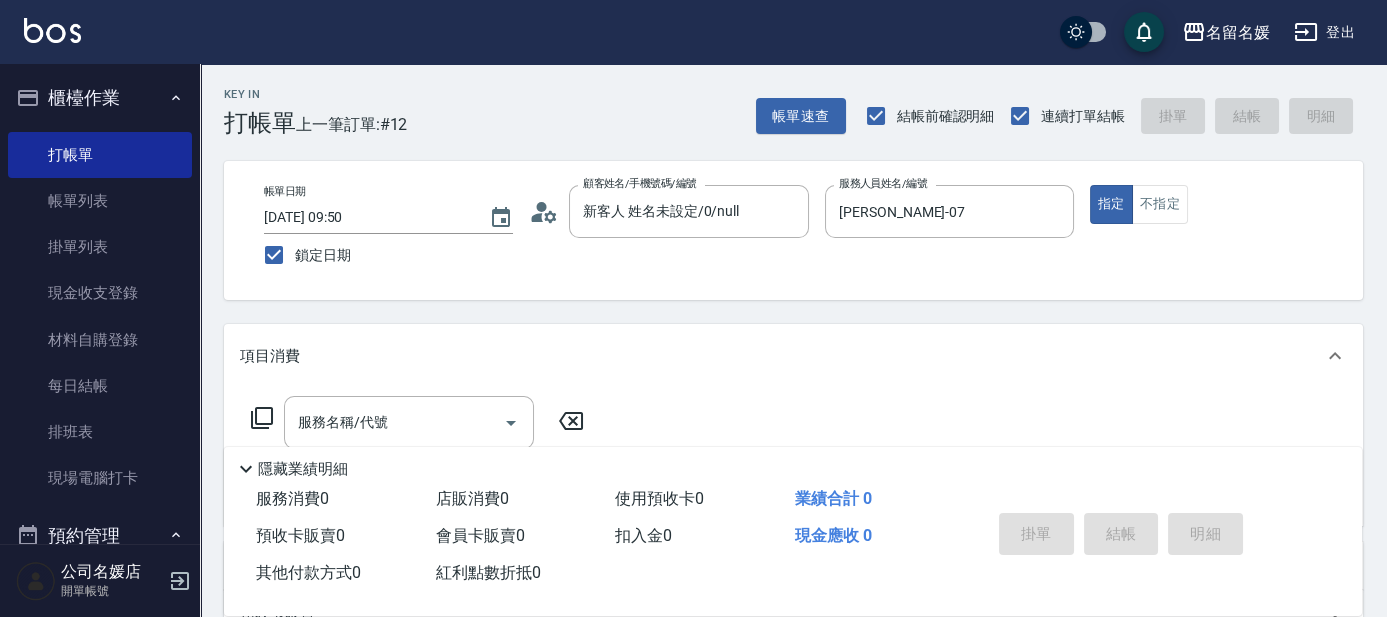 click 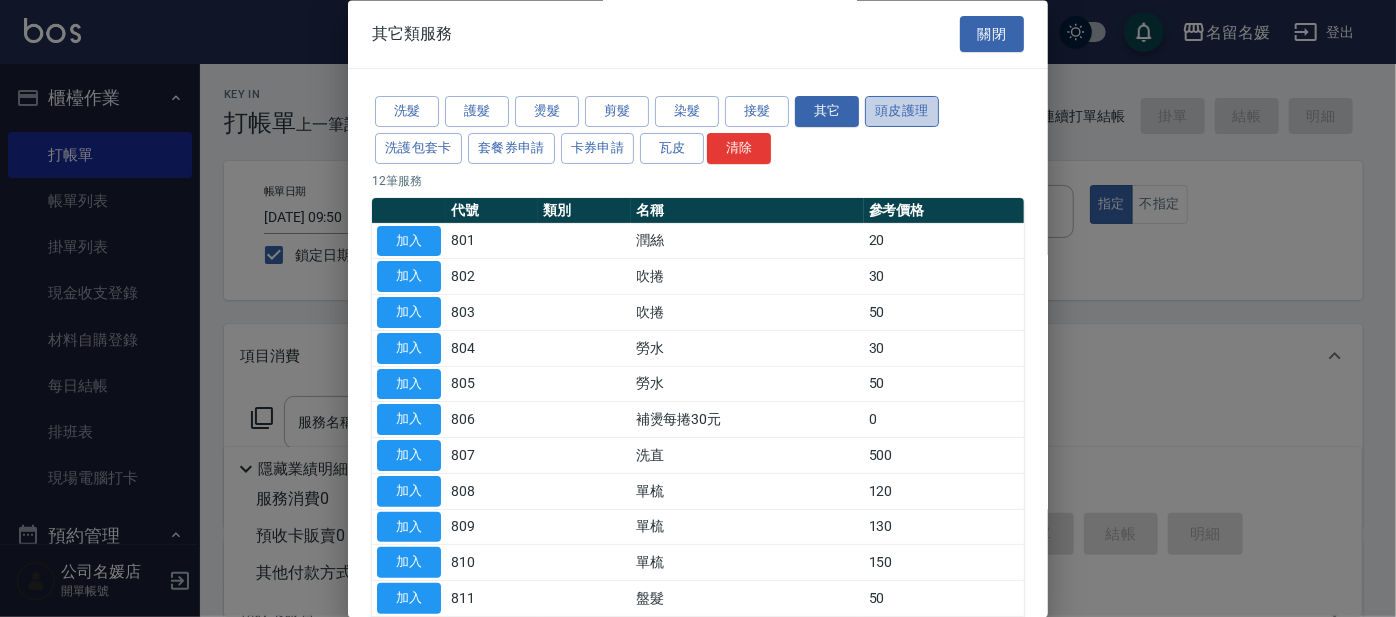 click on "頭皮護理" at bounding box center (902, 112) 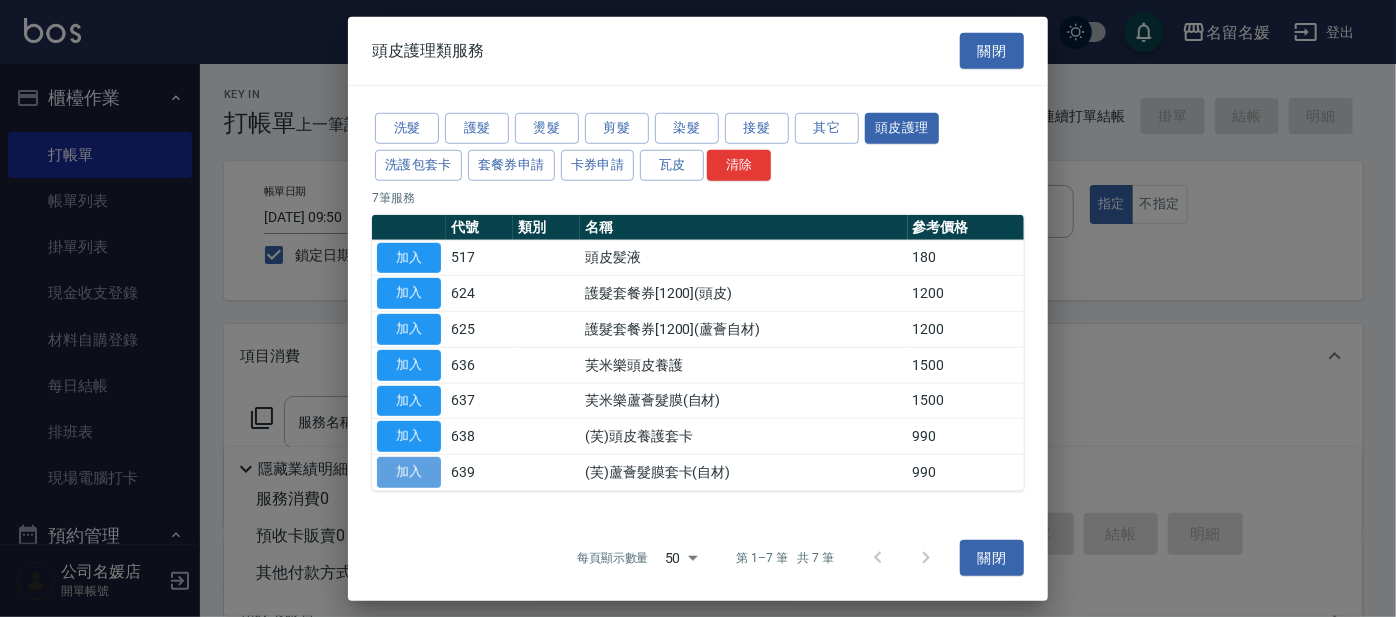 click on "加入" at bounding box center (409, 472) 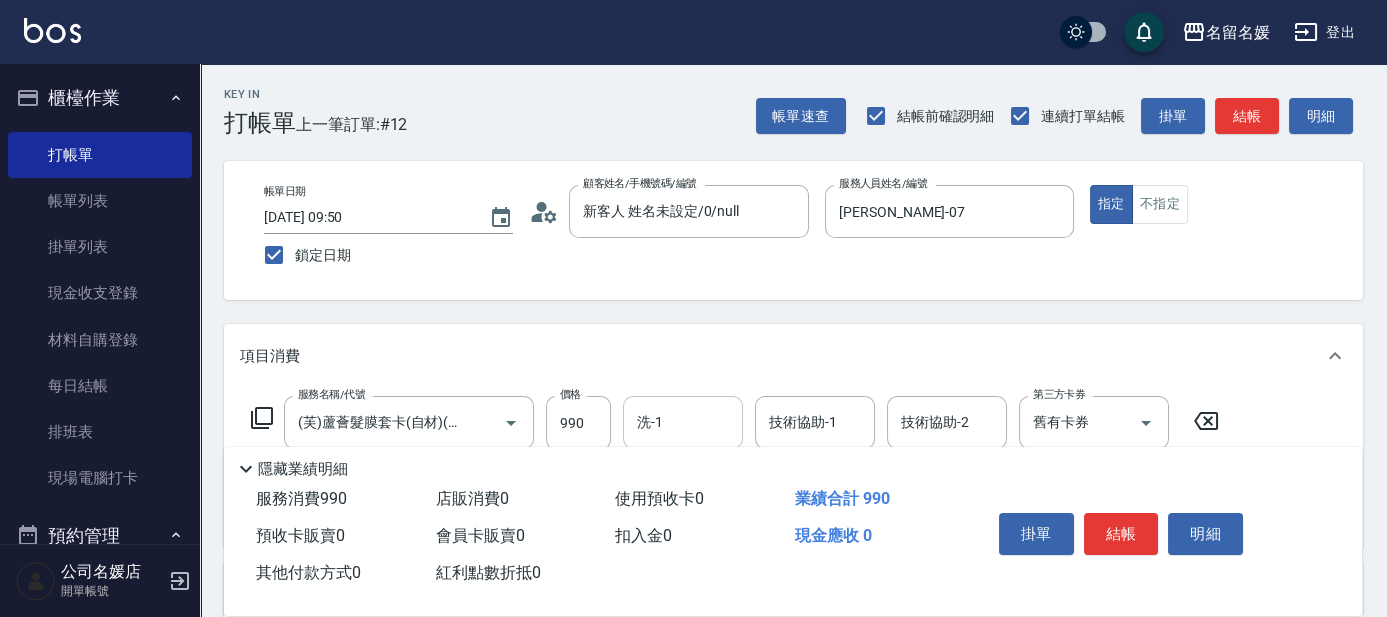 click on "洗-1" at bounding box center (683, 422) 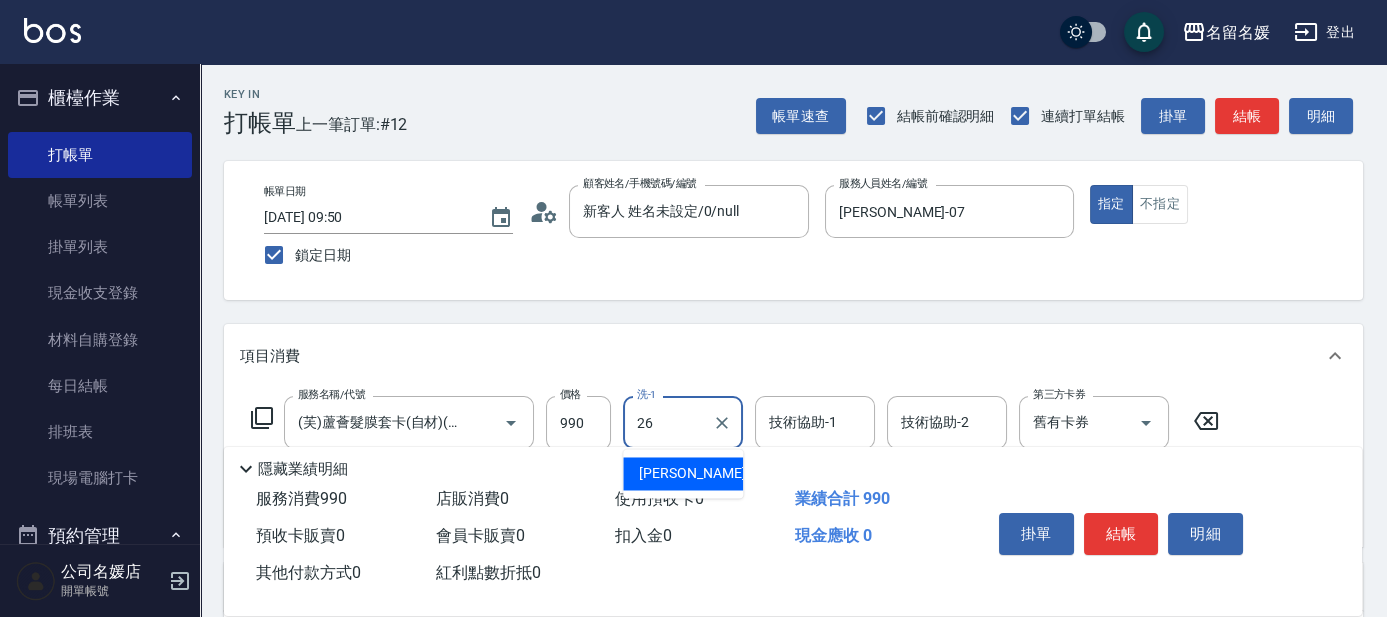 click on "[PERSON_NAME]-26" at bounding box center [683, 473] 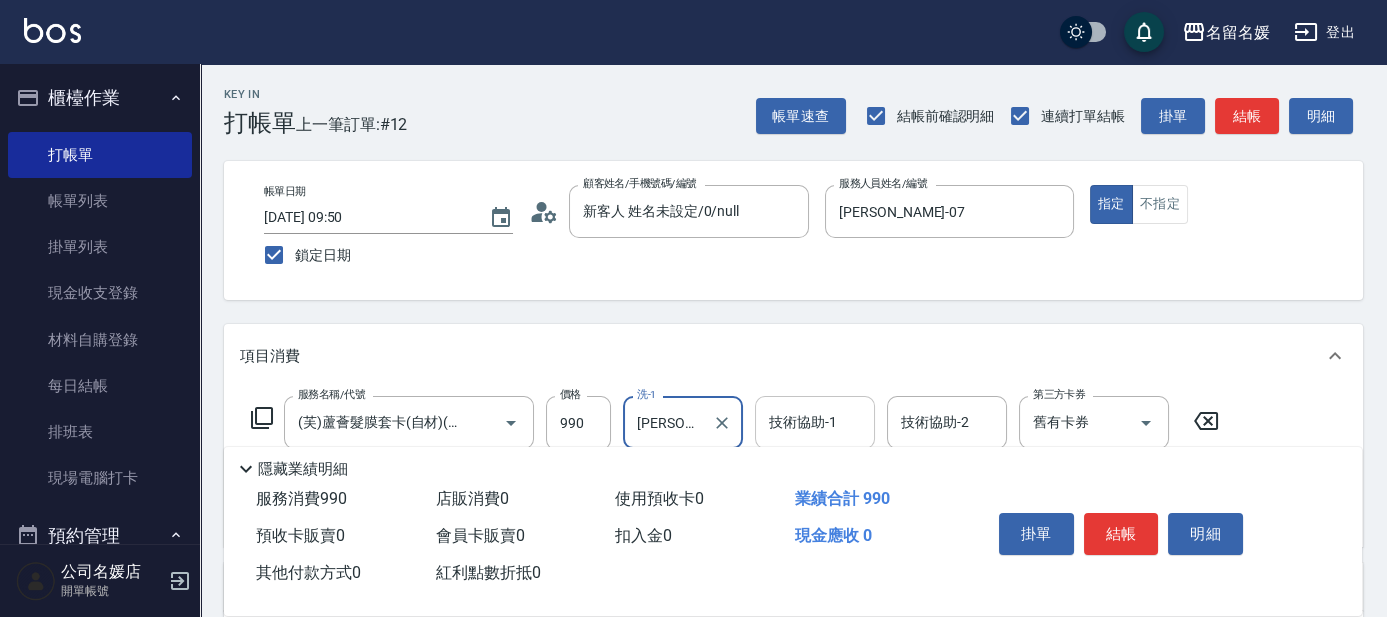 type on "[PERSON_NAME]-26" 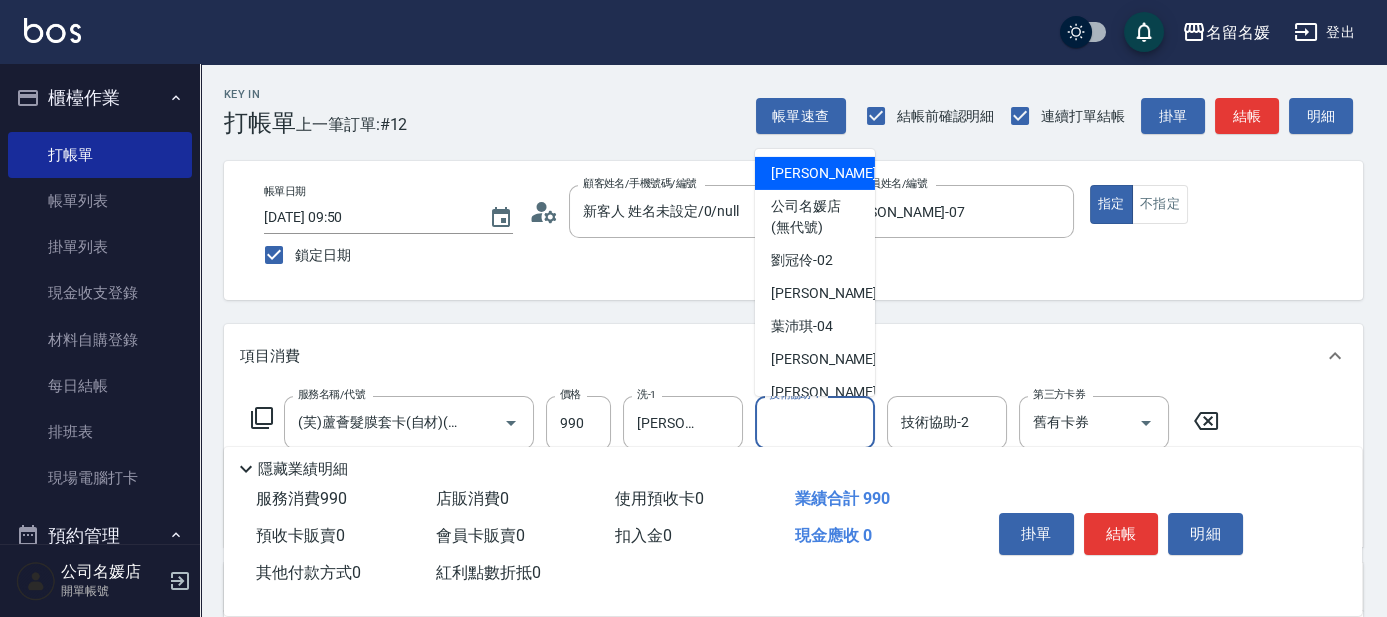click on "技術協助-1" at bounding box center [815, 422] 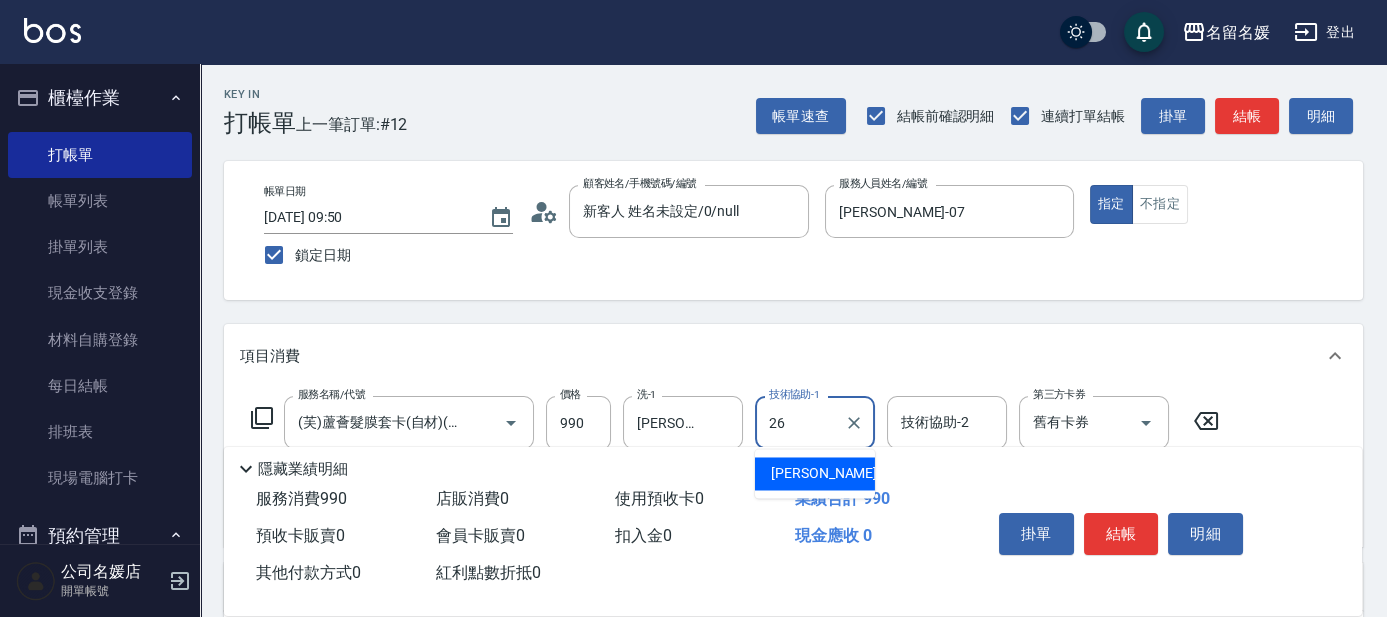 click on "[PERSON_NAME]-26" at bounding box center [834, 473] 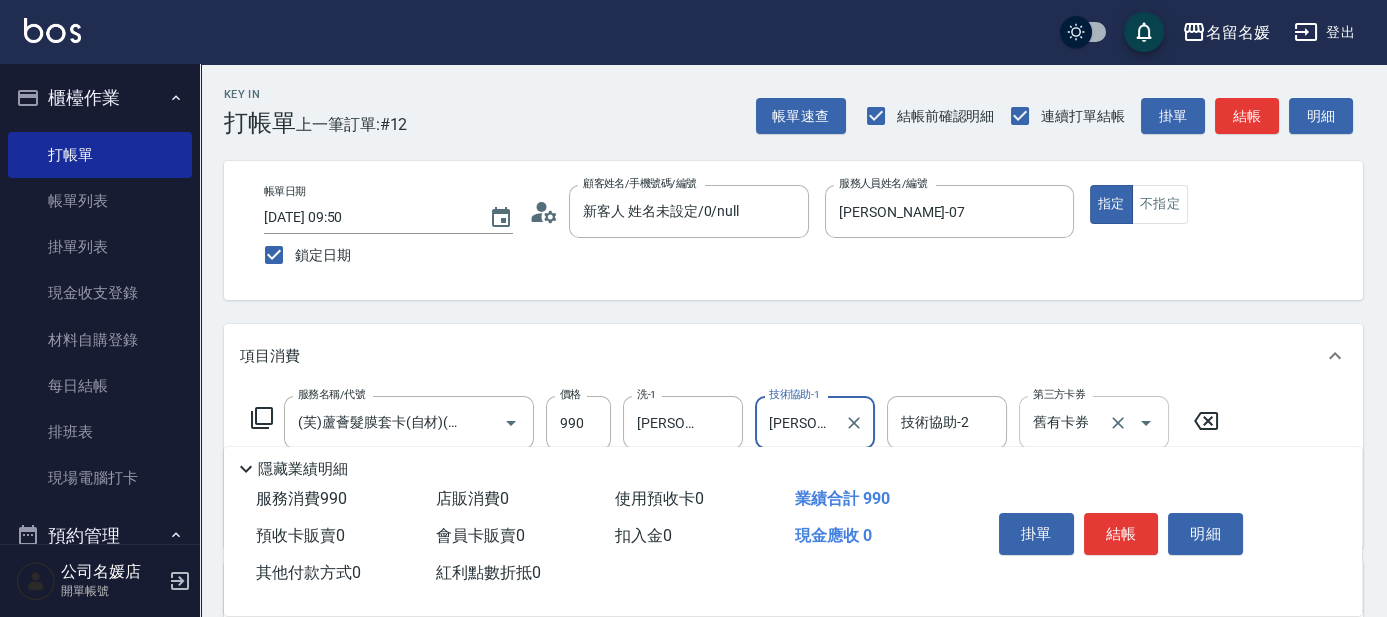 type on "[PERSON_NAME]-26" 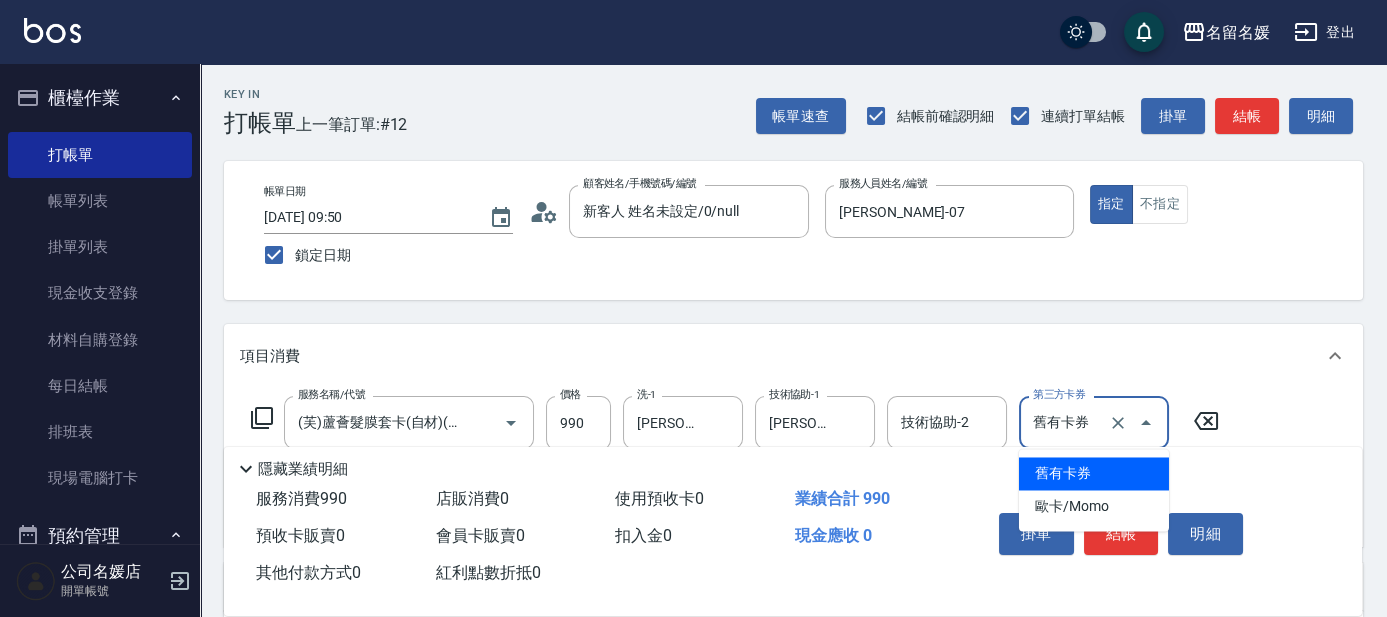 click on "舊有卡券" at bounding box center (1094, 473) 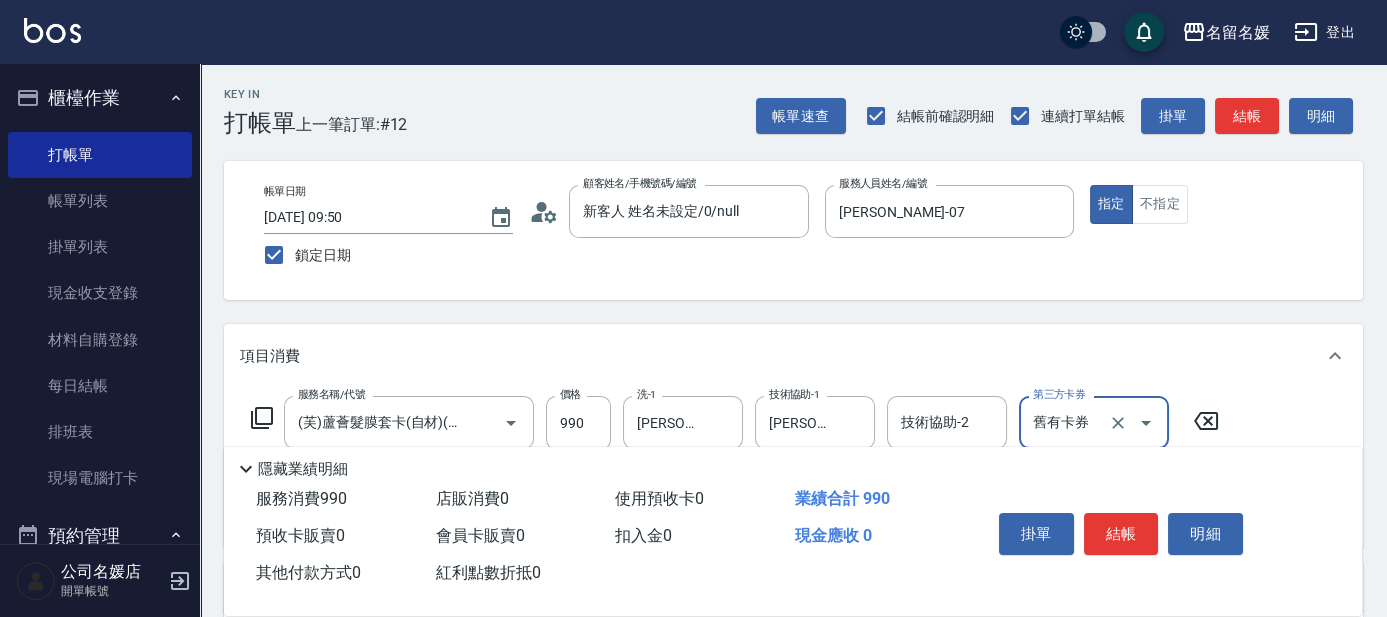 scroll, scrollTop: 272, scrollLeft: 0, axis: vertical 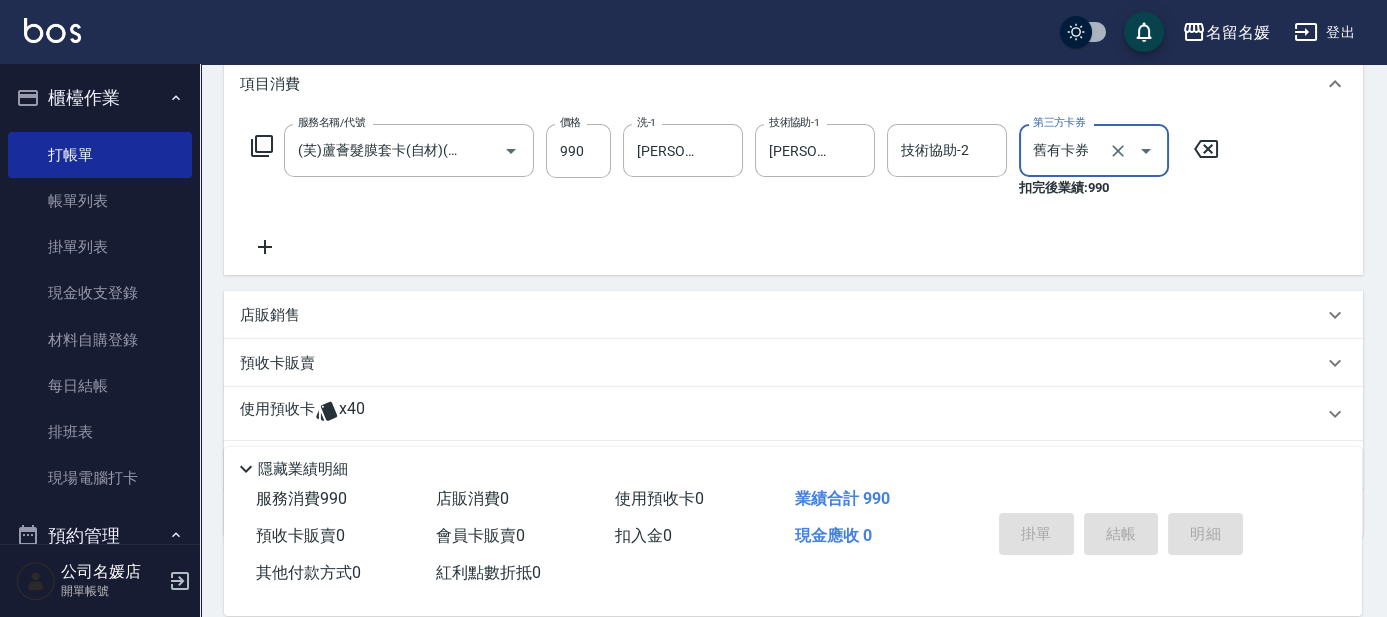 type 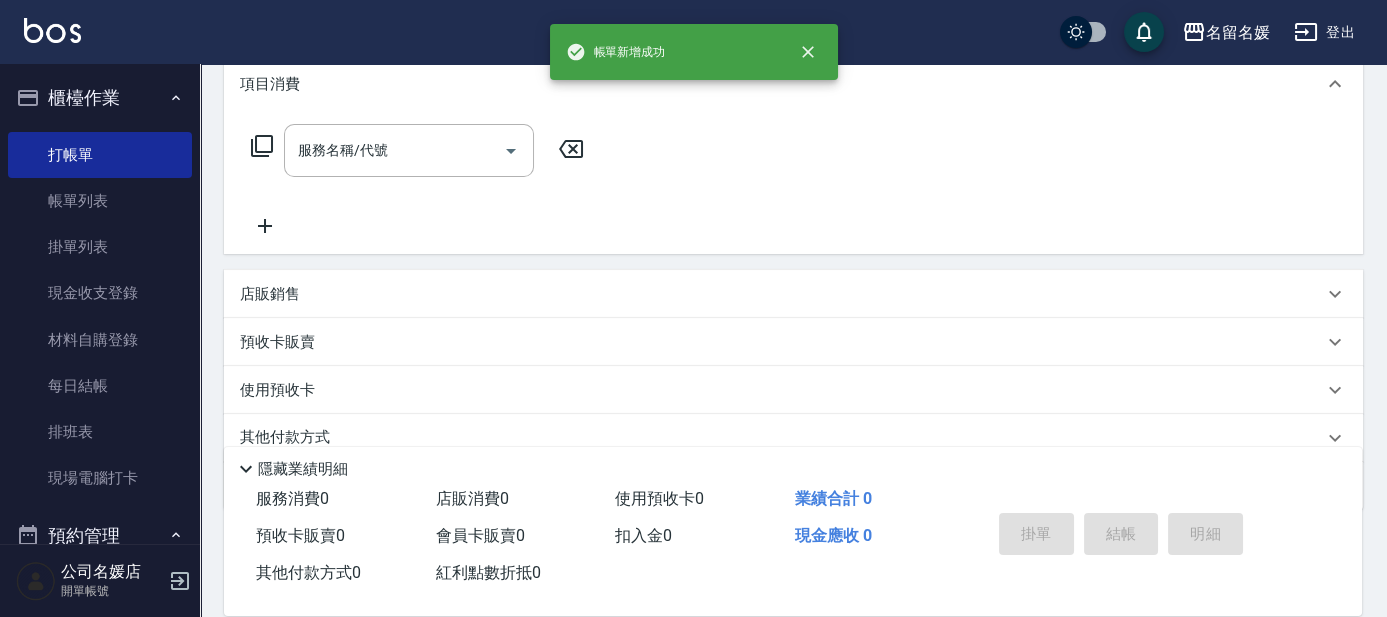scroll, scrollTop: 0, scrollLeft: 0, axis: both 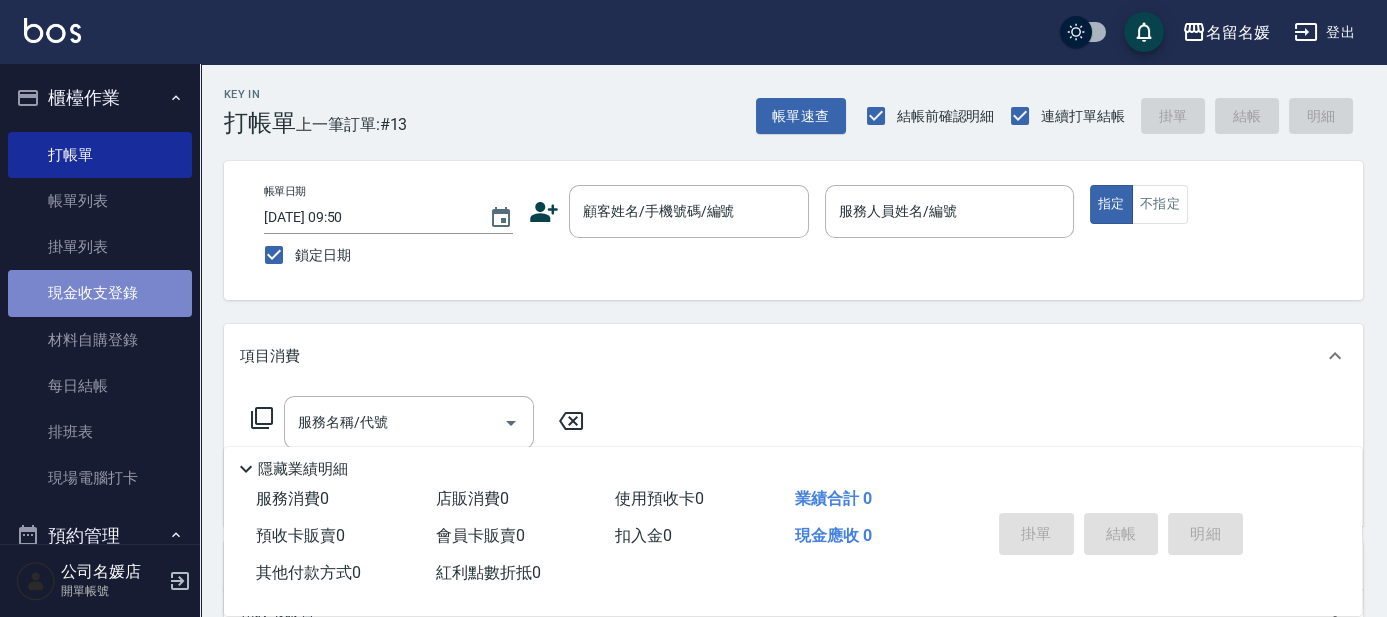 click on "現金收支登錄" at bounding box center [100, 293] 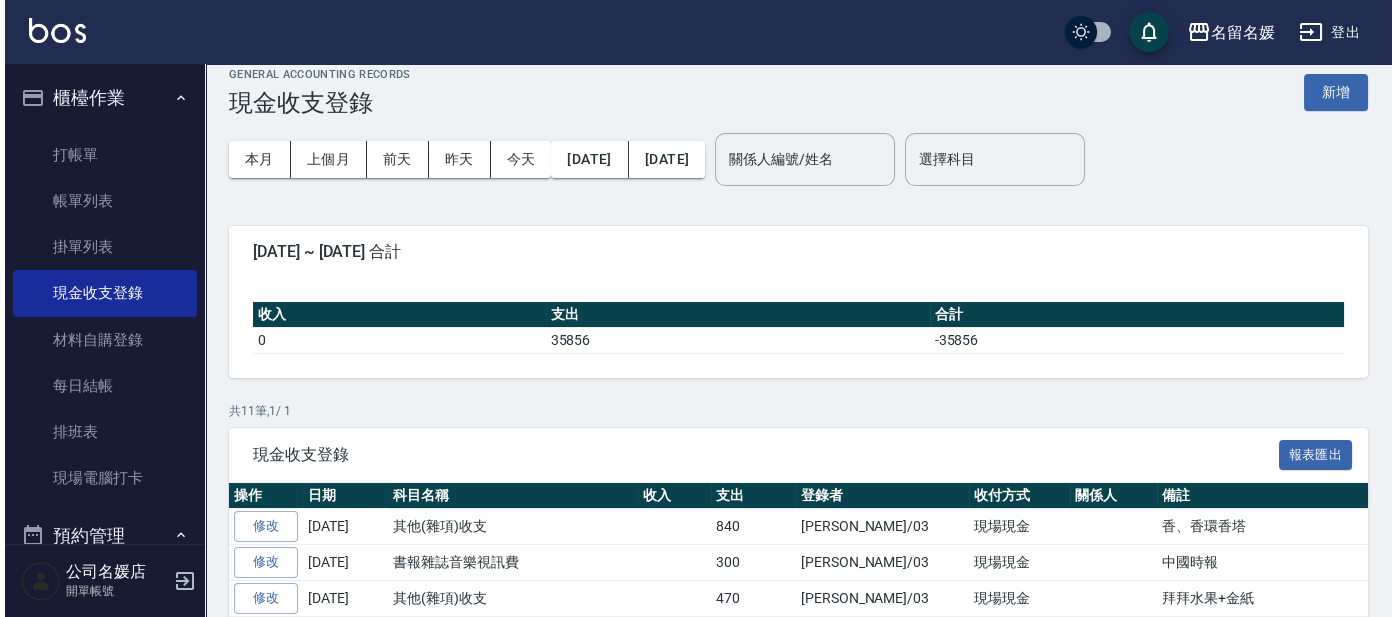 scroll, scrollTop: 0, scrollLeft: 0, axis: both 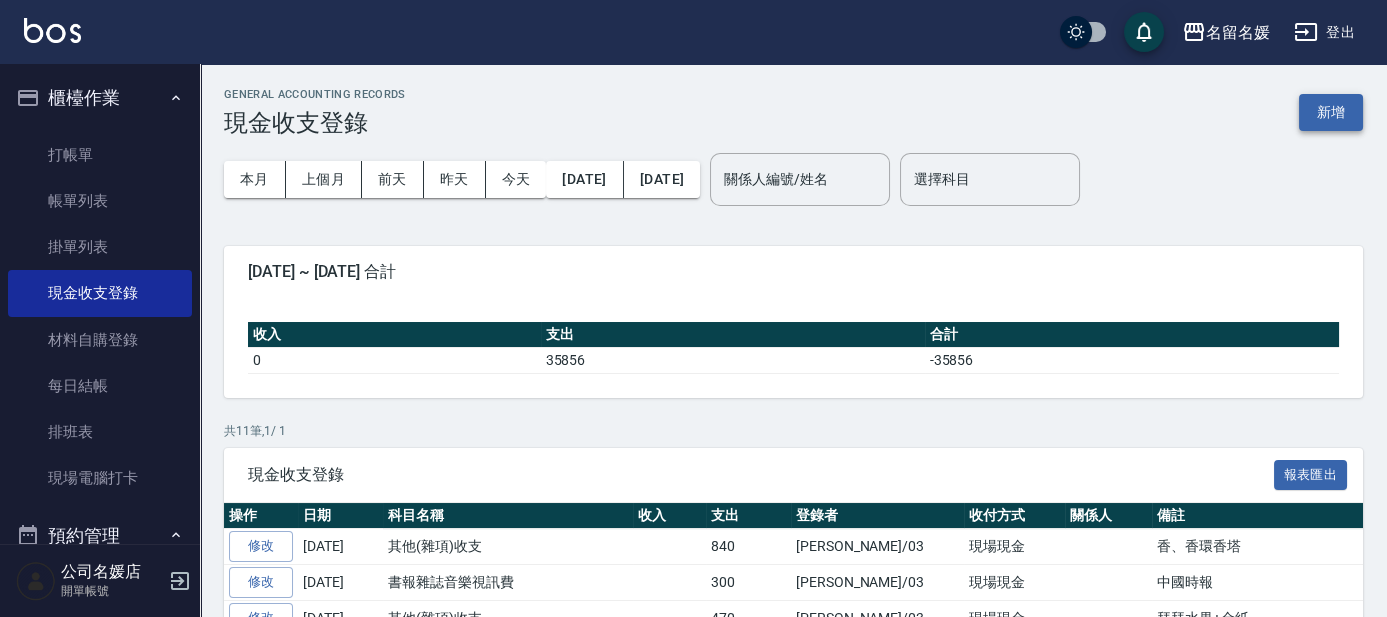 click on "新增" at bounding box center [1331, 112] 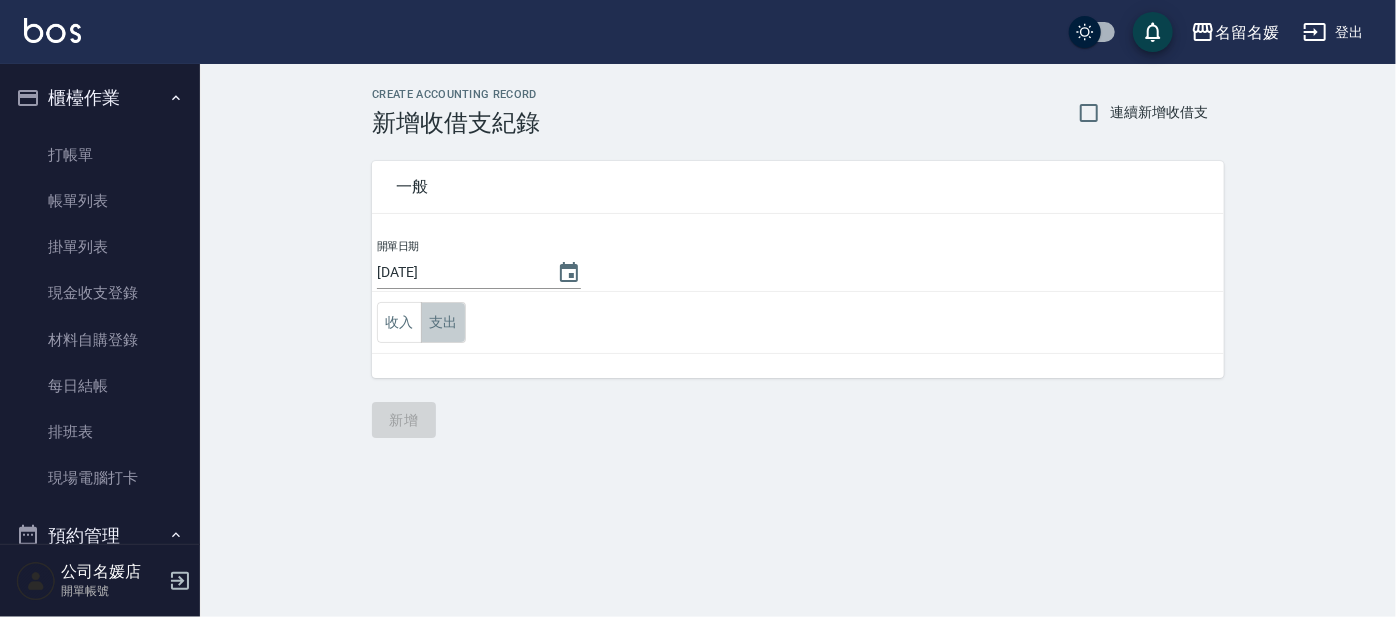 click on "支出" at bounding box center (443, 322) 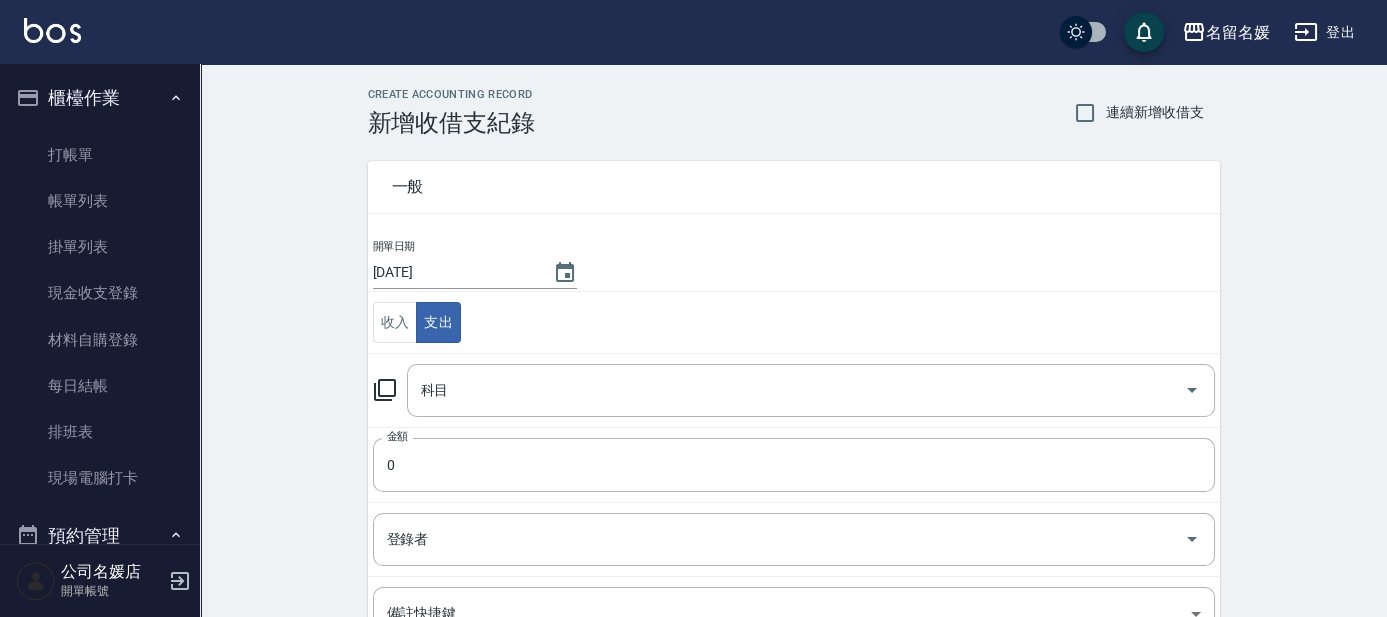 click 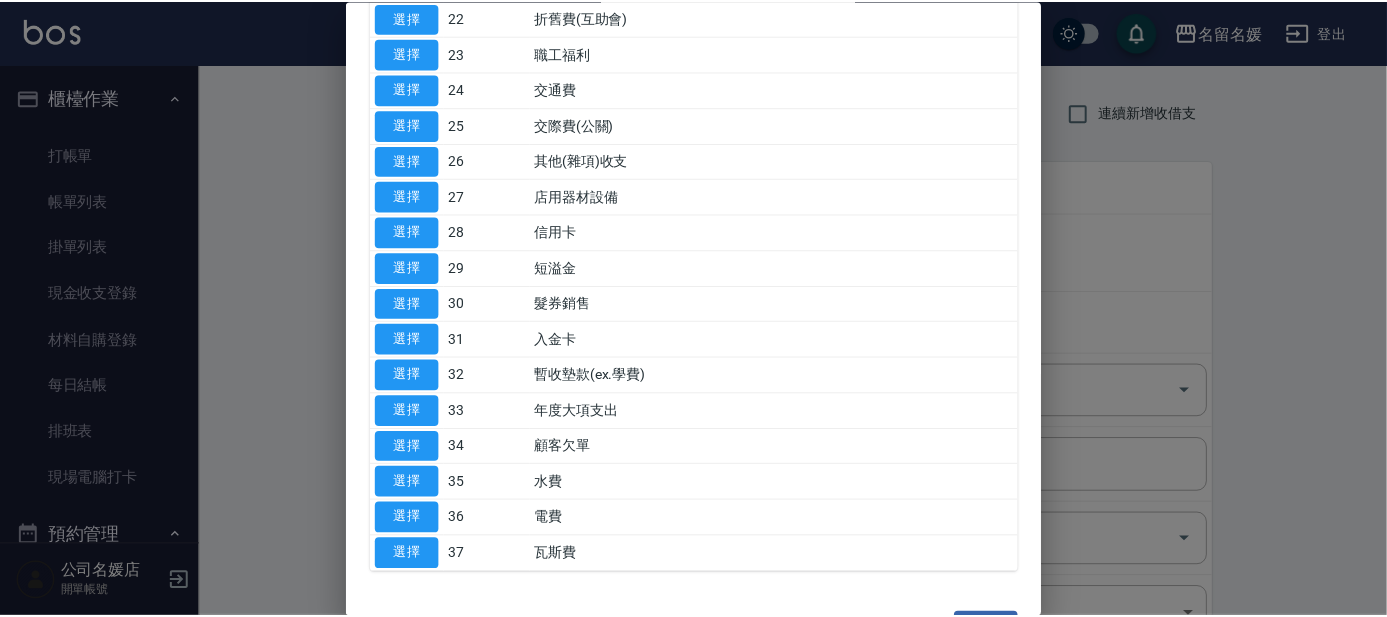 scroll, scrollTop: 909, scrollLeft: 0, axis: vertical 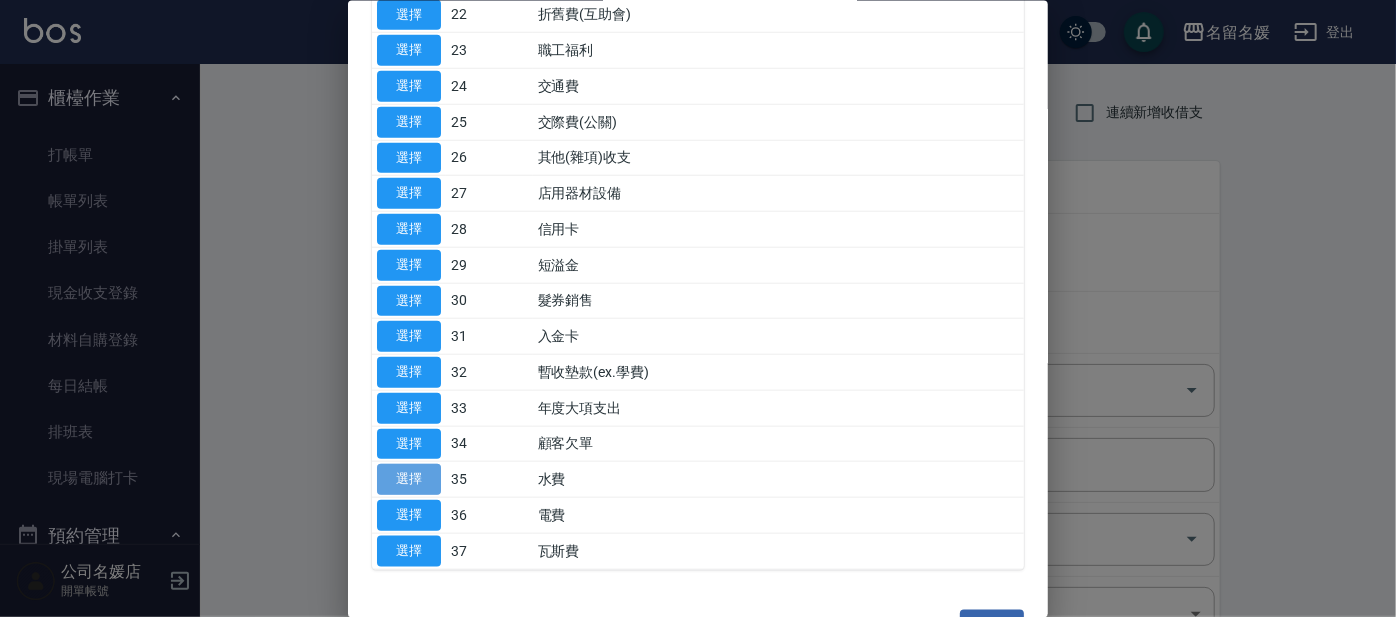 click on "選擇" at bounding box center (409, 479) 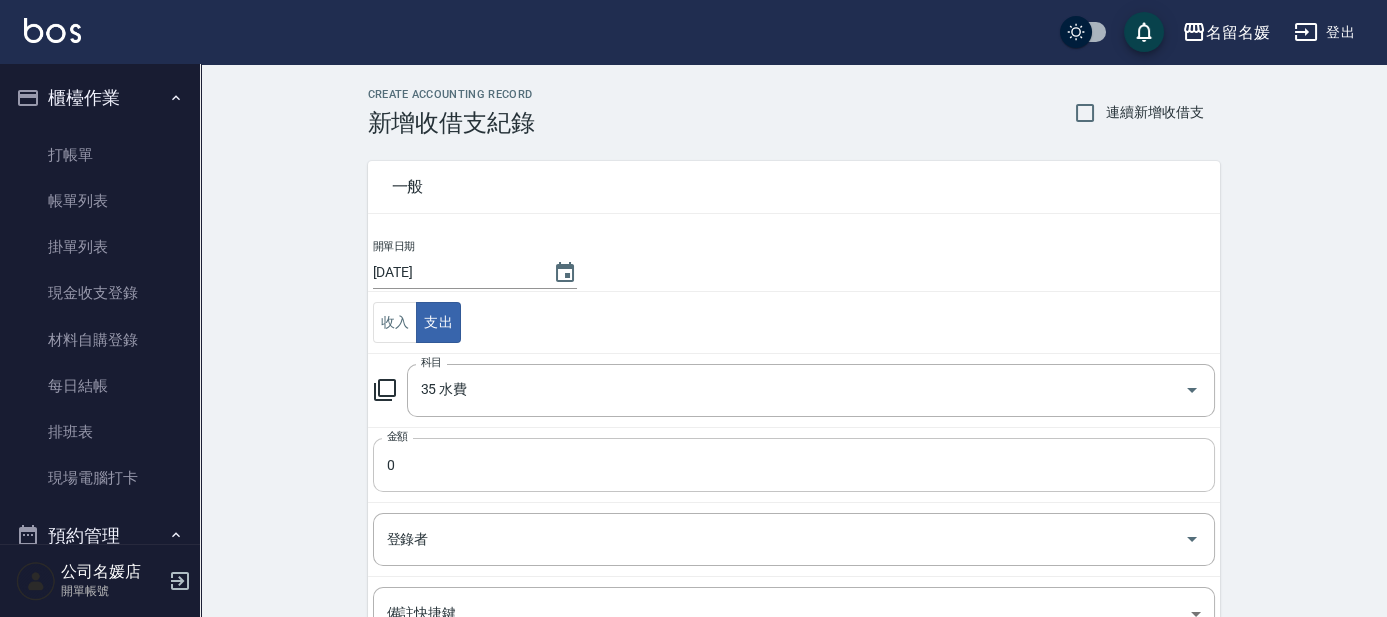 click on "0" at bounding box center [794, 465] 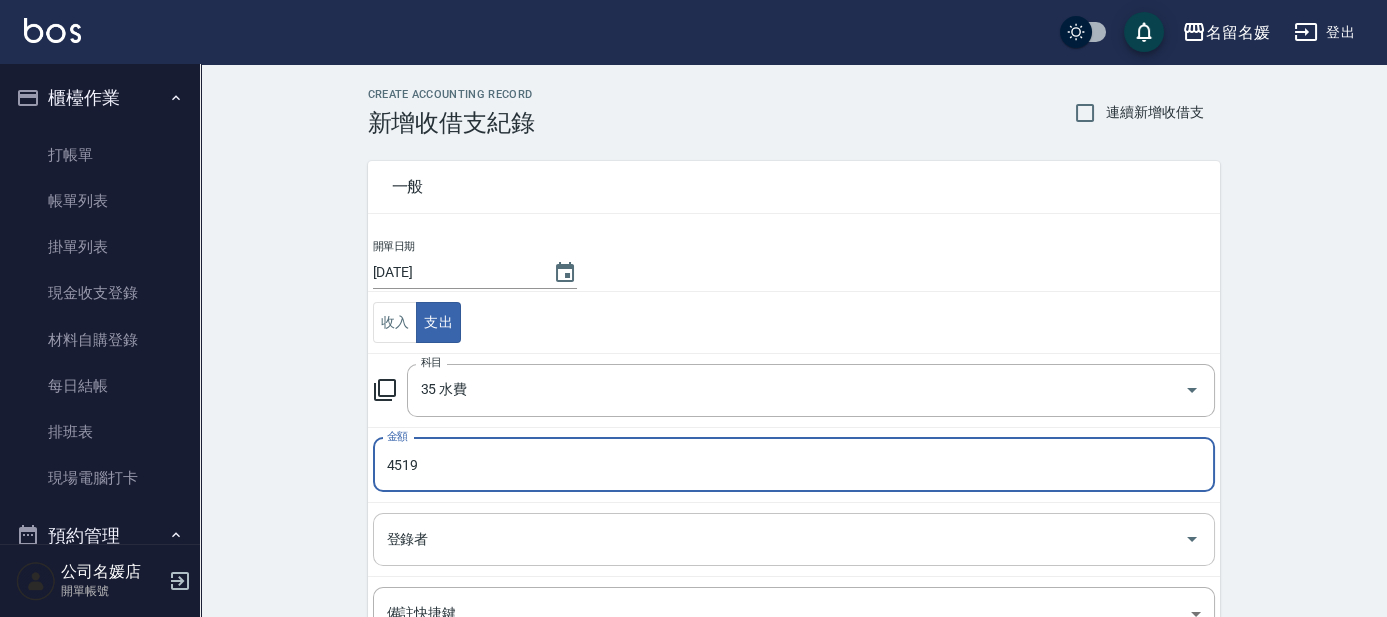 type on "4519" 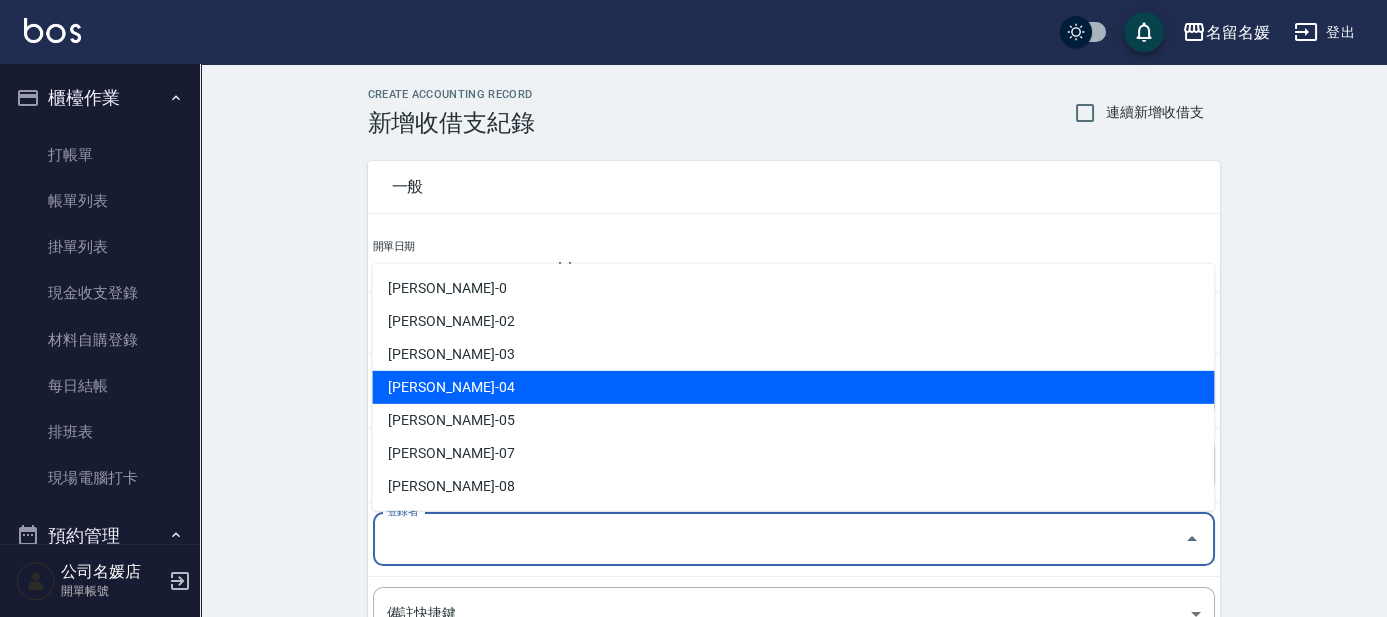 click on "[PERSON_NAME]-04" at bounding box center [793, 387] 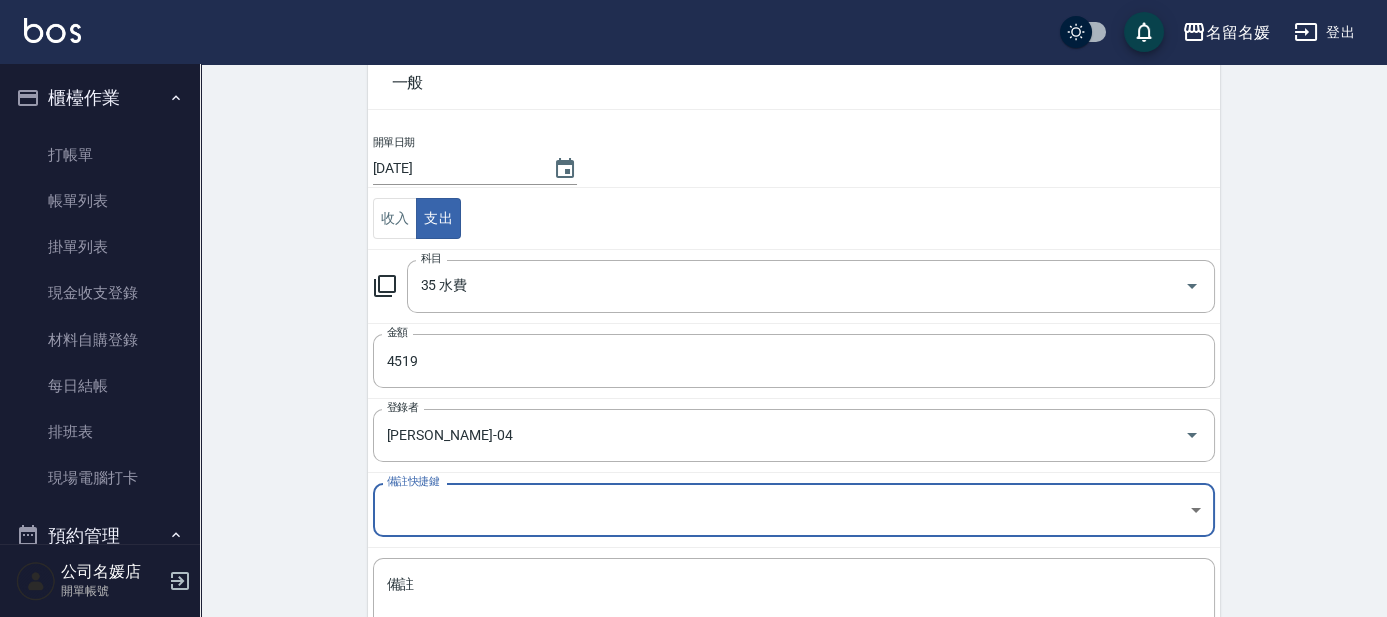 scroll, scrollTop: 203, scrollLeft: 0, axis: vertical 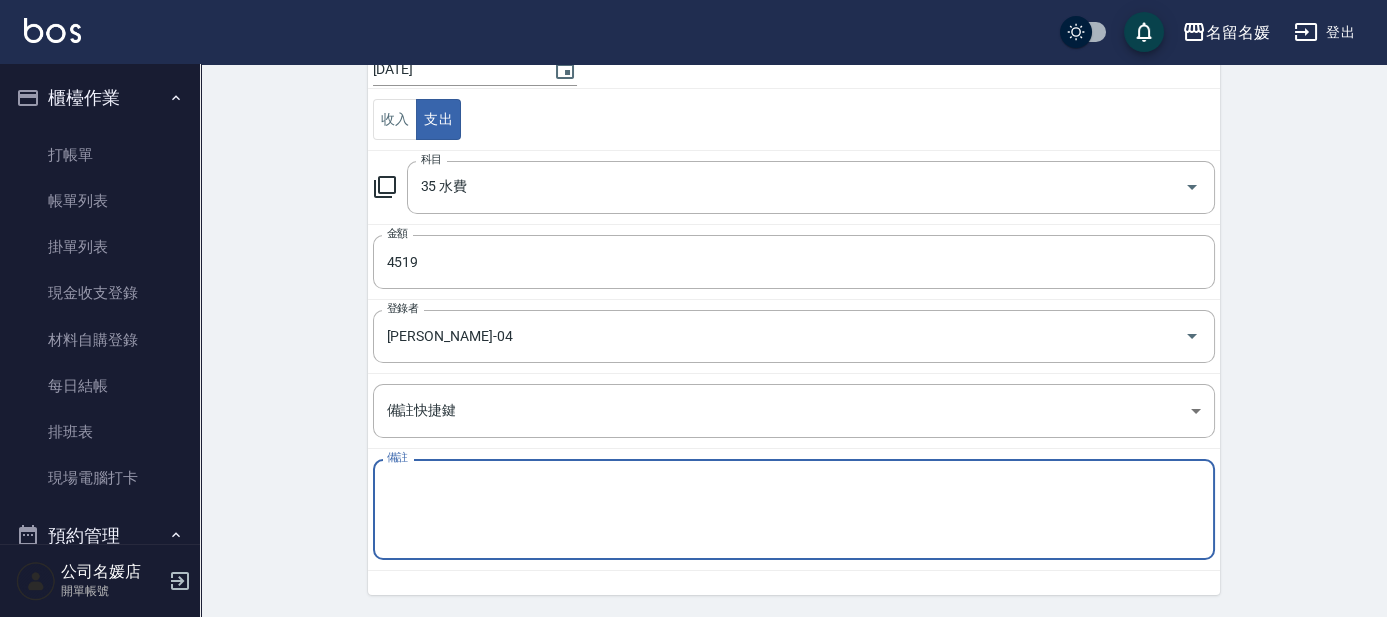 click on "備註" at bounding box center (794, 510) 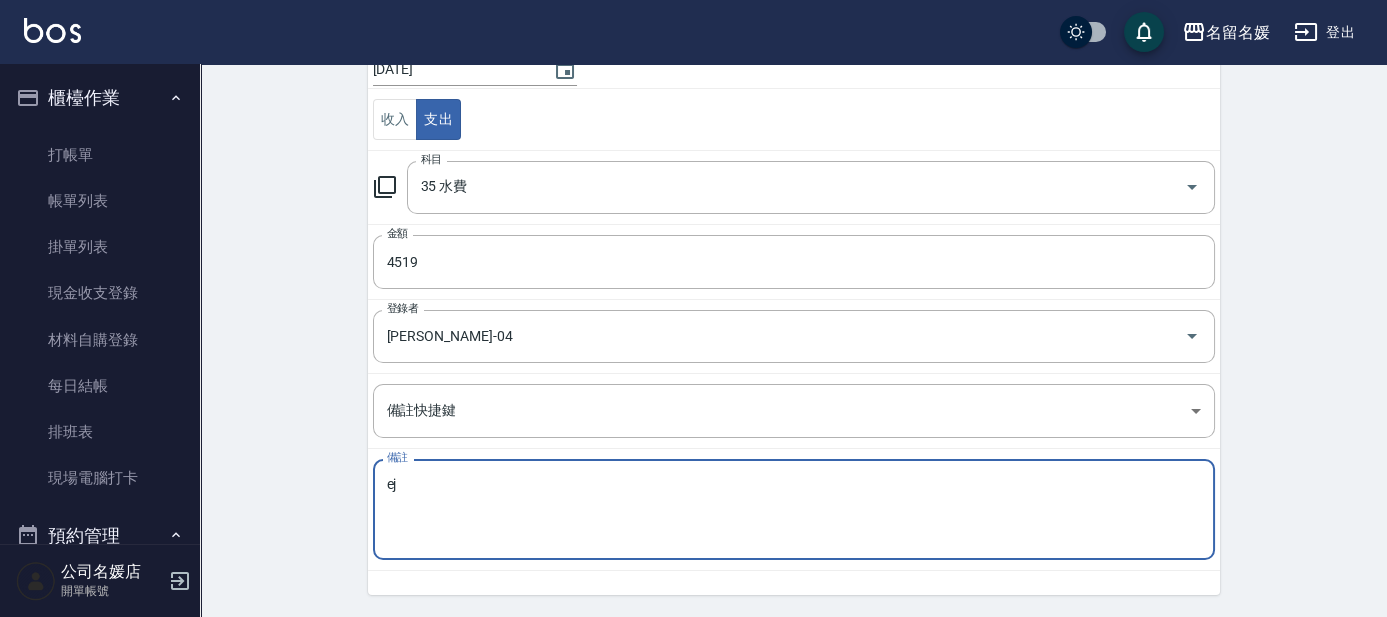 type on "e" 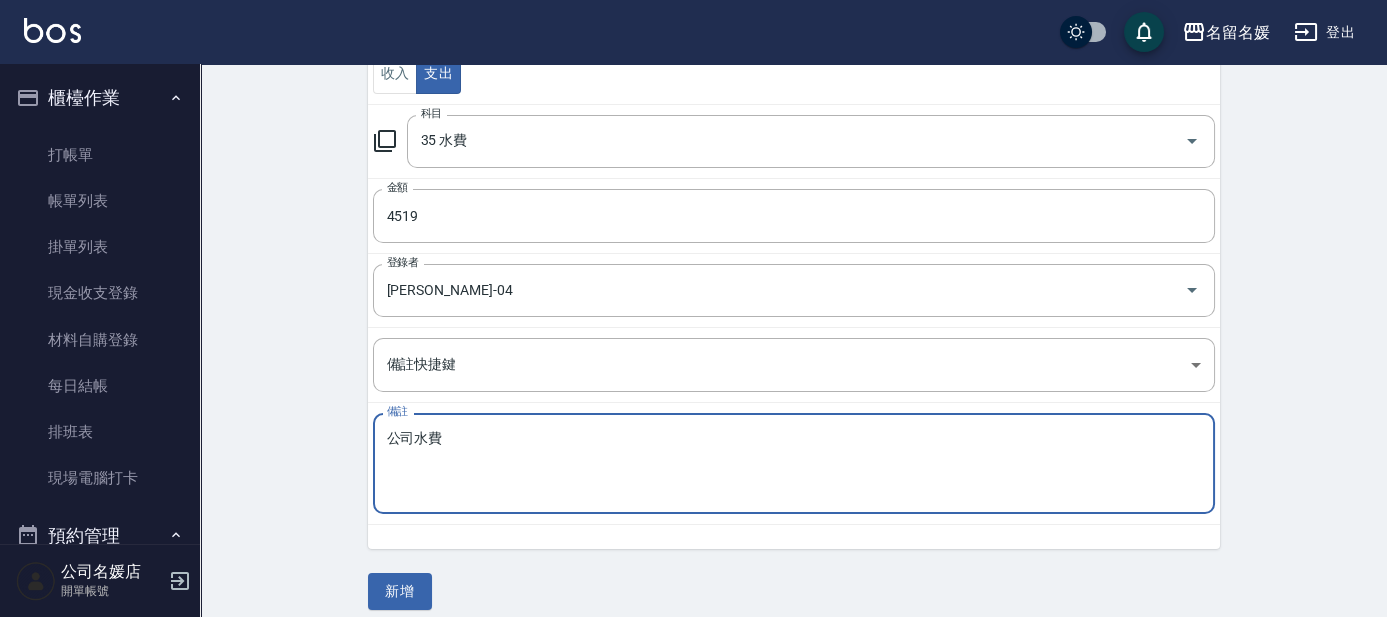 scroll, scrollTop: 263, scrollLeft: 0, axis: vertical 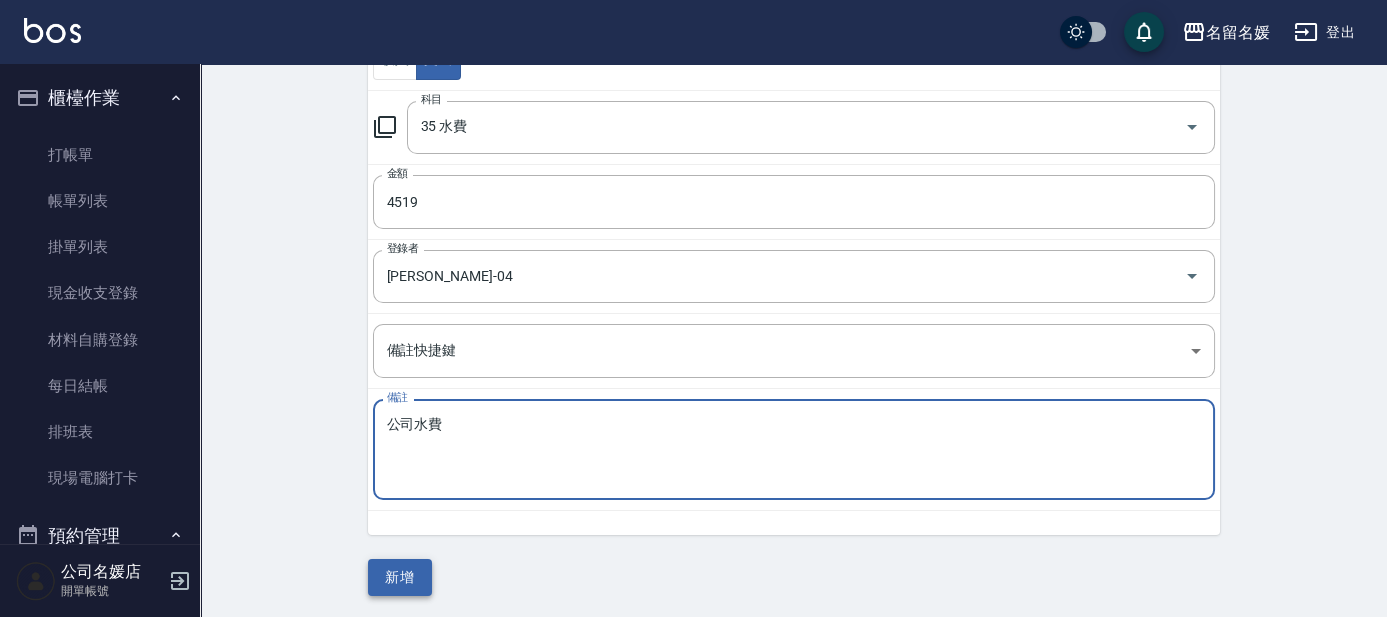 type on "公司水費" 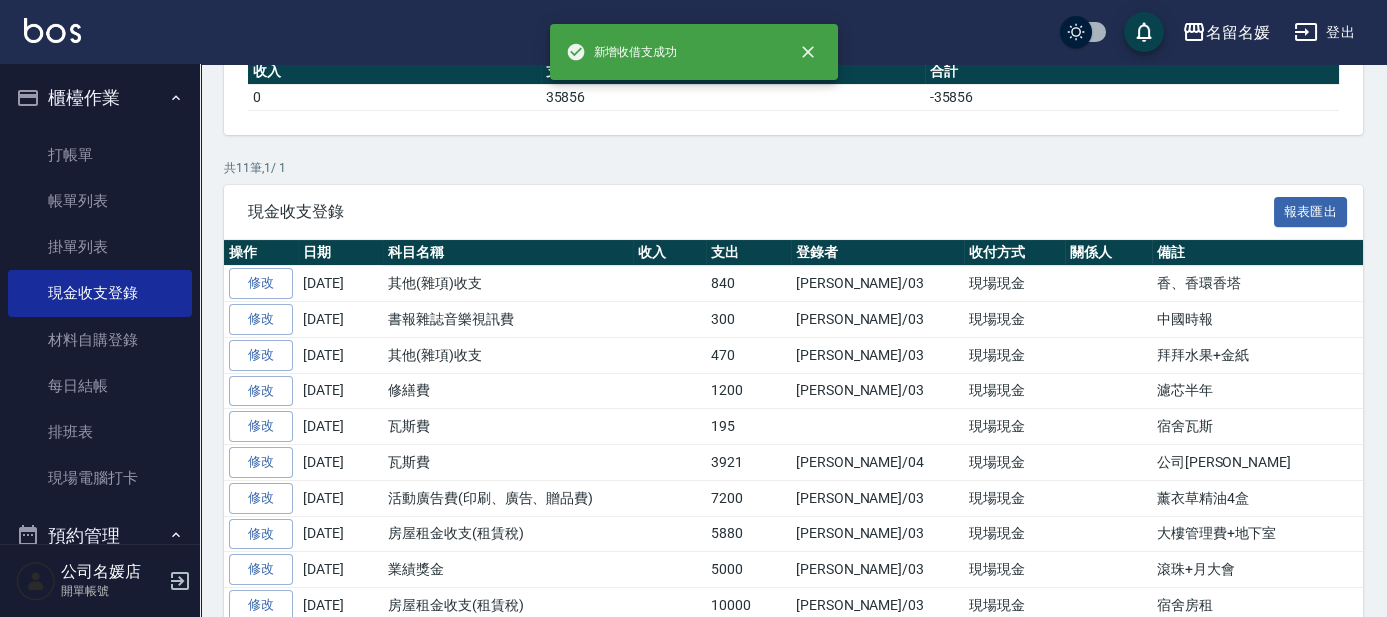 scroll, scrollTop: 0, scrollLeft: 0, axis: both 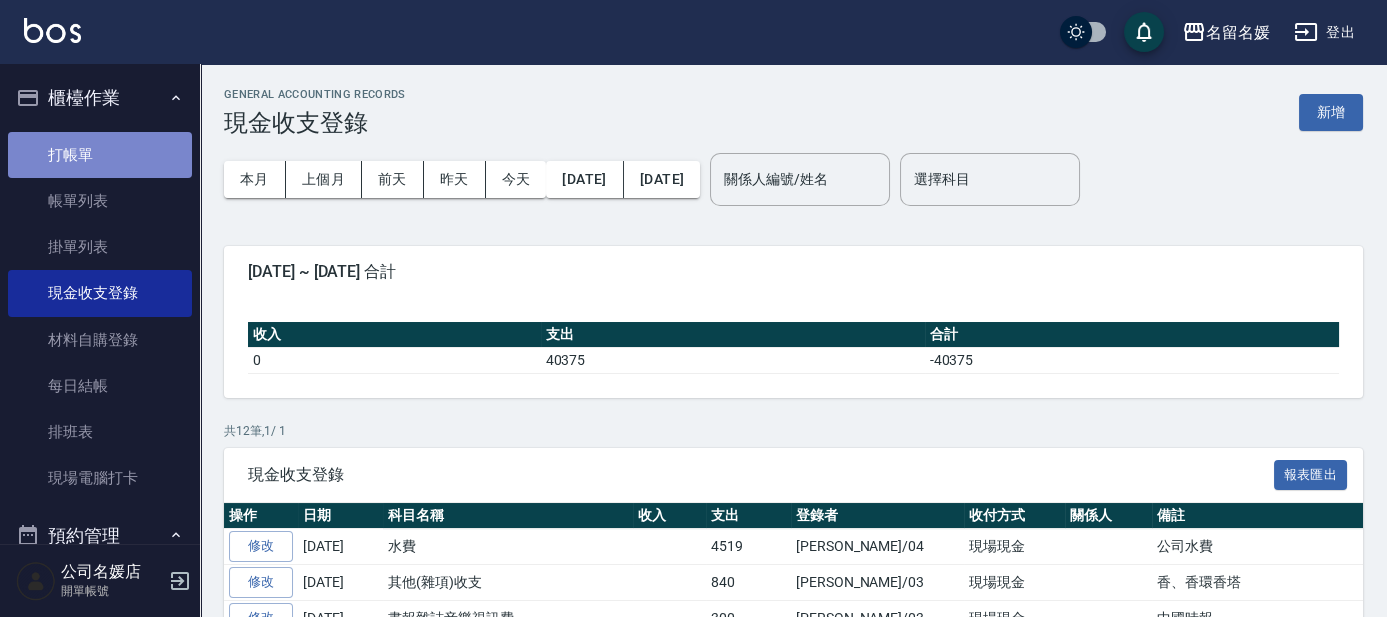 click on "打帳單" at bounding box center [100, 155] 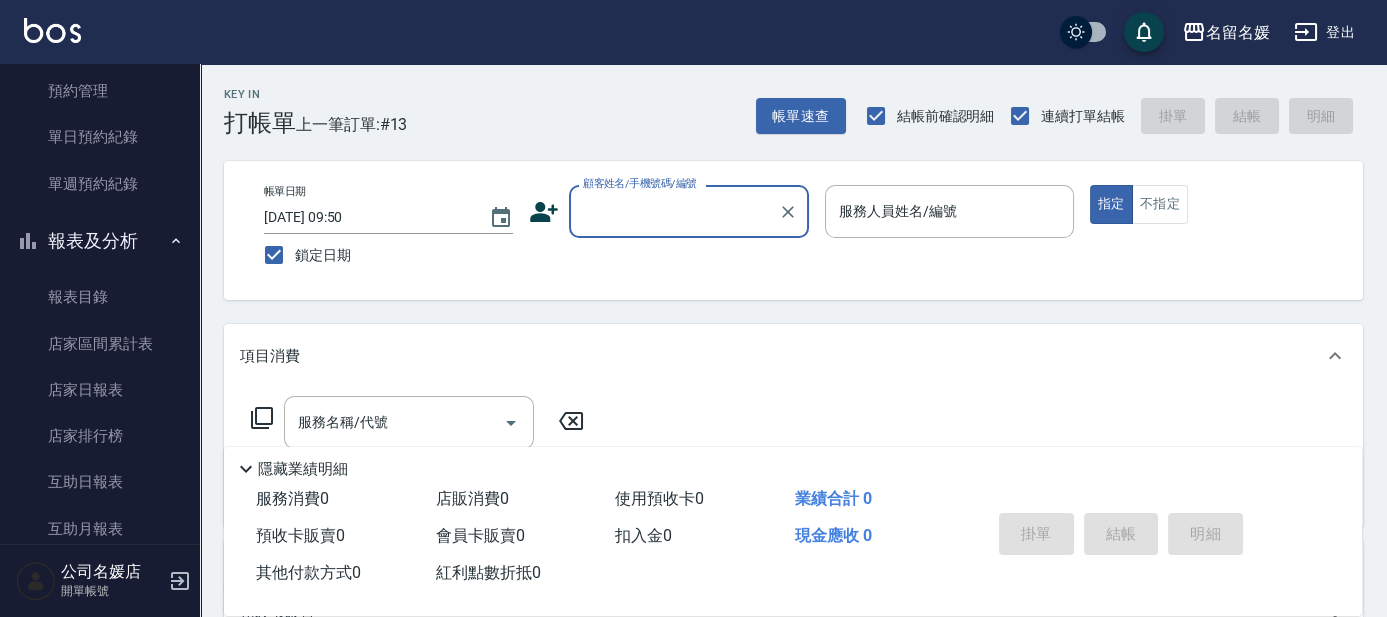 scroll, scrollTop: 545, scrollLeft: 0, axis: vertical 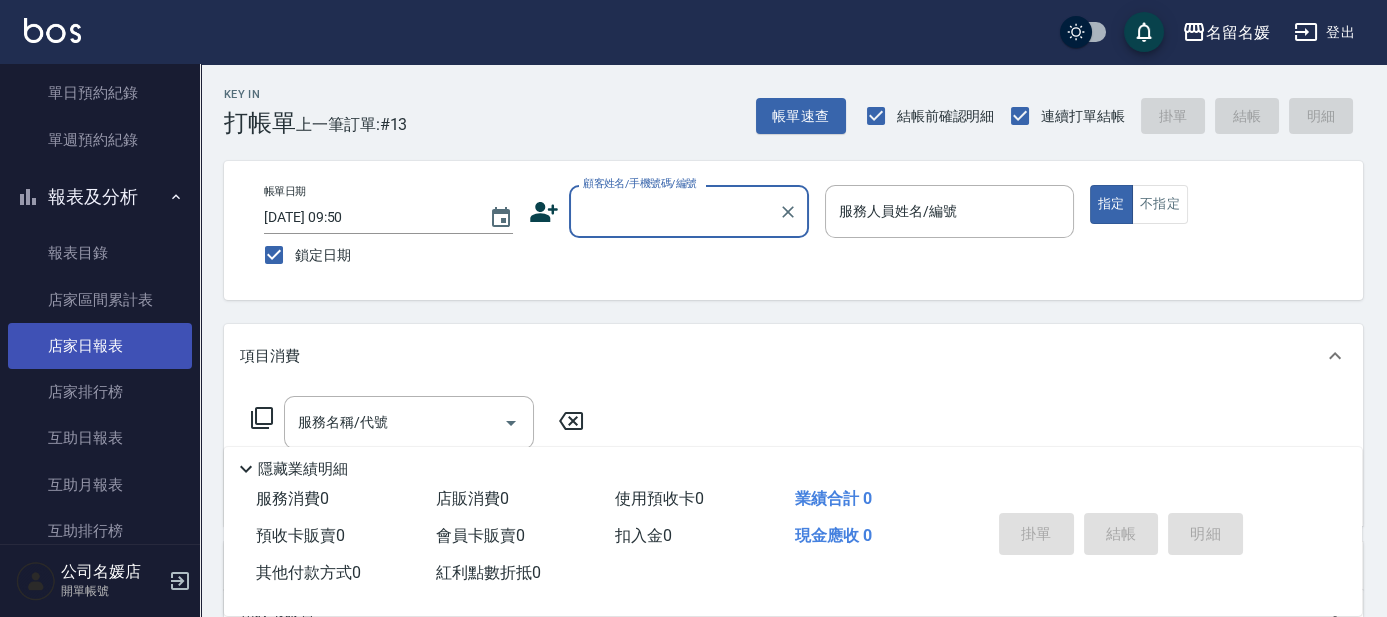 click on "店家日報表" at bounding box center [100, 346] 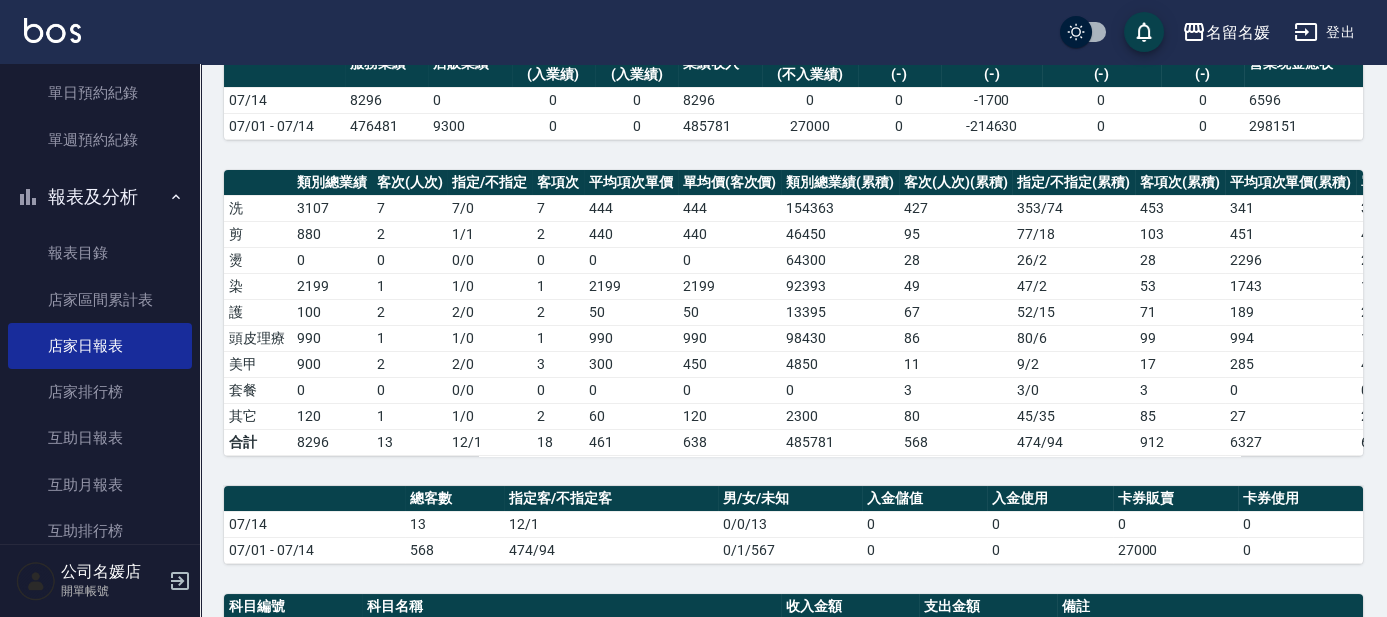 scroll, scrollTop: 0, scrollLeft: 0, axis: both 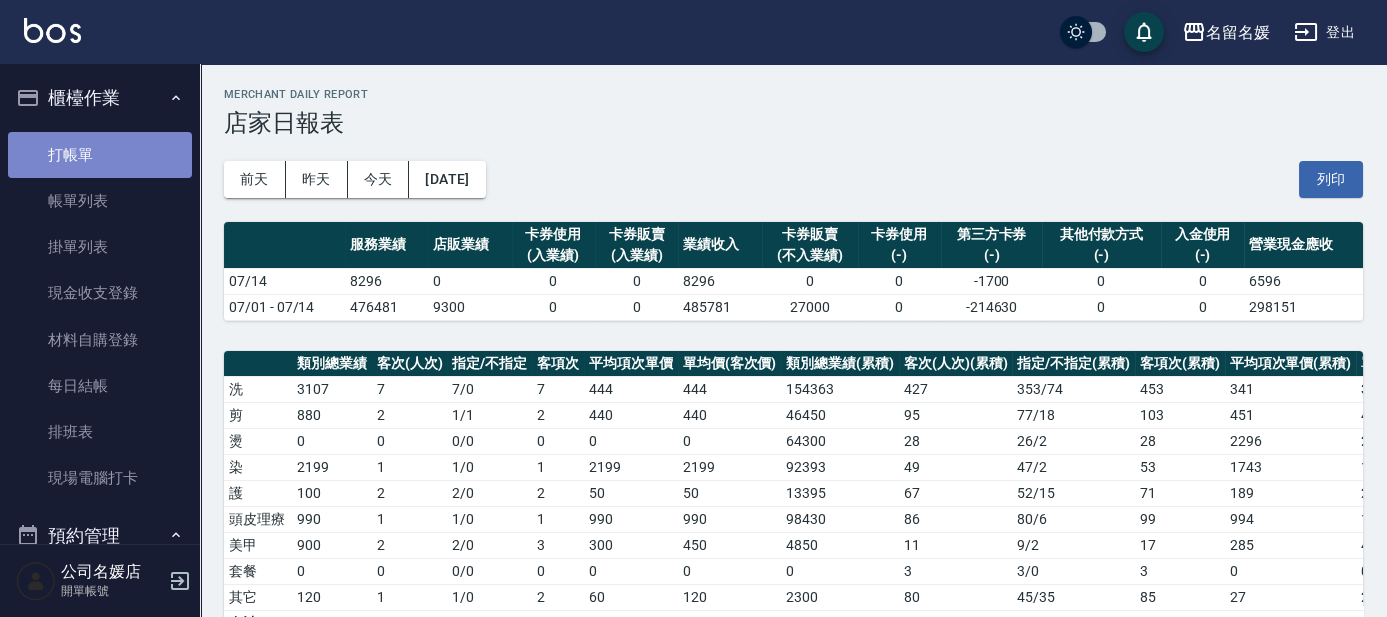 click on "打帳單" at bounding box center (100, 155) 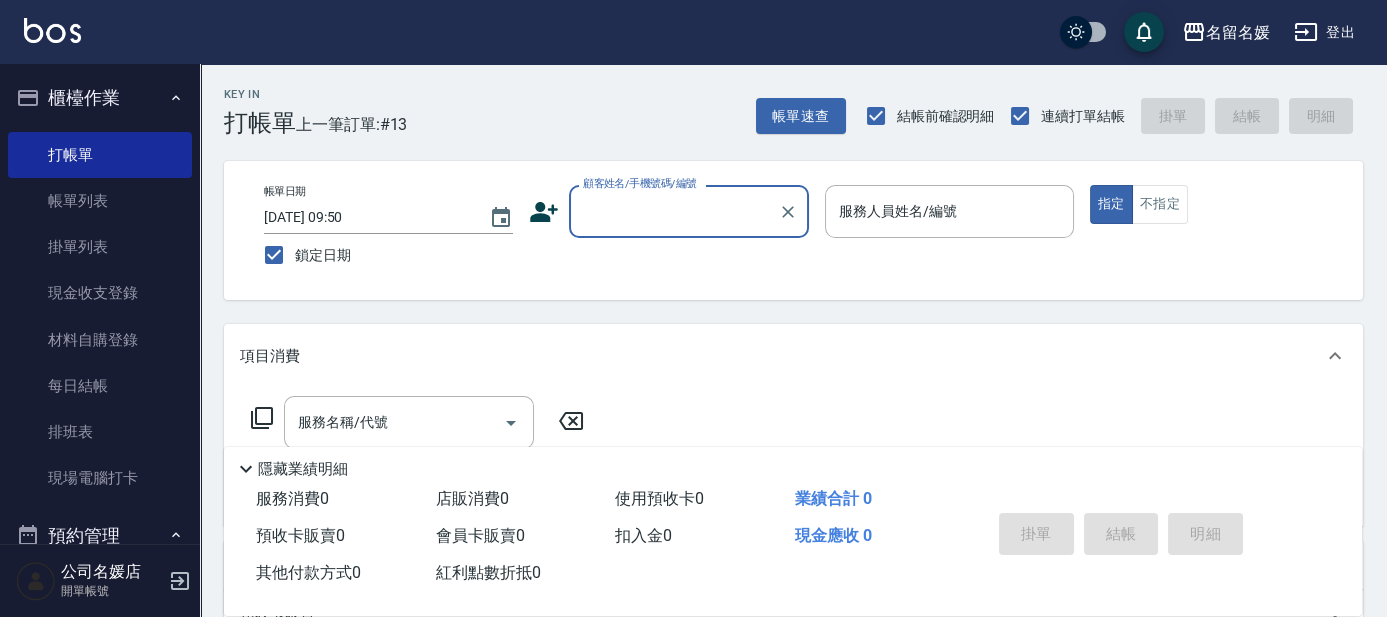 drag, startPoint x: 659, startPoint y: 216, endPoint x: 662, endPoint y: 230, distance: 14.3178215 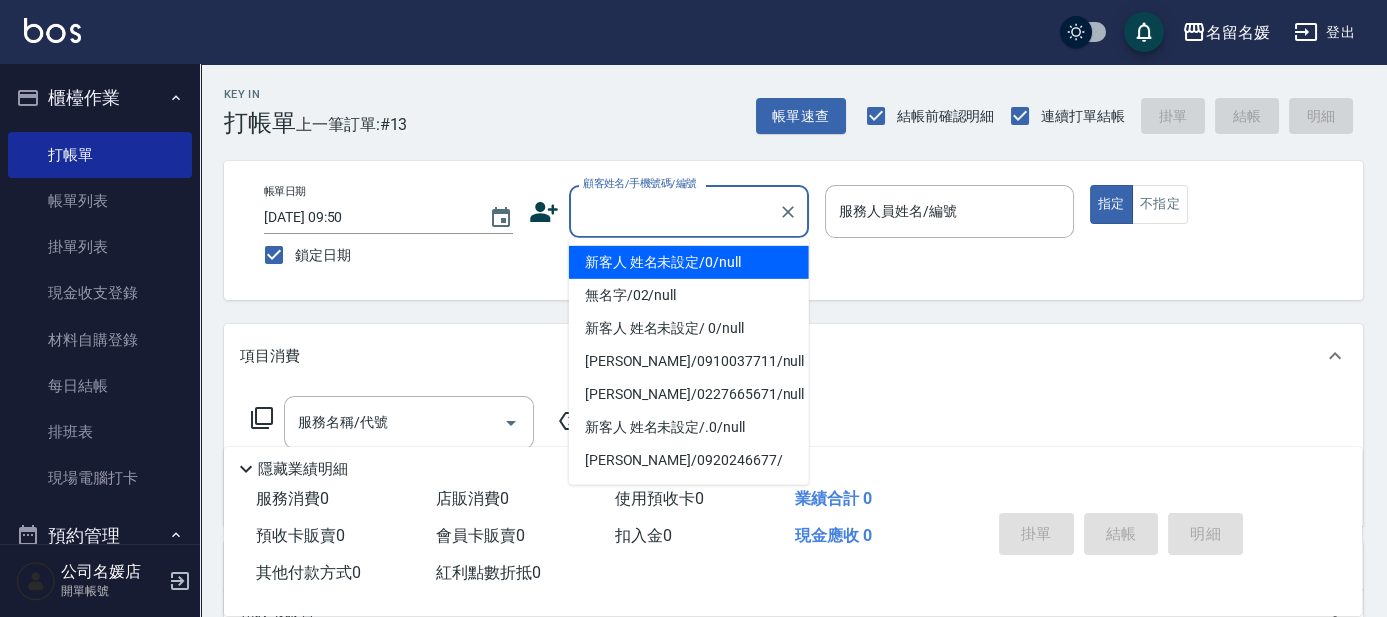 click on "新客人 姓名未設定/0/null" at bounding box center (689, 262) 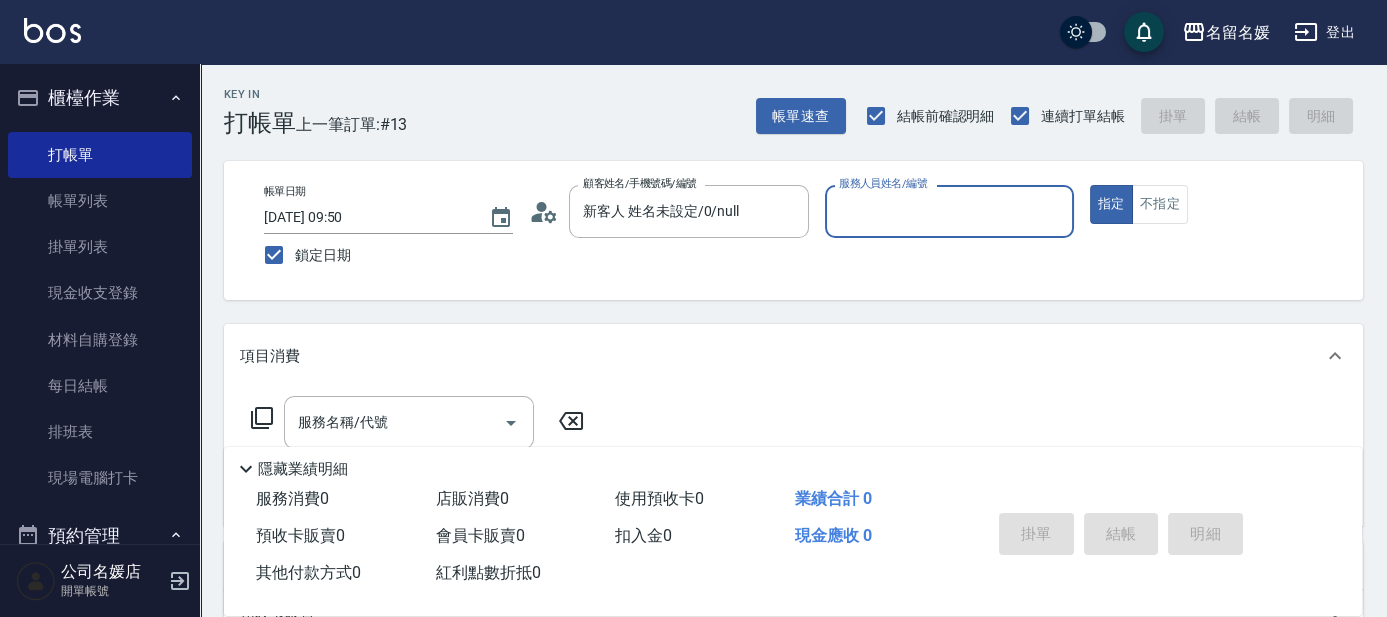 click on "服務人員姓名/編號" at bounding box center [949, 211] 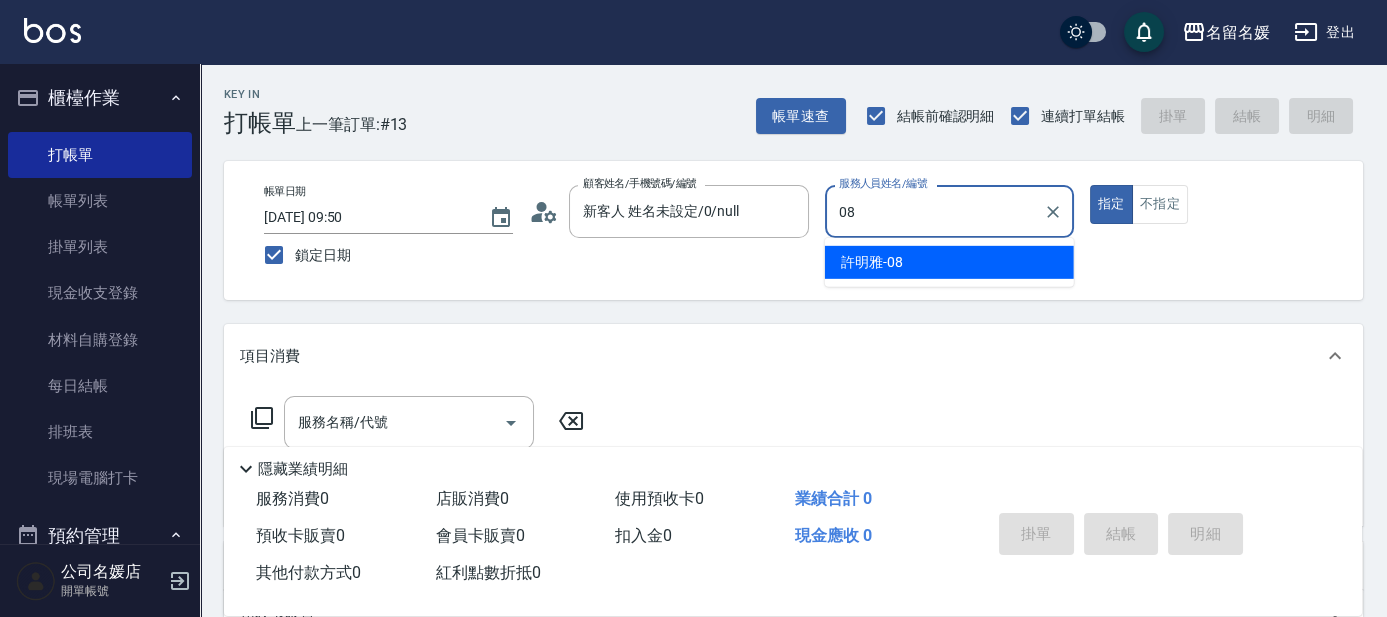 click on "[PERSON_NAME]-08" at bounding box center [949, 262] 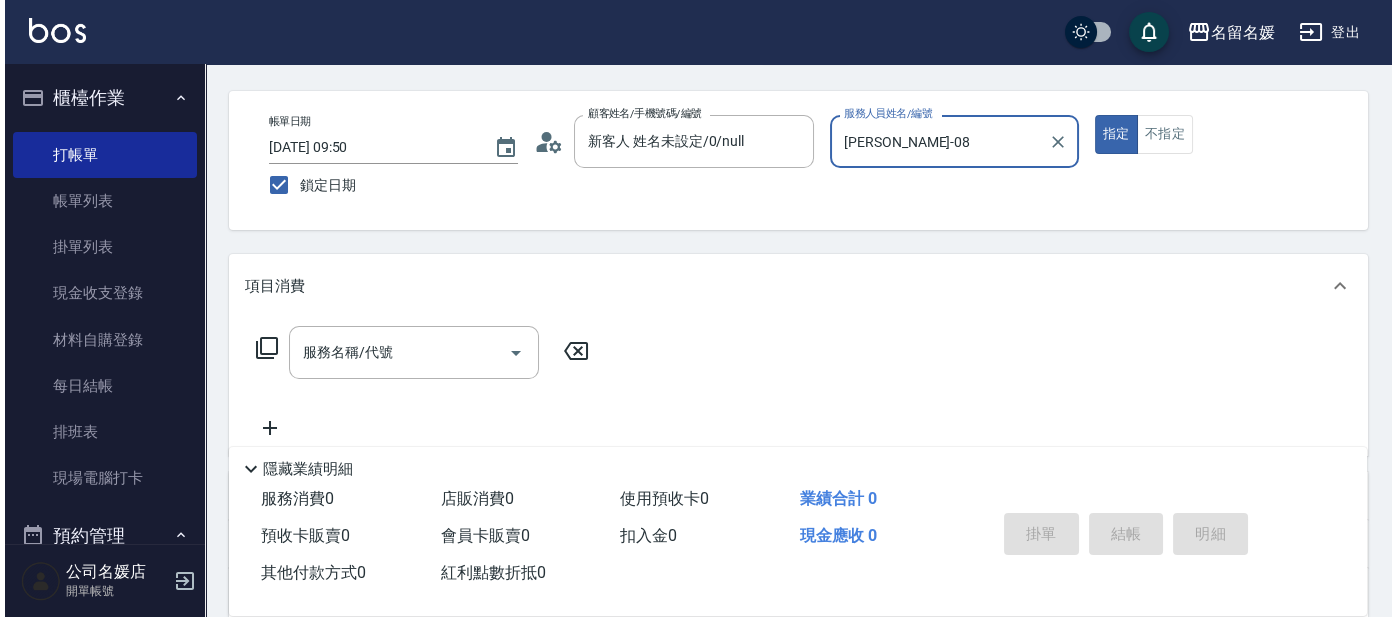scroll, scrollTop: 90, scrollLeft: 0, axis: vertical 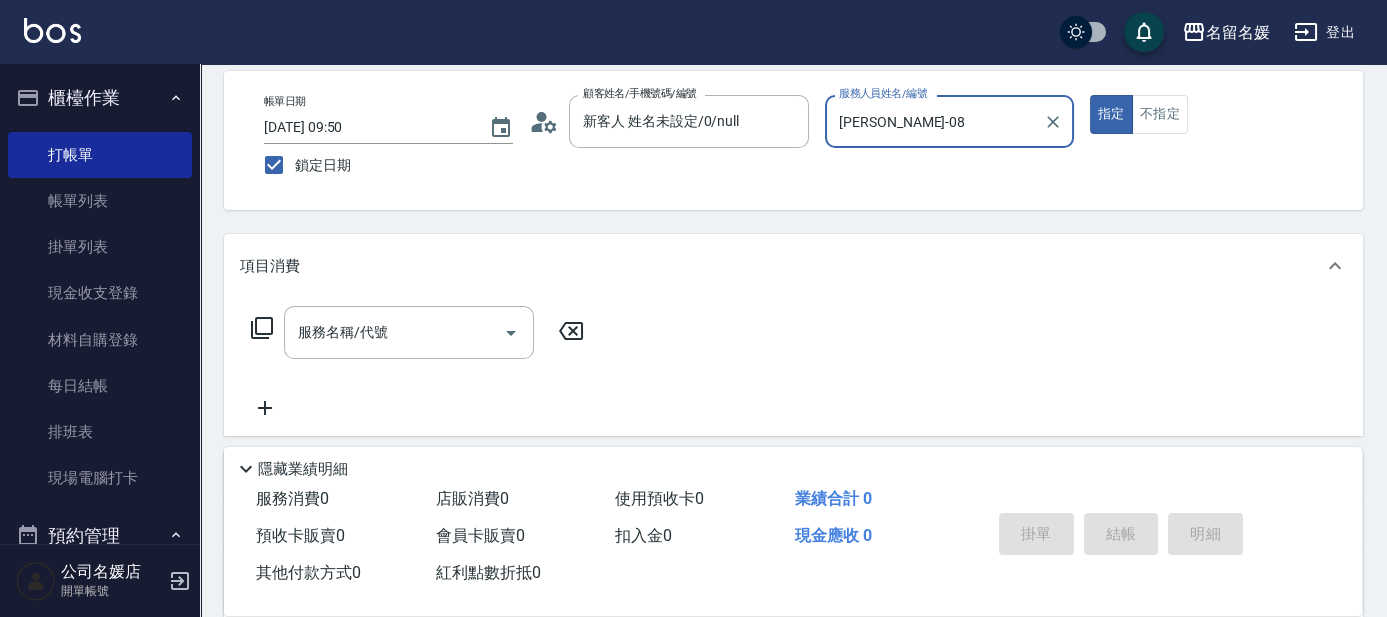 type on "[PERSON_NAME]-08" 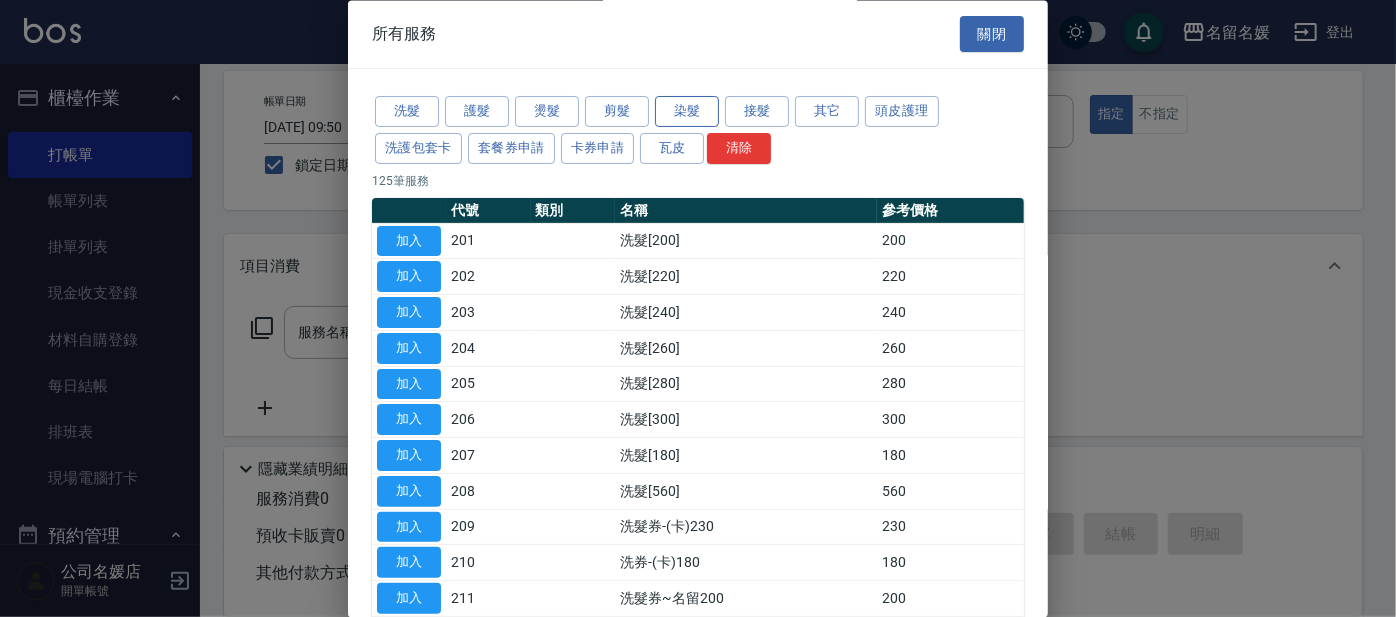 click on "染髮" at bounding box center [687, 112] 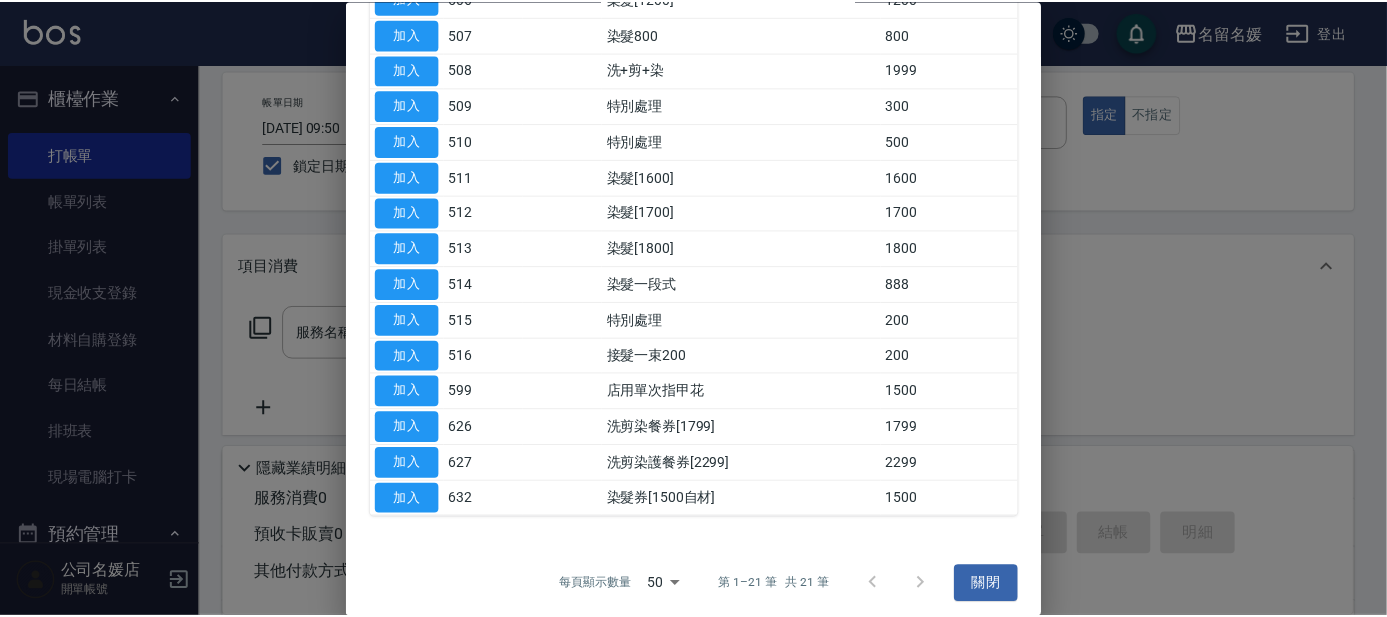 scroll, scrollTop: 461, scrollLeft: 0, axis: vertical 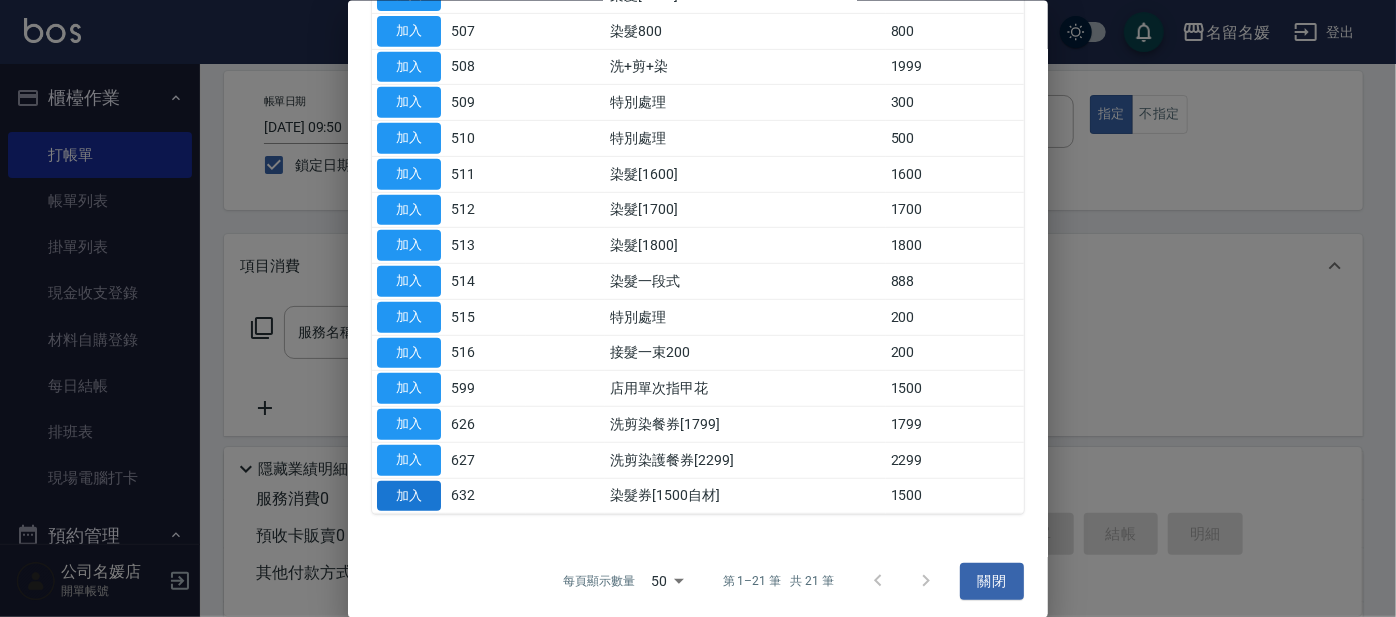 click on "加入" at bounding box center [409, 495] 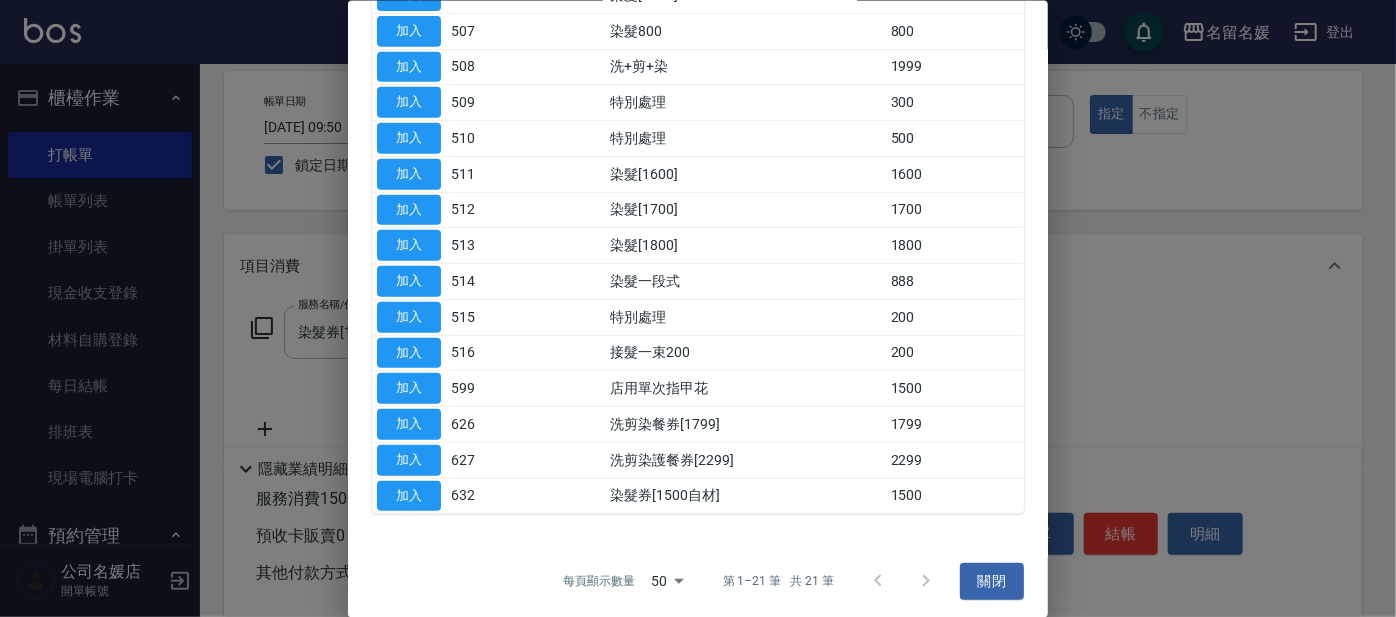 type on "染髮券[1500自材](632)" 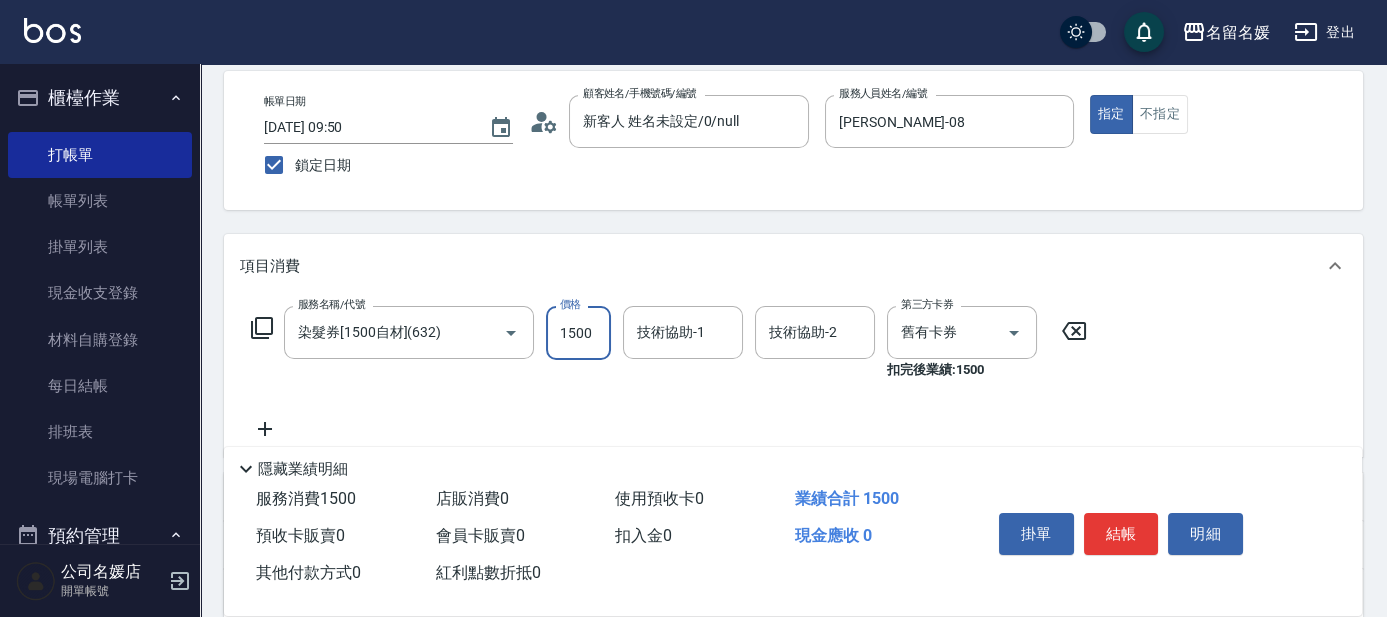 click on "1500" at bounding box center [578, 333] 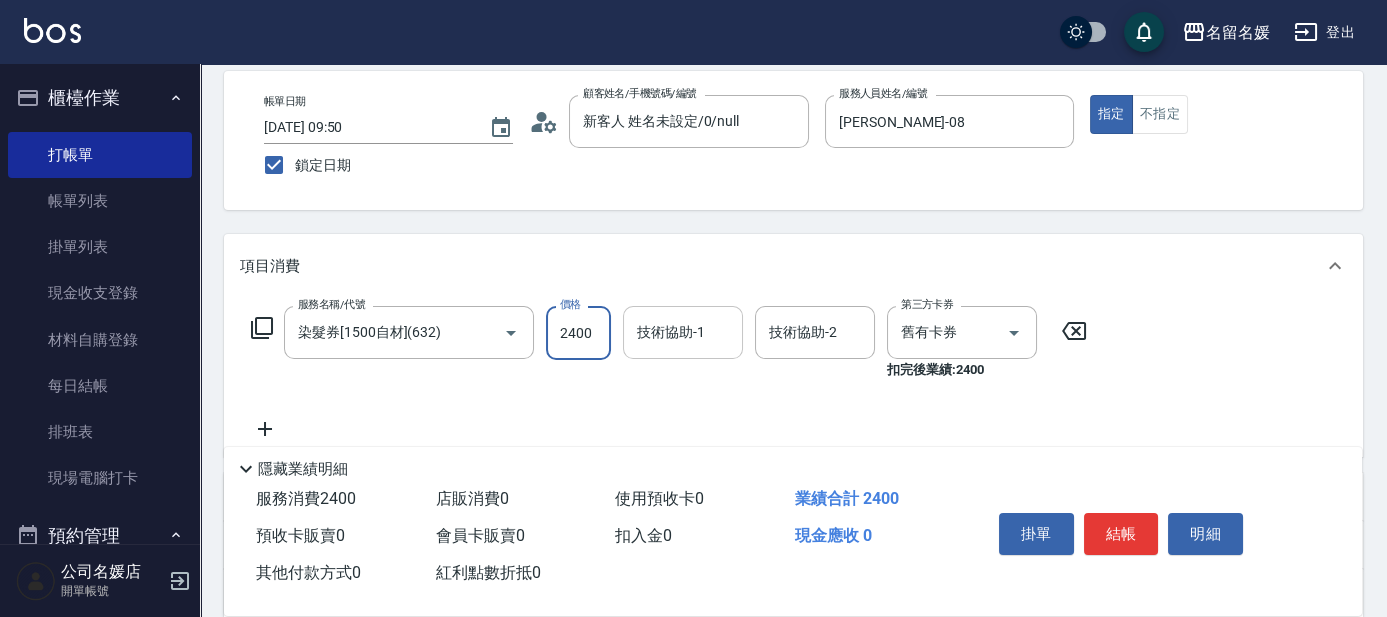 type on "2400" 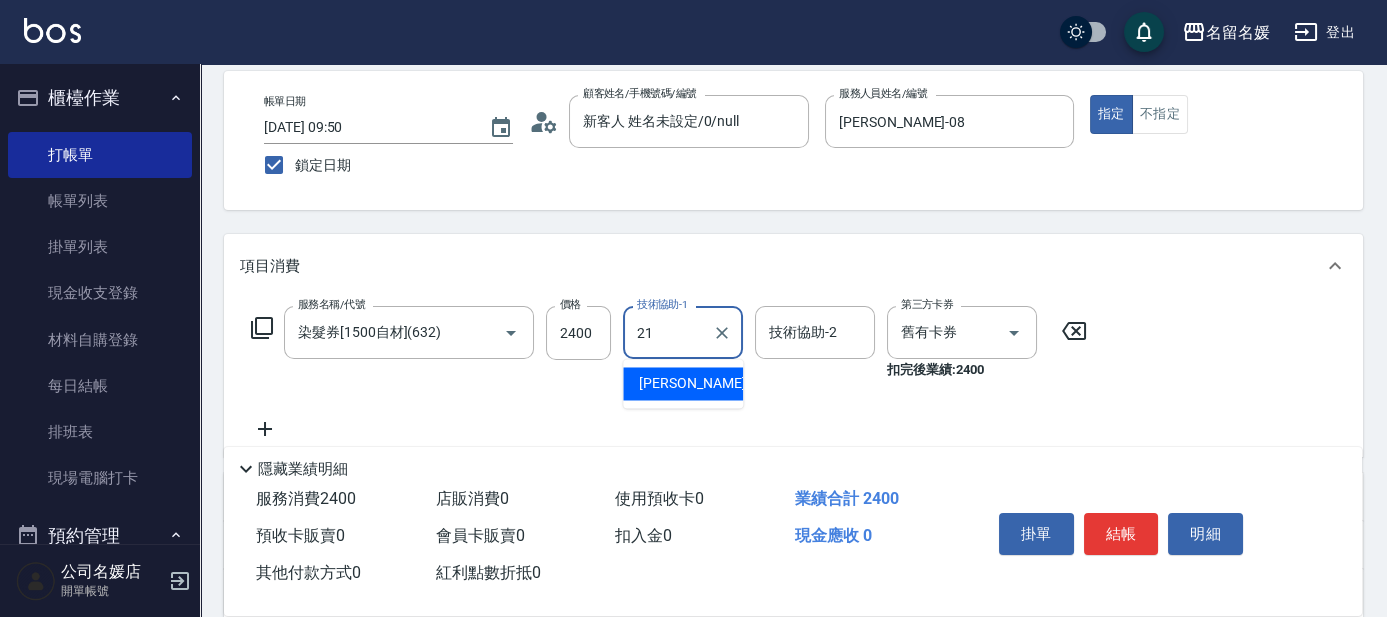 click on "[PERSON_NAME]-21" at bounding box center [702, 383] 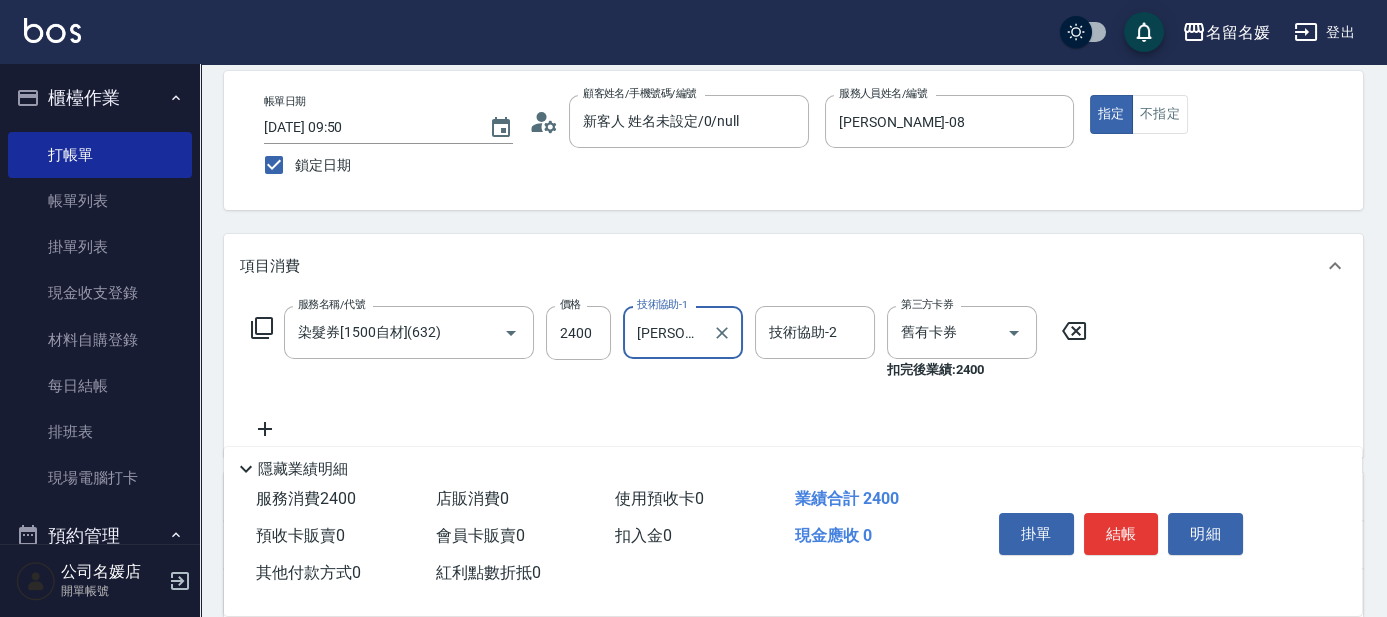 type on "[PERSON_NAME]-21" 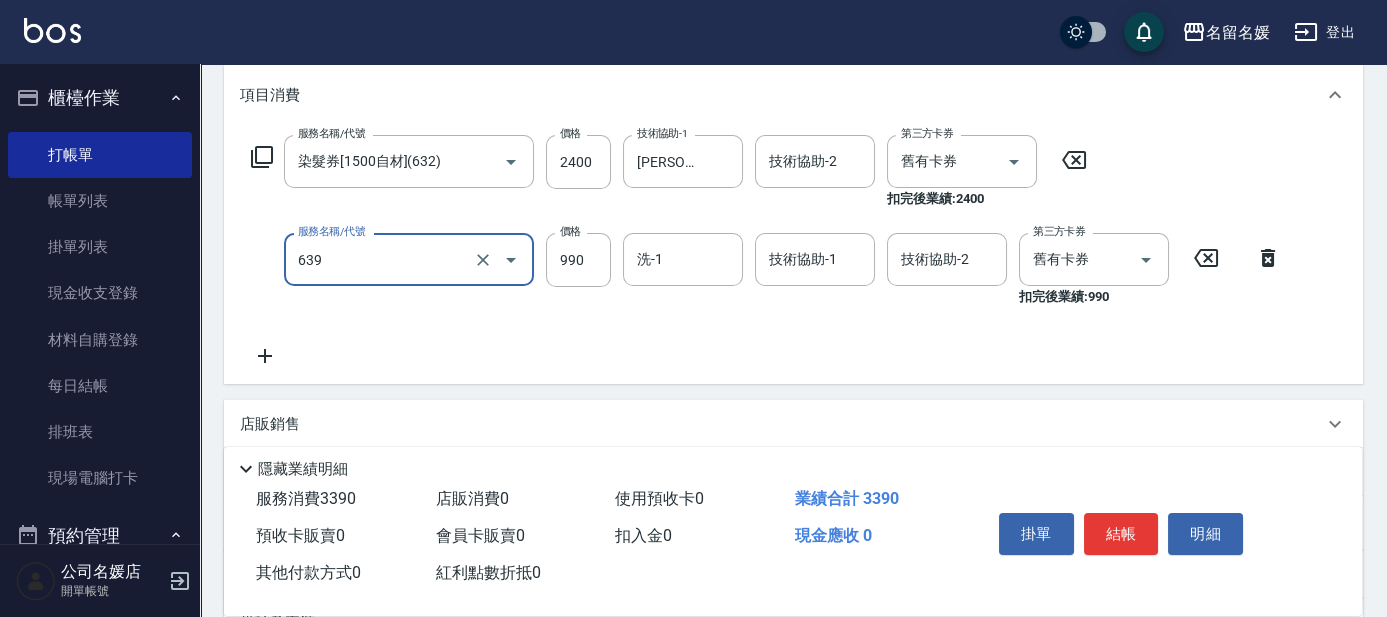 scroll, scrollTop: 272, scrollLeft: 0, axis: vertical 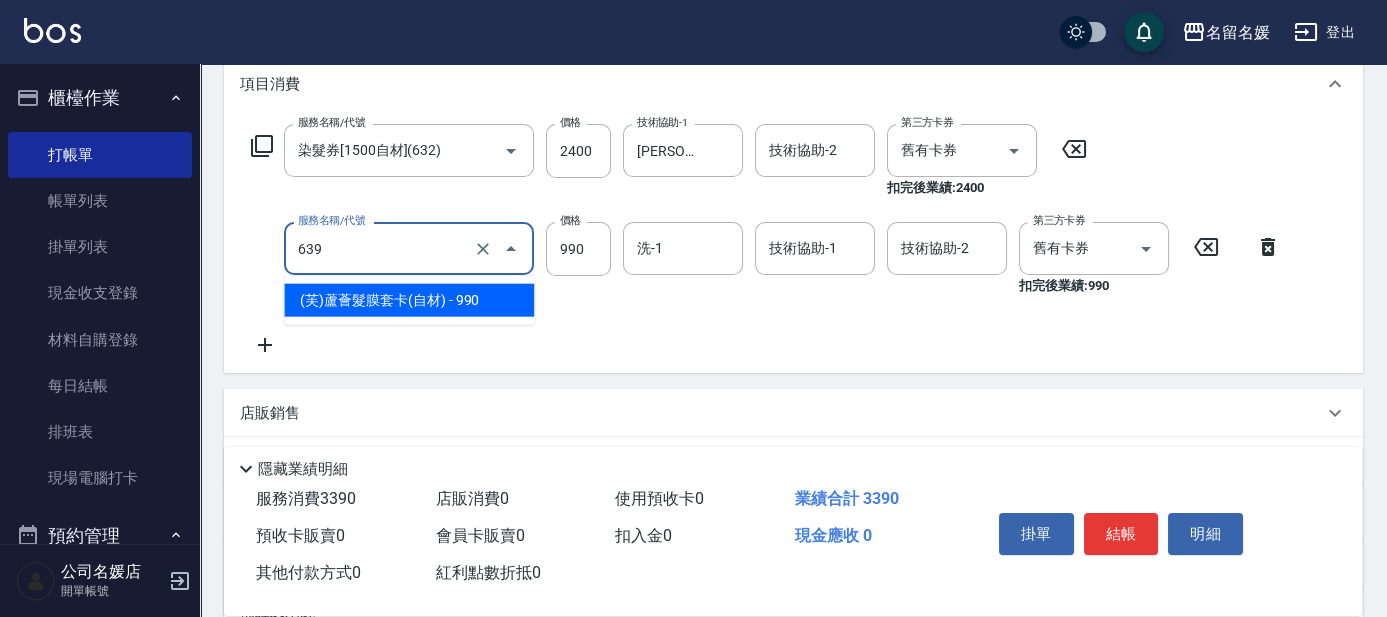 click on "639" at bounding box center [381, 248] 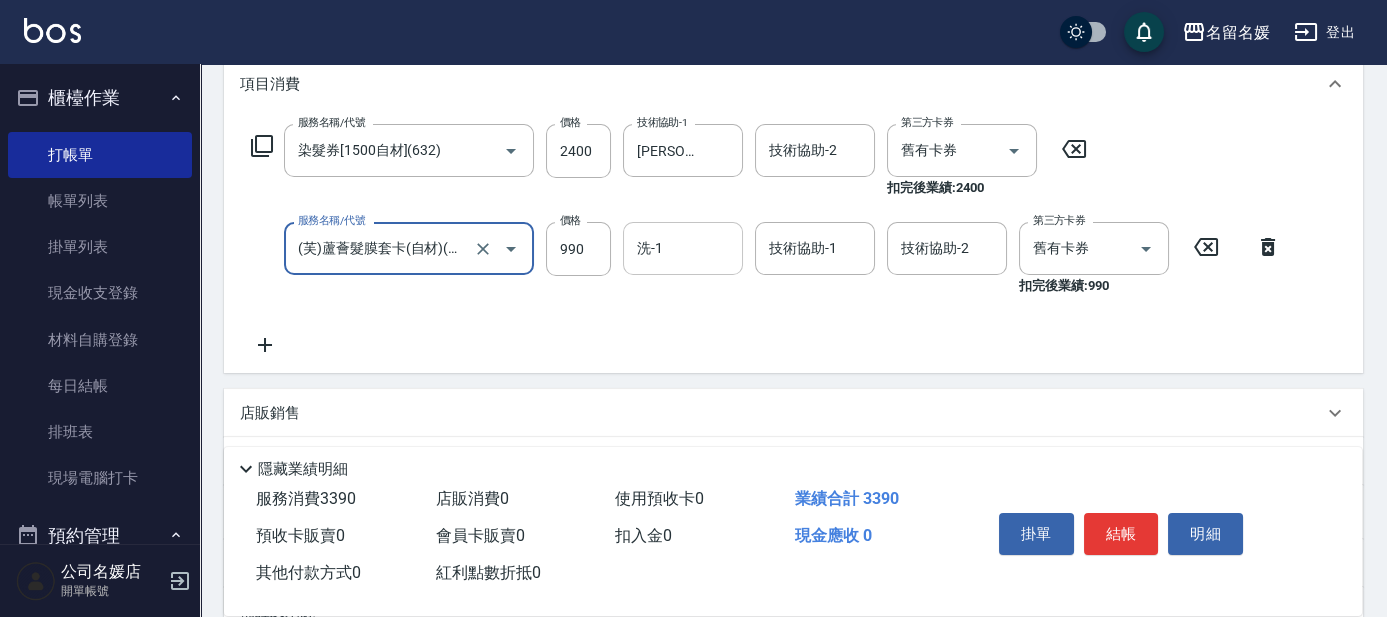 type on "(芙)蘆薈髮膜套卡(自材)(639)" 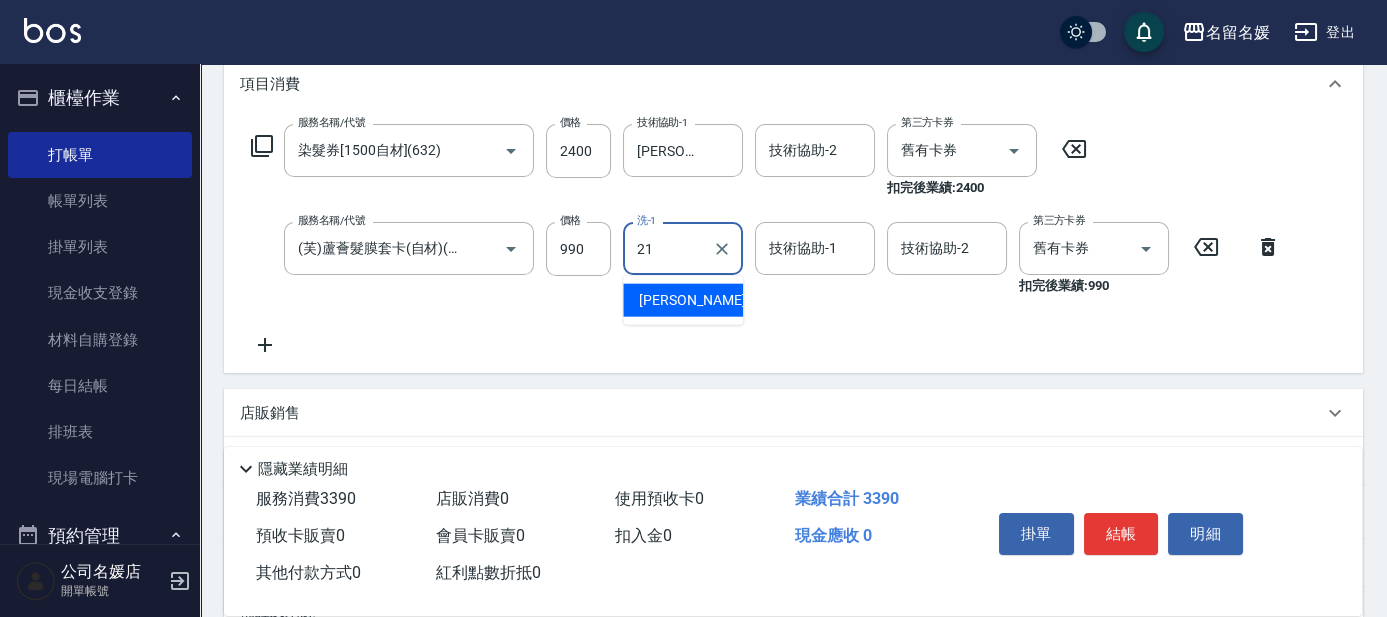 click on "[PERSON_NAME]-21" at bounding box center (702, 300) 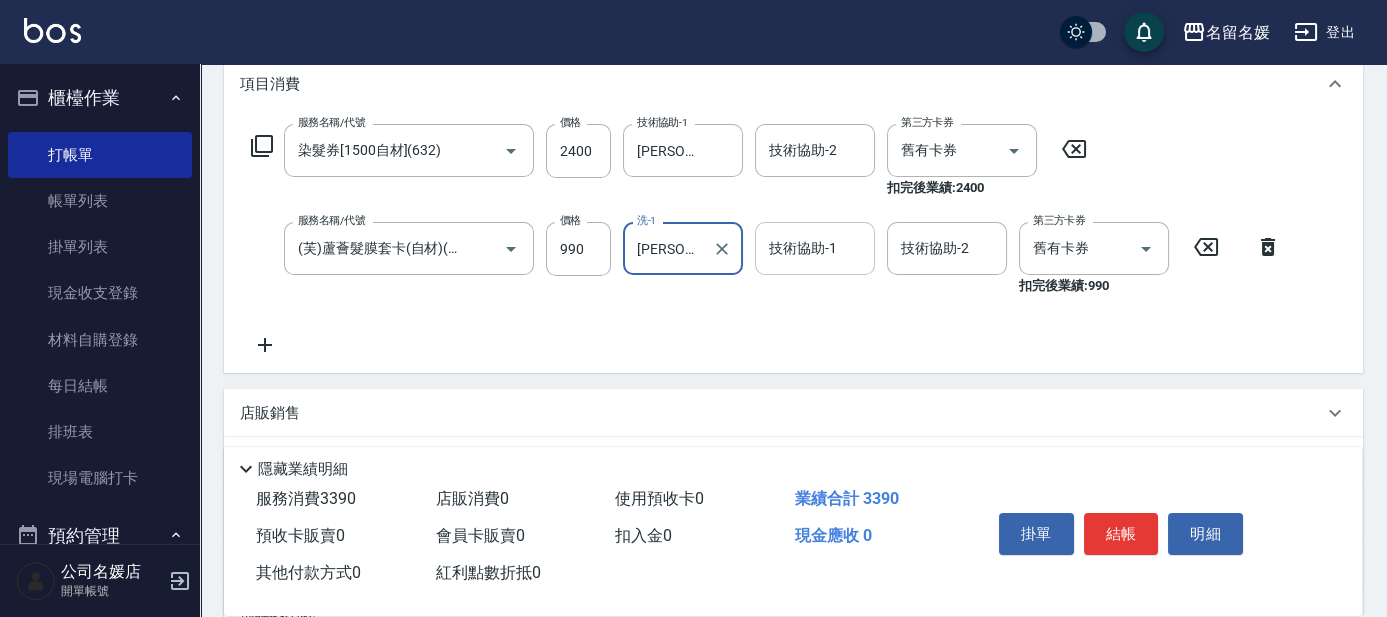 type on "[PERSON_NAME]-21" 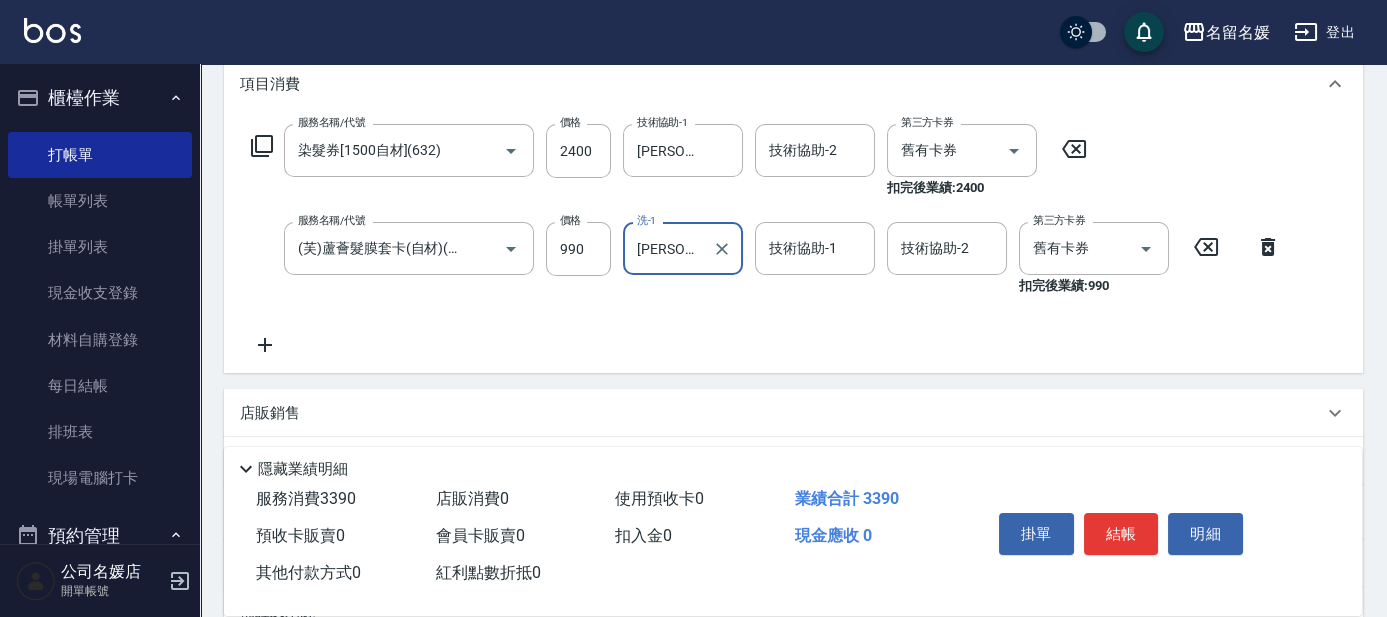 click on "技術協助-1 技術協助-1" at bounding box center (815, 248) 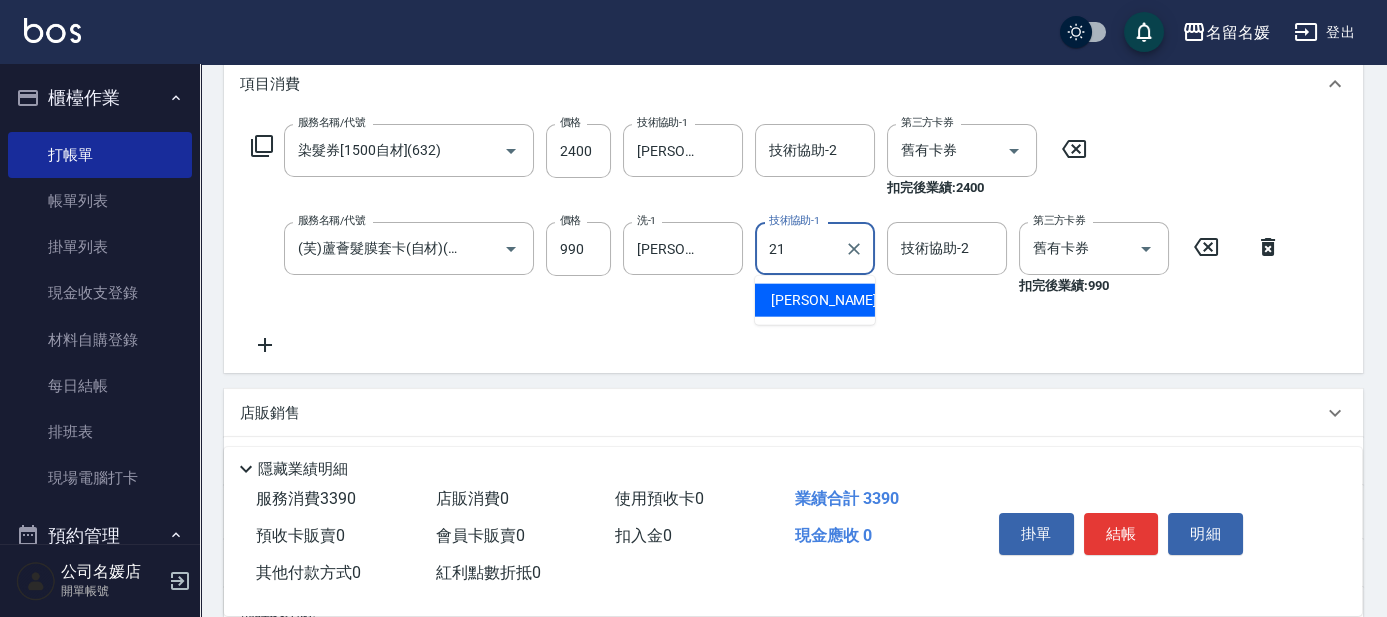 click on "[PERSON_NAME]-21" at bounding box center [834, 300] 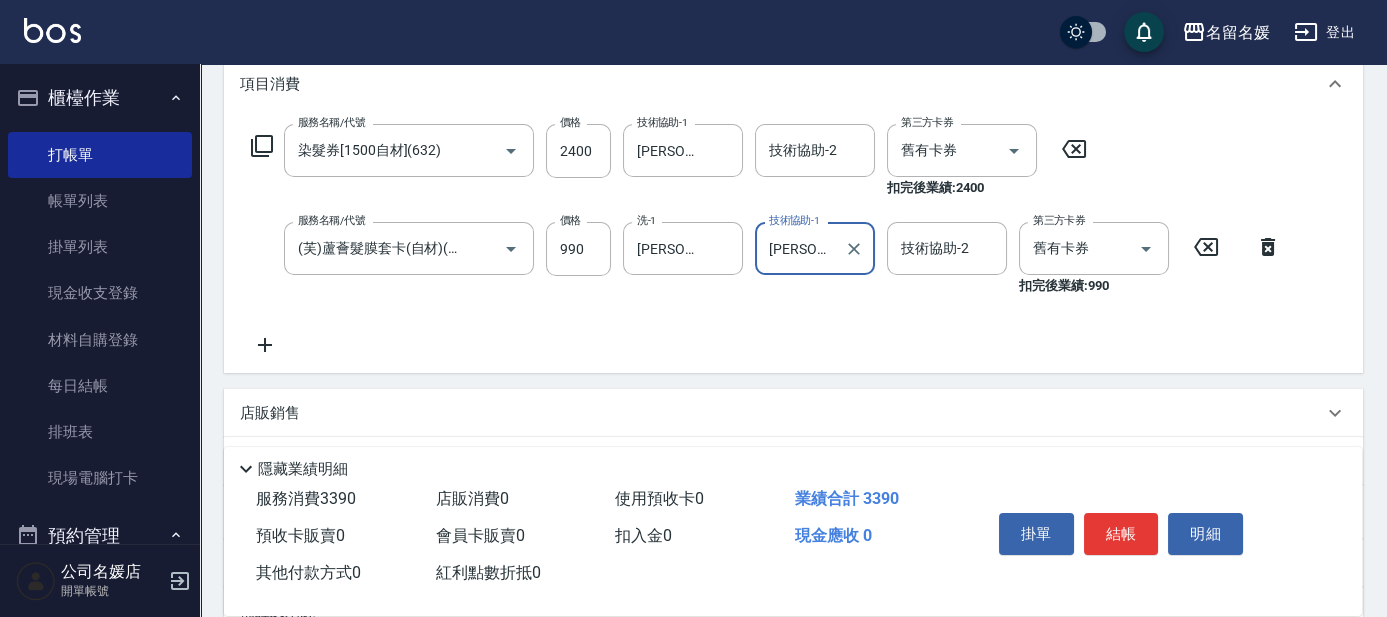 type on "[PERSON_NAME]-21" 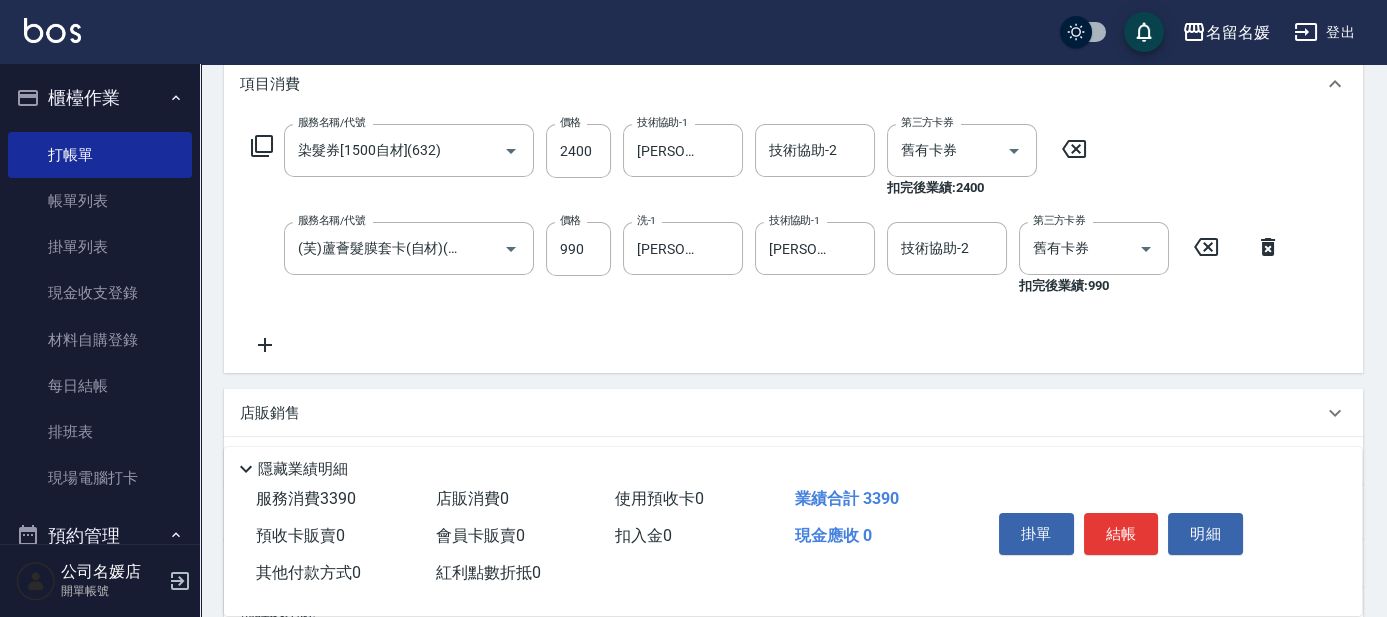 click 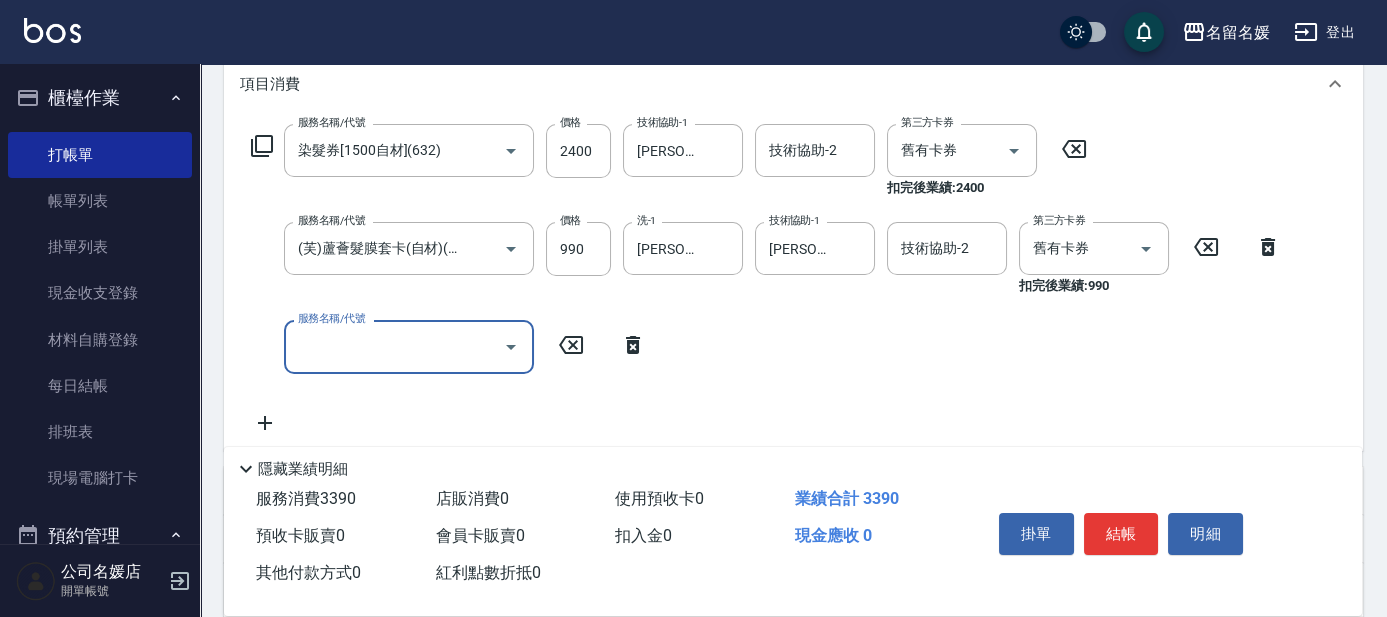 scroll, scrollTop: 0, scrollLeft: 0, axis: both 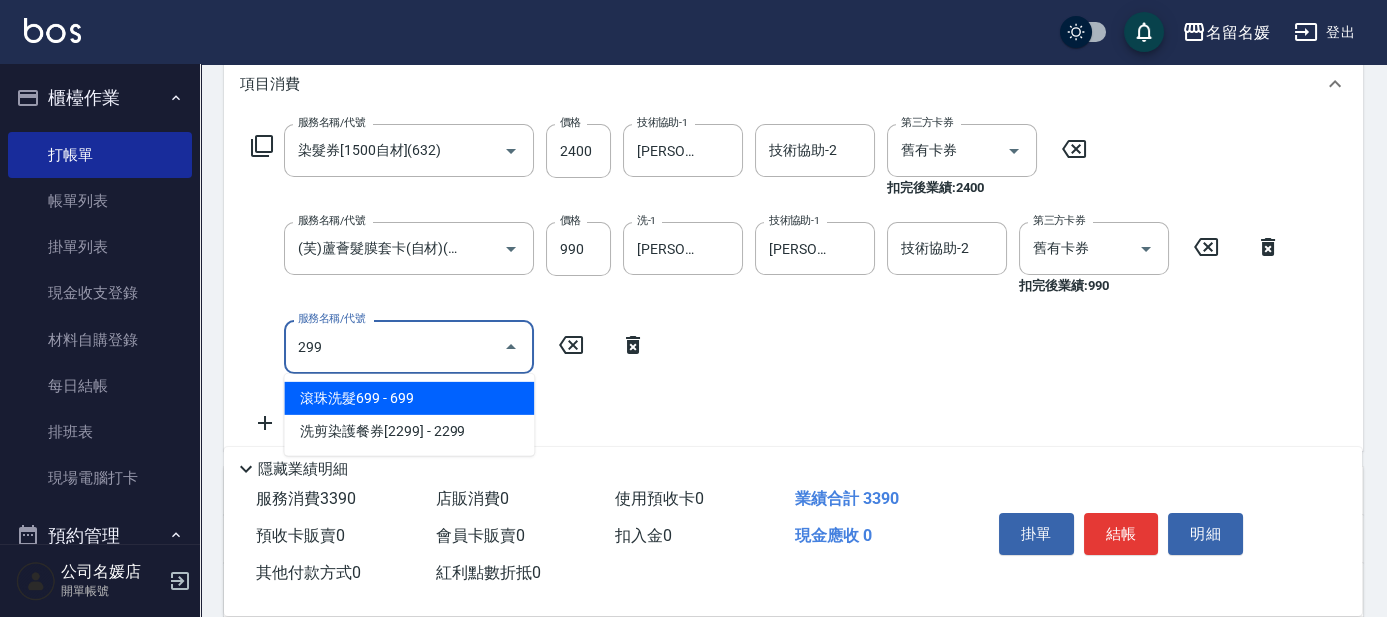 drag, startPoint x: 385, startPoint y: 398, endPoint x: 650, endPoint y: 374, distance: 266.08456 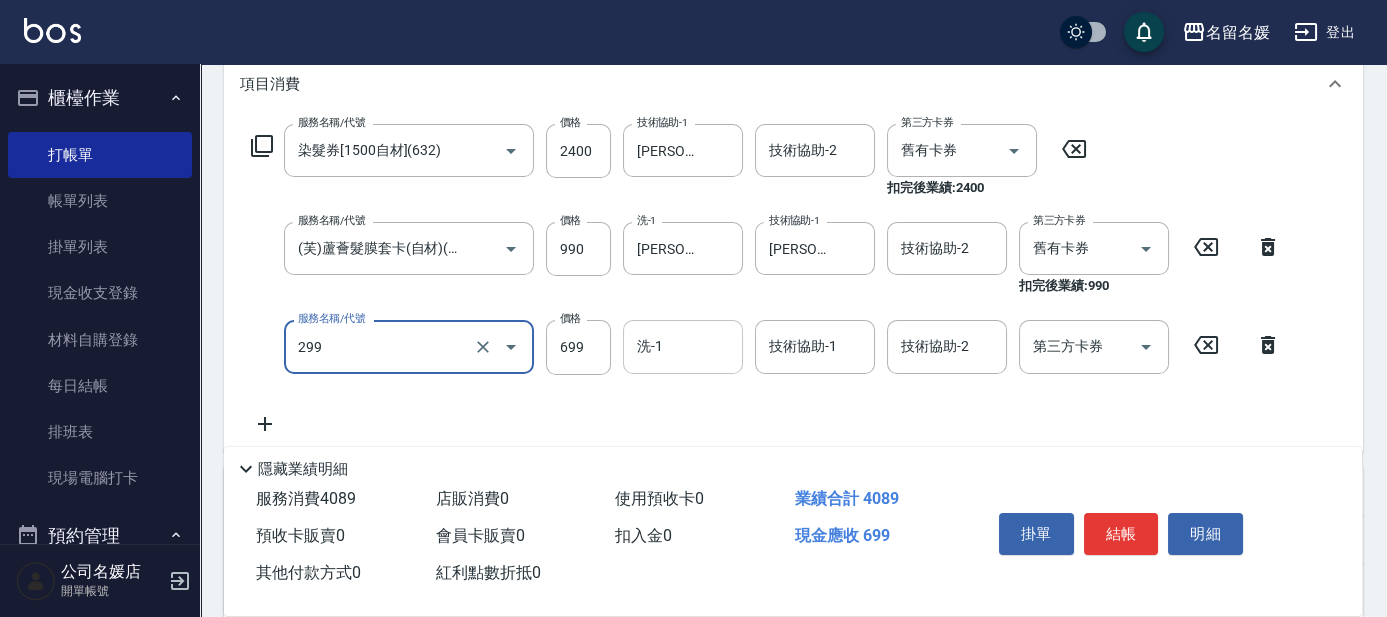 click on "洗-1" at bounding box center (683, 346) 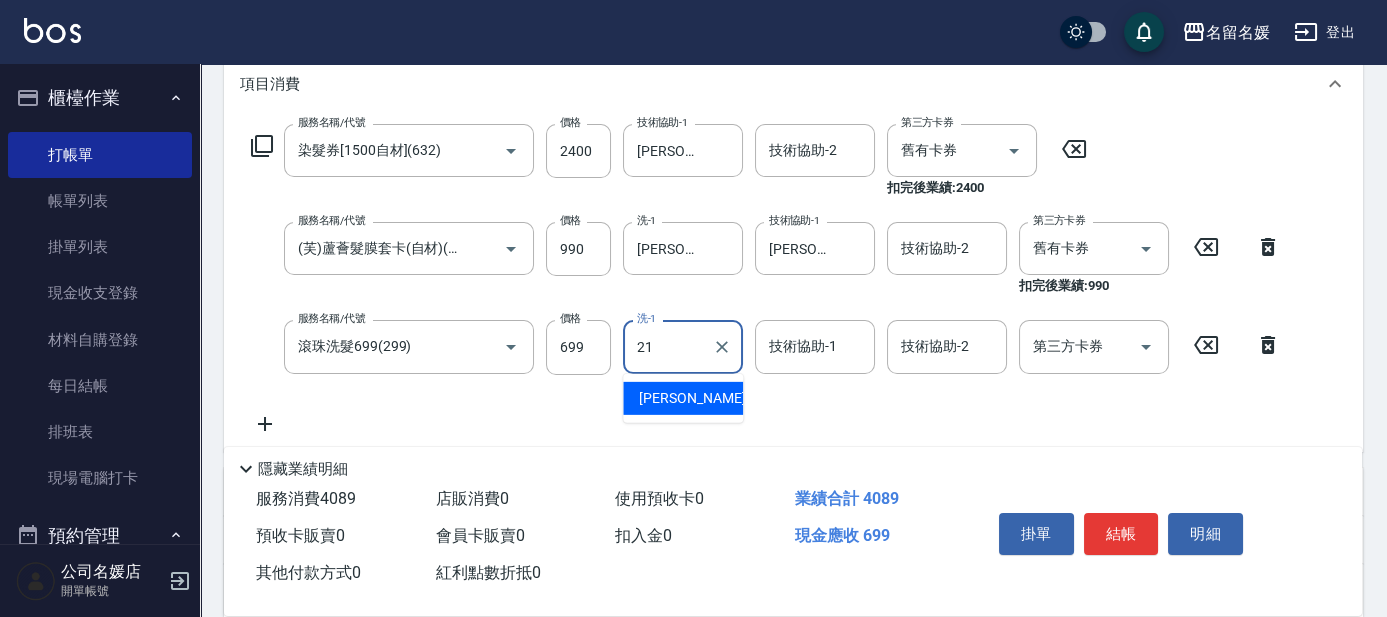click on "[PERSON_NAME]-21" at bounding box center (683, 398) 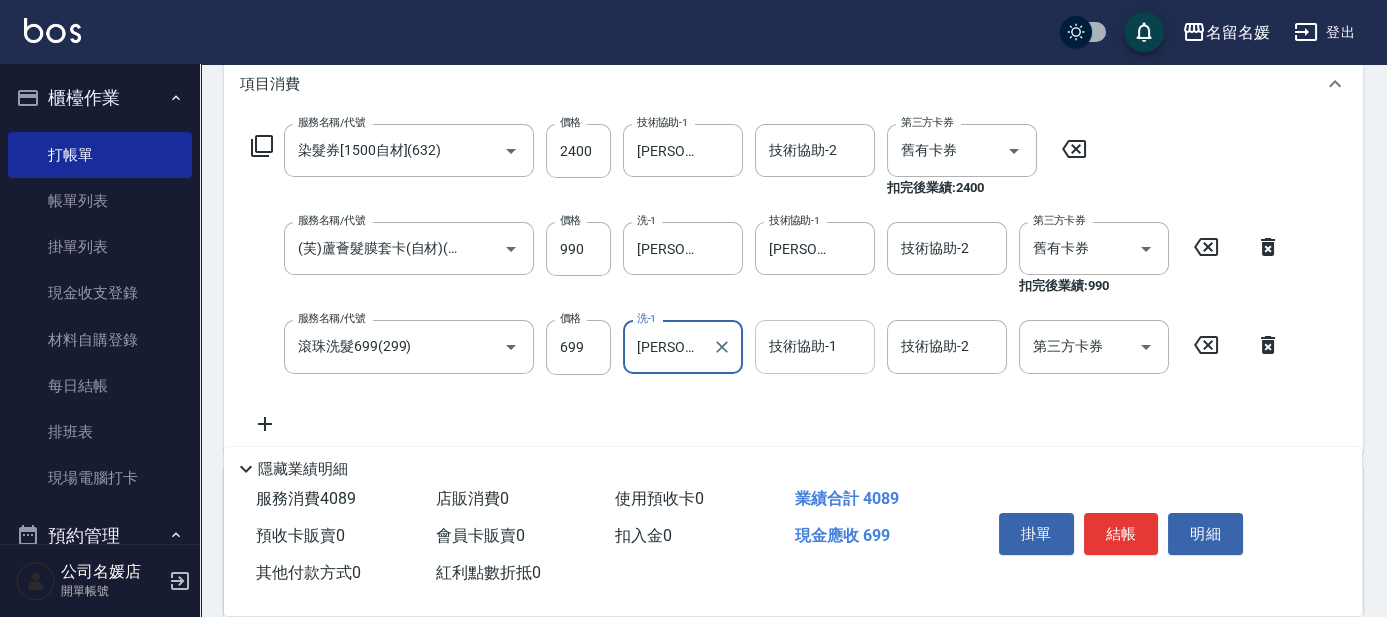 type on "[PERSON_NAME]-21" 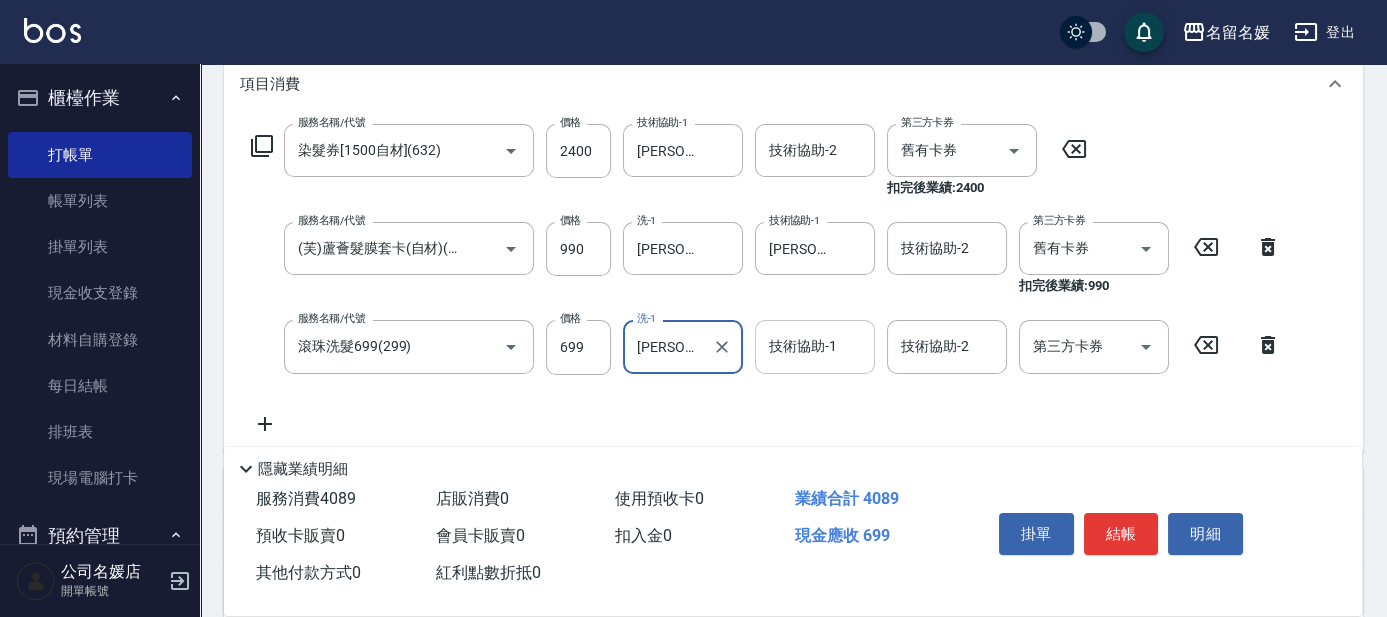 click on "技術協助-1 技術協助-1" at bounding box center (815, 346) 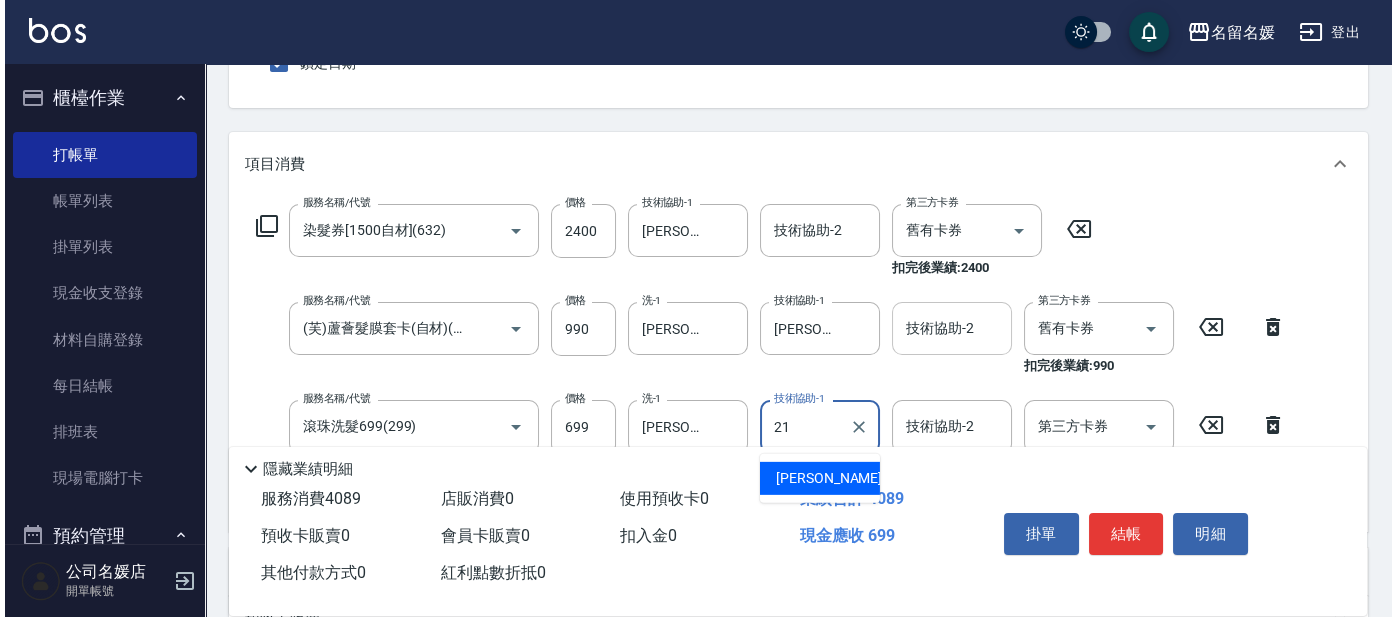 scroll, scrollTop: 181, scrollLeft: 0, axis: vertical 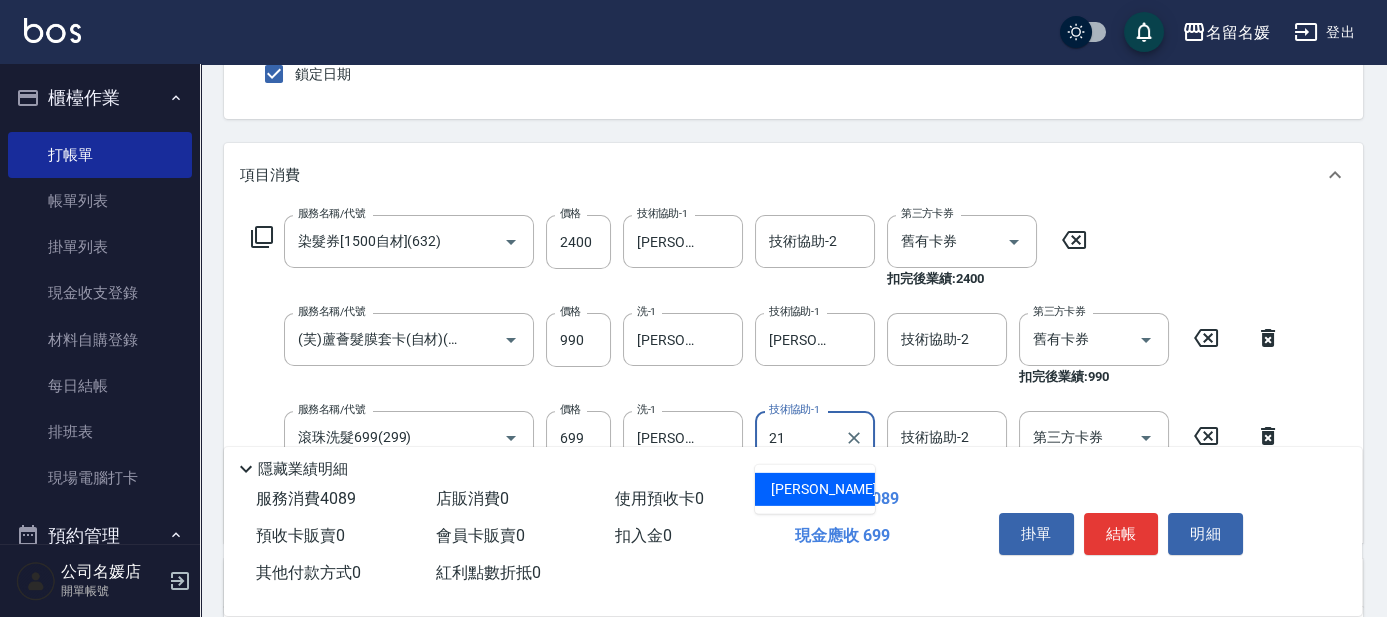 click on "[PERSON_NAME]-21" at bounding box center [834, 489] 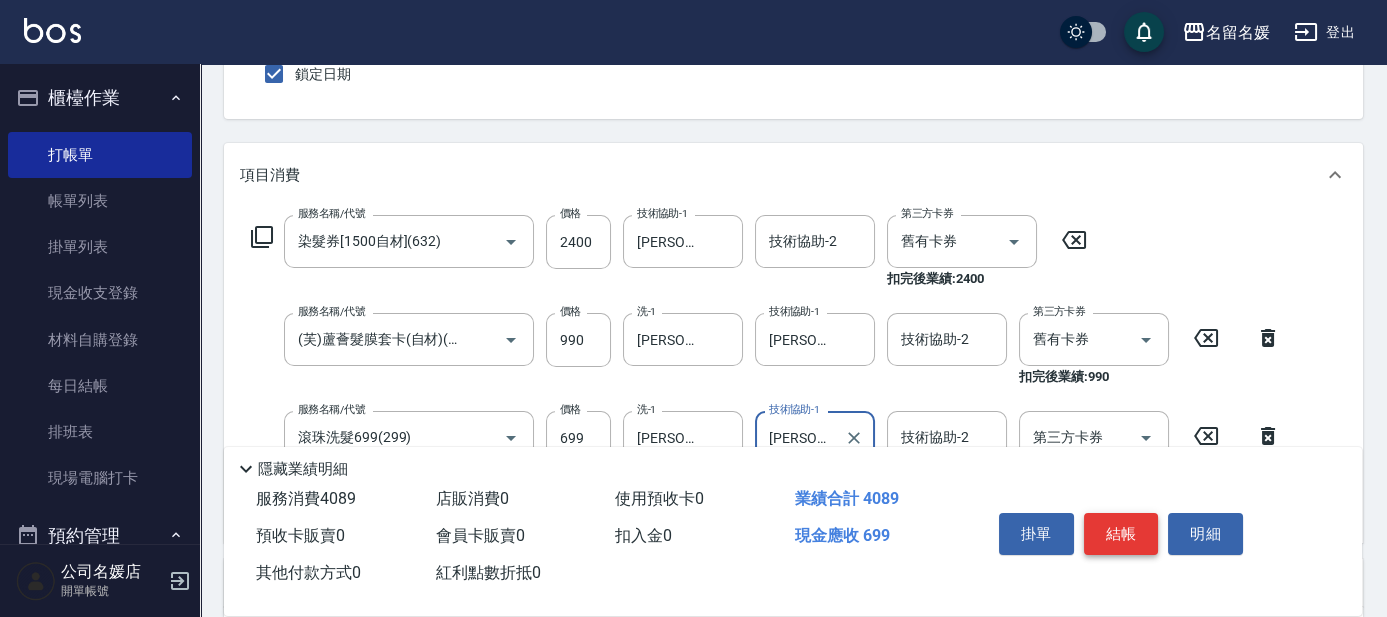 type on "[PERSON_NAME]-21" 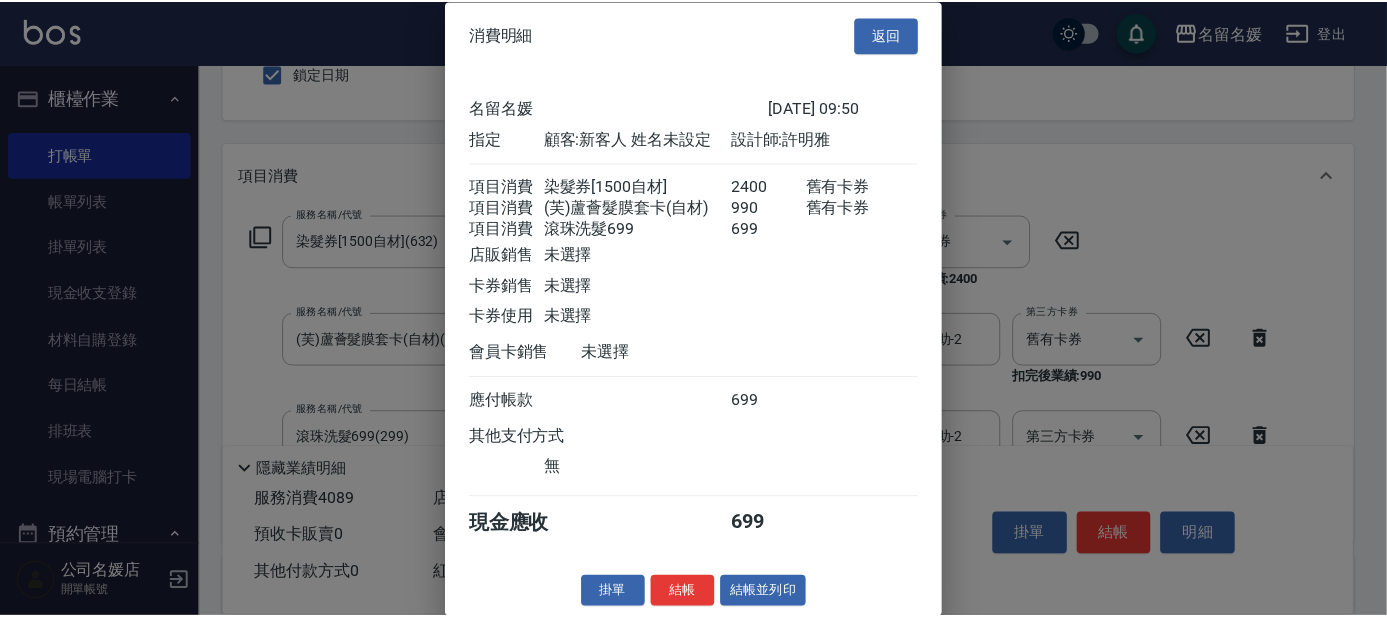 scroll, scrollTop: 29, scrollLeft: 0, axis: vertical 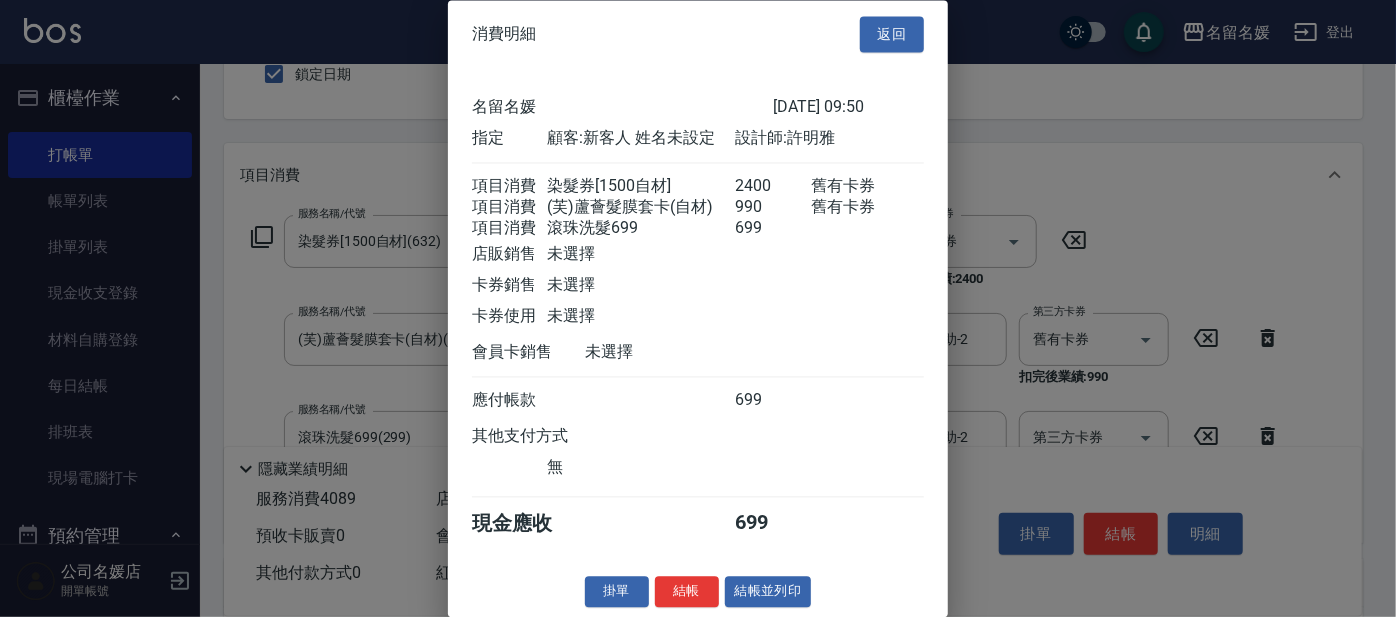 click on "結帳" at bounding box center [687, 592] 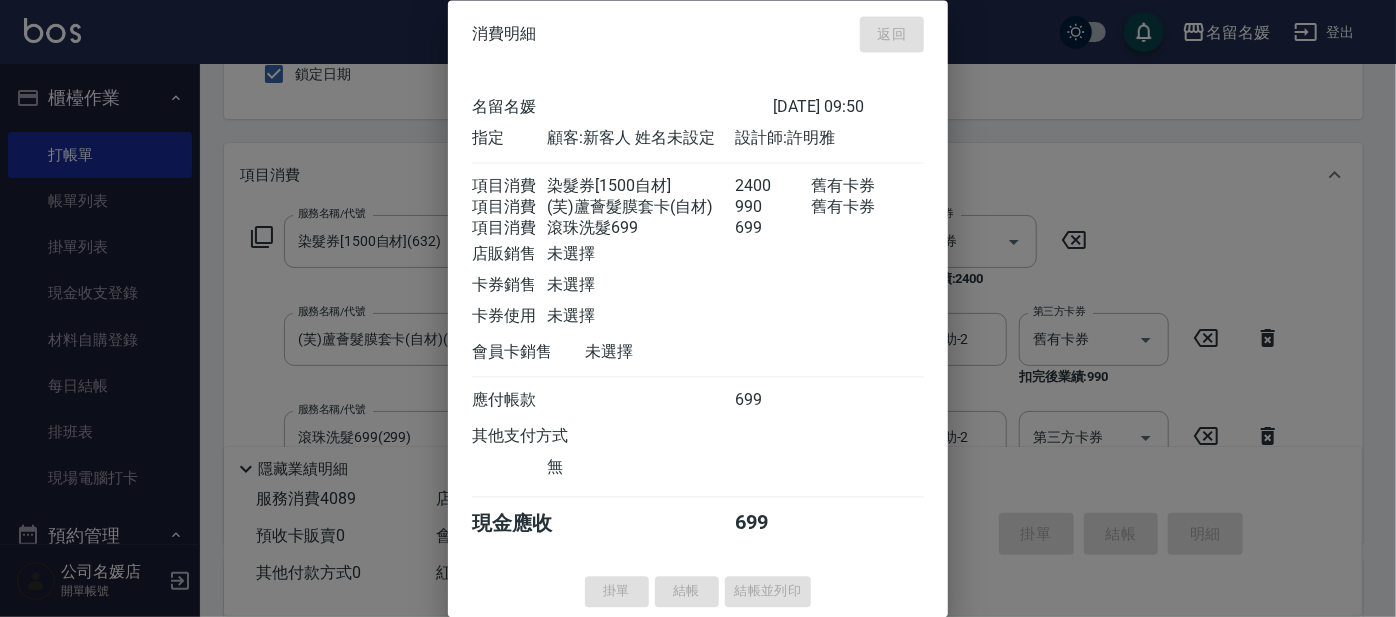type 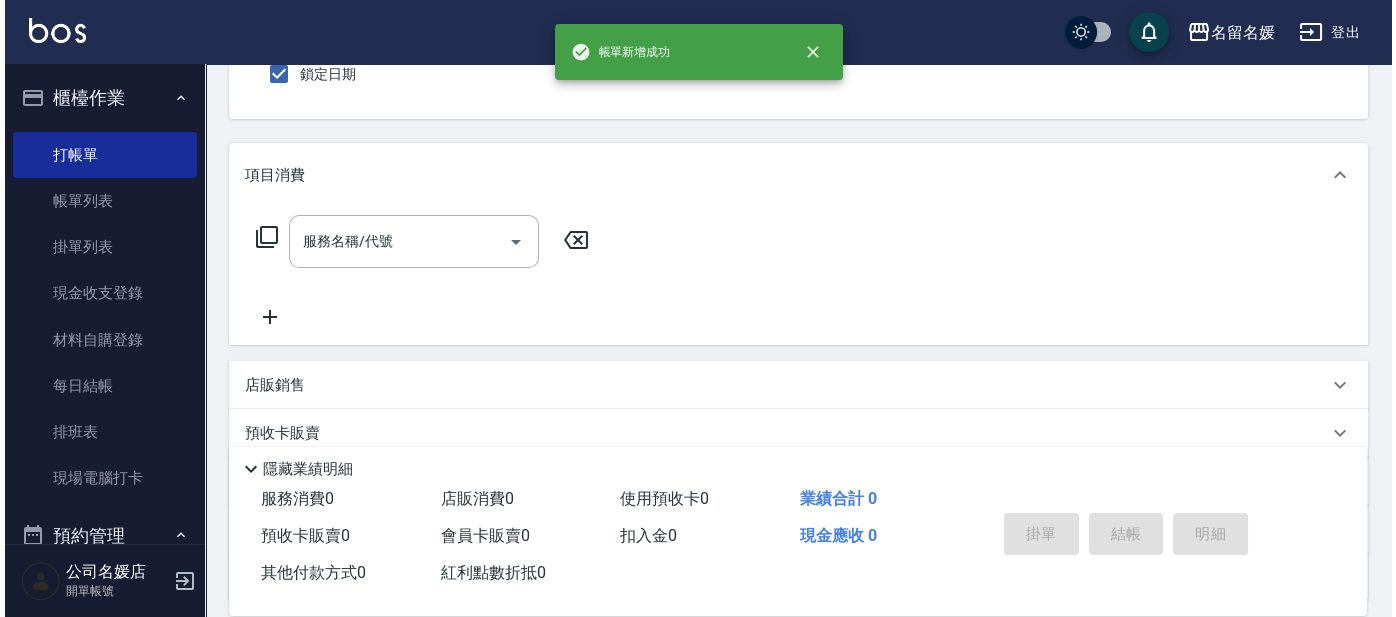 scroll, scrollTop: 0, scrollLeft: 0, axis: both 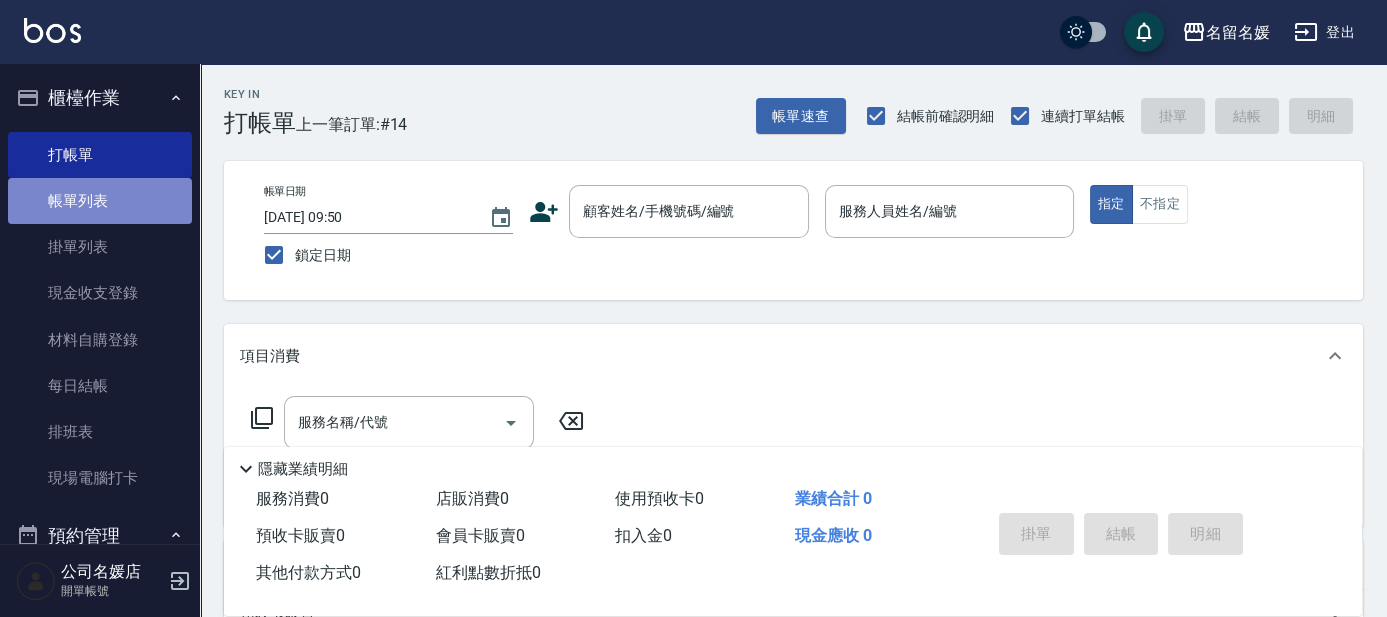 click on "帳單列表" at bounding box center [100, 201] 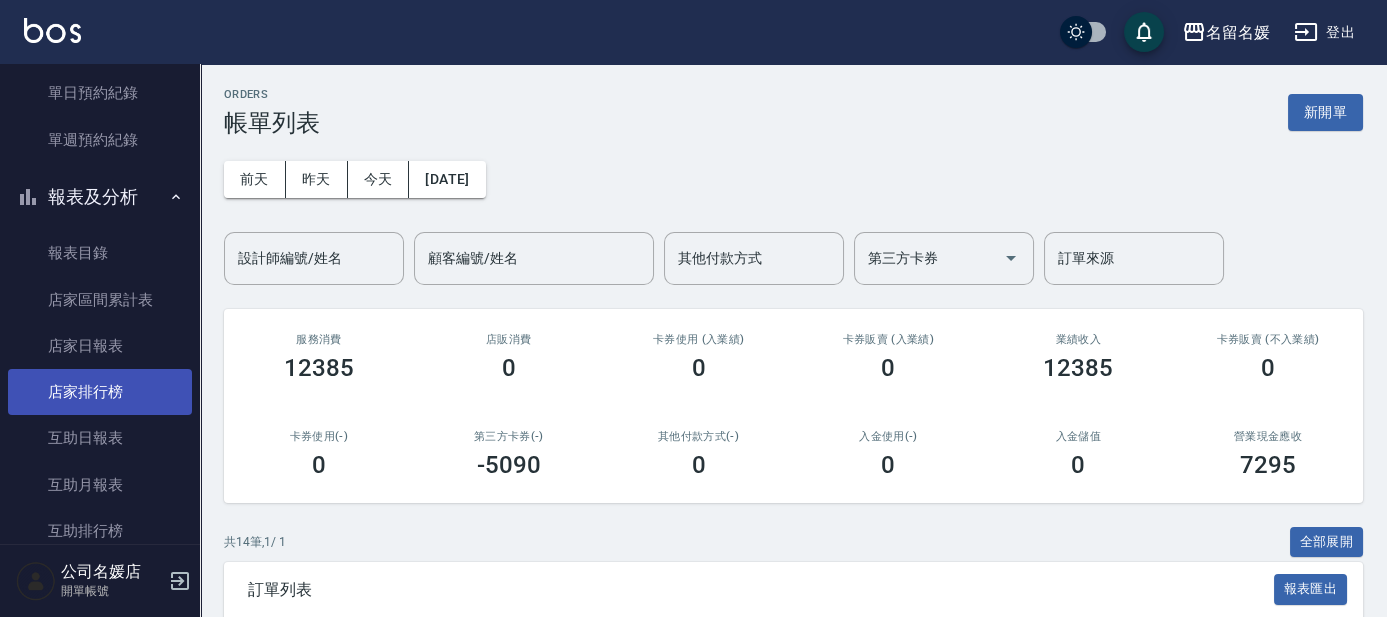 scroll, scrollTop: 636, scrollLeft: 0, axis: vertical 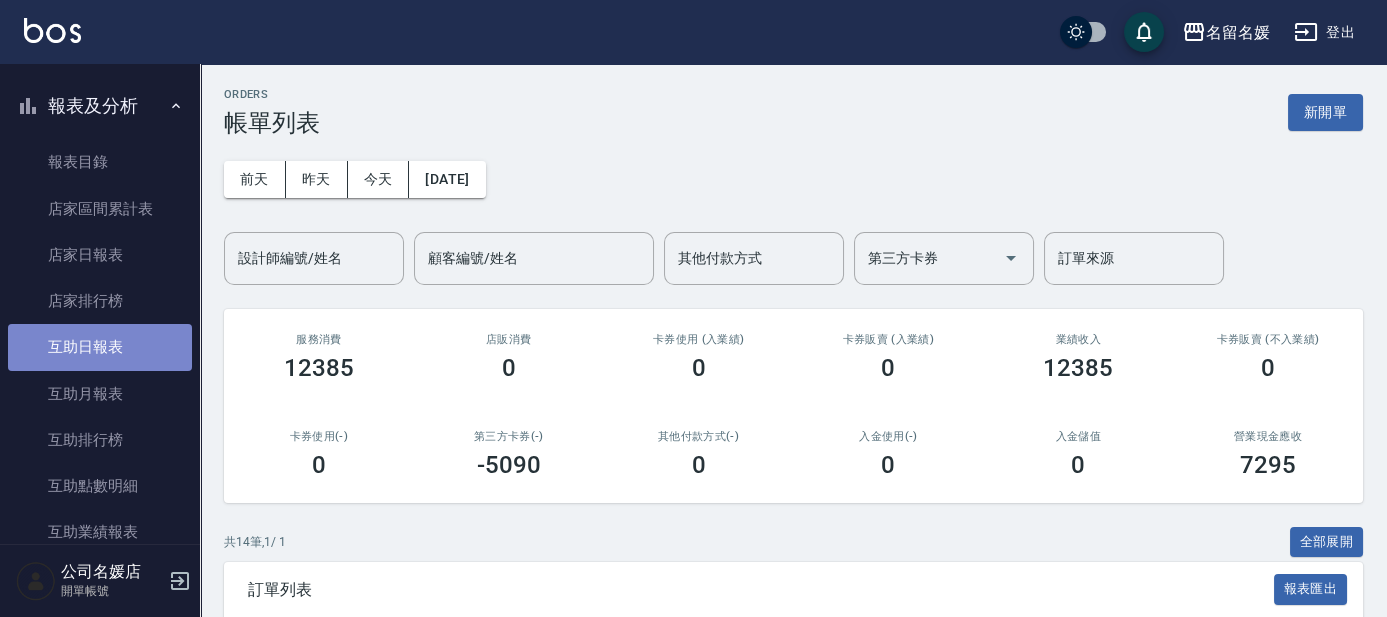 click on "互助日報表" at bounding box center (100, 347) 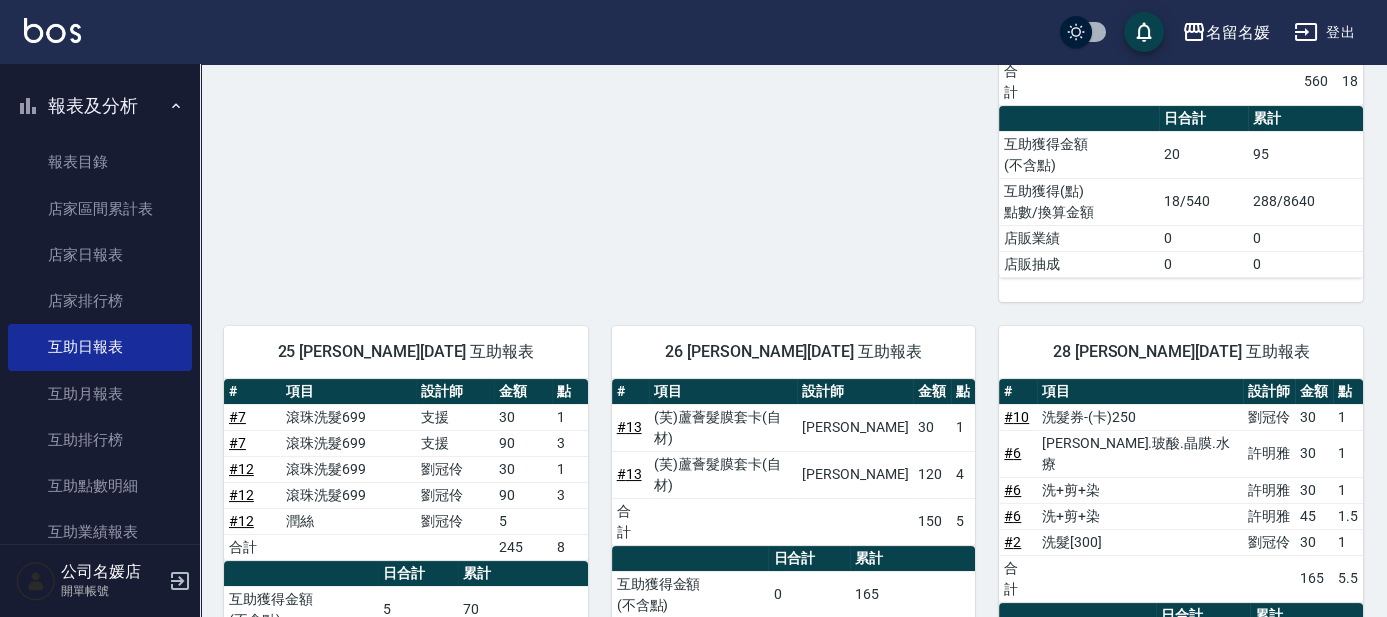 scroll, scrollTop: 709, scrollLeft: 0, axis: vertical 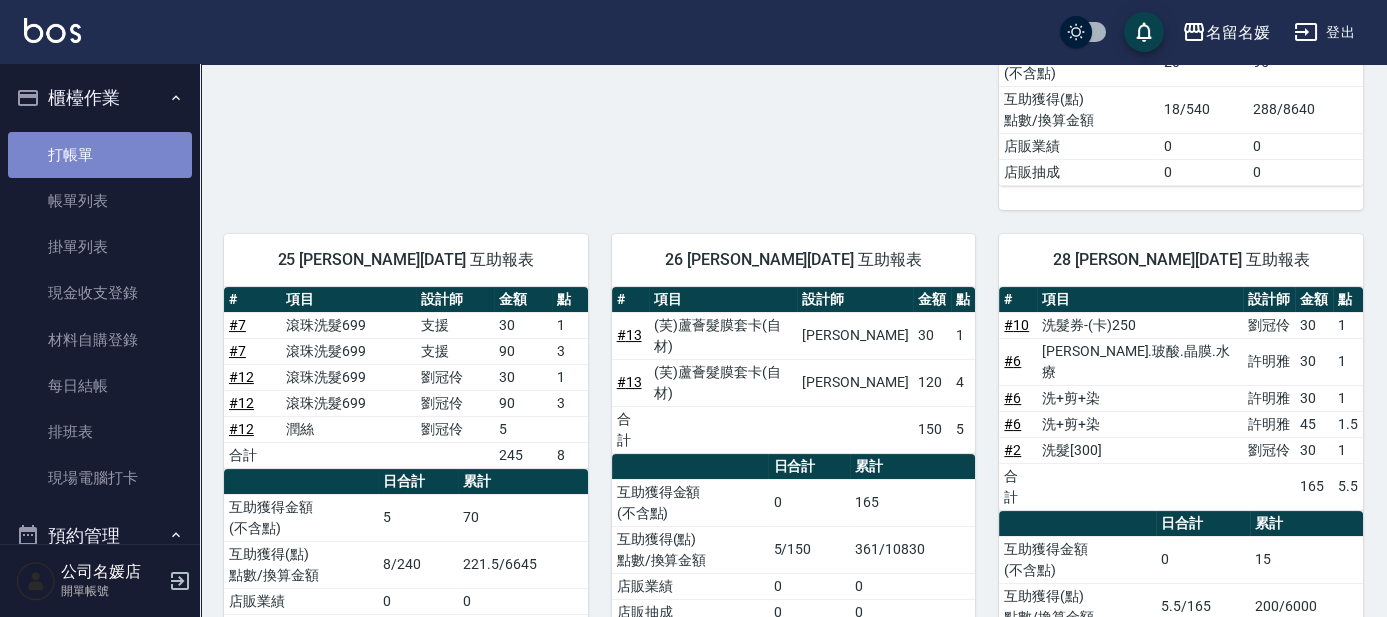 click on "打帳單" at bounding box center [100, 155] 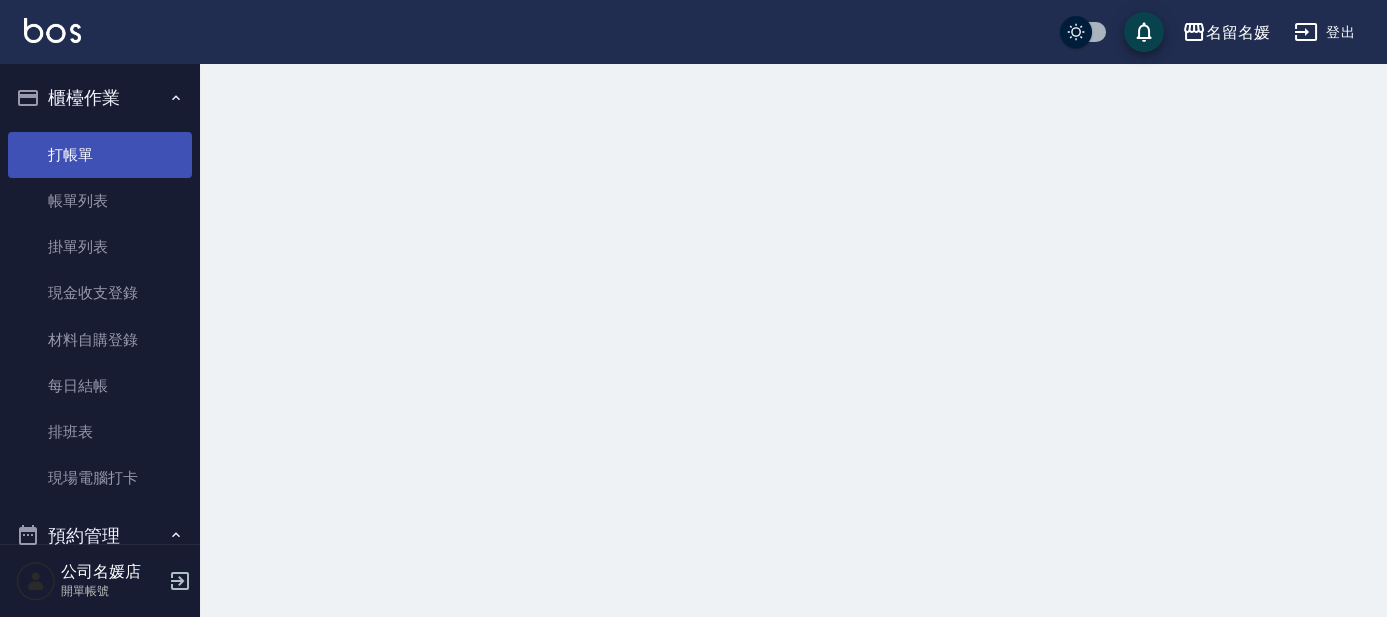 scroll, scrollTop: 0, scrollLeft: 0, axis: both 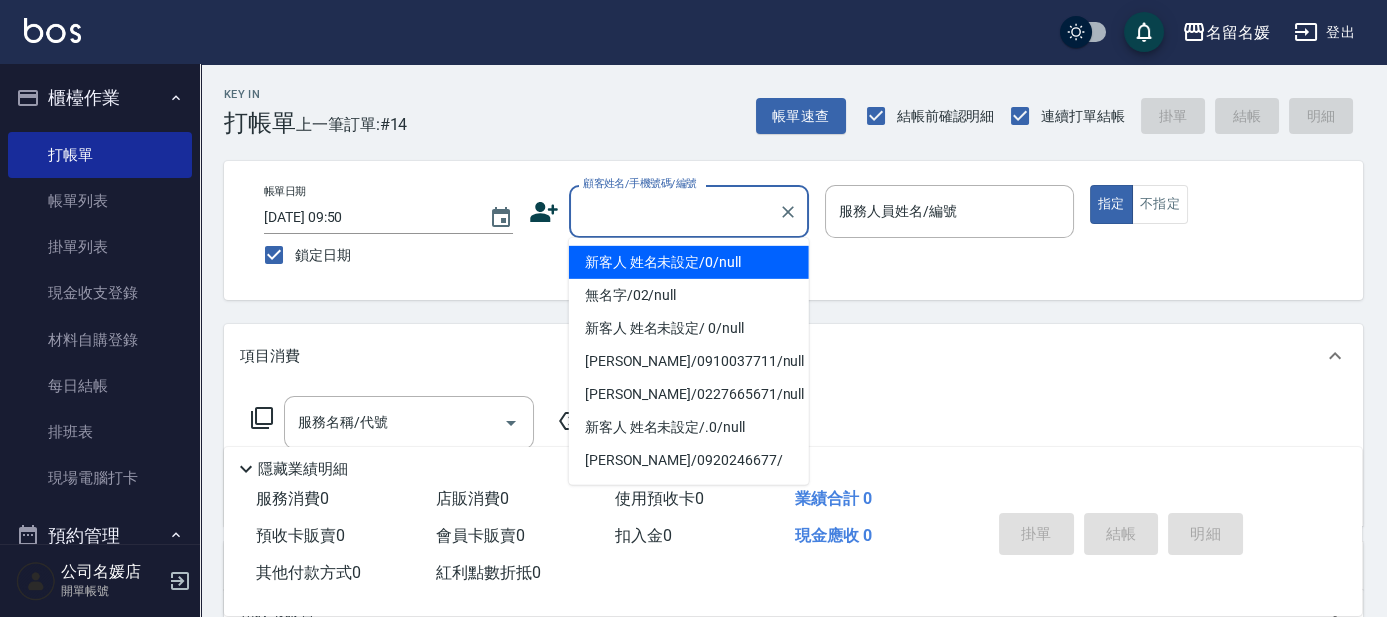 click on "顧客姓名/手機號碼/編號" at bounding box center [674, 211] 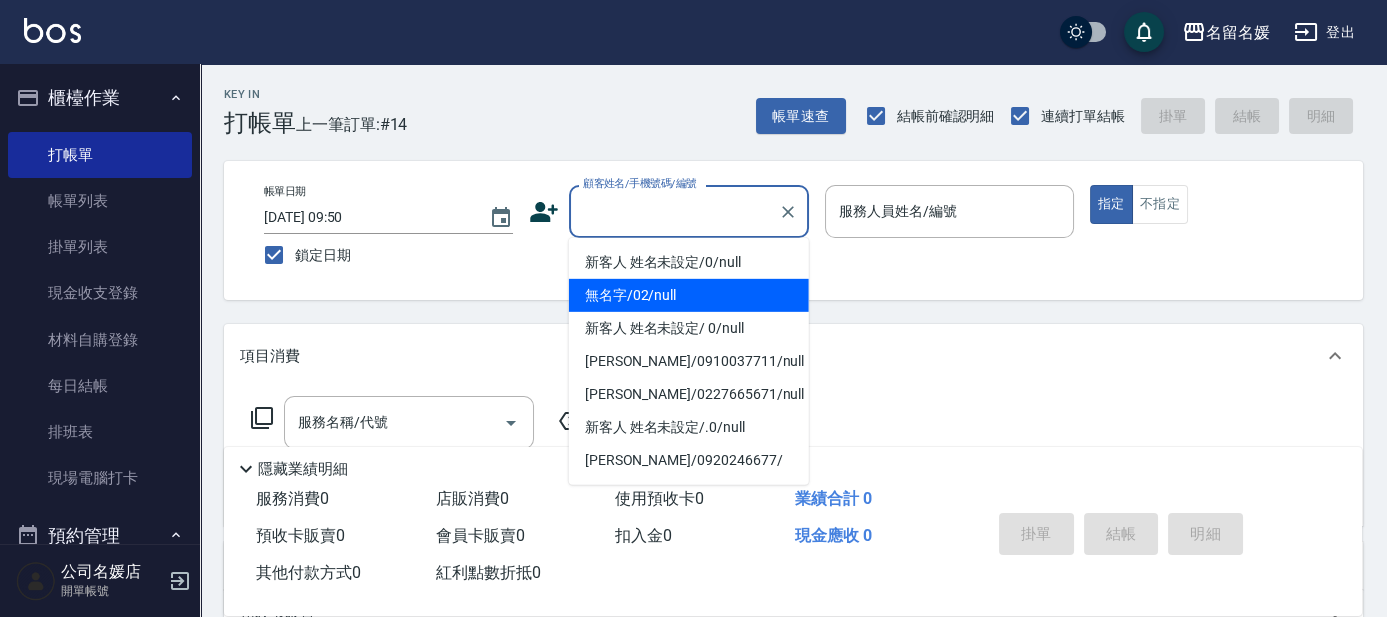 click on "無名字/02/null" at bounding box center [689, 295] 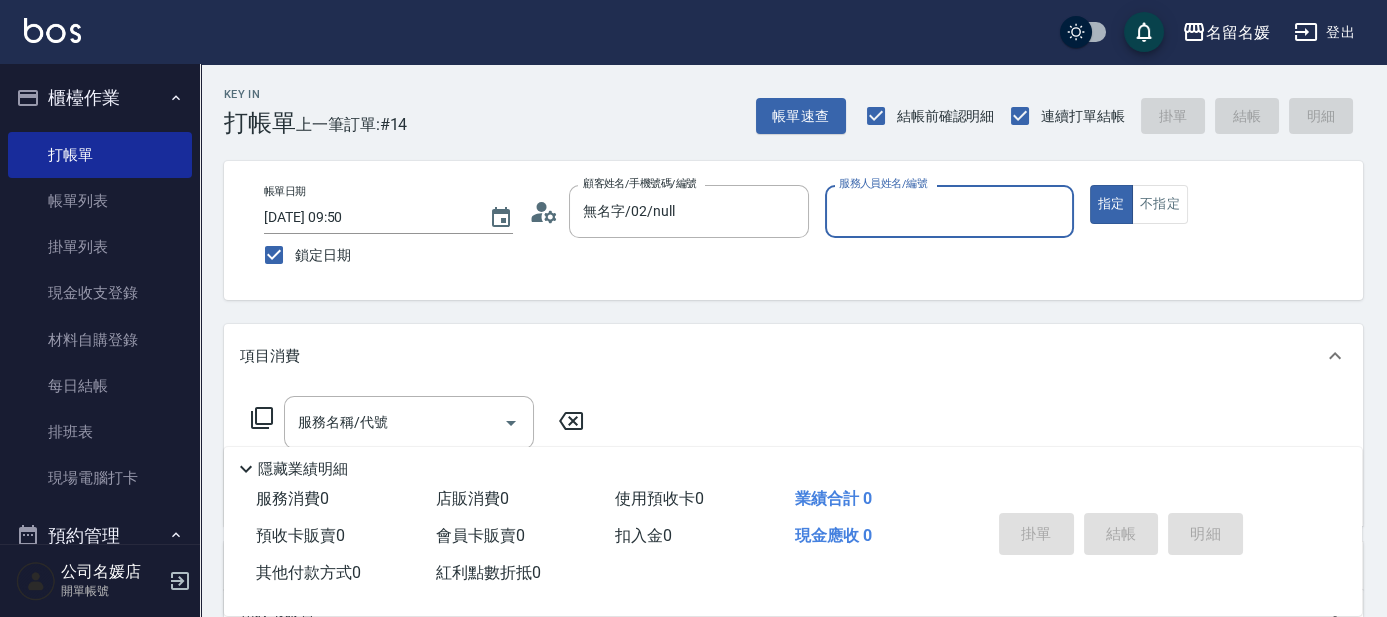 click on "服務人員姓名/編號" at bounding box center [949, 211] 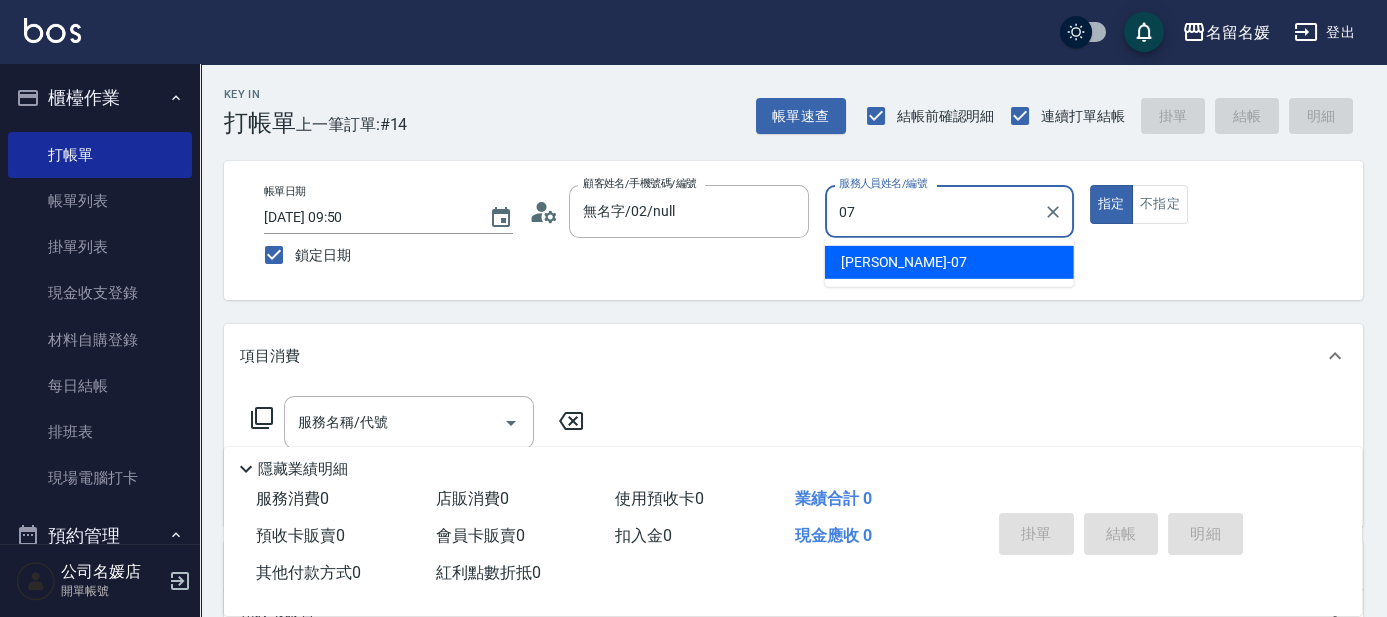 type on "07" 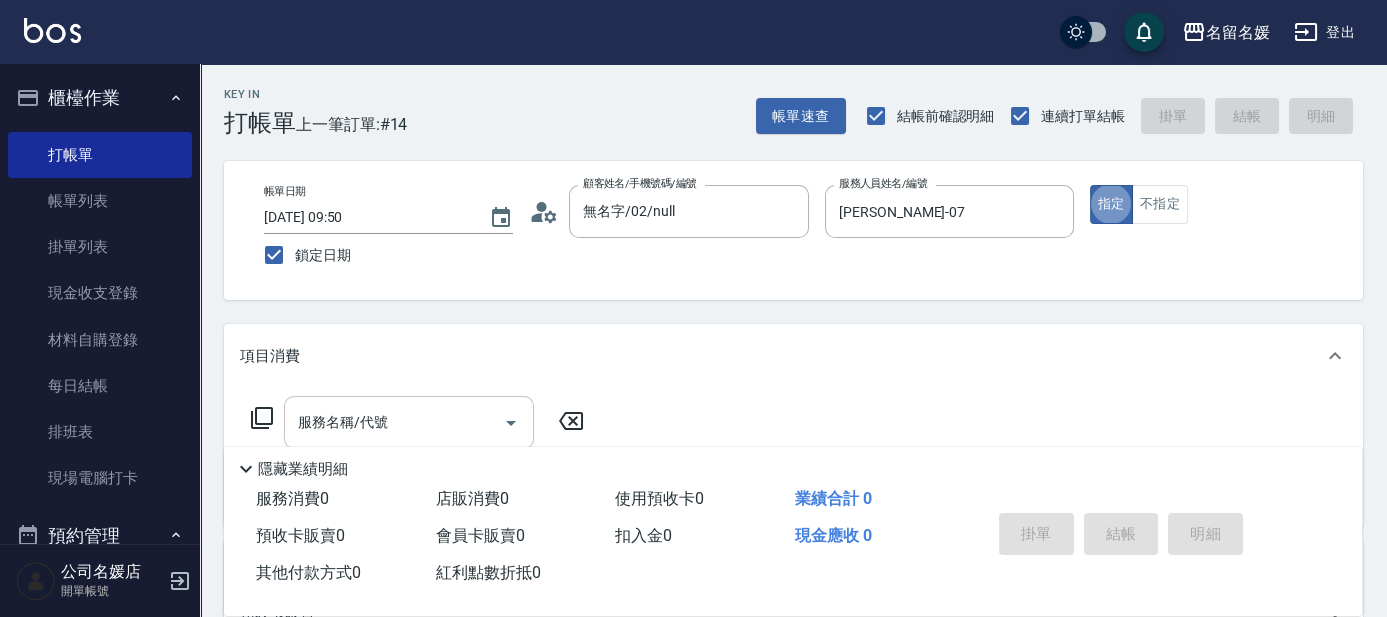 click on "服務名稱/代號" at bounding box center (394, 422) 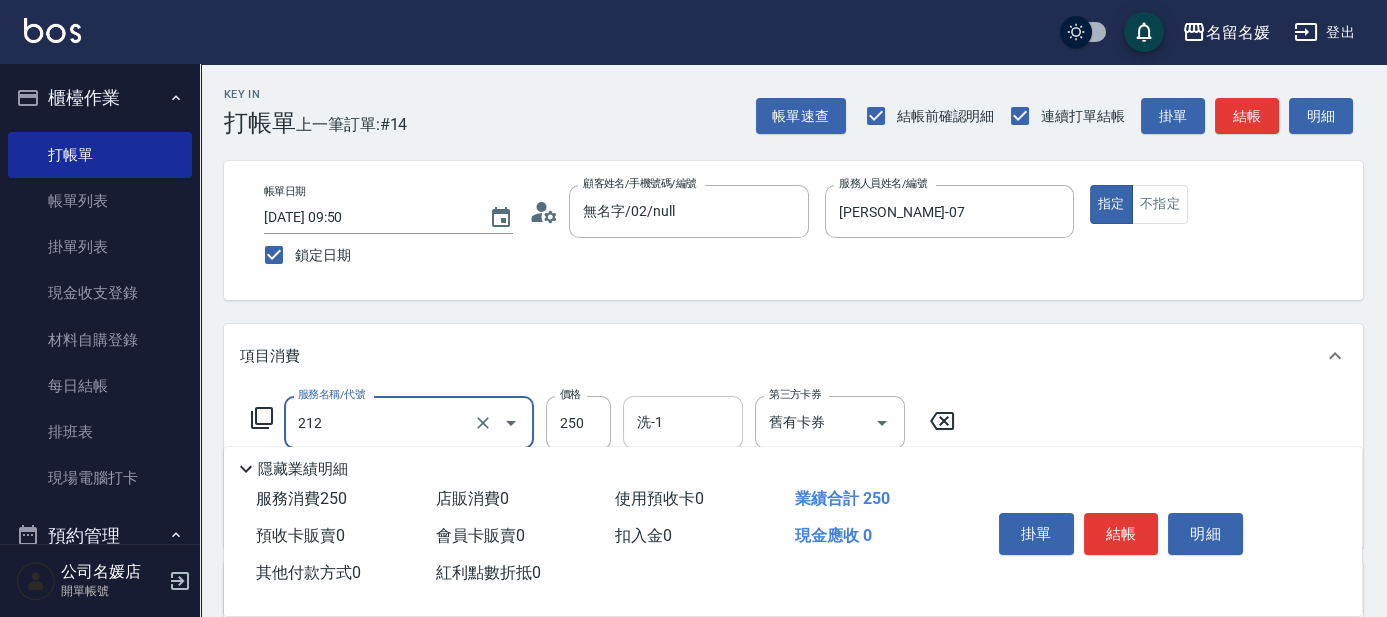click on "洗-1" at bounding box center (683, 422) 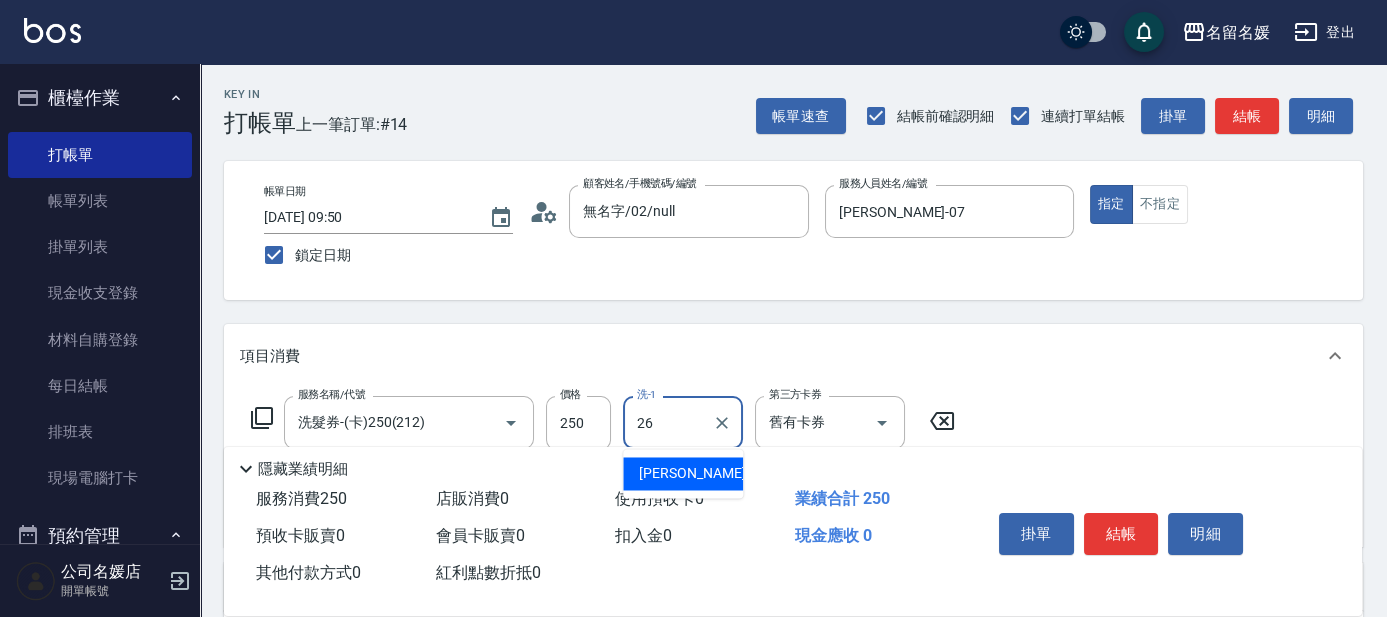 type on "[PERSON_NAME]-26" 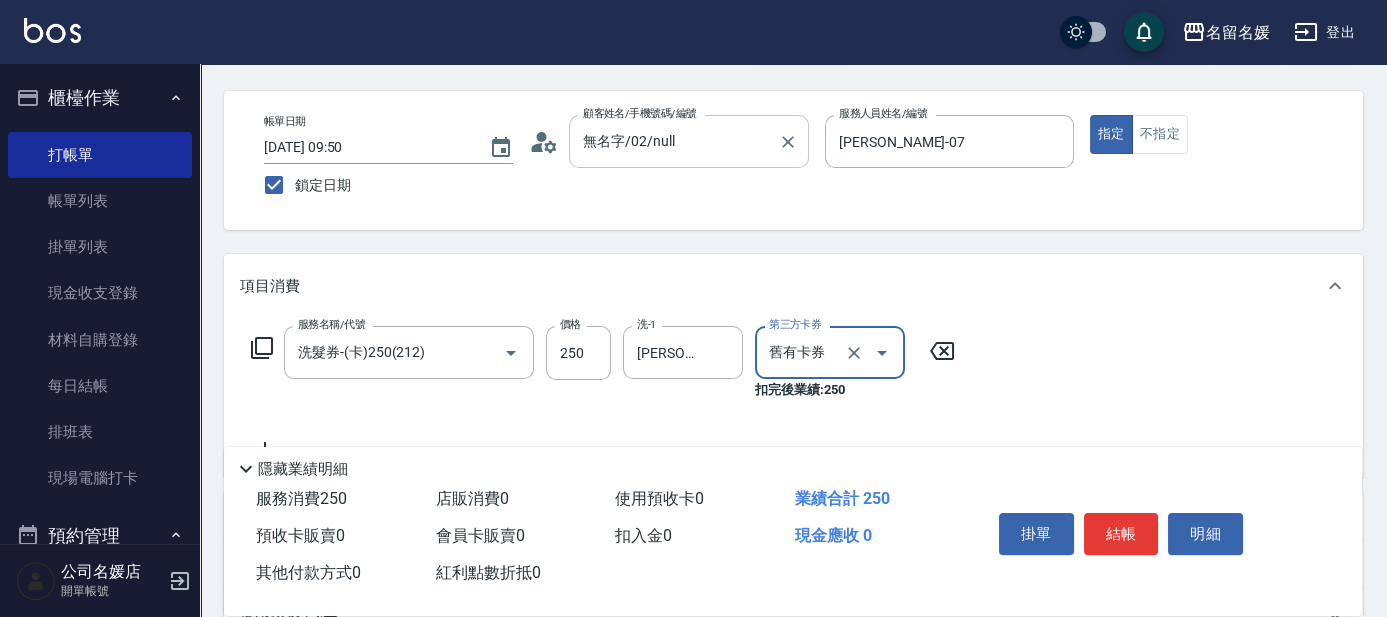 scroll, scrollTop: 90, scrollLeft: 0, axis: vertical 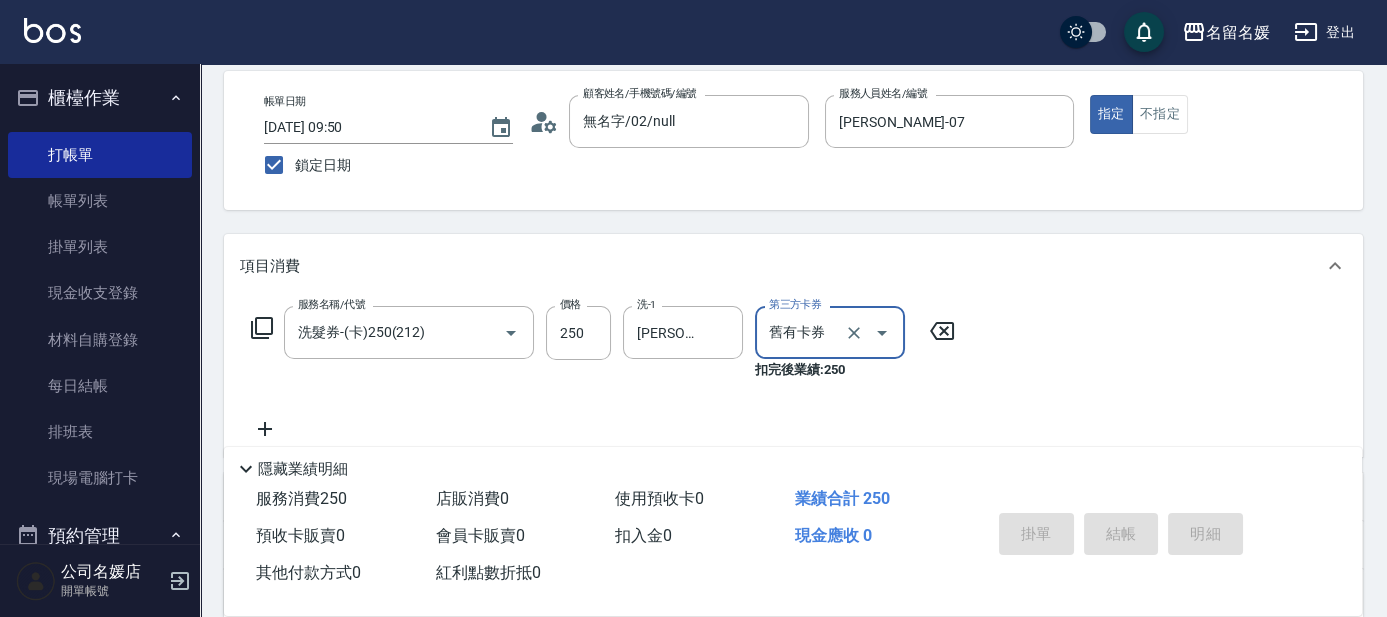 type 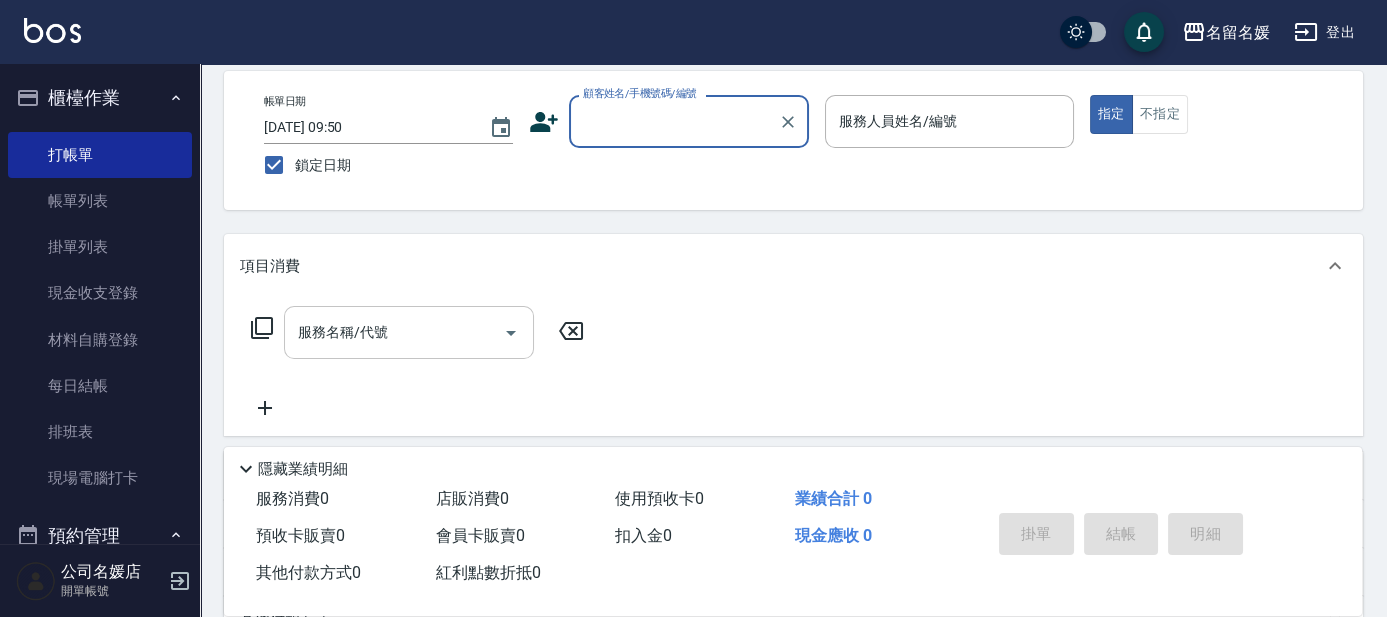 scroll, scrollTop: 0, scrollLeft: 0, axis: both 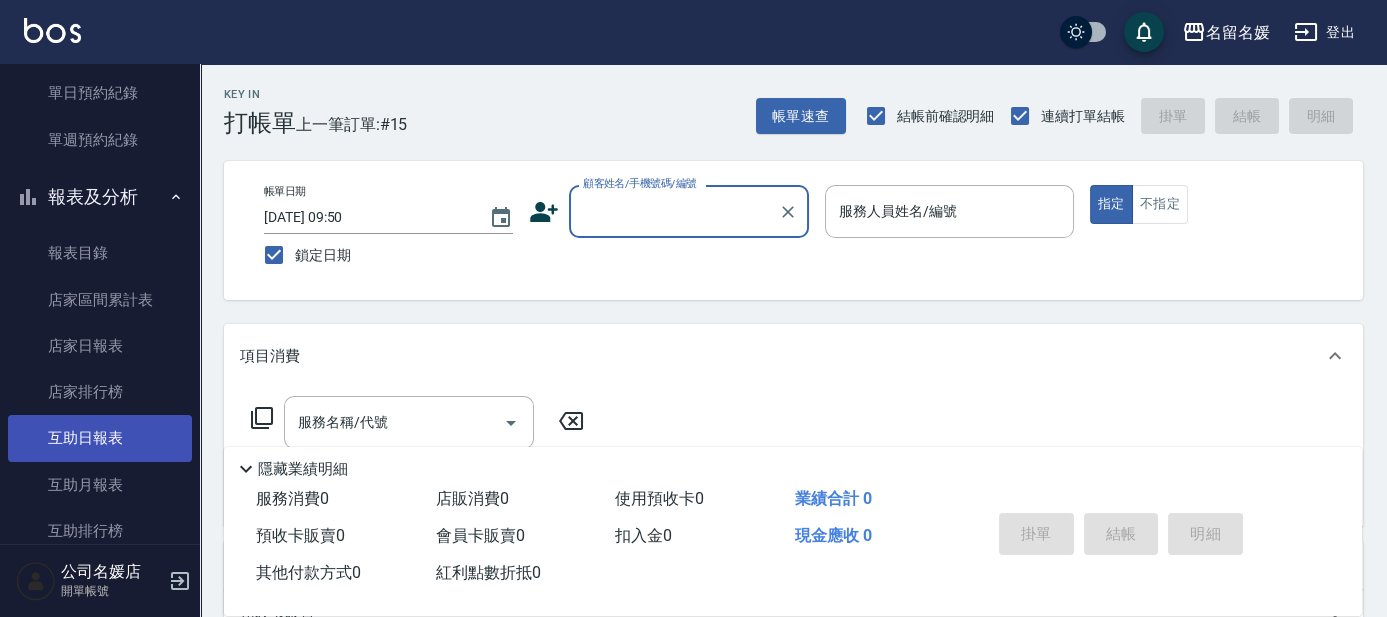 click on "互助日報表" at bounding box center [100, 438] 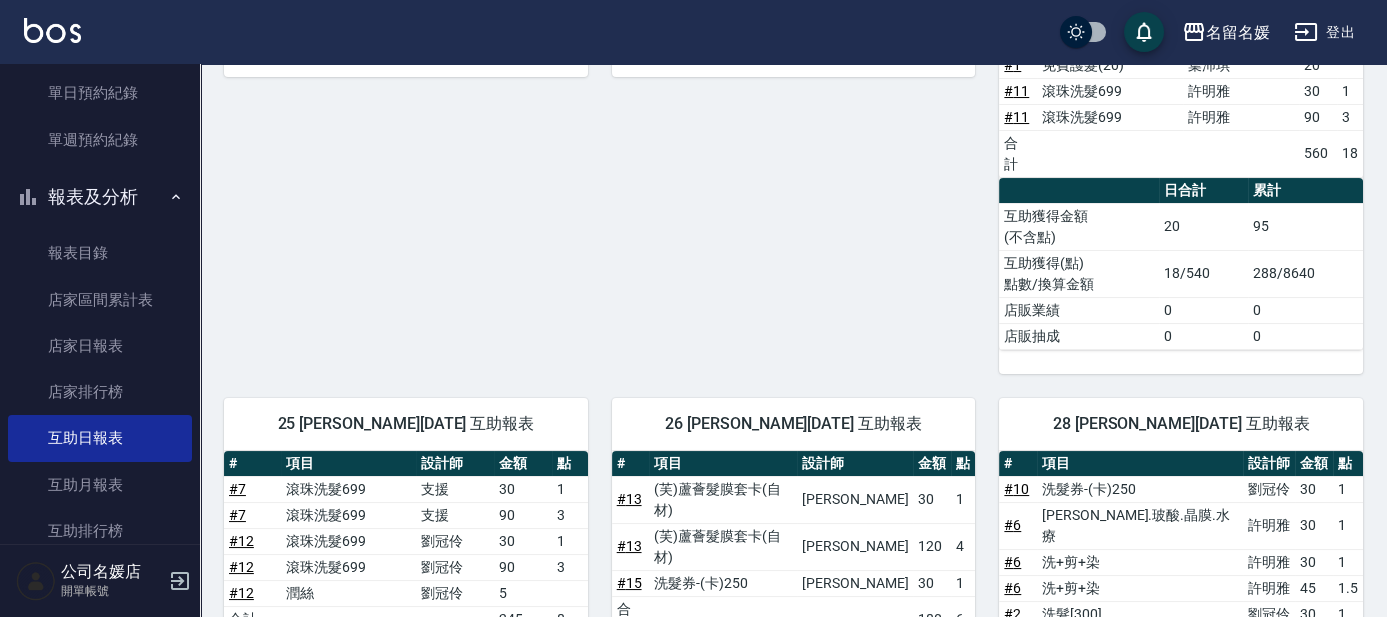 scroll, scrollTop: 636, scrollLeft: 0, axis: vertical 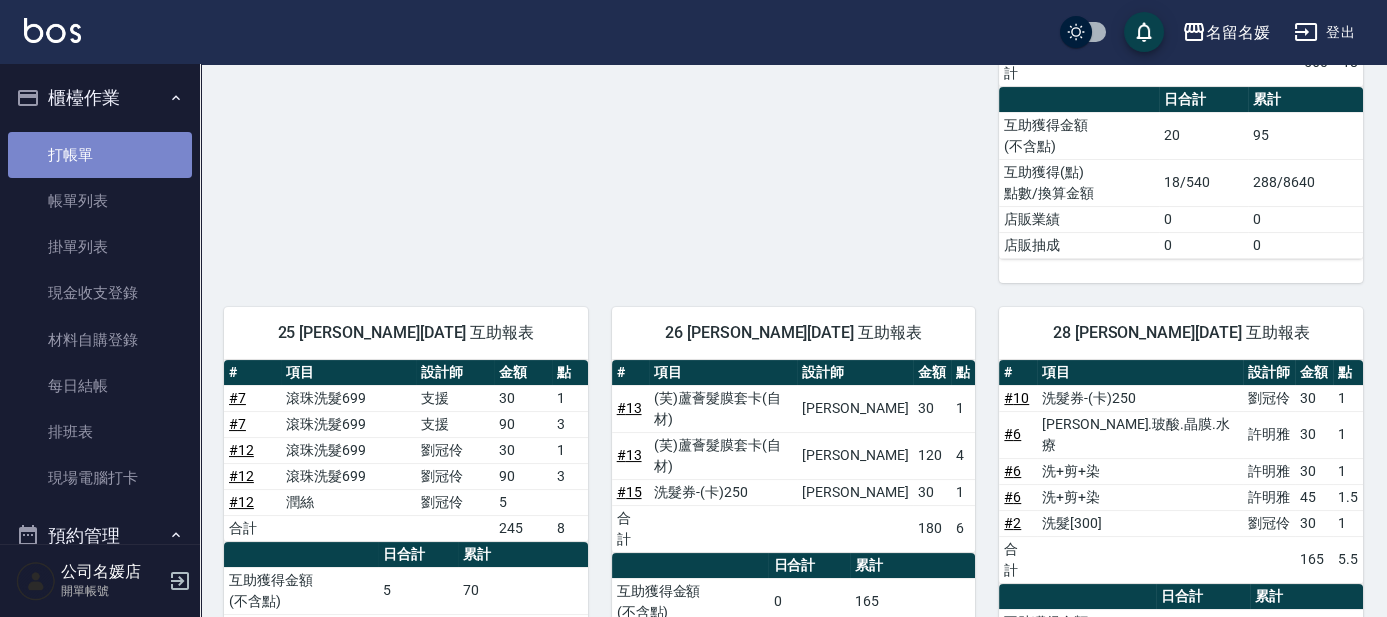 click on "打帳單" at bounding box center [100, 155] 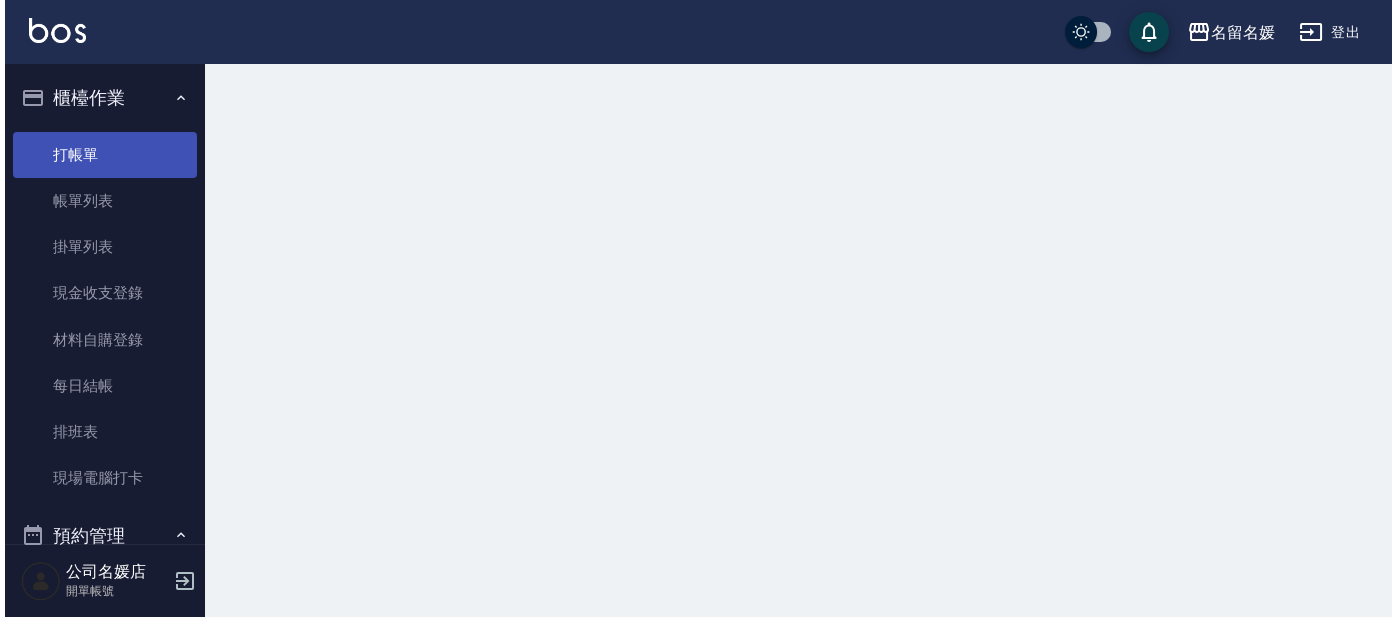 scroll, scrollTop: 0, scrollLeft: 0, axis: both 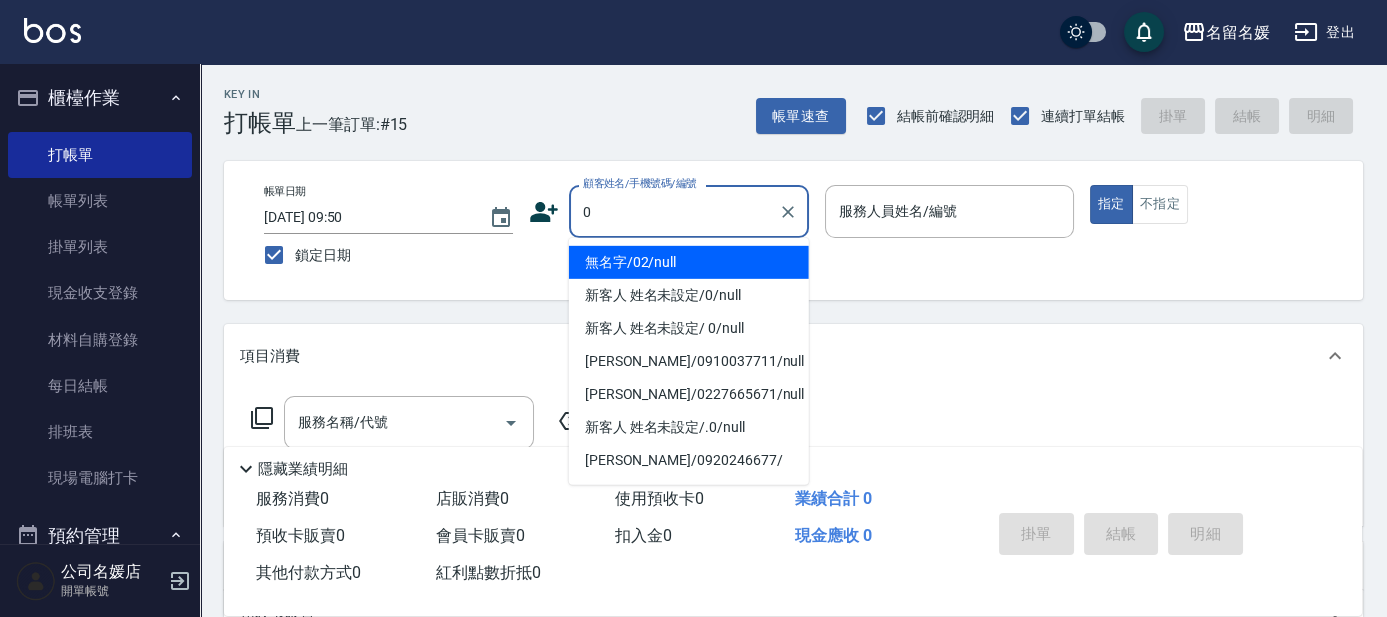 type on "0" 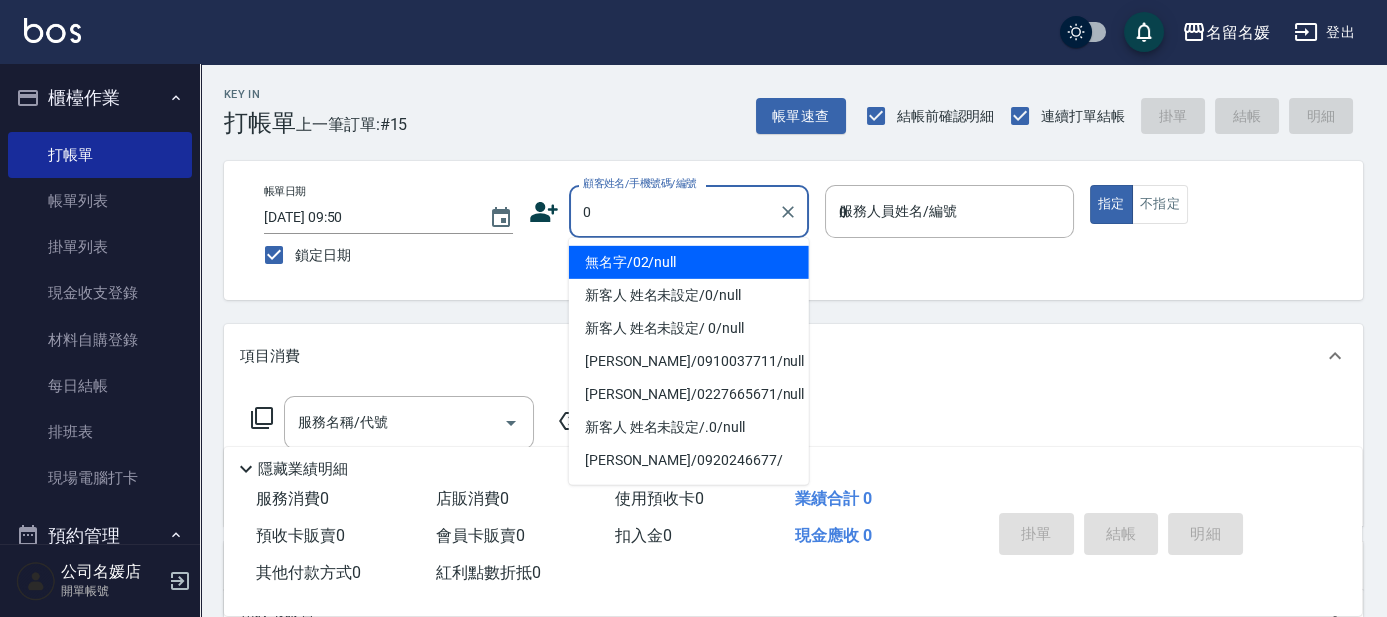 type on "04" 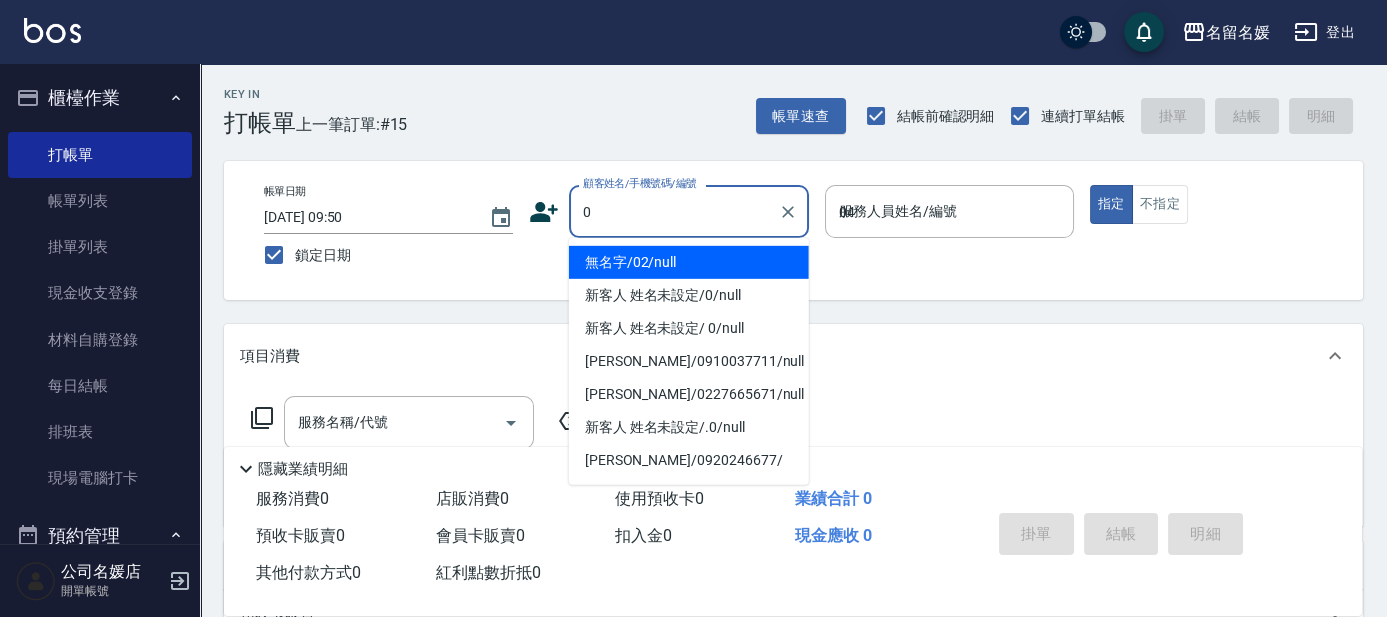 type on "無名字/02/null" 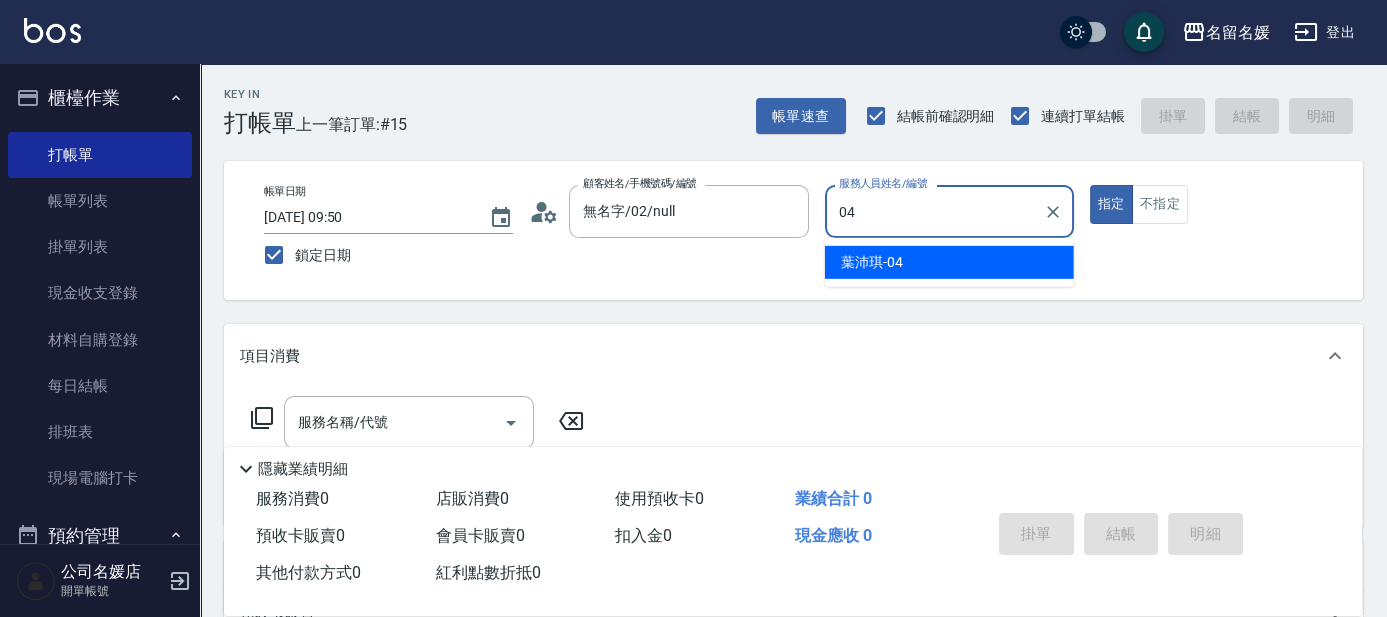 type on "04" 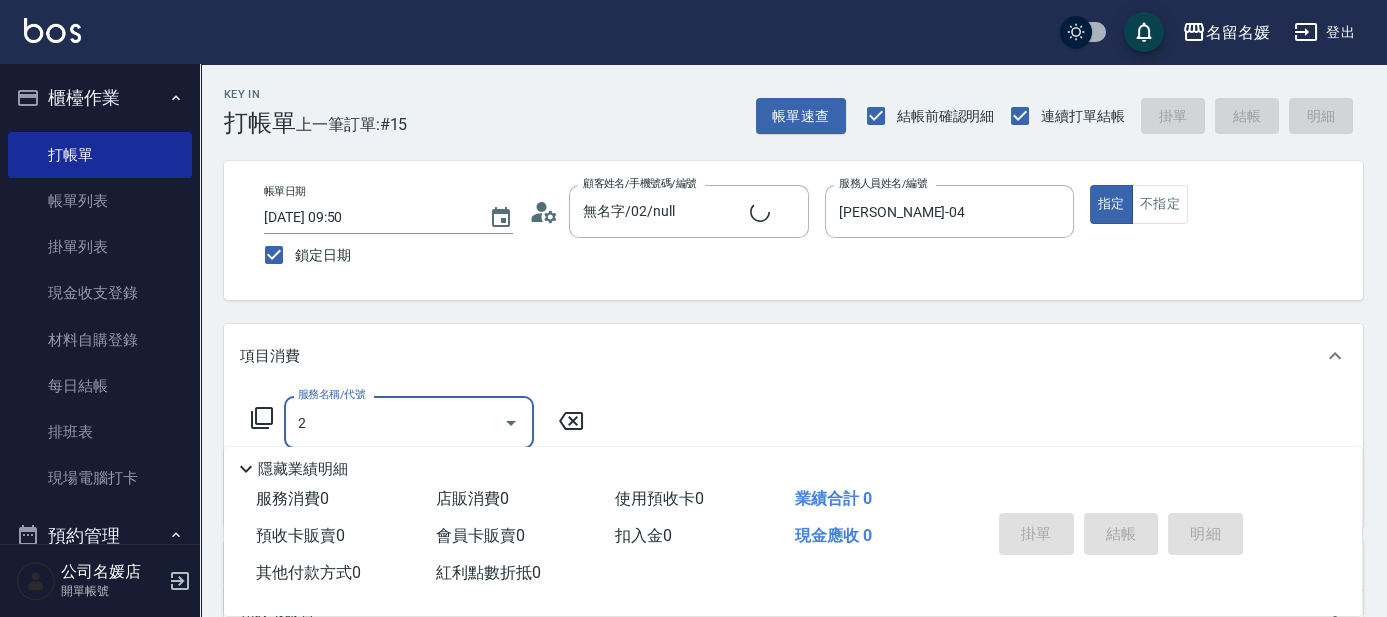 type on "29" 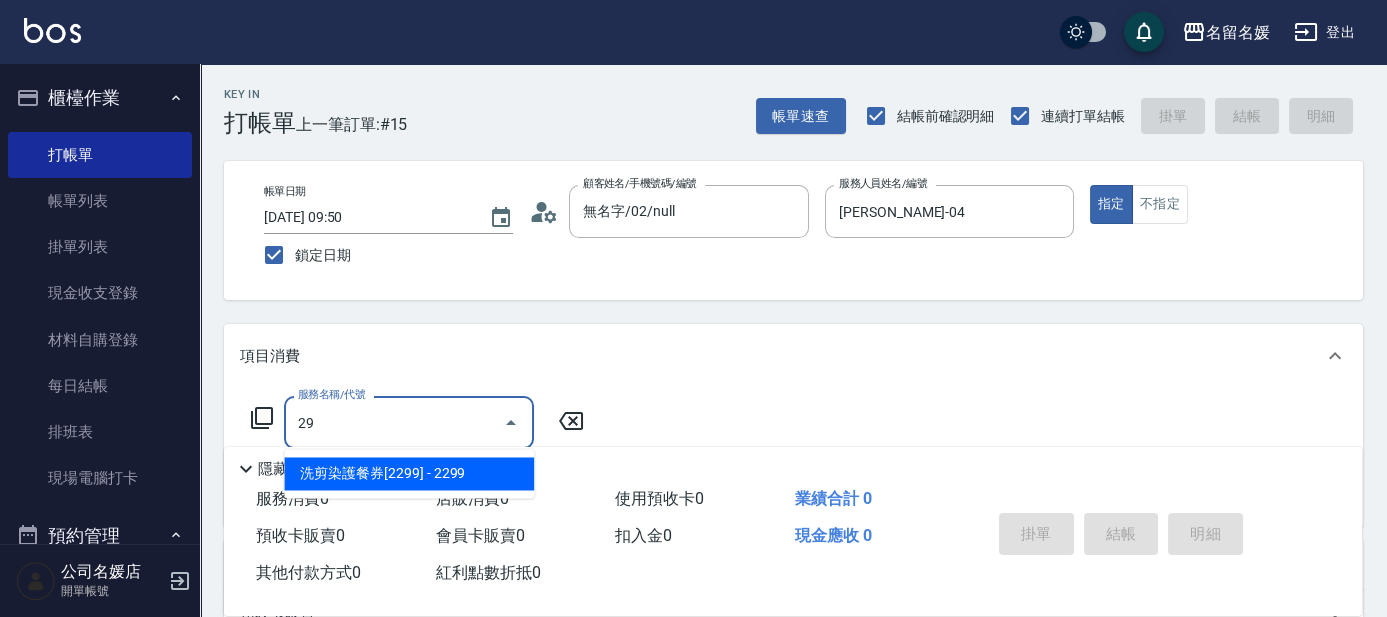 type on "新客人 姓名未設定/0/null" 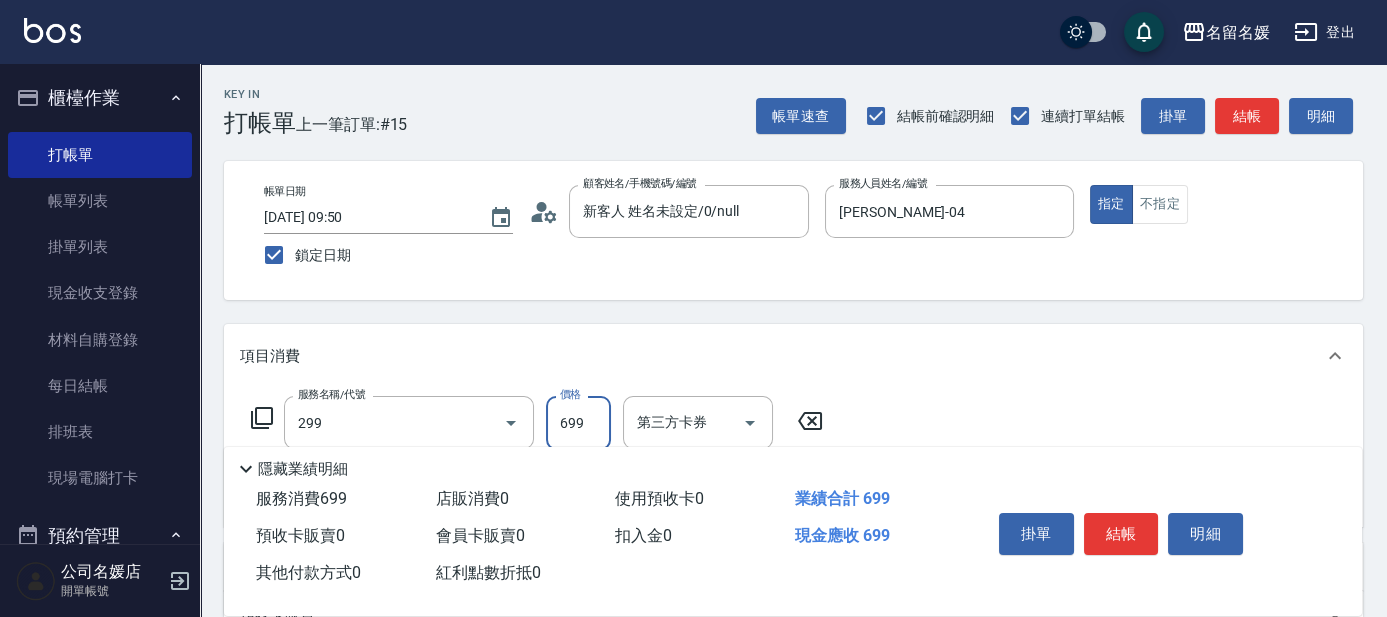 type on "滾珠洗髮699(299)" 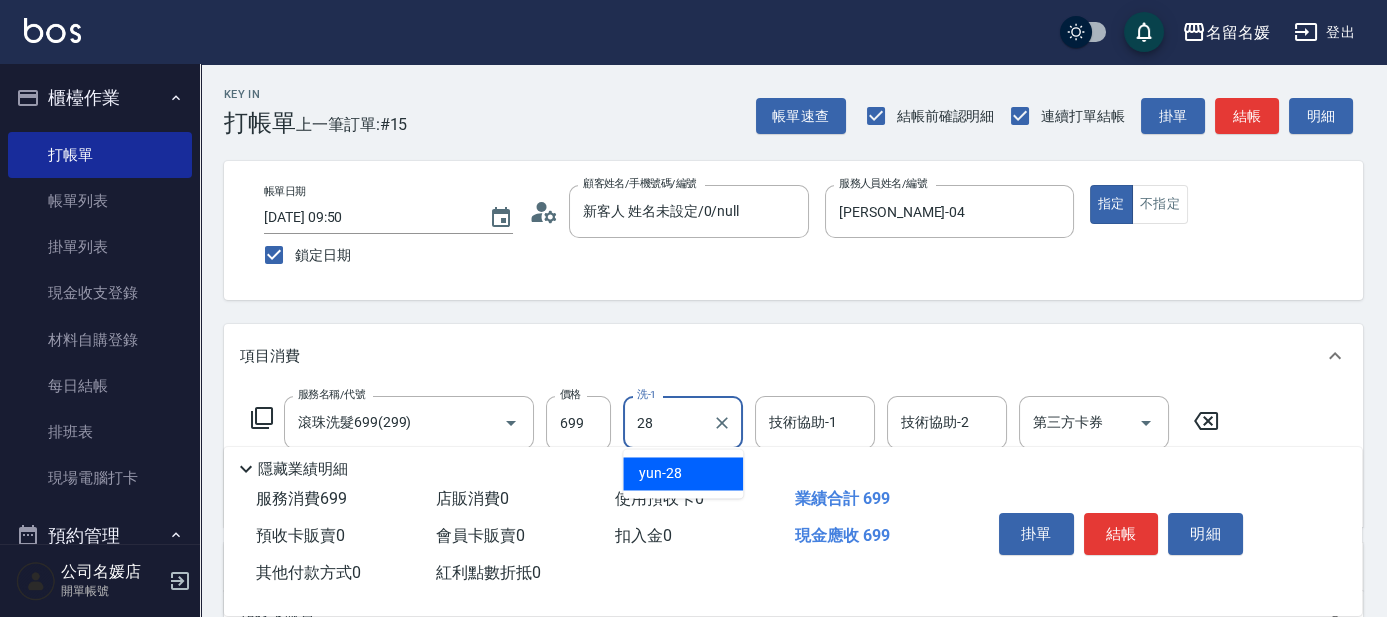type on "yun-28" 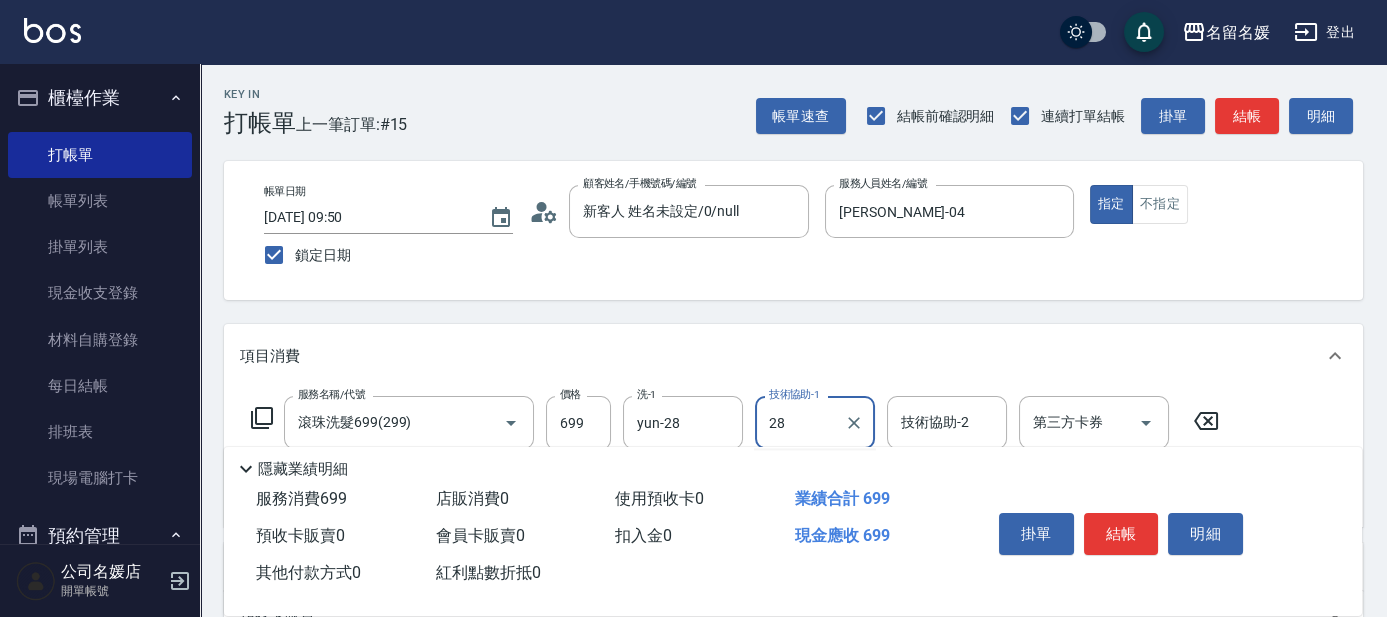 type on "yun-28" 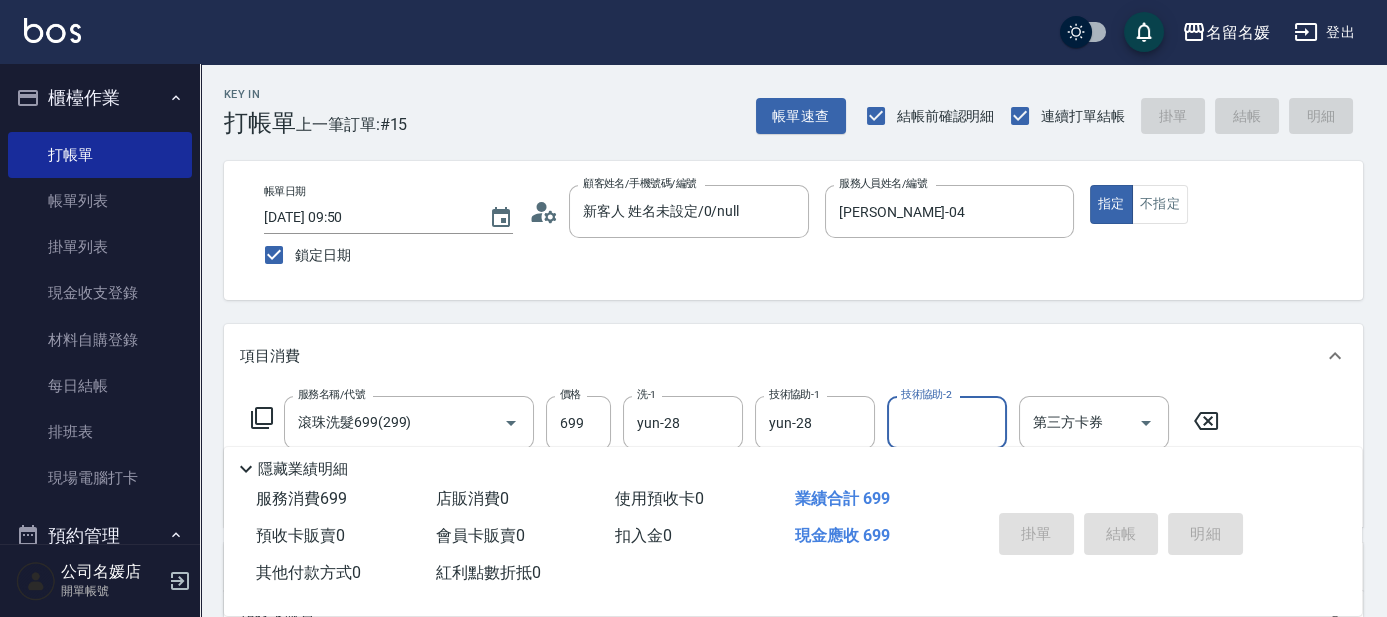 type 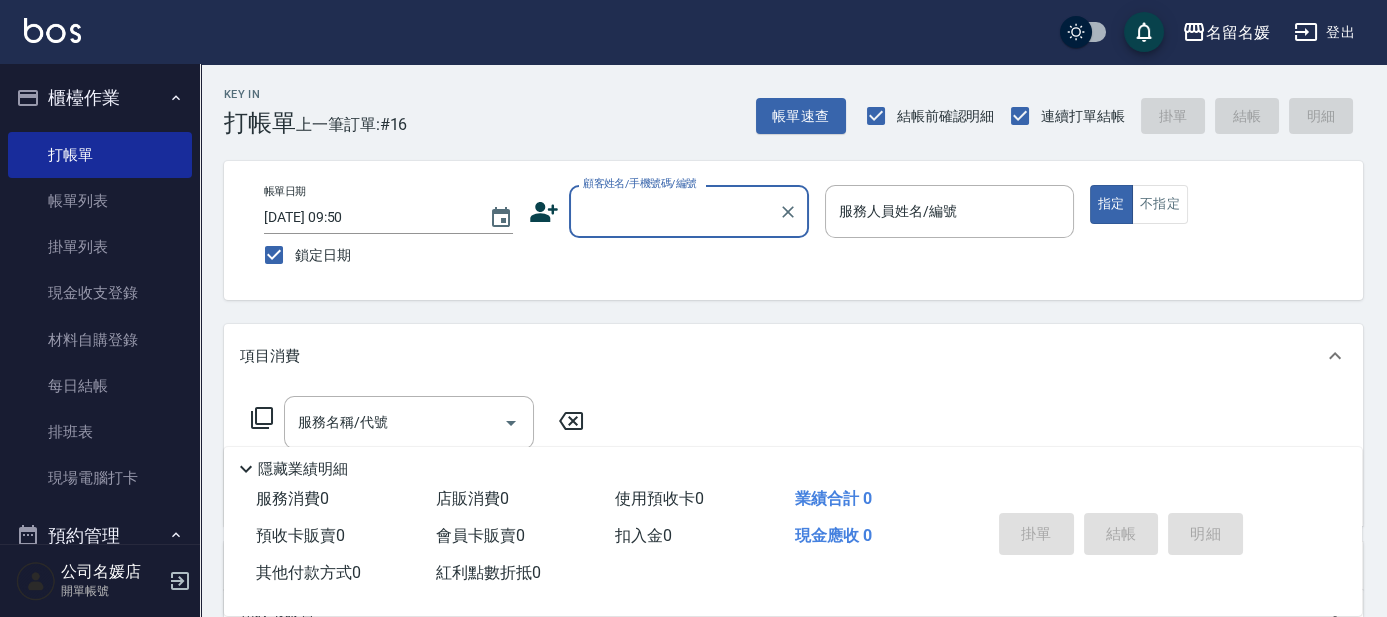 click on "顧客姓名/手機號碼/編號" at bounding box center (689, 211) 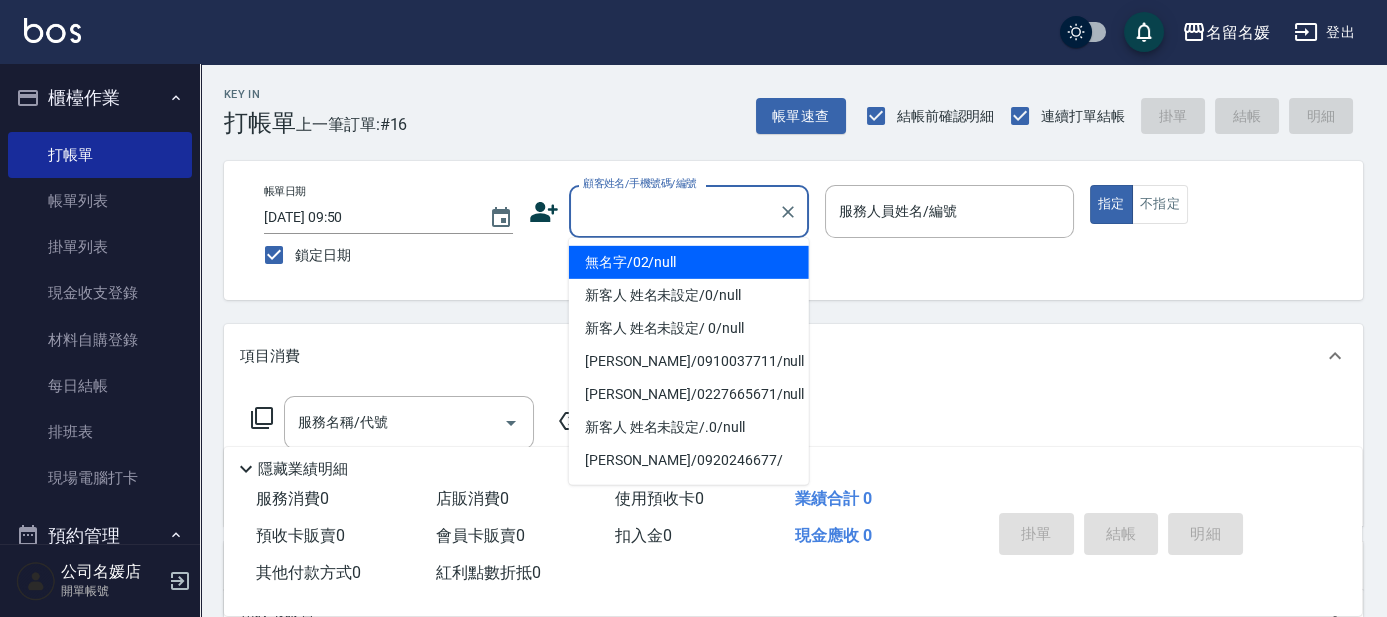 click on "無名字/02/null" at bounding box center [689, 262] 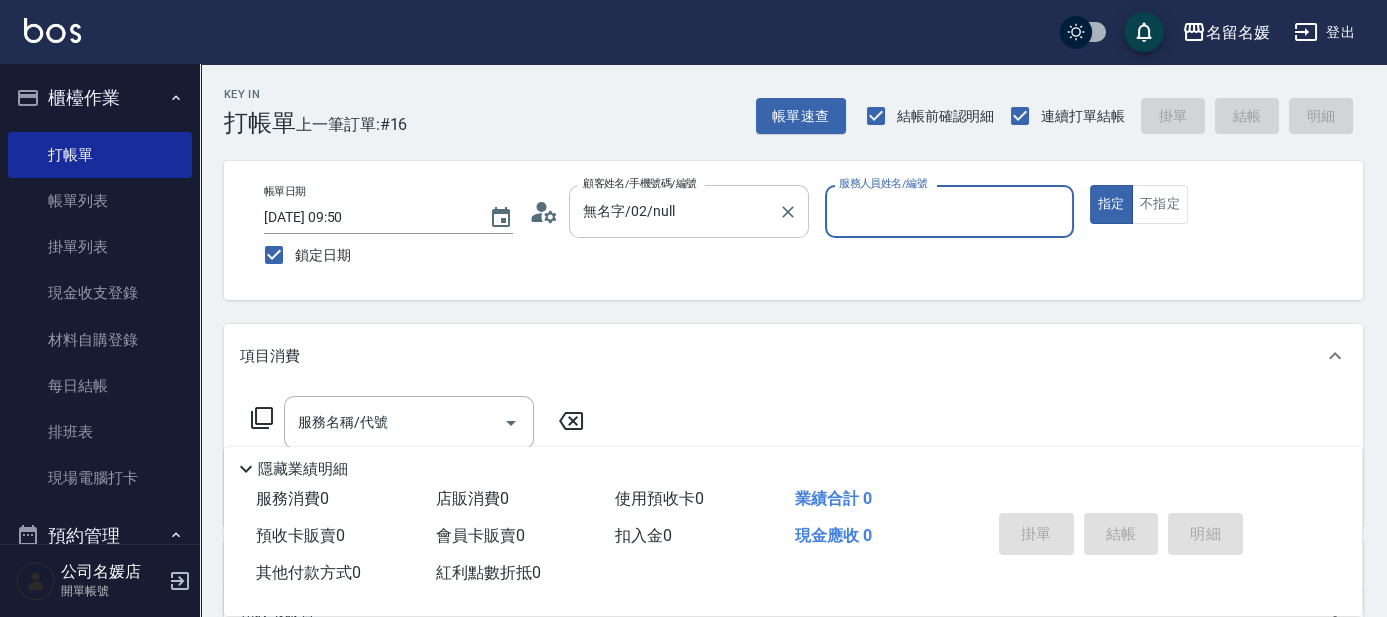 click on "無名字/02/null 顧客姓名/手機號碼/編號" at bounding box center [689, 211] 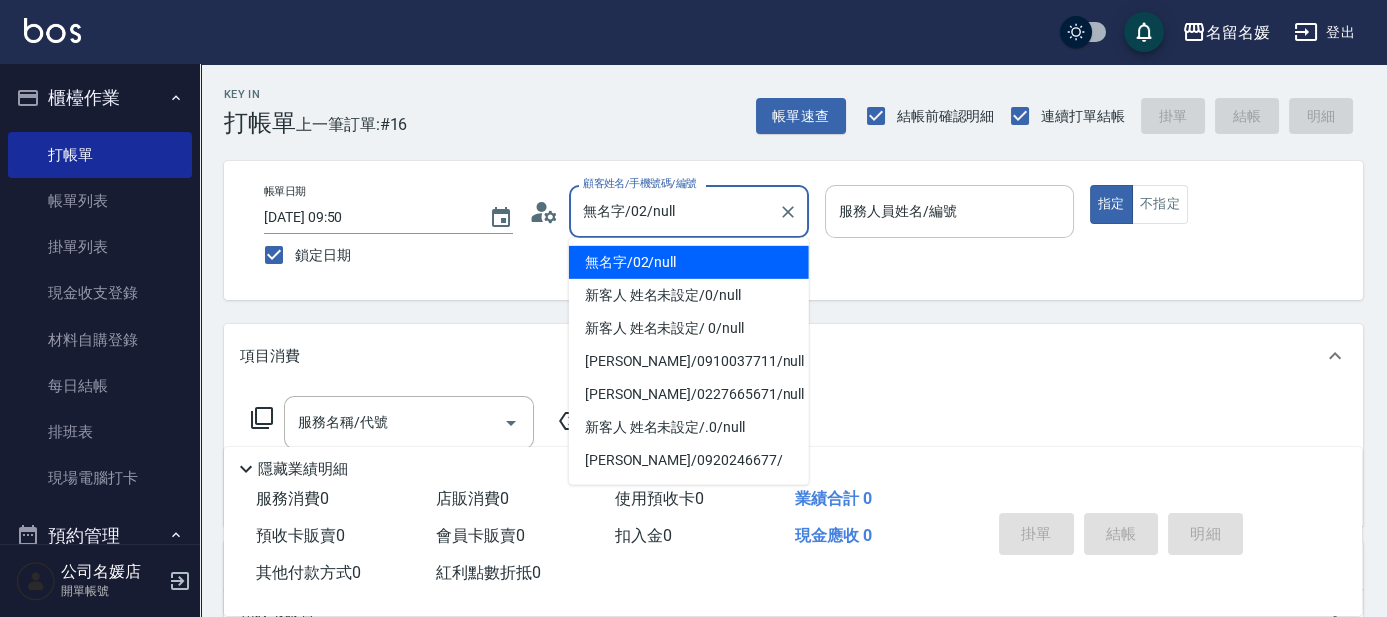 click on "服務人員姓名/編號 服務人員姓名/編號" at bounding box center [949, 211] 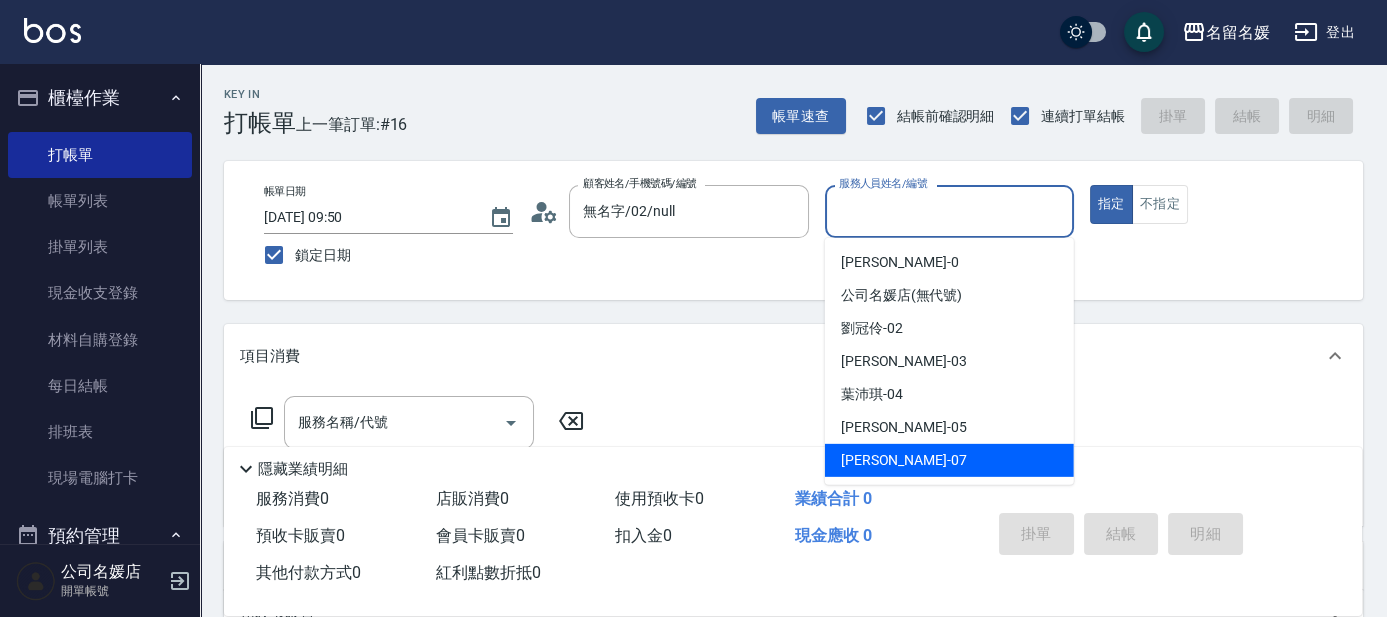 drag, startPoint x: 864, startPoint y: 454, endPoint x: 834, endPoint y: 442, distance: 32.31099 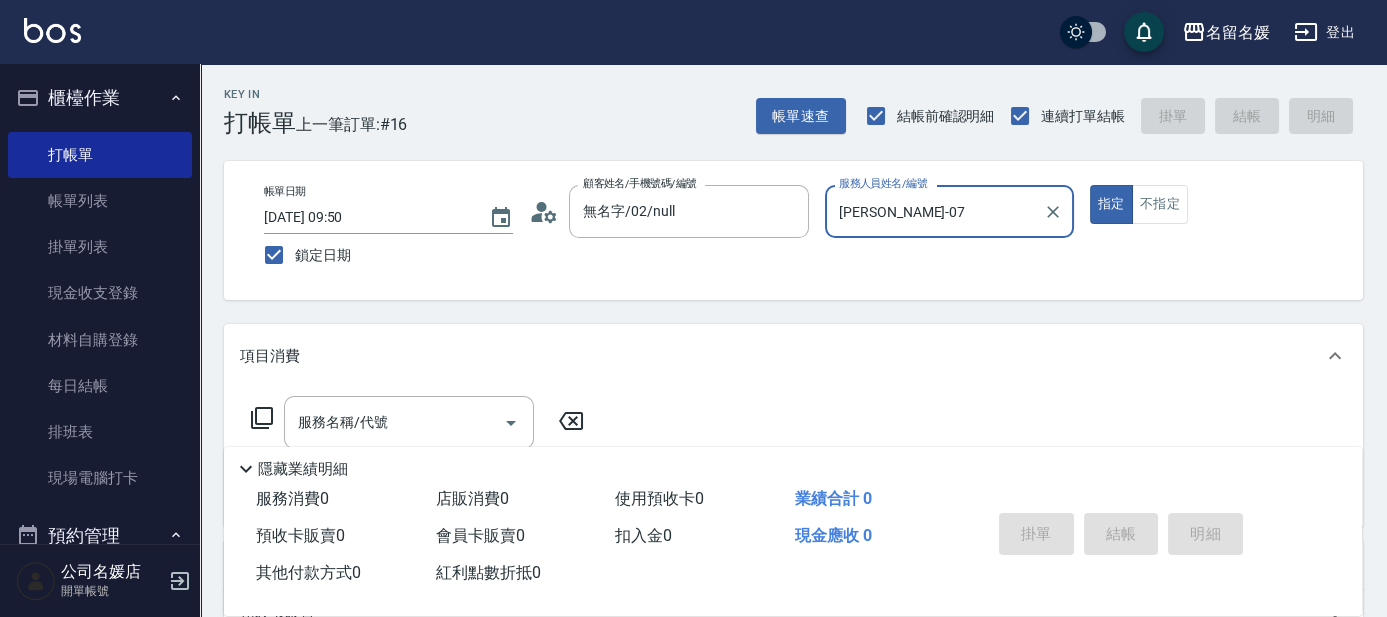 click 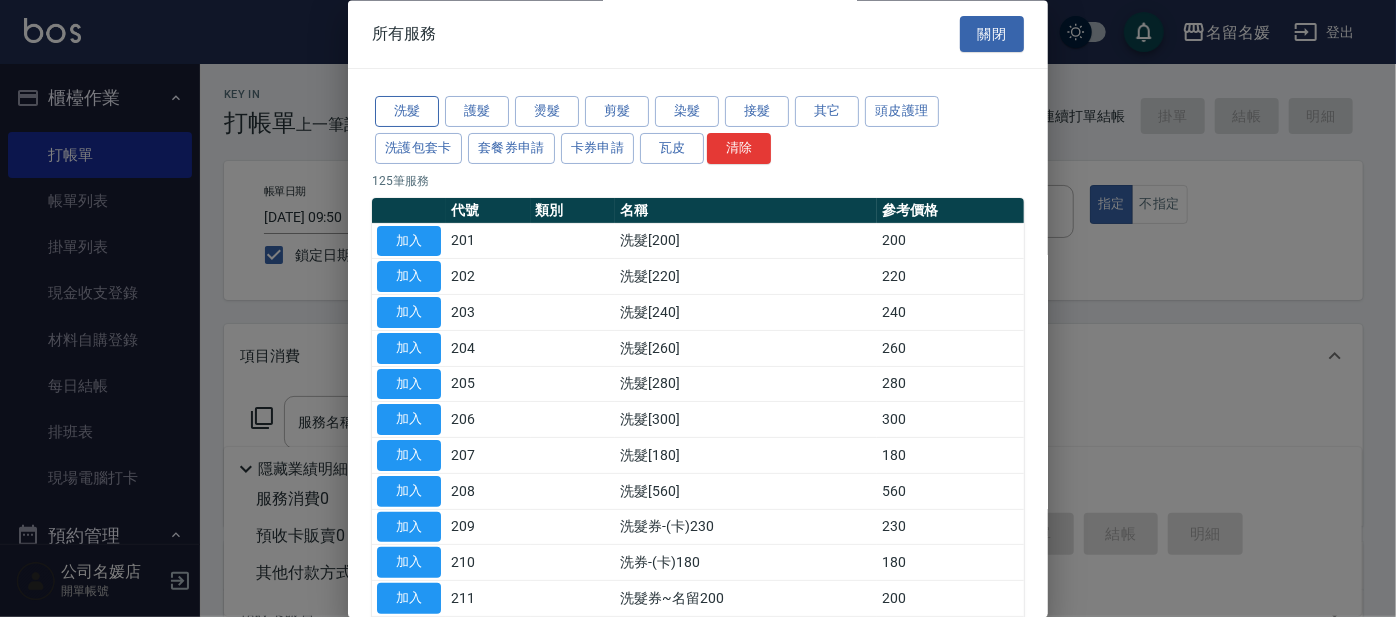 click on "洗髮" at bounding box center (407, 112) 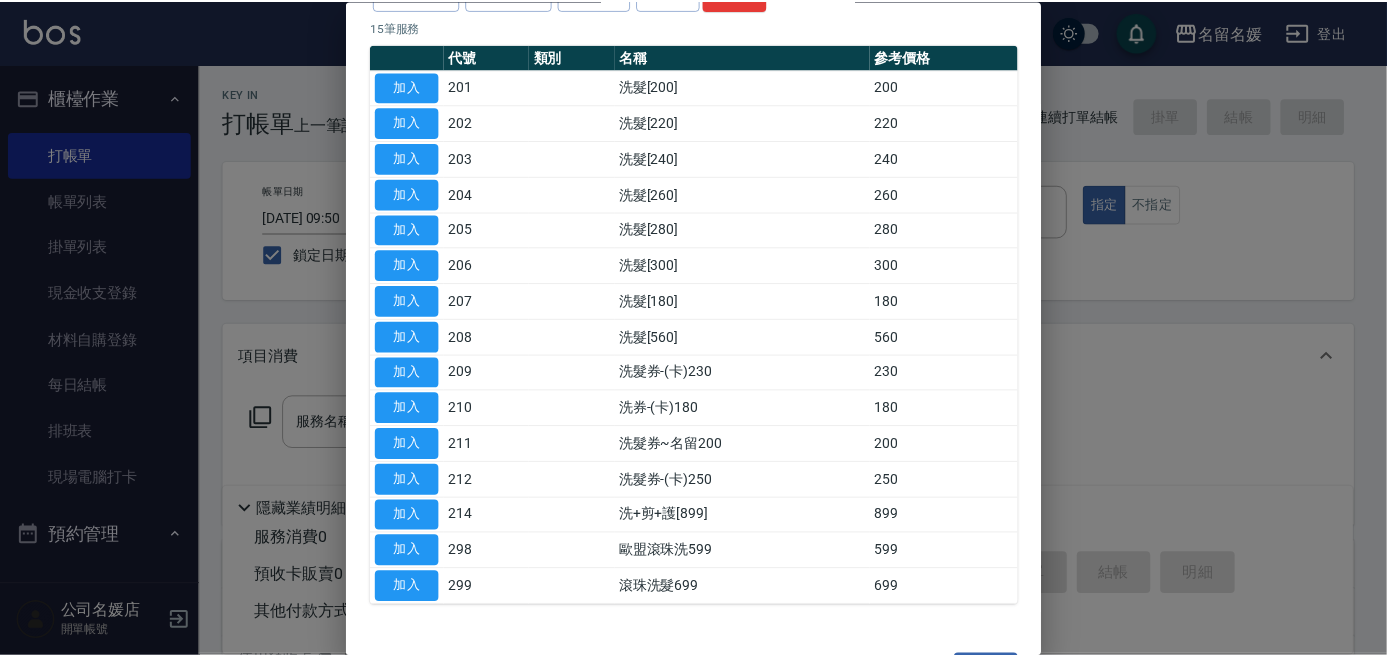 scroll, scrollTop: 0, scrollLeft: 0, axis: both 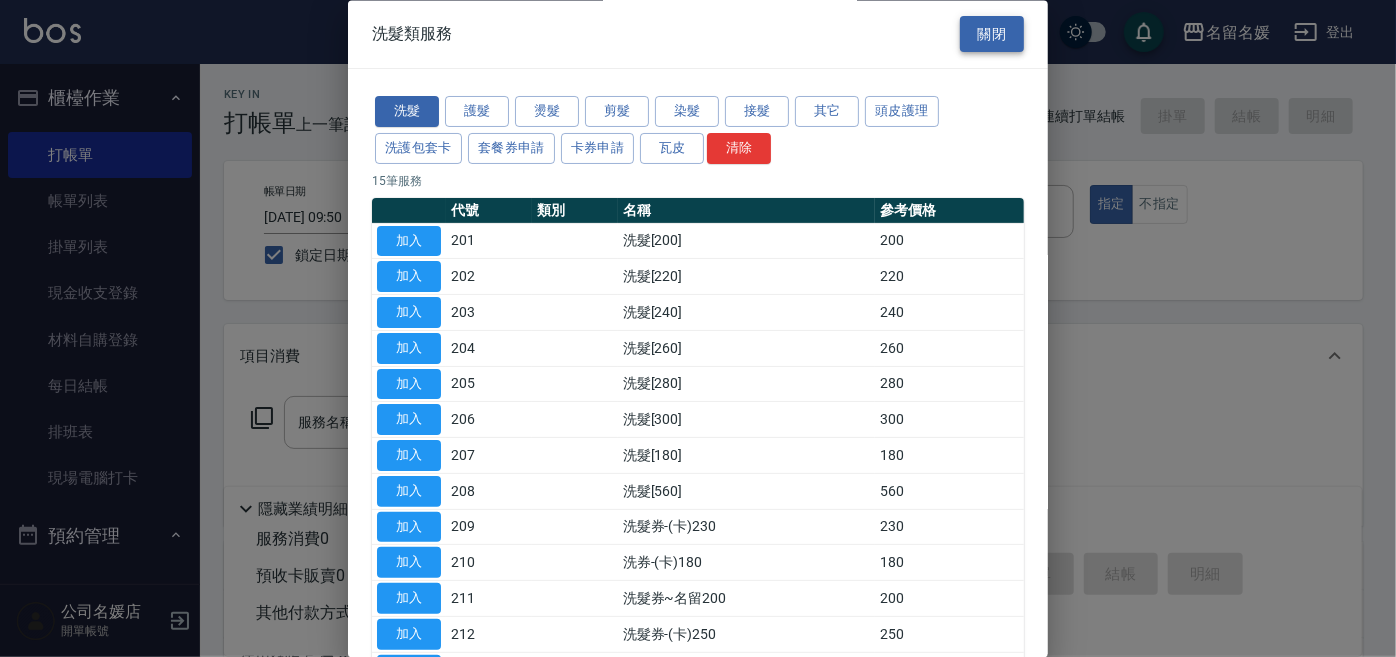 click on "關閉" at bounding box center [992, 34] 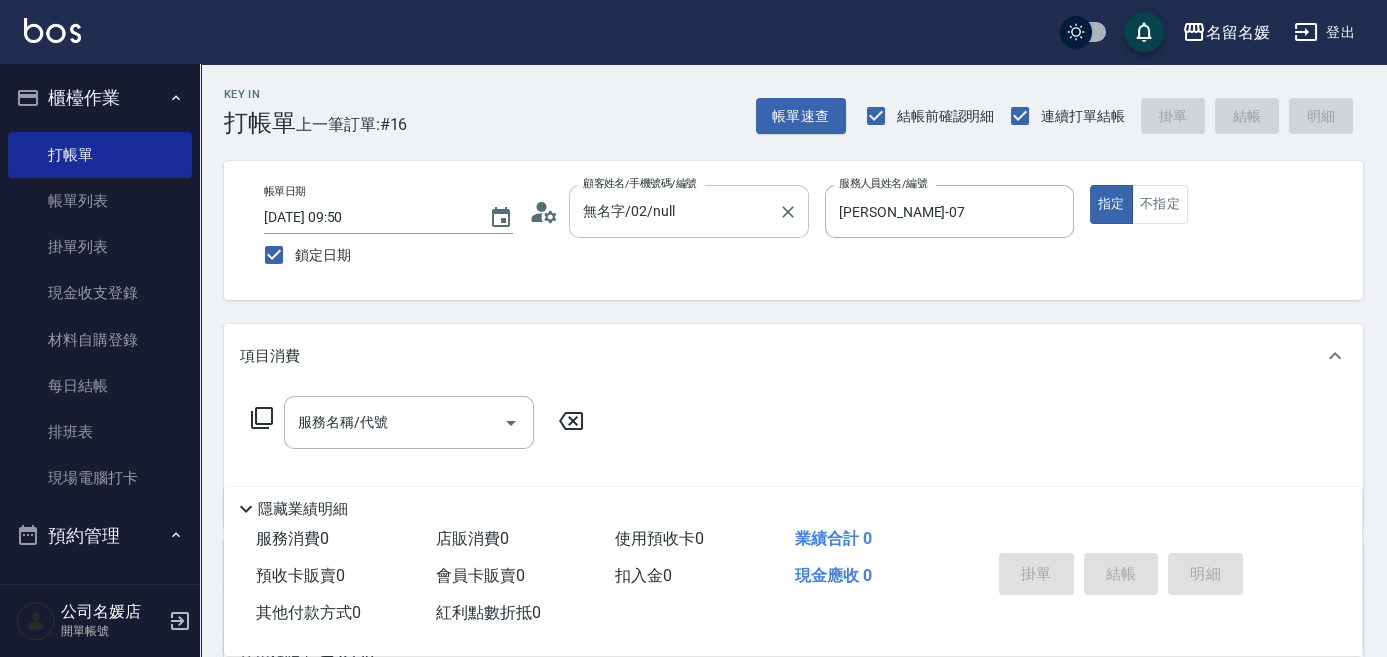 click on "無名字/02/null" at bounding box center [674, 211] 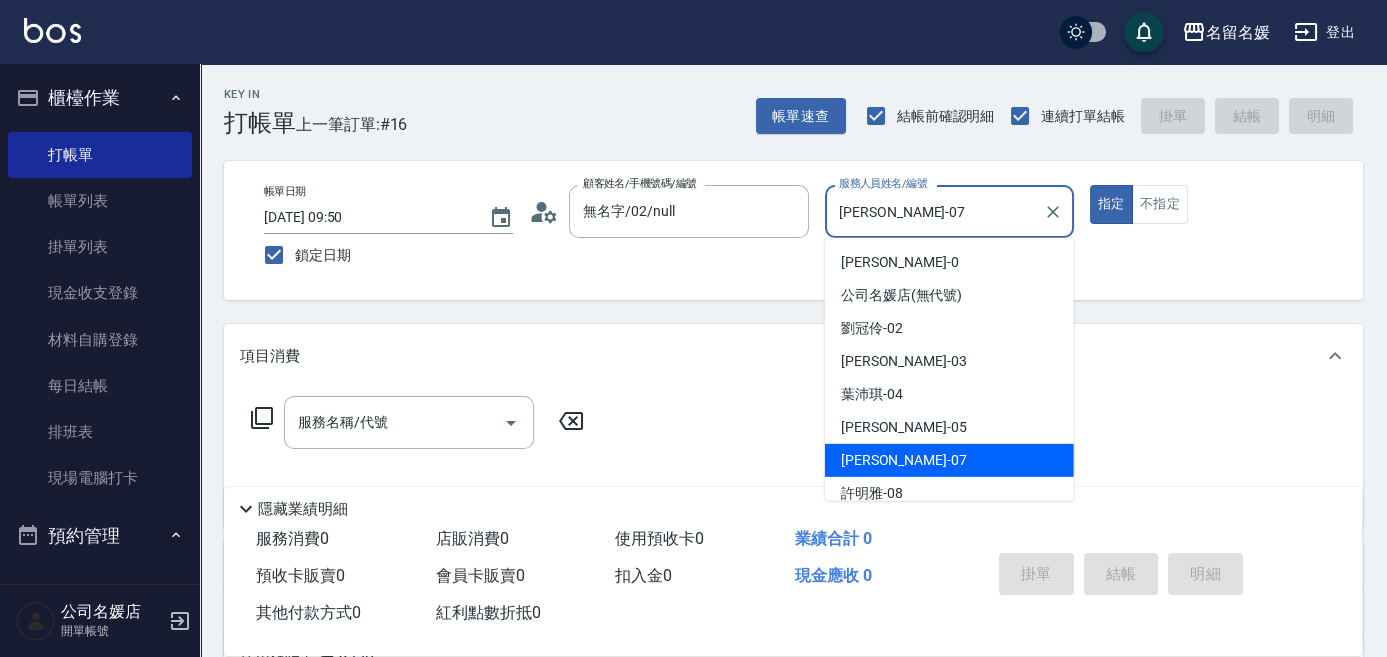 click on "[PERSON_NAME]-07" at bounding box center (934, 211) 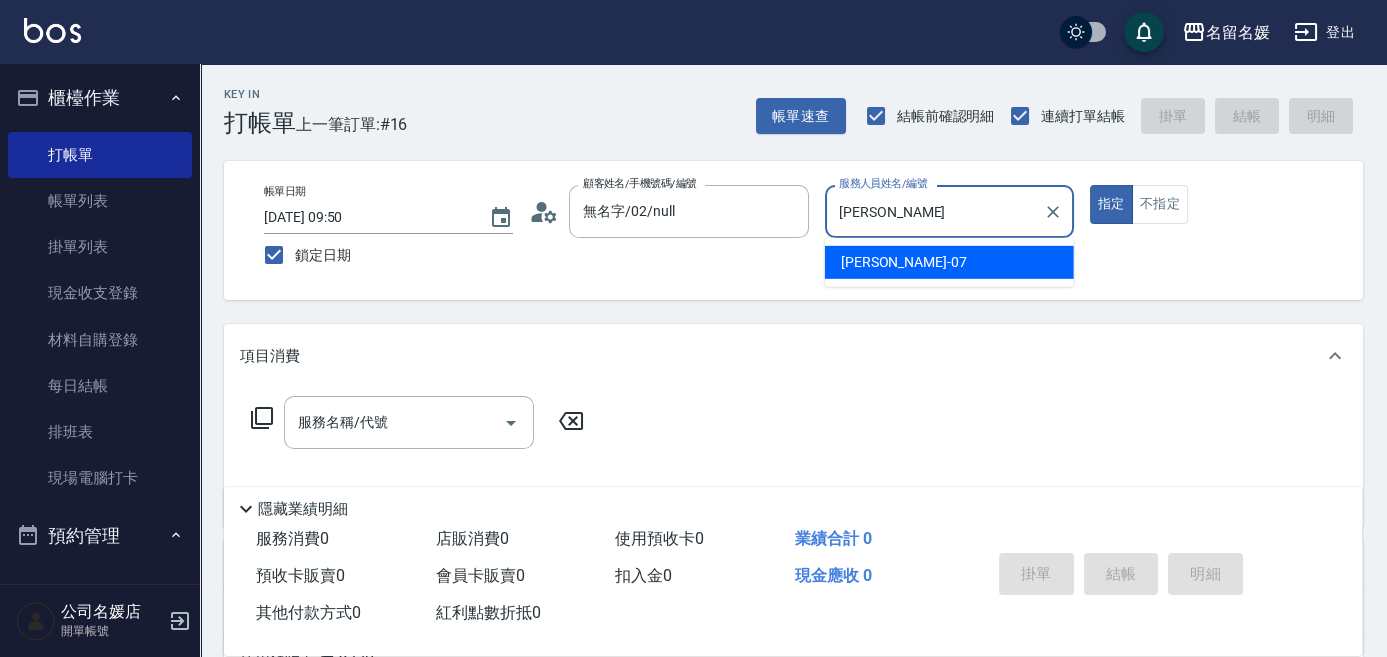type on "廖" 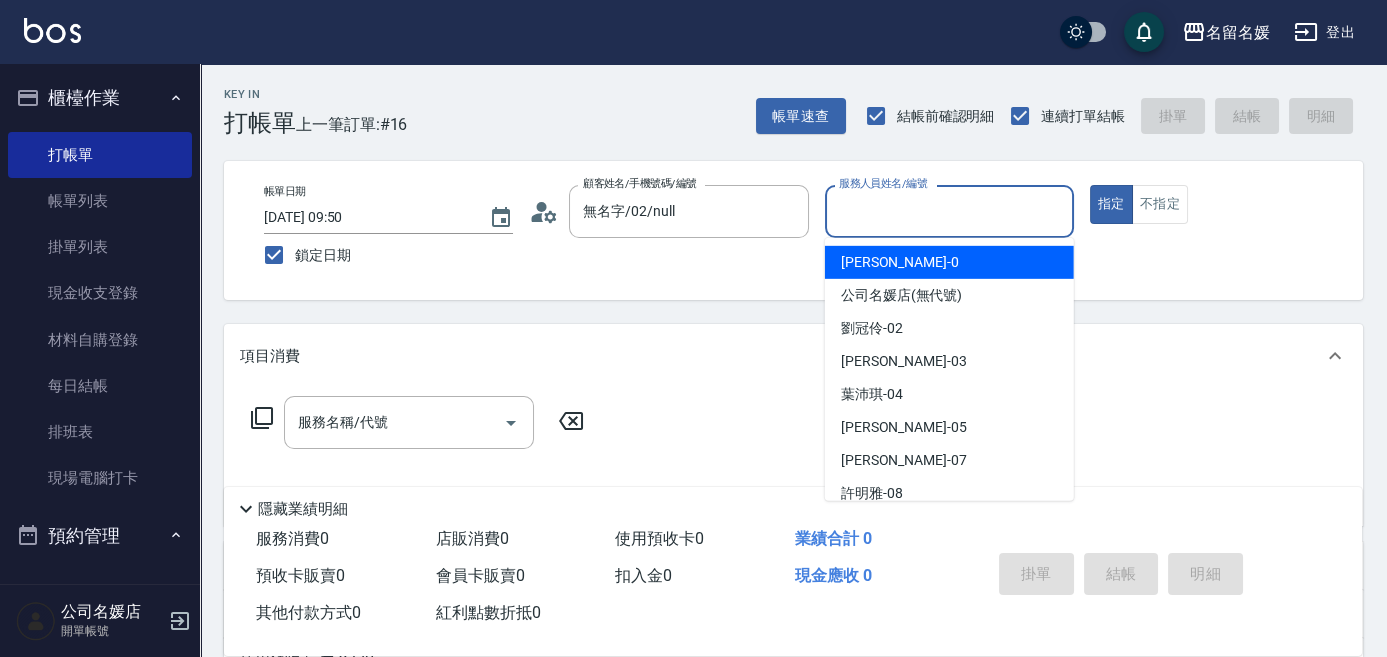 click on "項目消費" at bounding box center (793, 356) 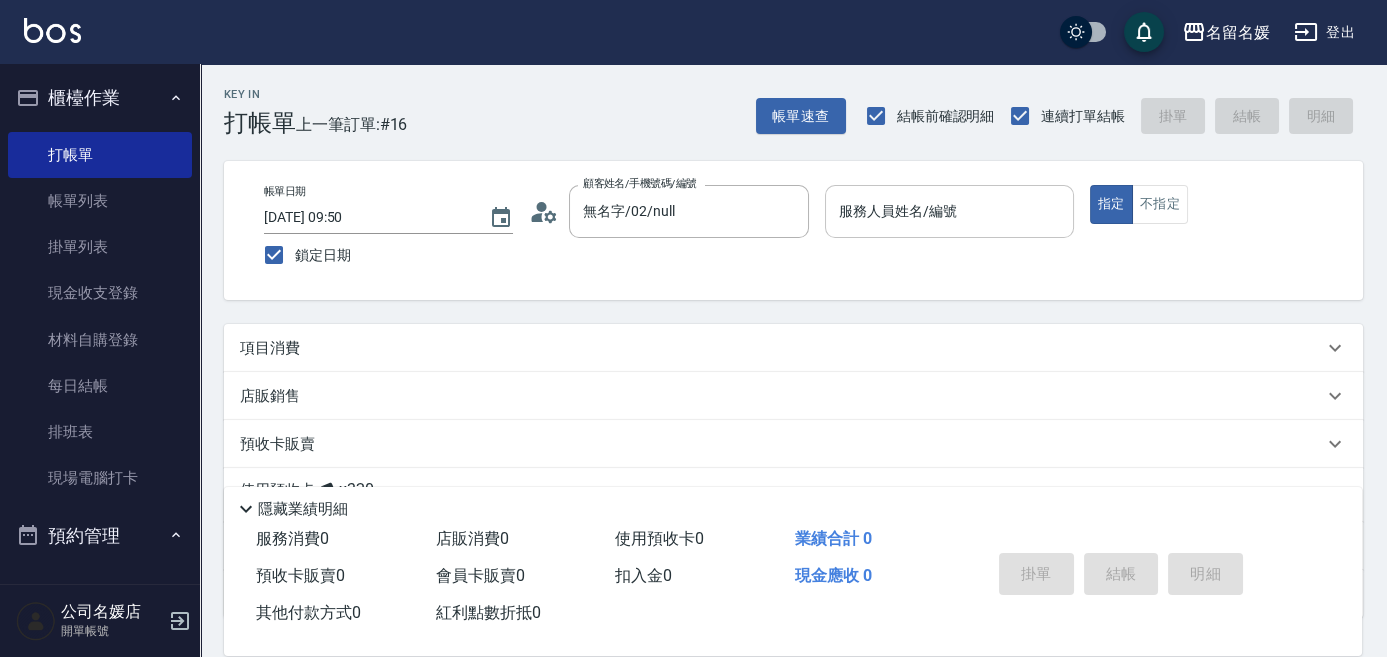 click on "服務人員姓名/編號" at bounding box center (949, 211) 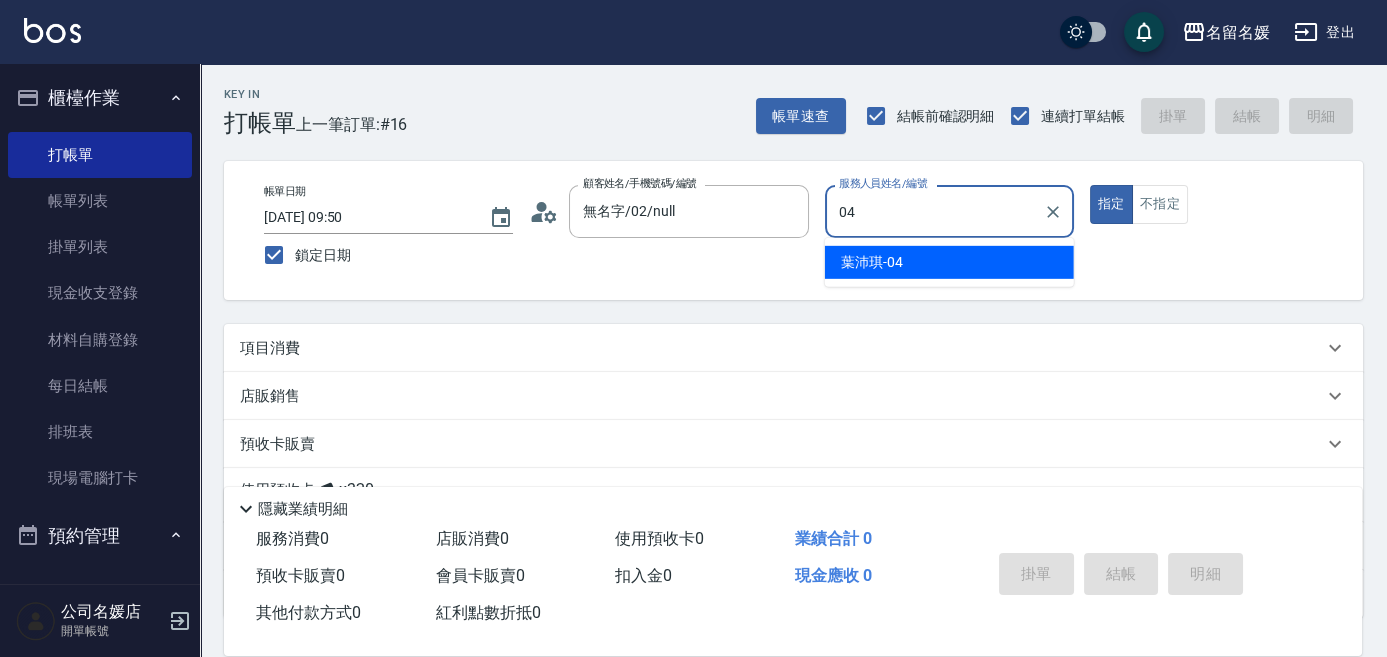 type on "[PERSON_NAME]-04" 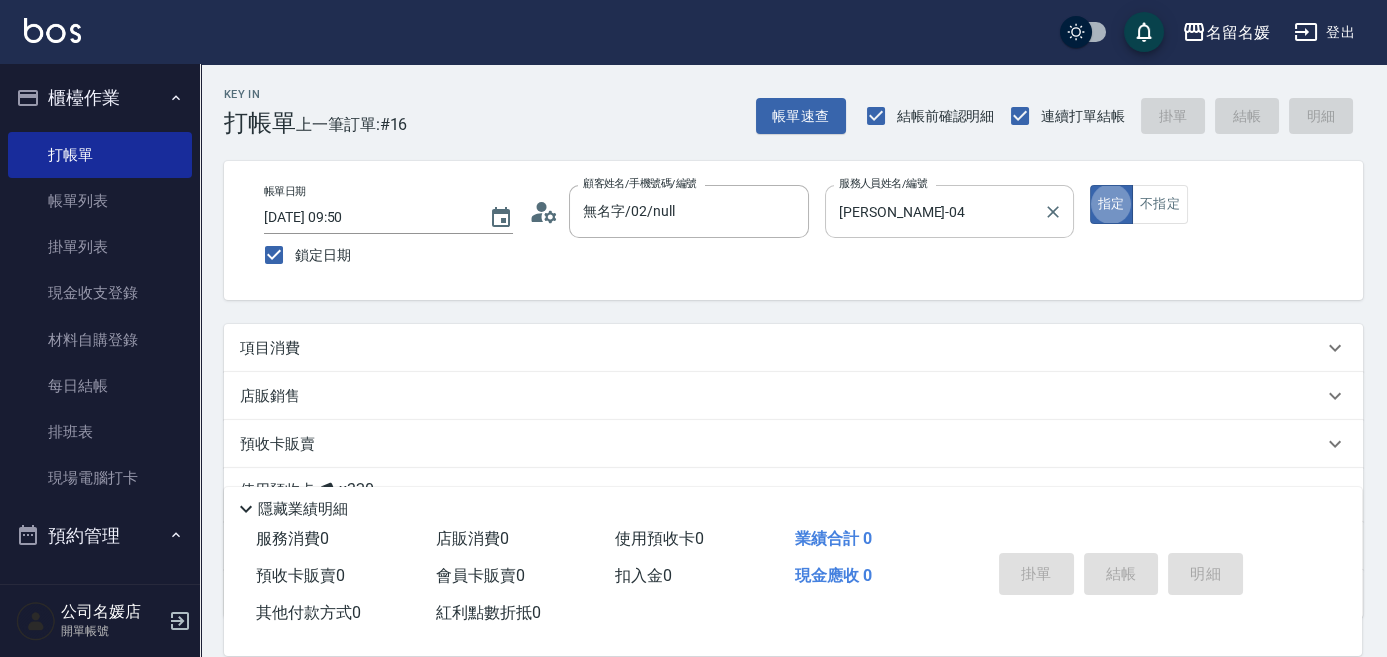 click on "指定" at bounding box center (1111, 204) 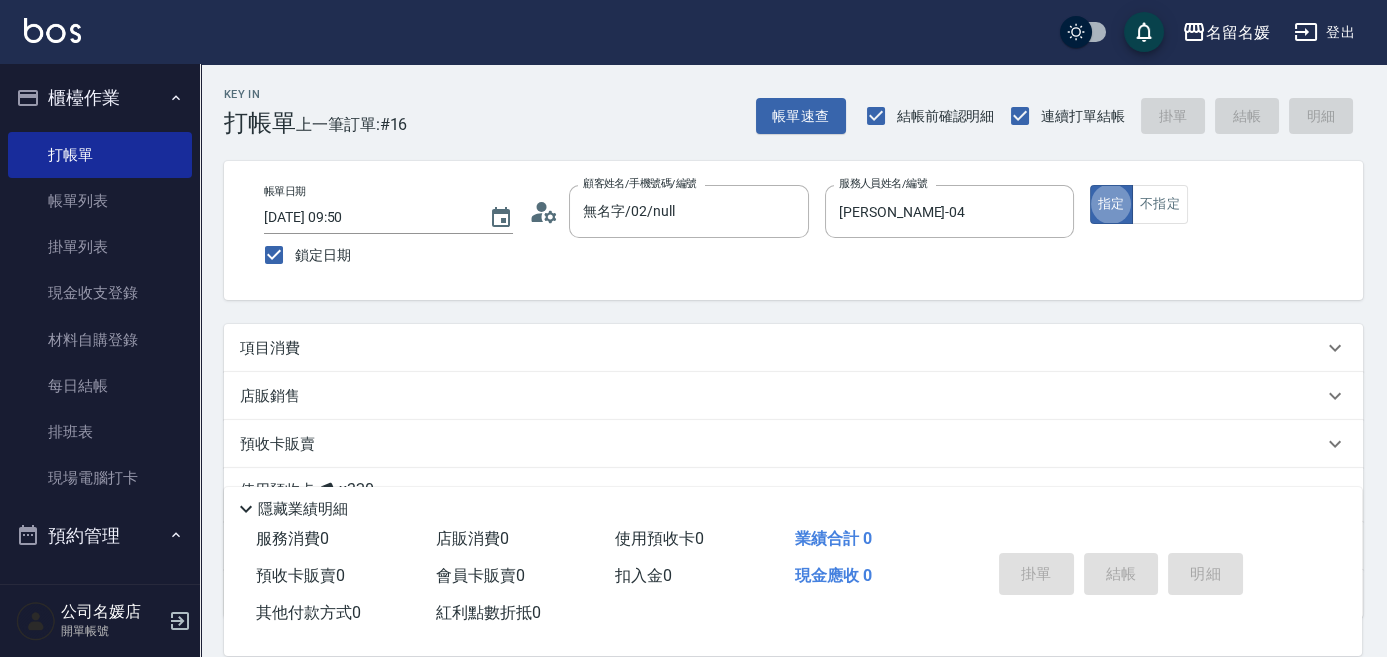 click on "指定" at bounding box center (1111, 204) 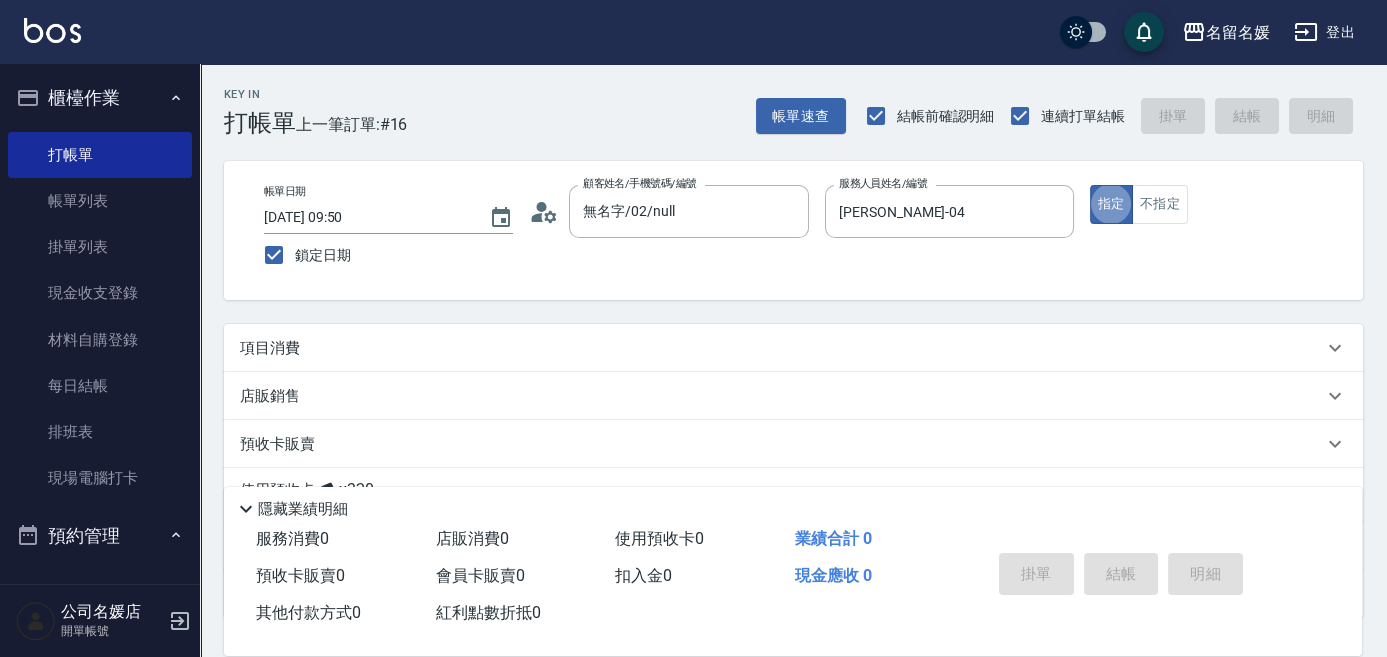 click on "項目消費" at bounding box center [781, 348] 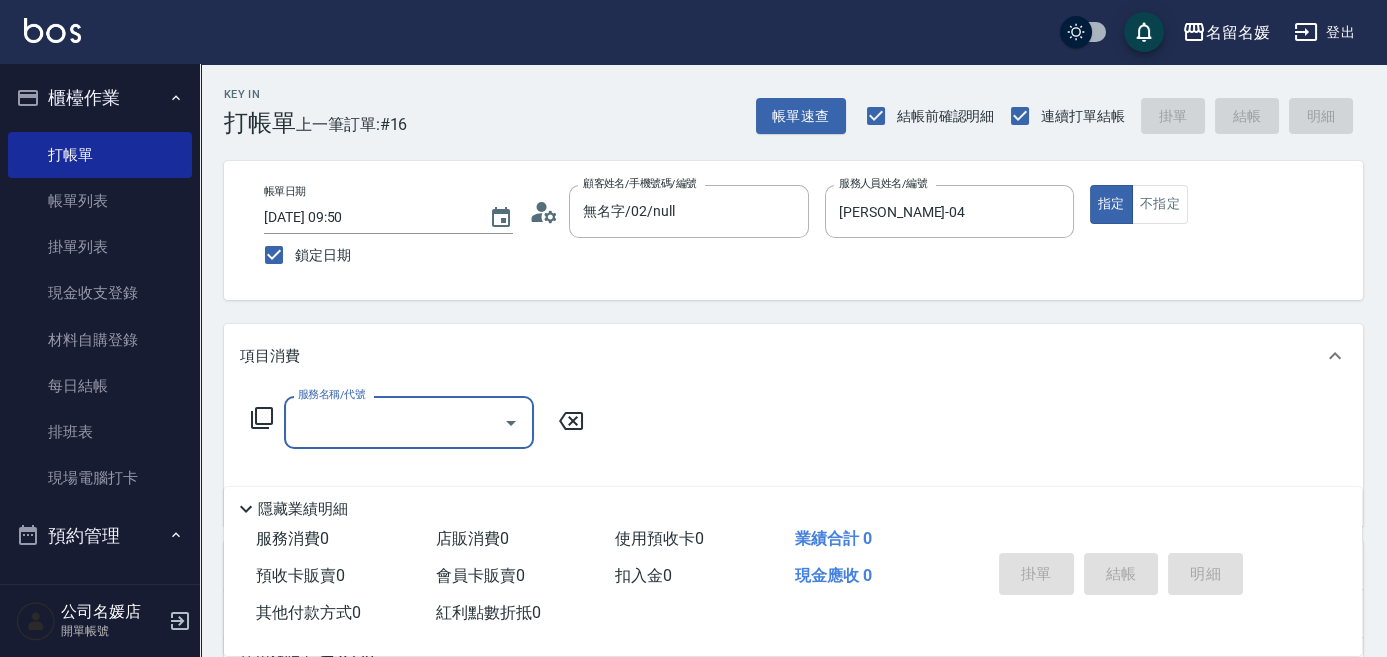 scroll, scrollTop: 0, scrollLeft: 0, axis: both 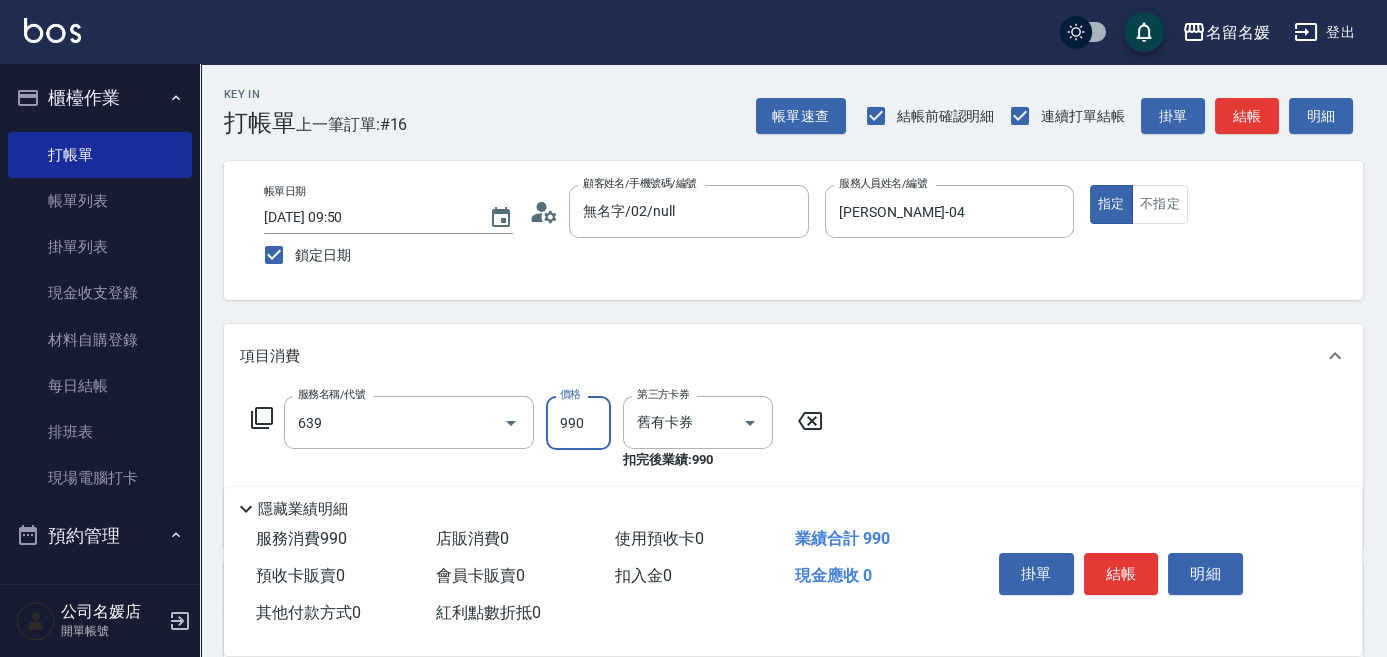 type on "(芙)蘆薈髮膜套卡(自材)(639)" 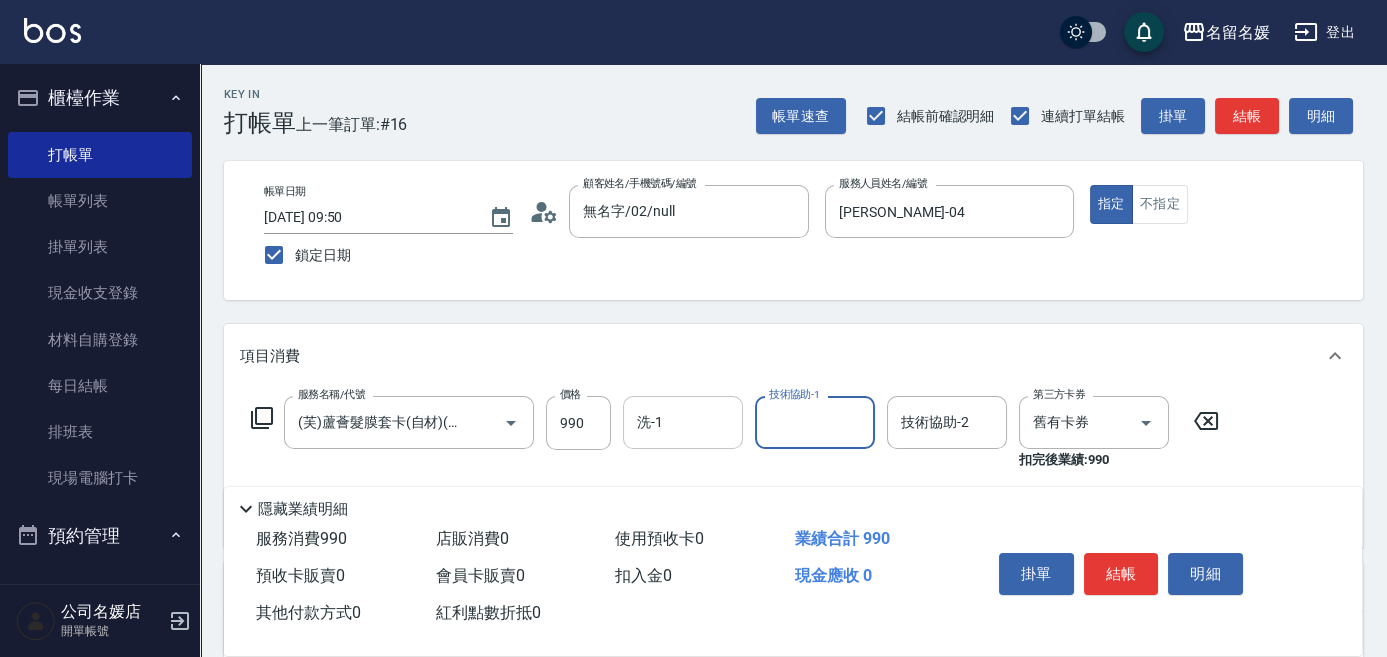 click on "洗-1" at bounding box center [683, 422] 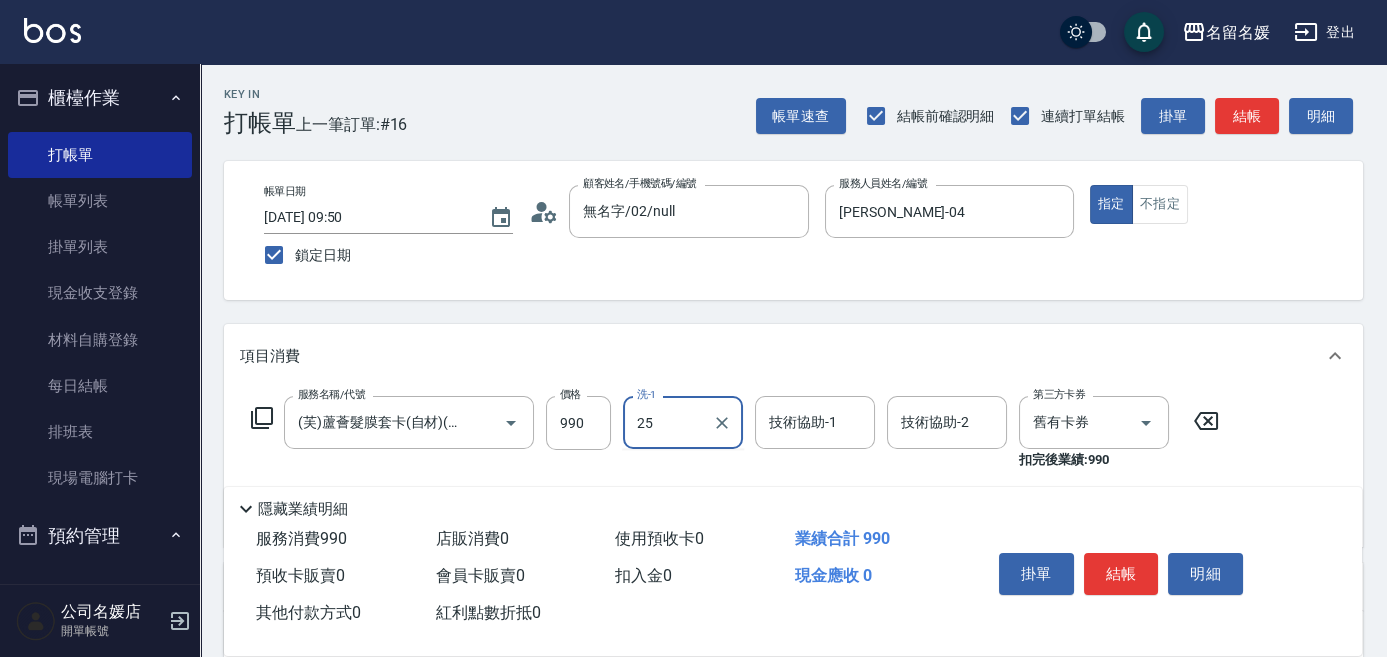 type on "[PERSON_NAME]-25" 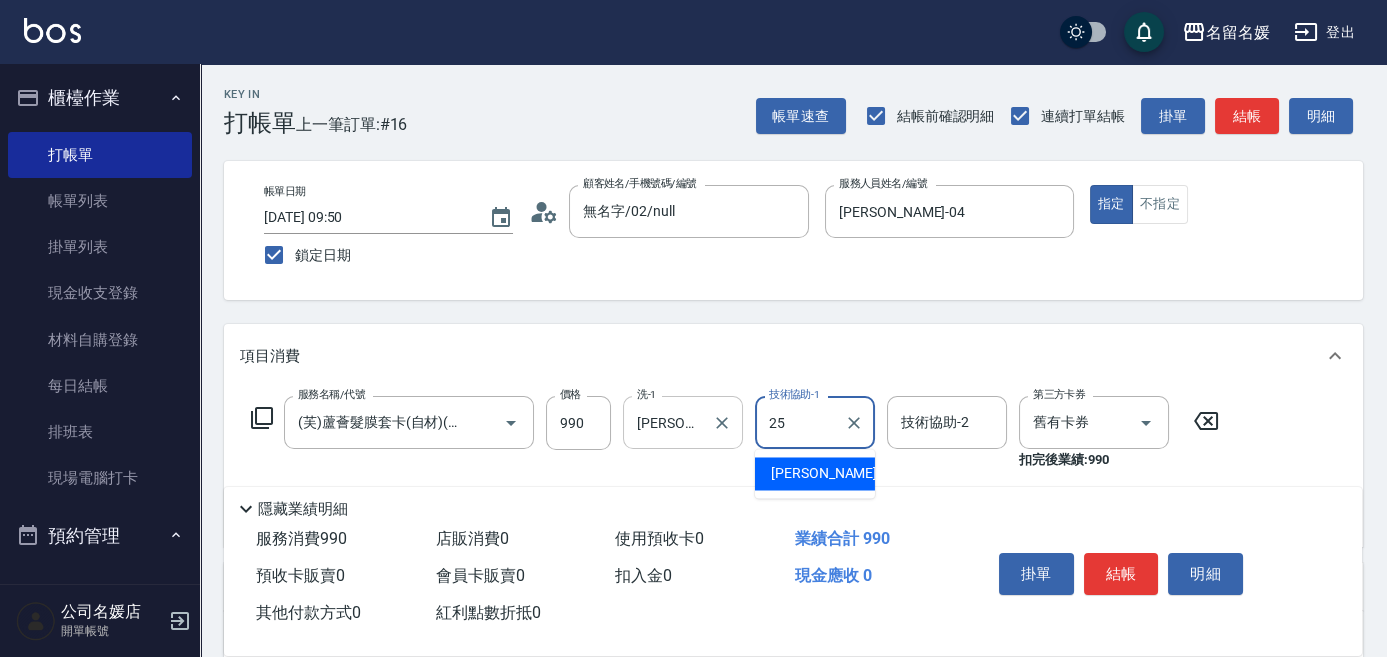 type on "[PERSON_NAME]-25" 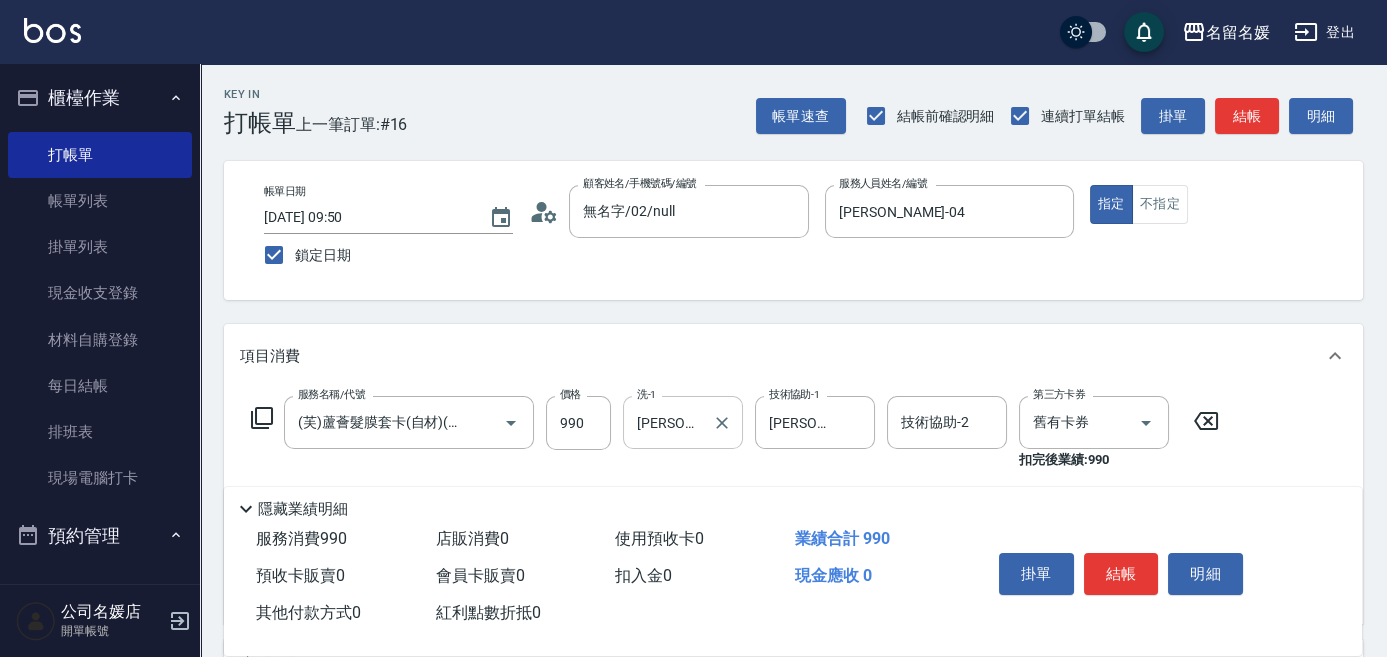scroll, scrollTop: 0, scrollLeft: 0, axis: both 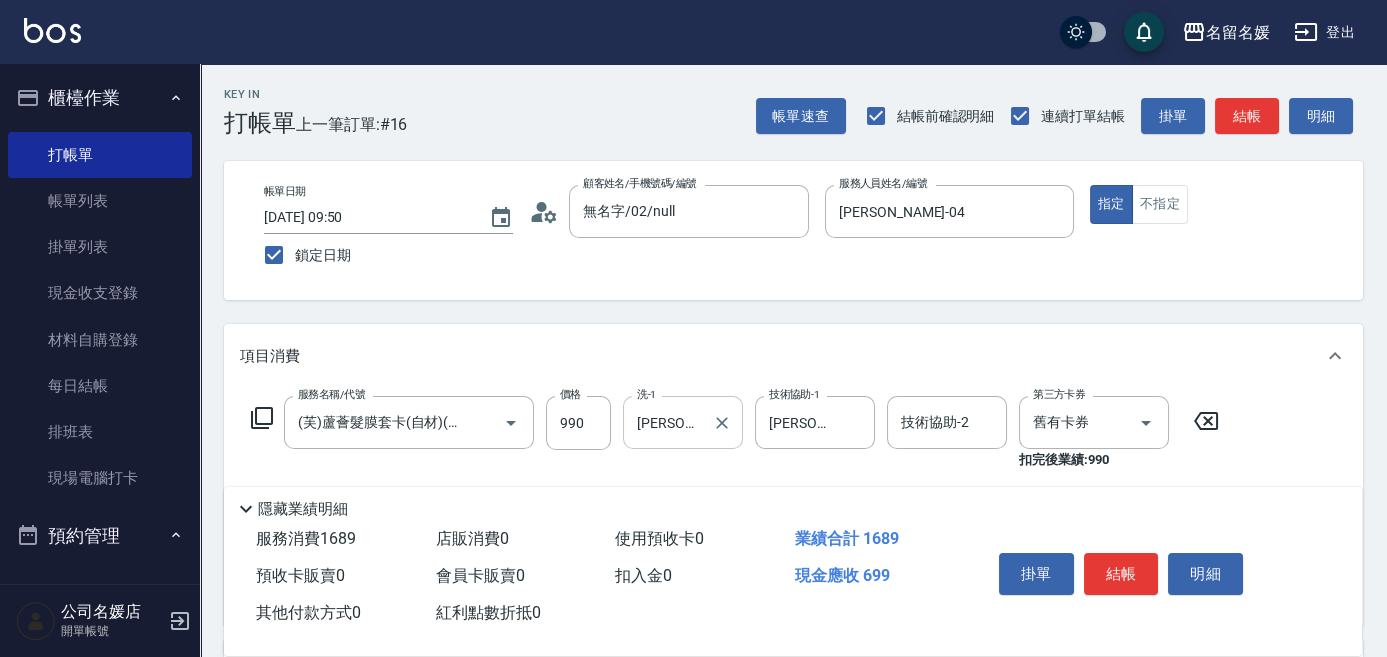 type on "滾珠洗髮699(299)" 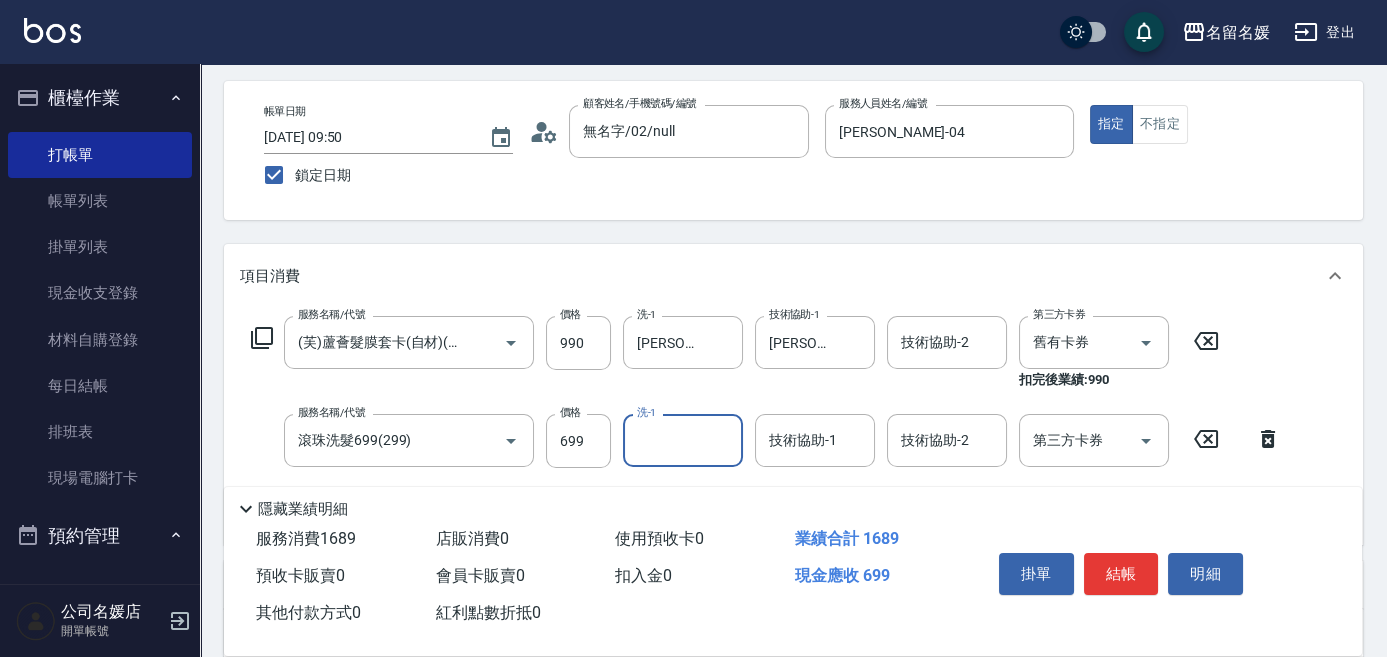scroll, scrollTop: 90, scrollLeft: 0, axis: vertical 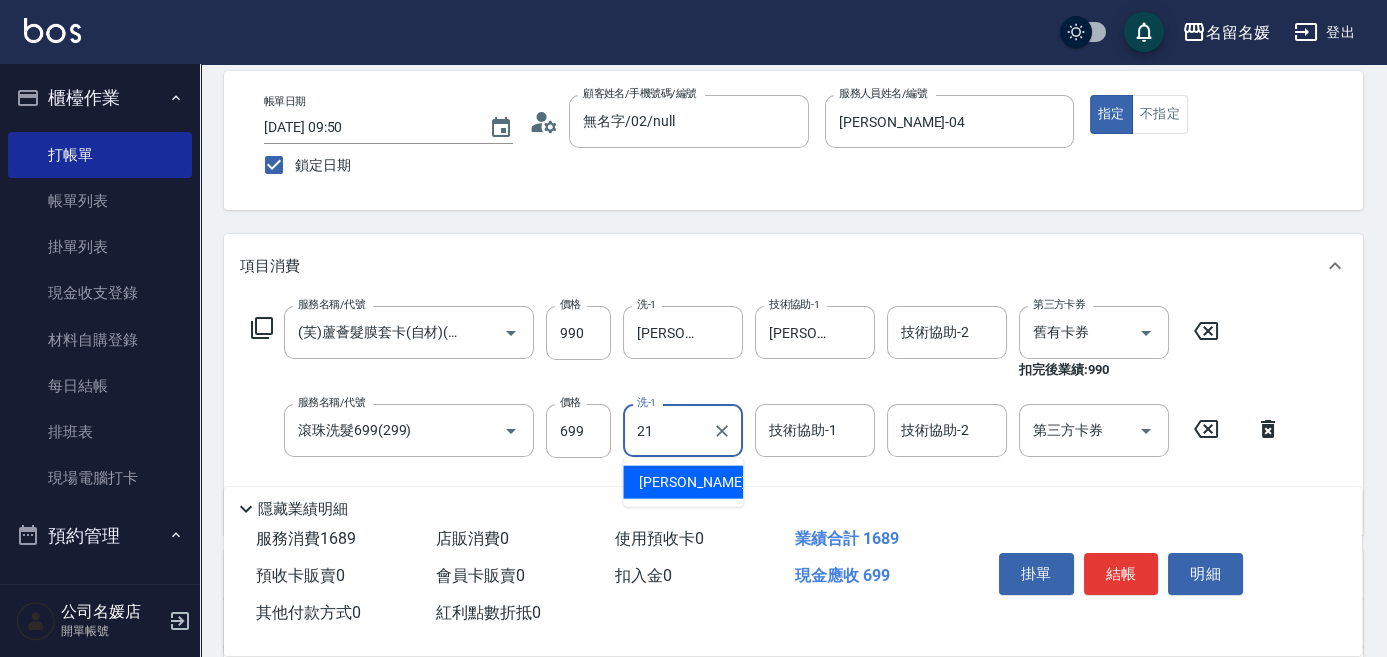type on "[PERSON_NAME]-21" 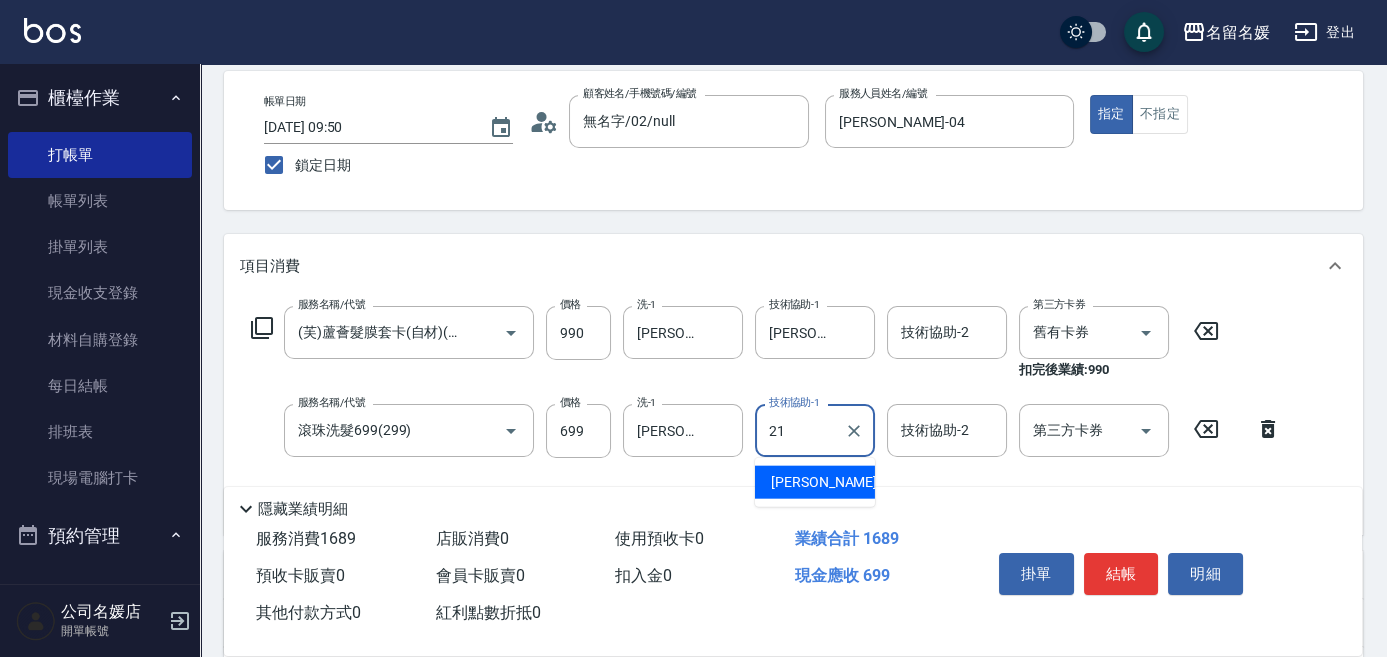 type on "[PERSON_NAME]-21" 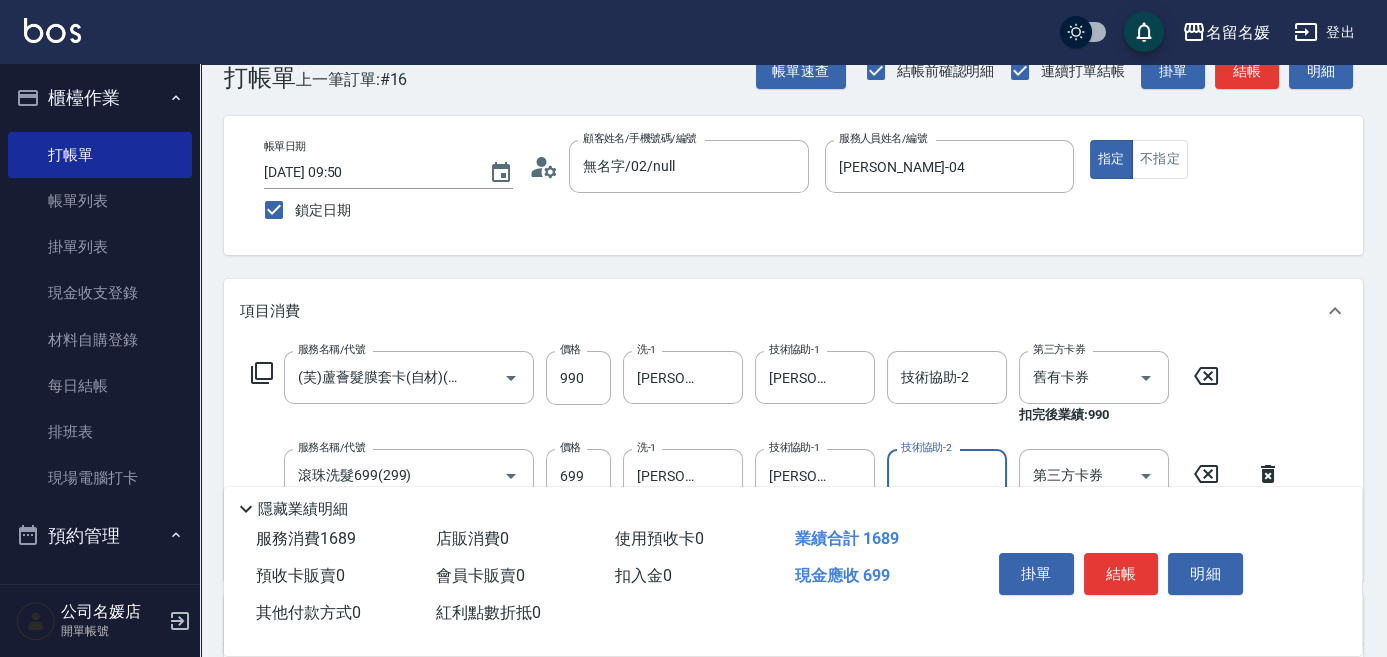 scroll, scrollTop: 0, scrollLeft: 0, axis: both 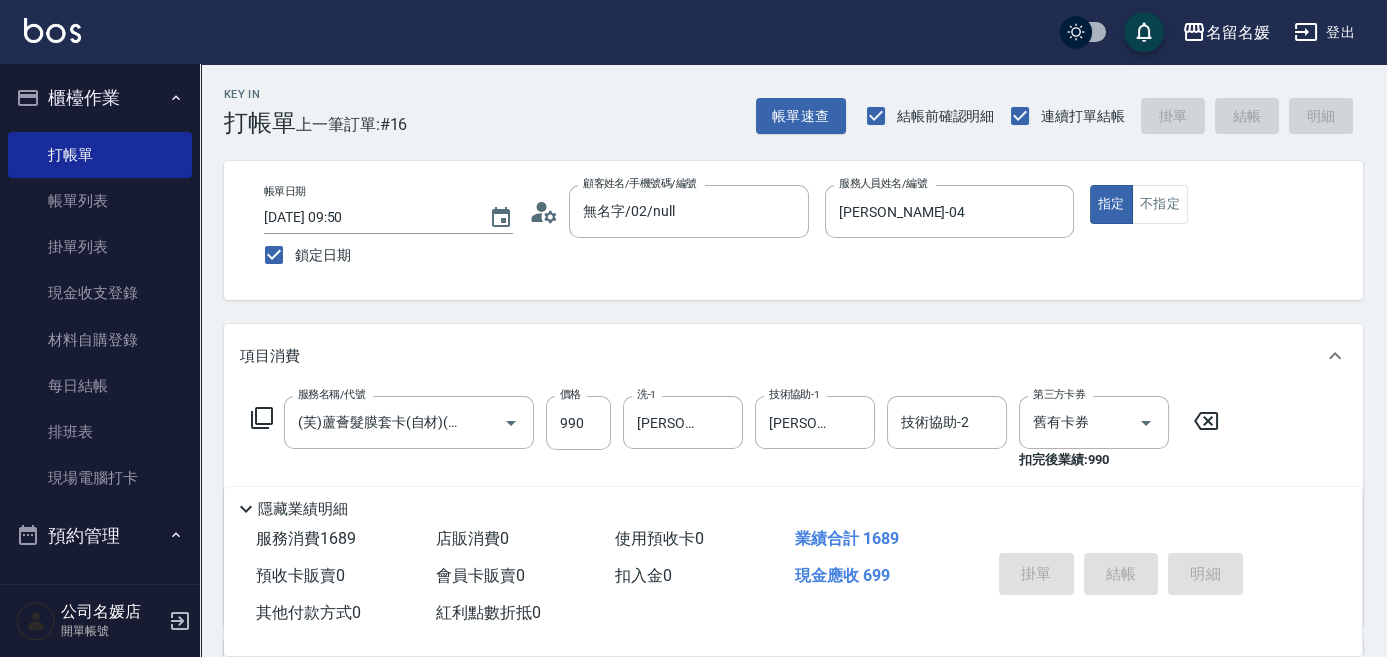 type 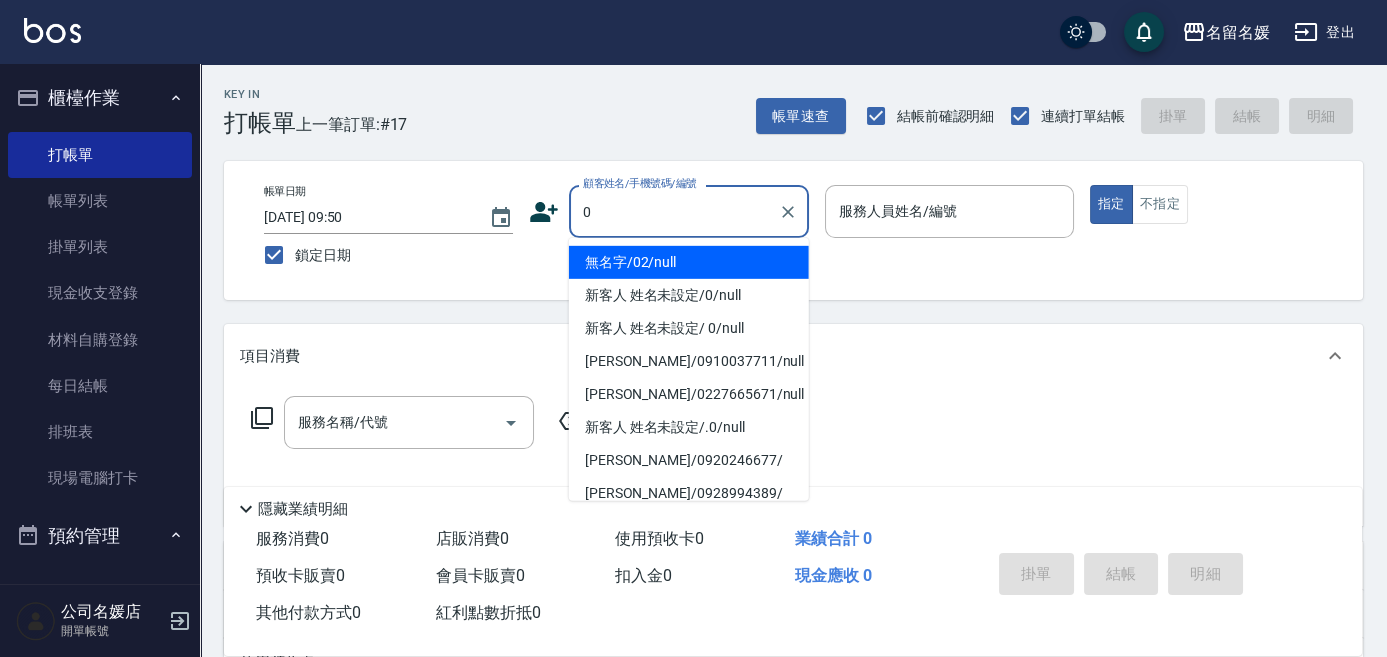 type on "0" 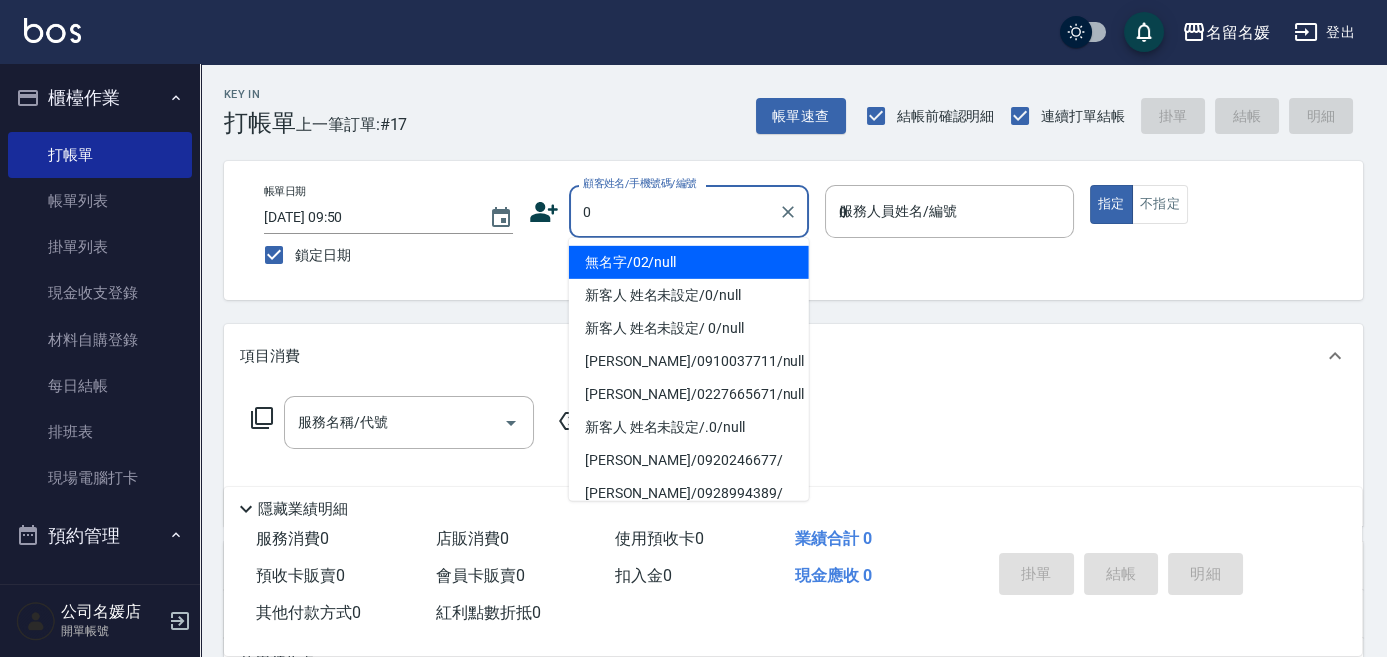 type on "04" 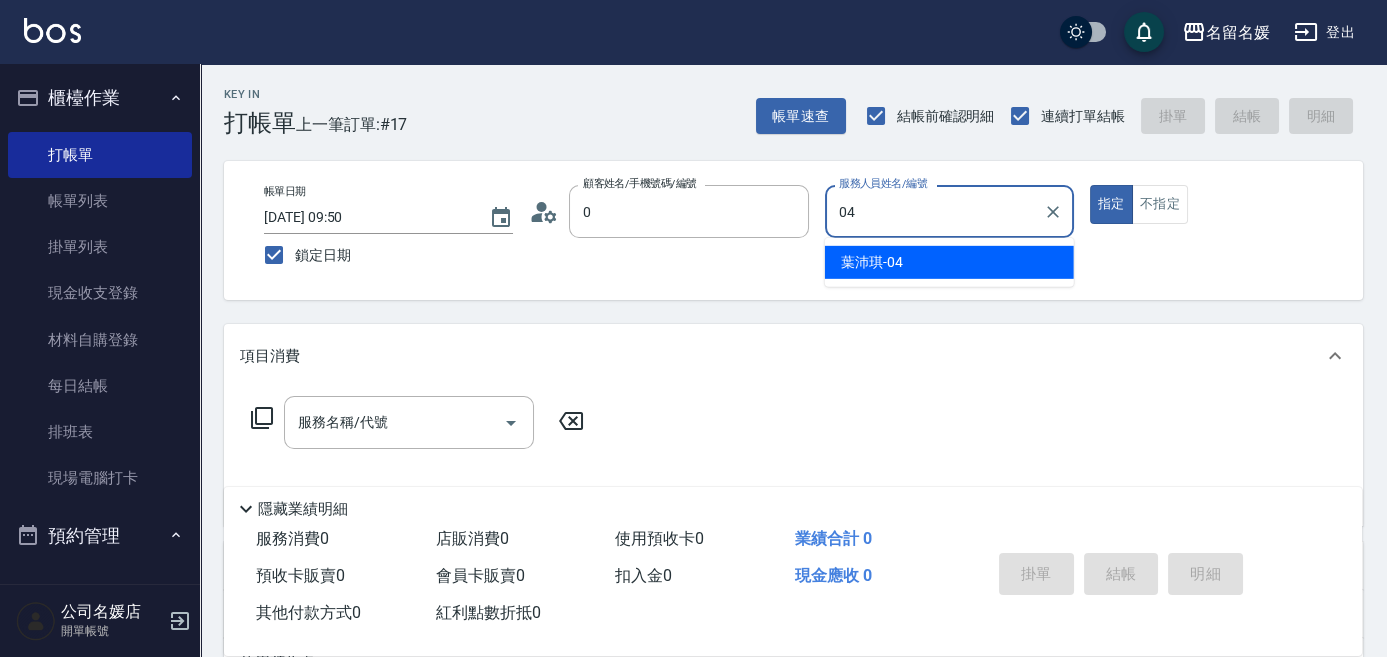 type on "無名字/02/null" 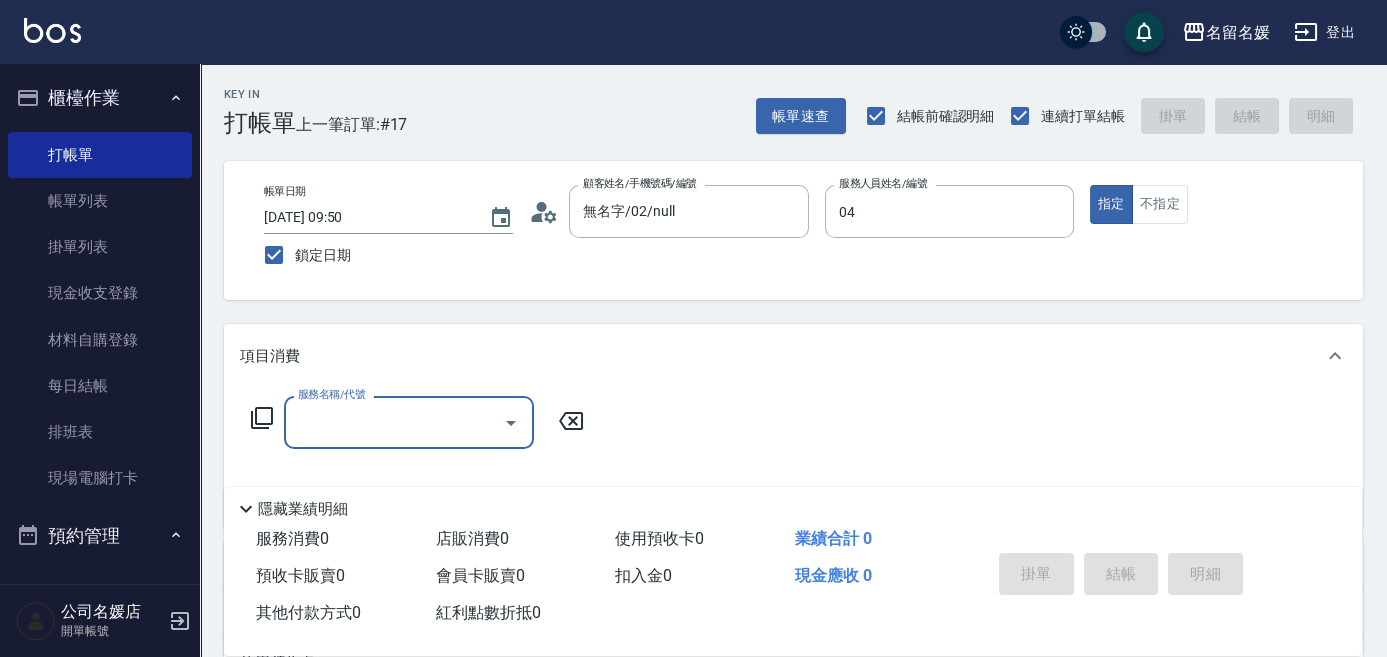 type on "[PERSON_NAME]-04" 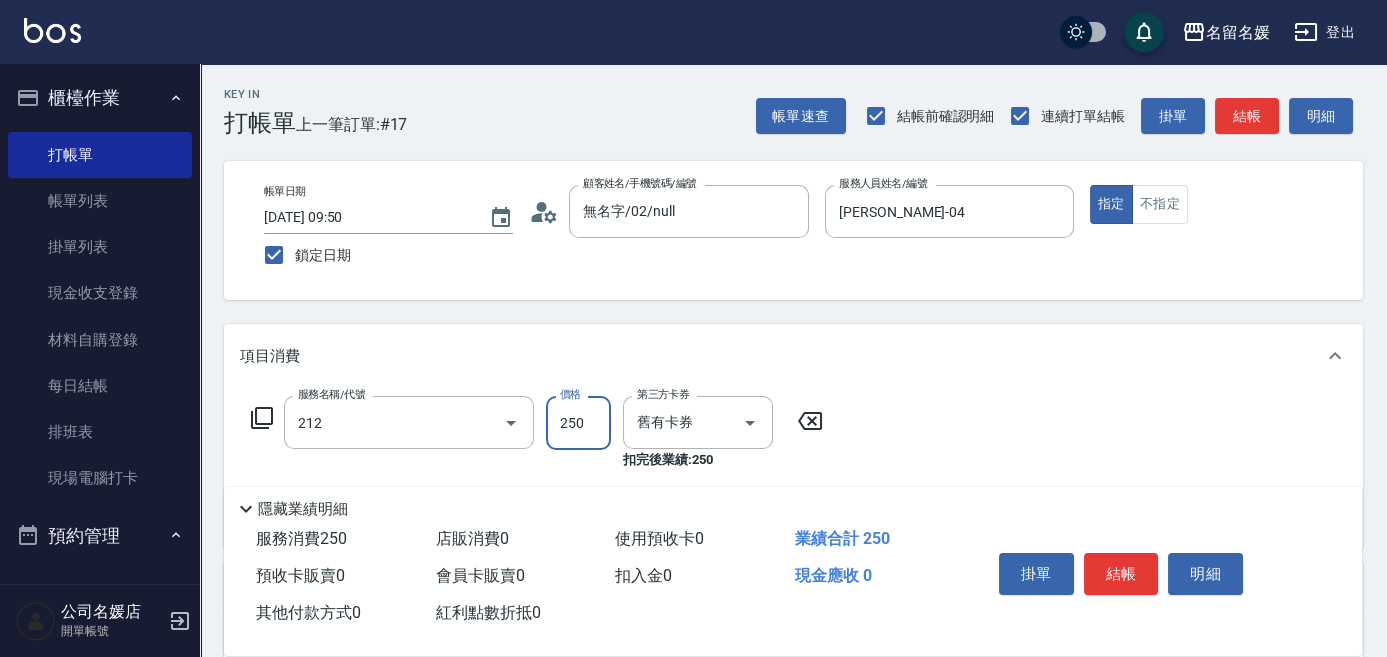 type on "洗髮券-(卡)250(212)" 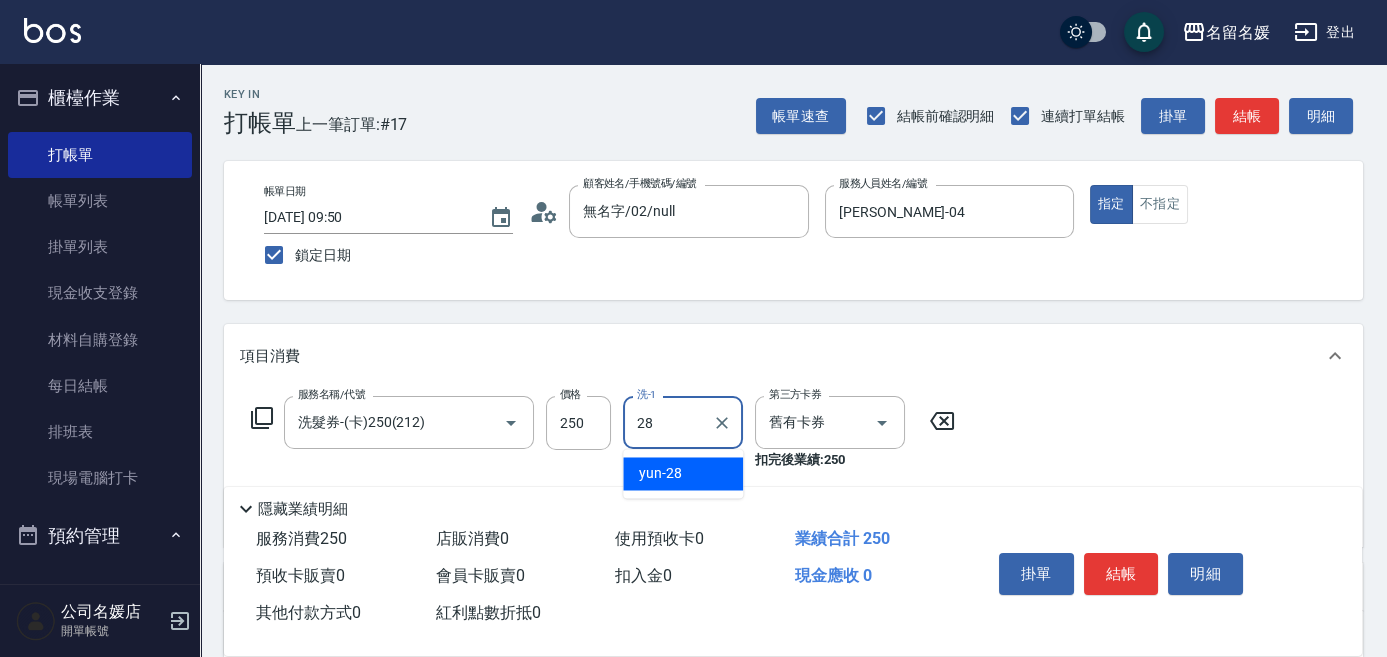 type on "yun-28" 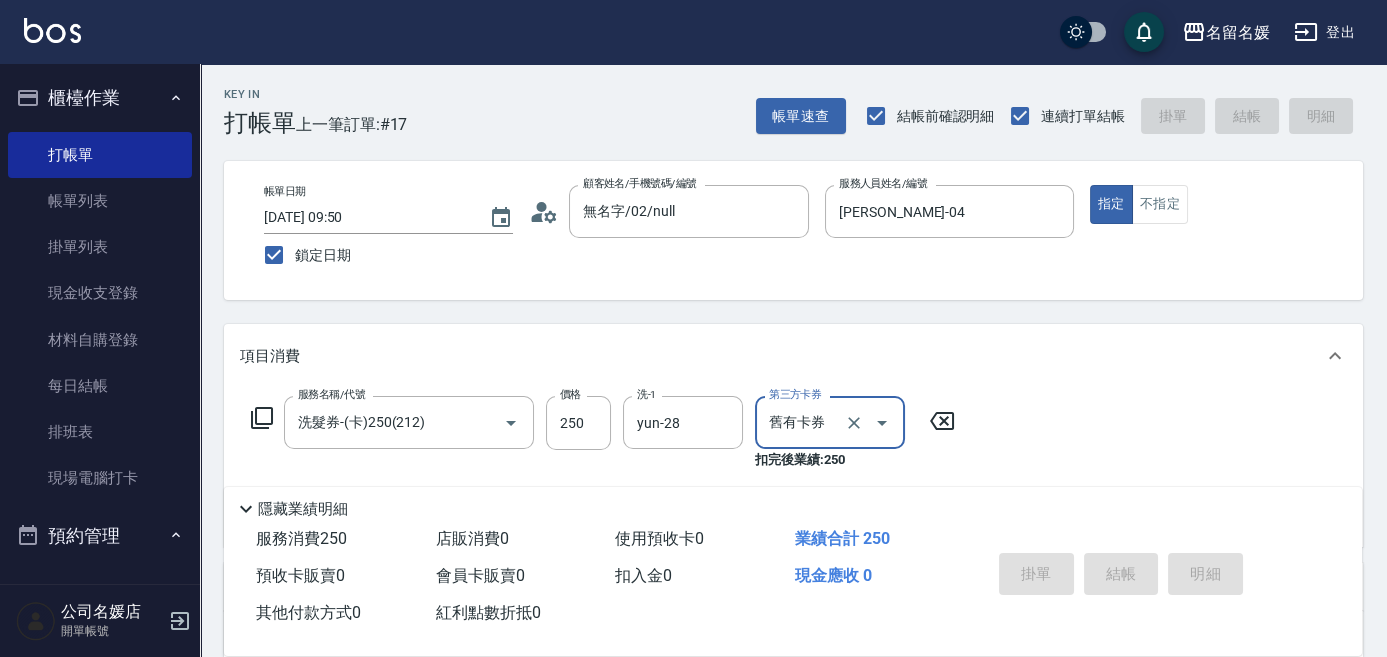 type 